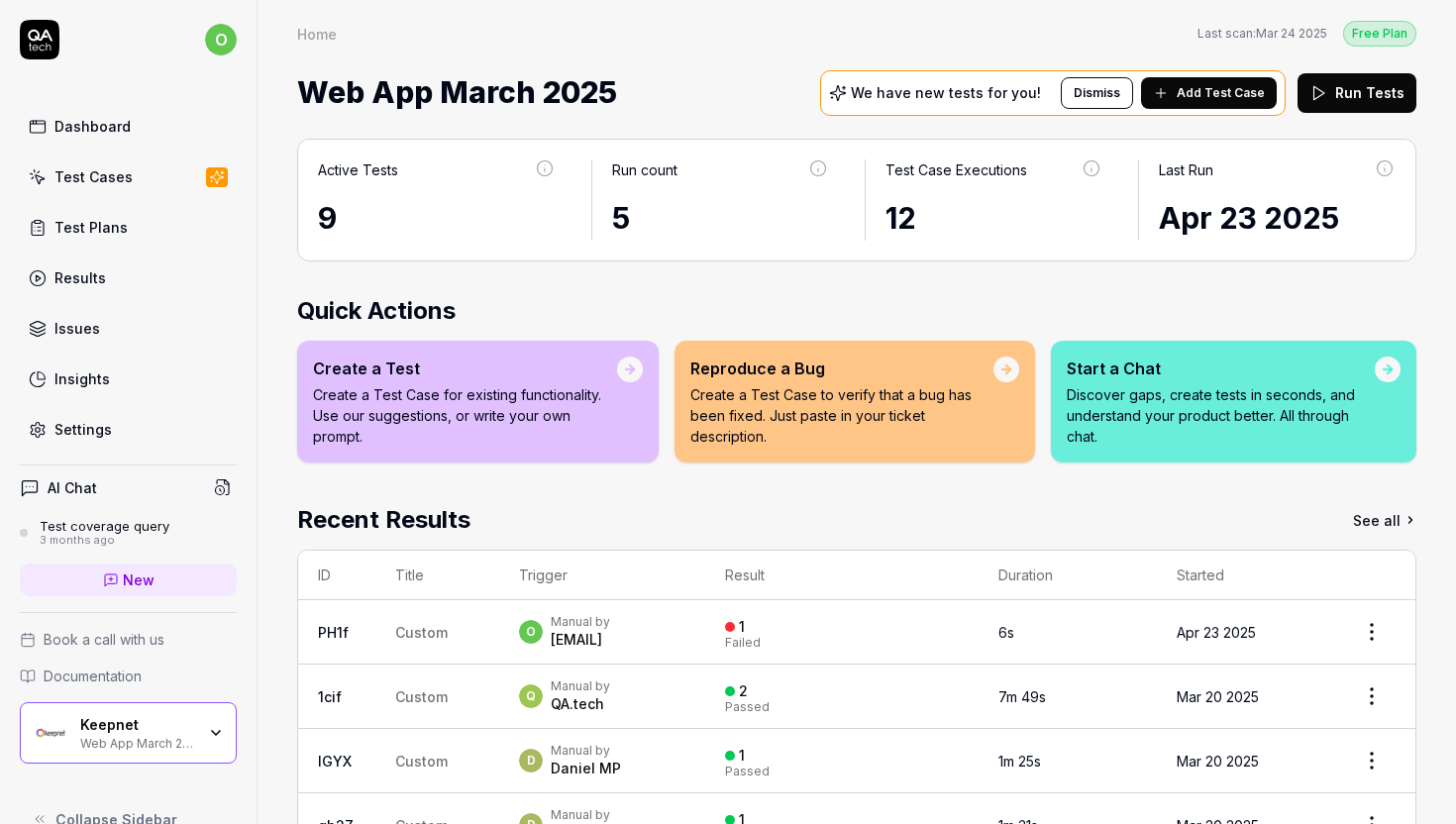 scroll, scrollTop: 0, scrollLeft: 0, axis: both 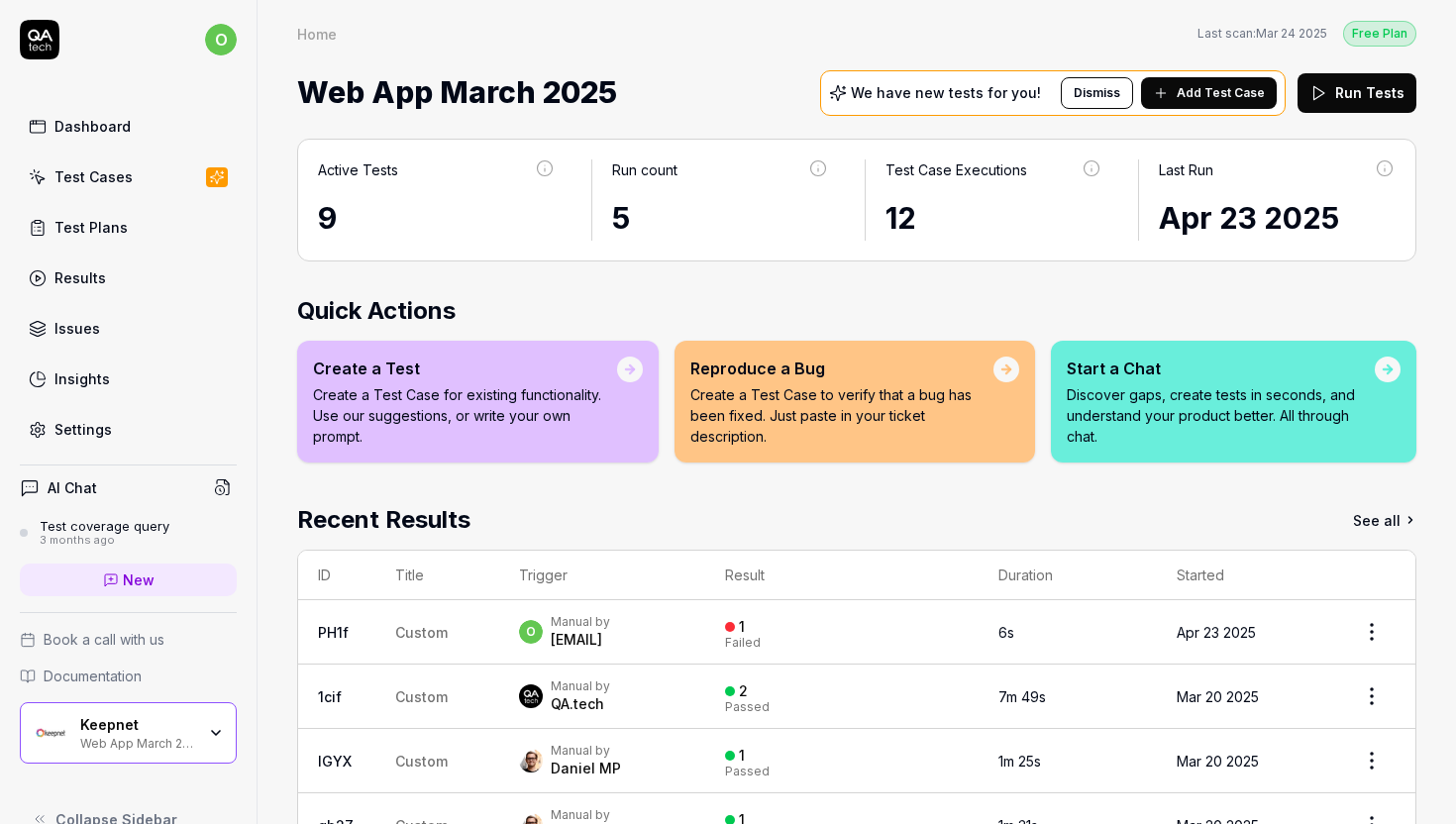 click on "Web App March 2025" at bounding box center [138, 742] 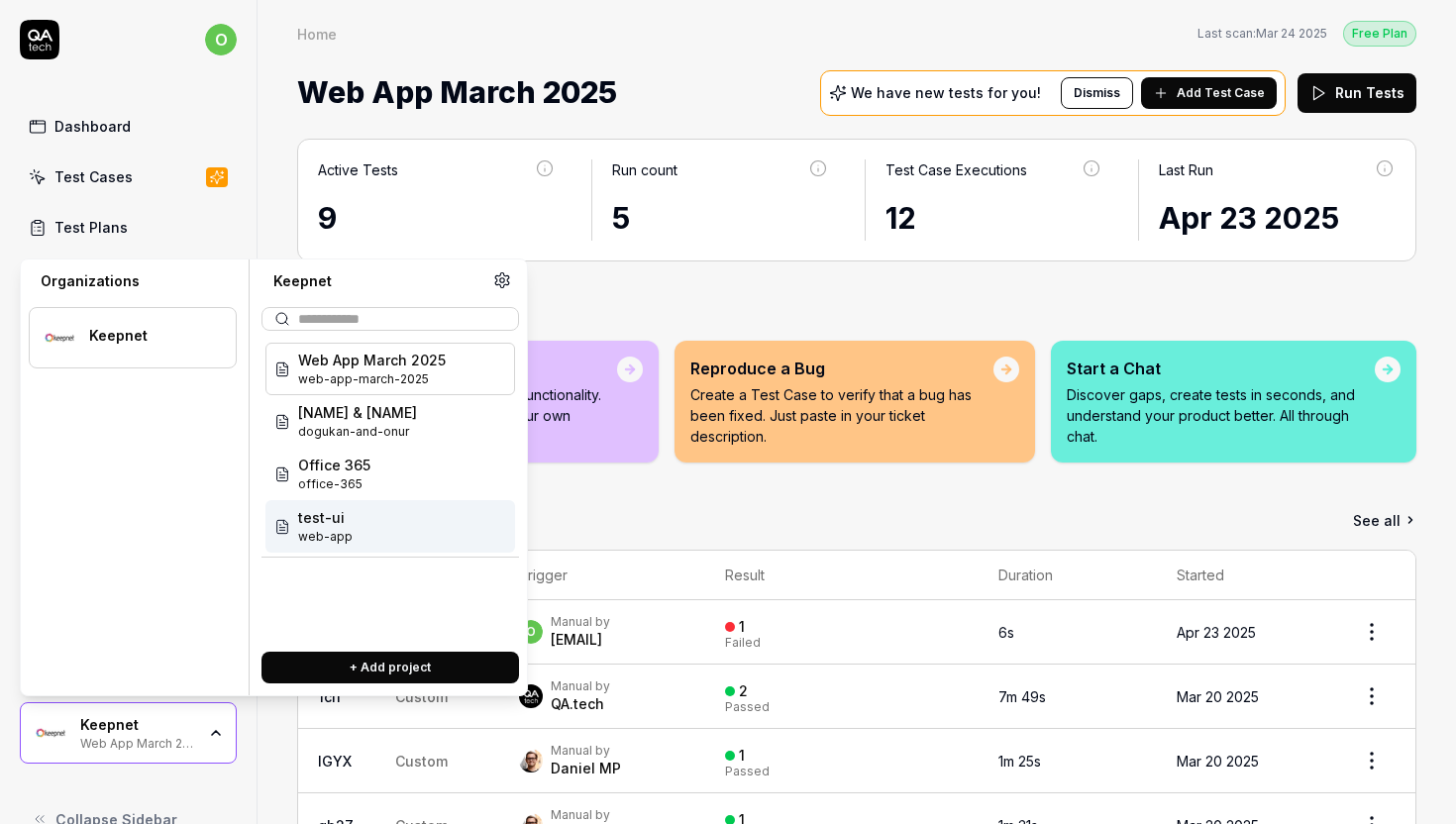 click on "+ Add project" at bounding box center (390, 668) 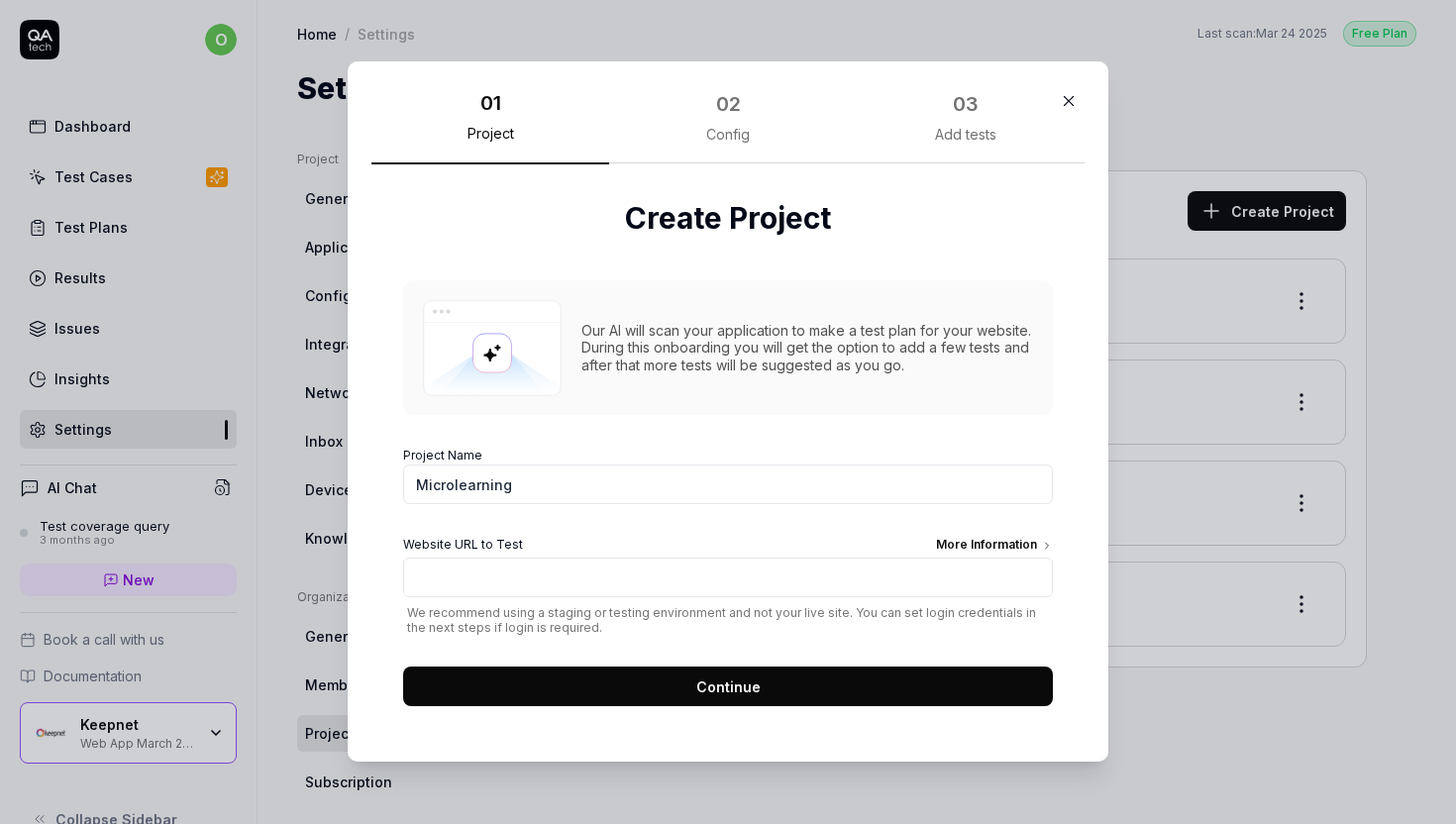type on "Microlearning" 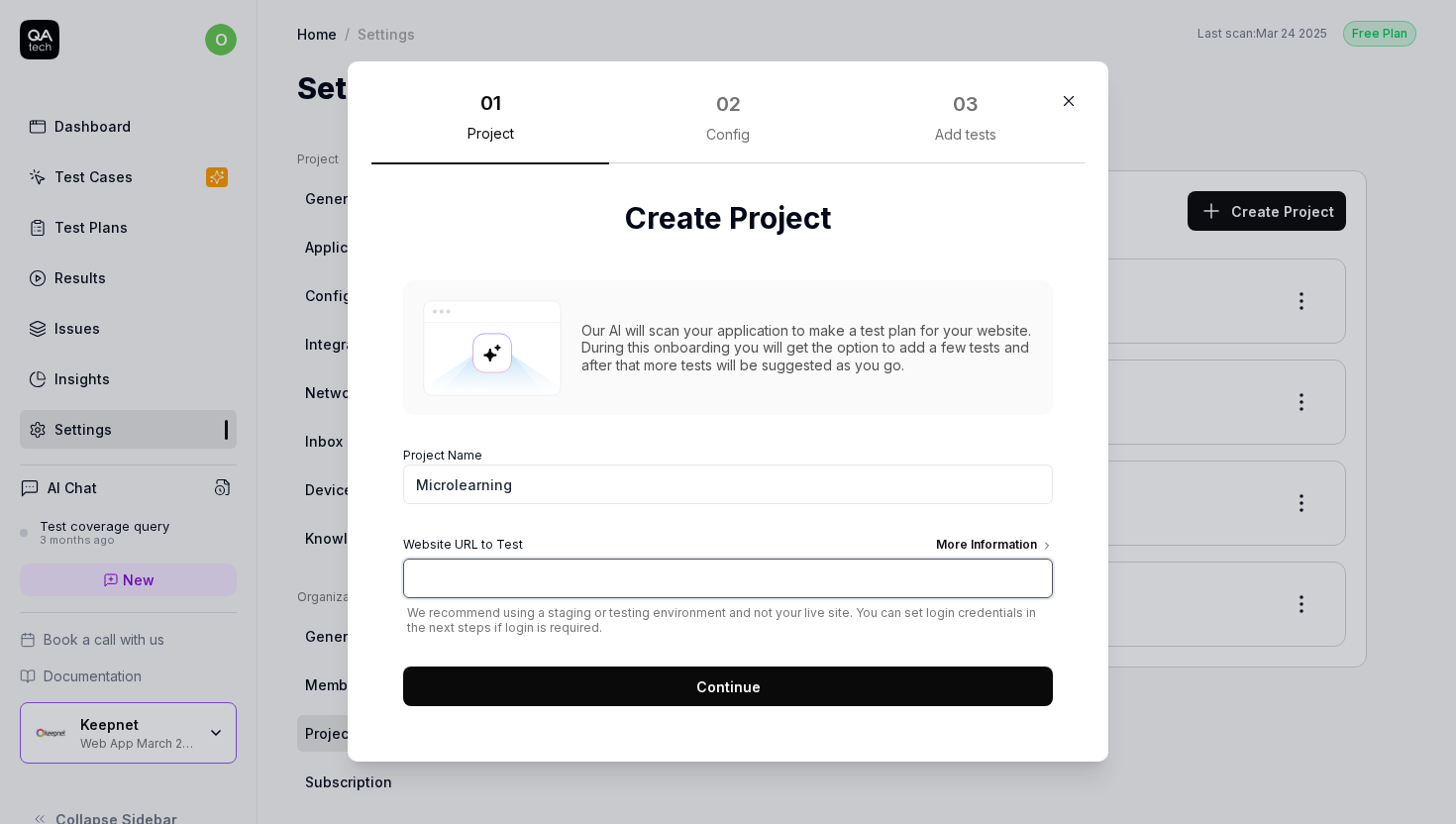 click on "Website URL to Test More Information" at bounding box center (728, 578) 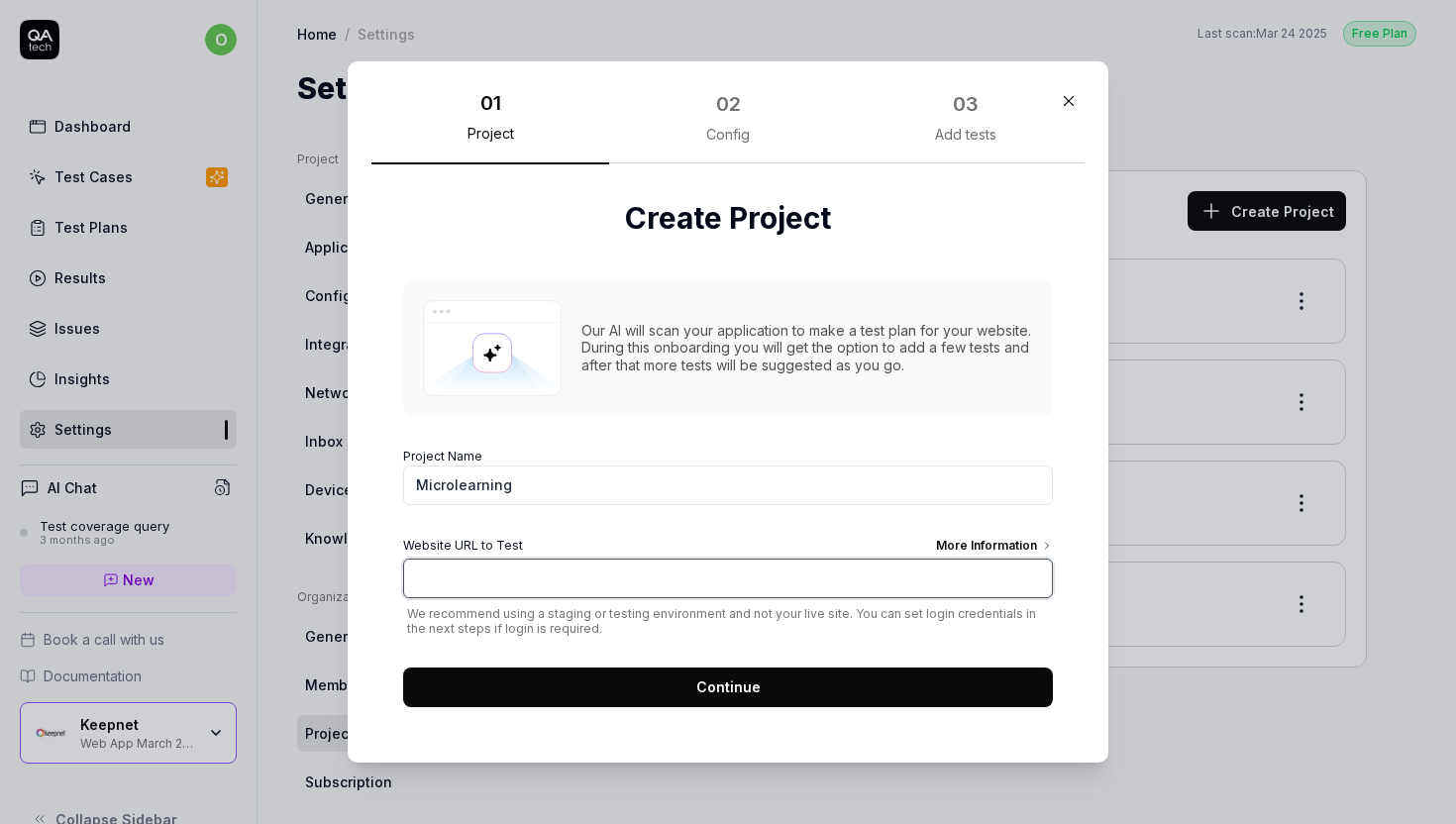 paste on "http://microlearning.pages.dev" 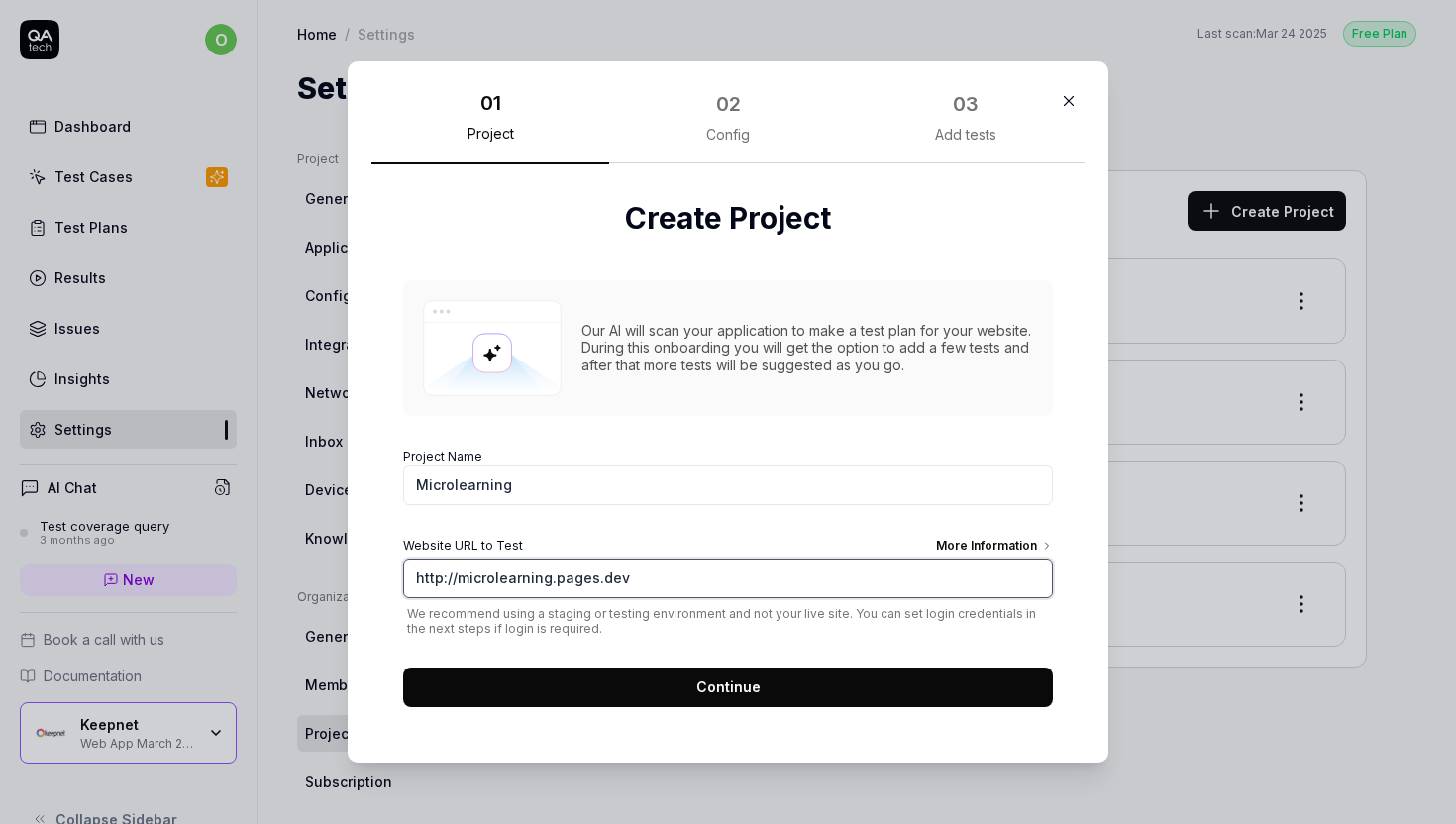 type on "http://microlearning.pages.dev" 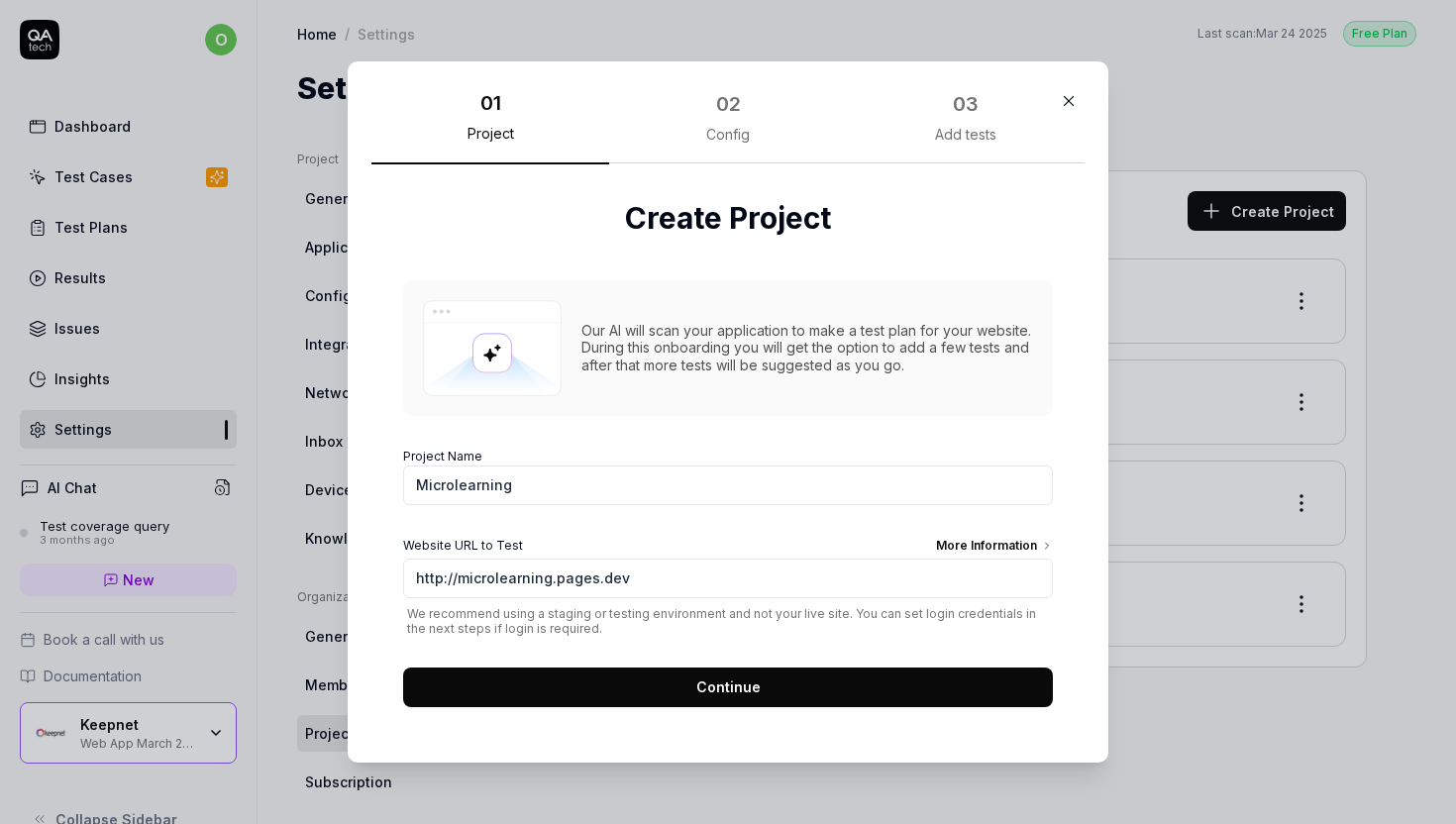 click on "Continue" at bounding box center (728, 686) 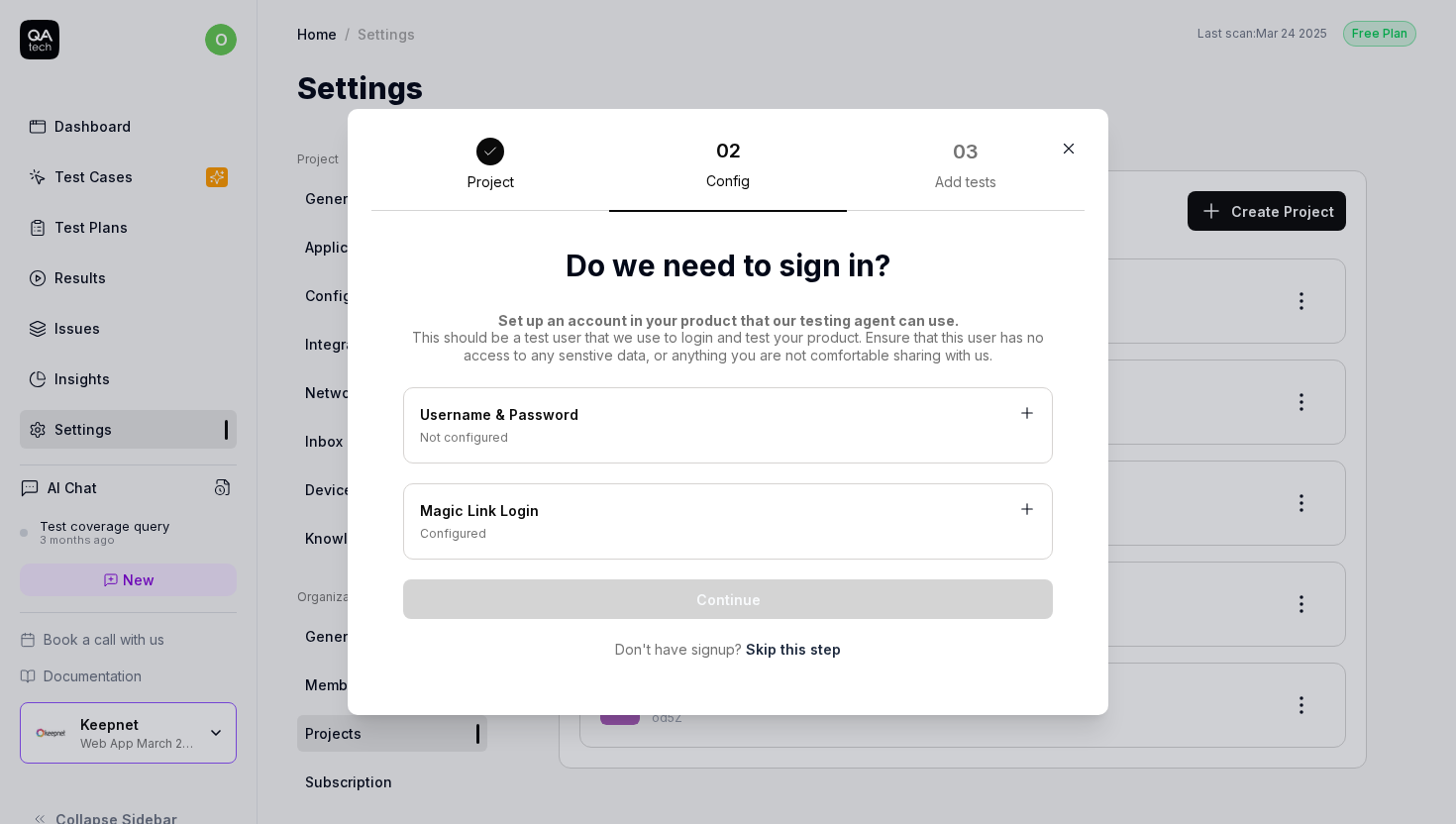 click on "Not configured" at bounding box center [728, 438] 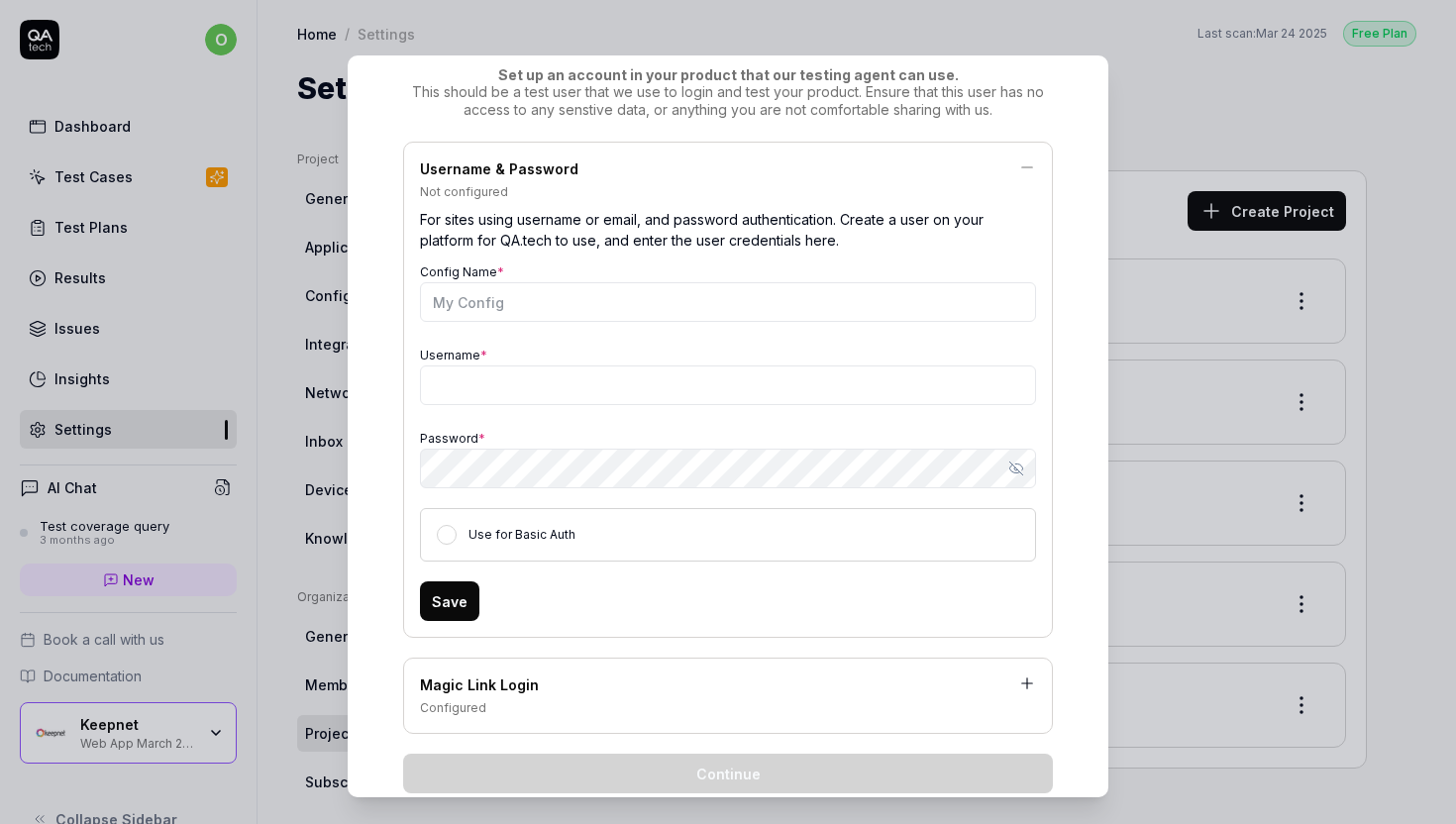 scroll, scrollTop: 284, scrollLeft: 0, axis: vertical 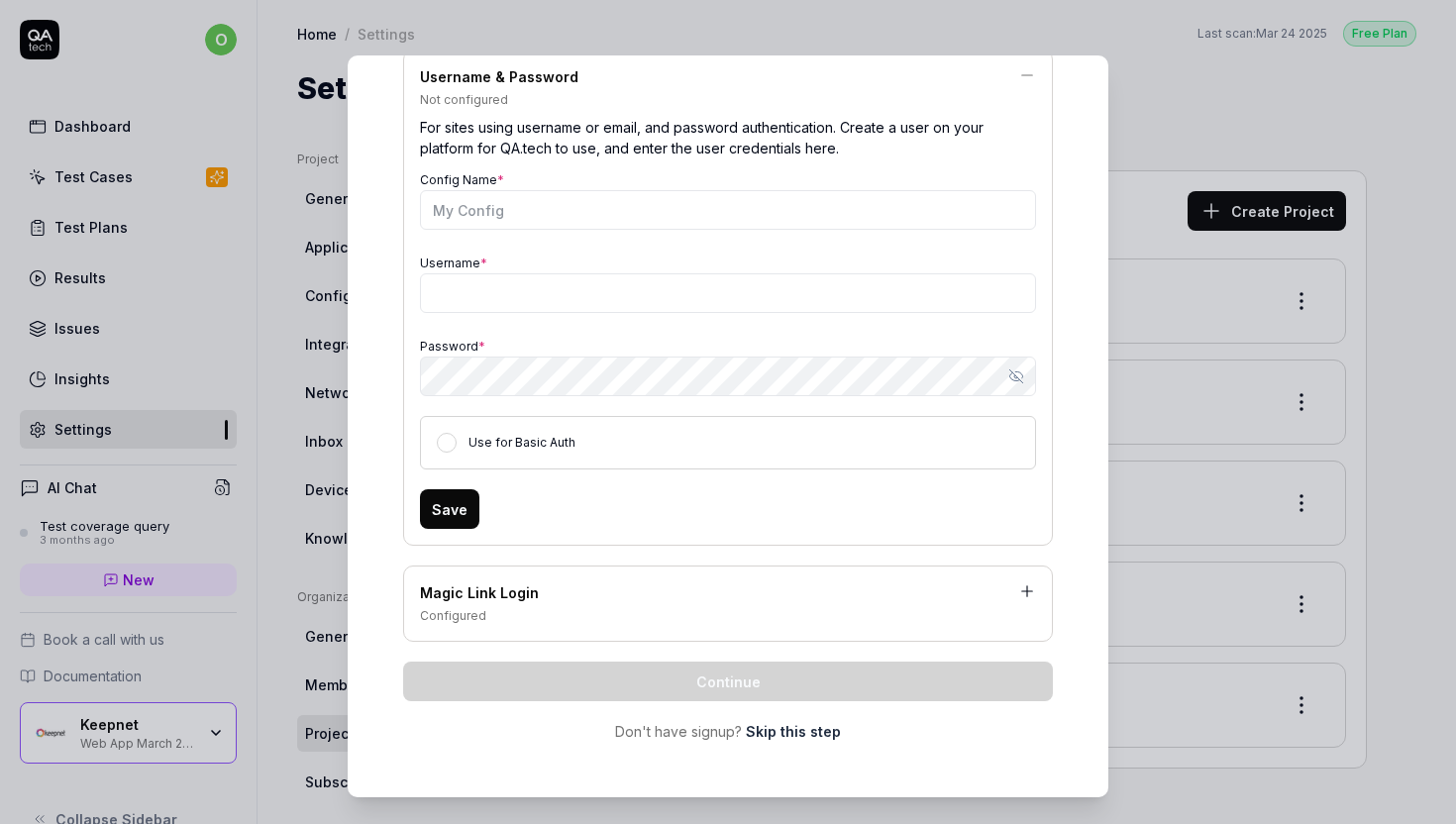 click on "Skip this step" at bounding box center [793, 731] 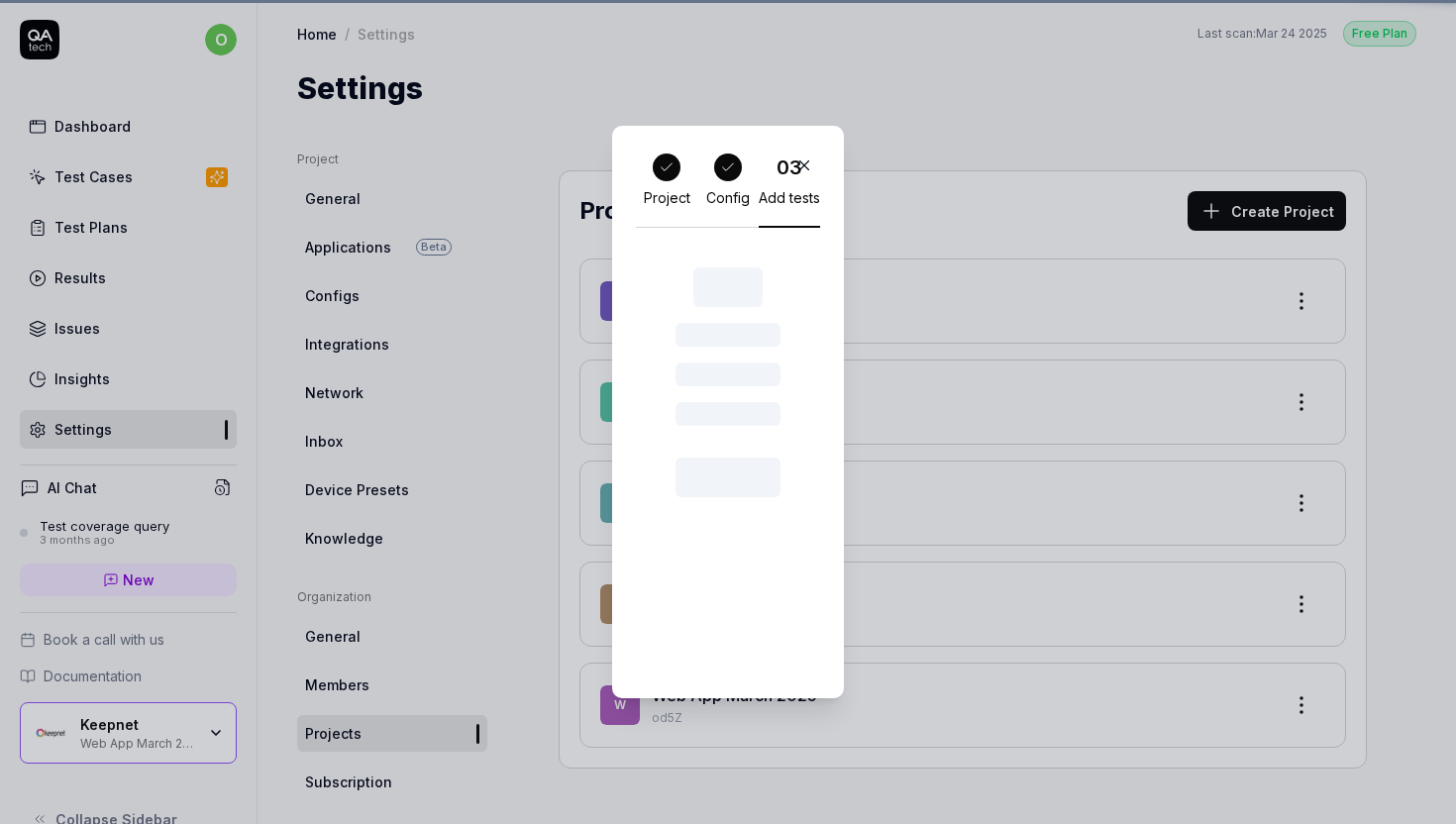 scroll, scrollTop: 0, scrollLeft: 0, axis: both 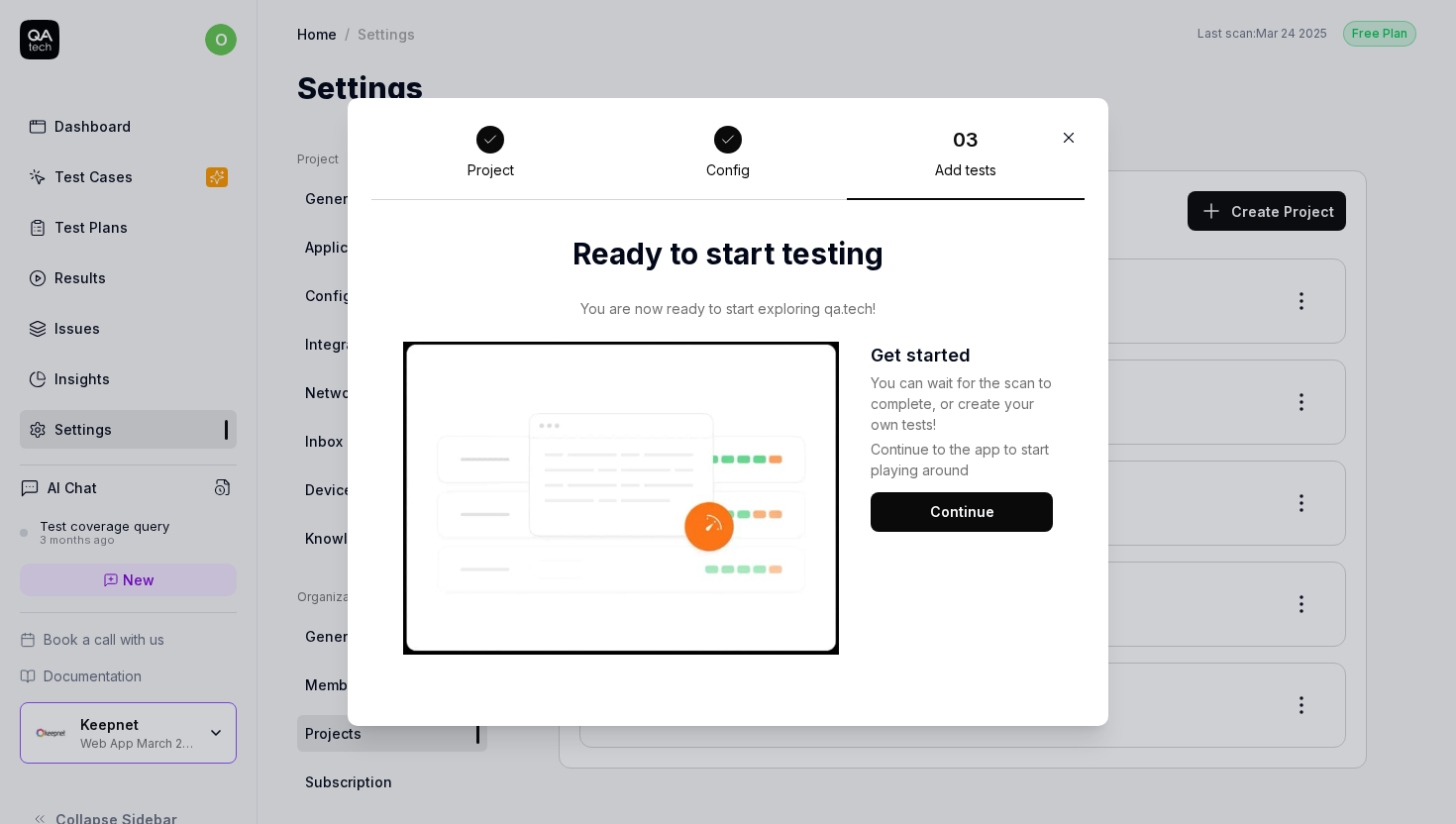 click on "Continue" at bounding box center (962, 512) 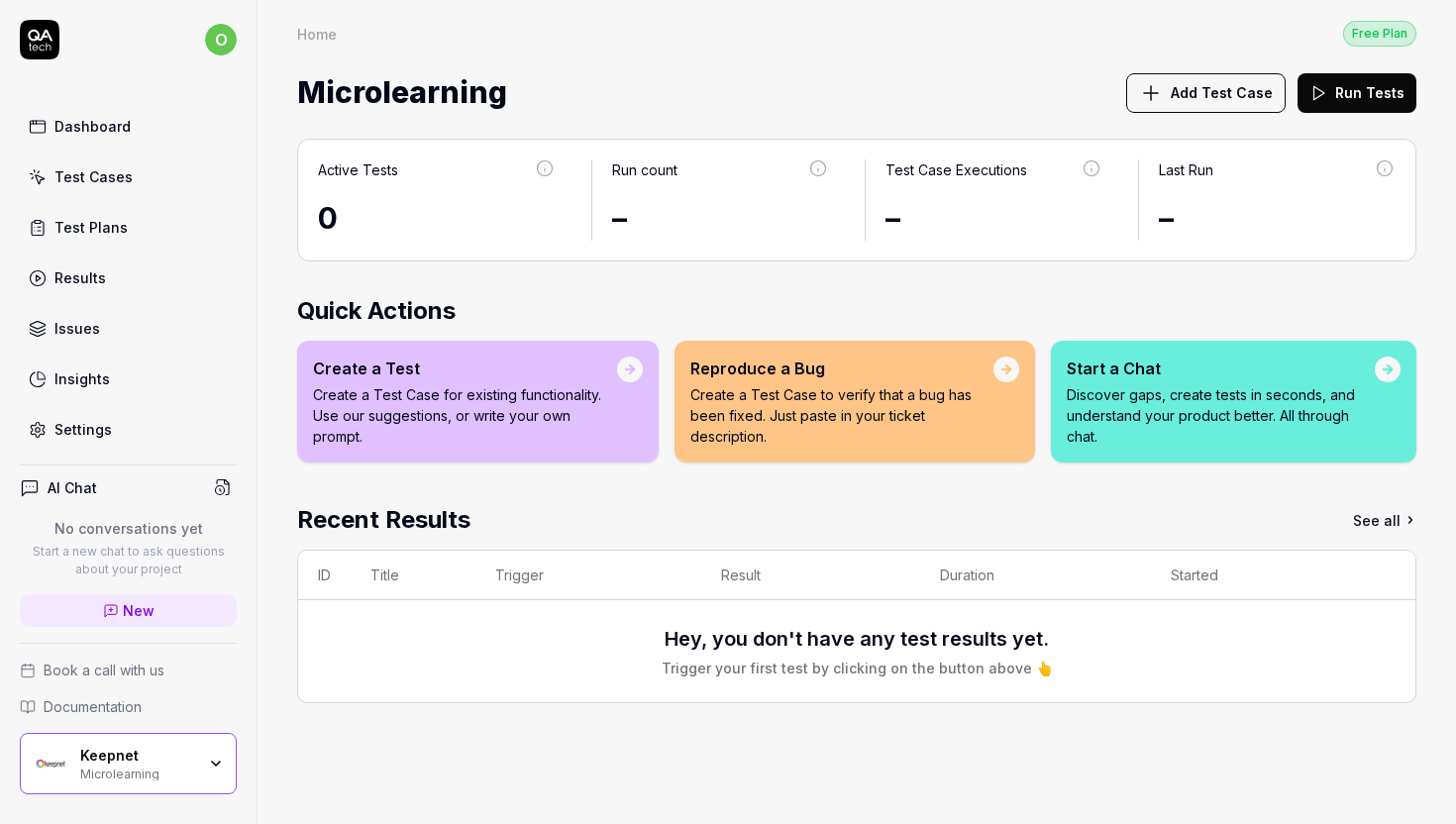 click on "Add Test Case" at bounding box center (1205, 93) 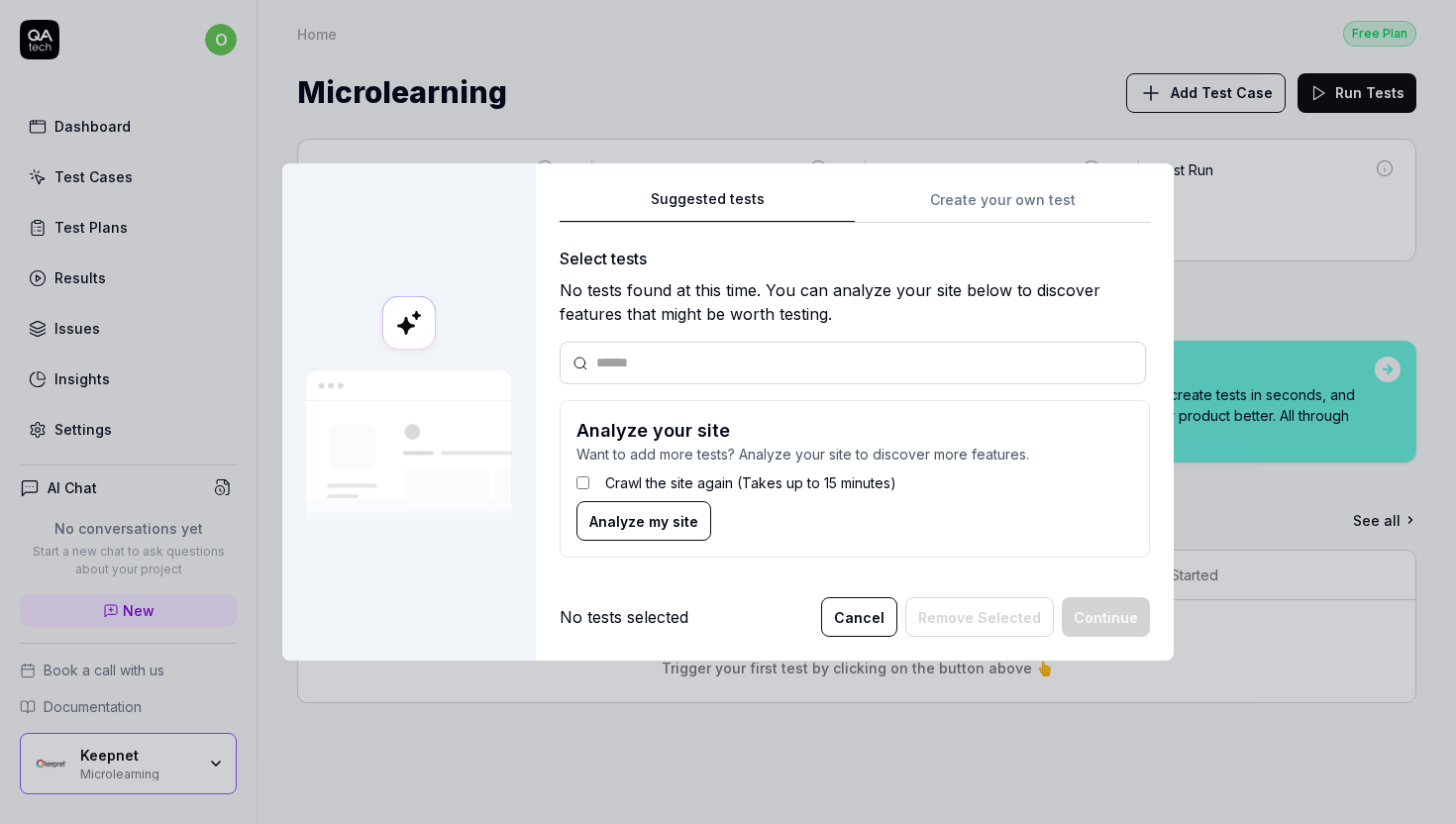 scroll, scrollTop: 0, scrollLeft: 0, axis: both 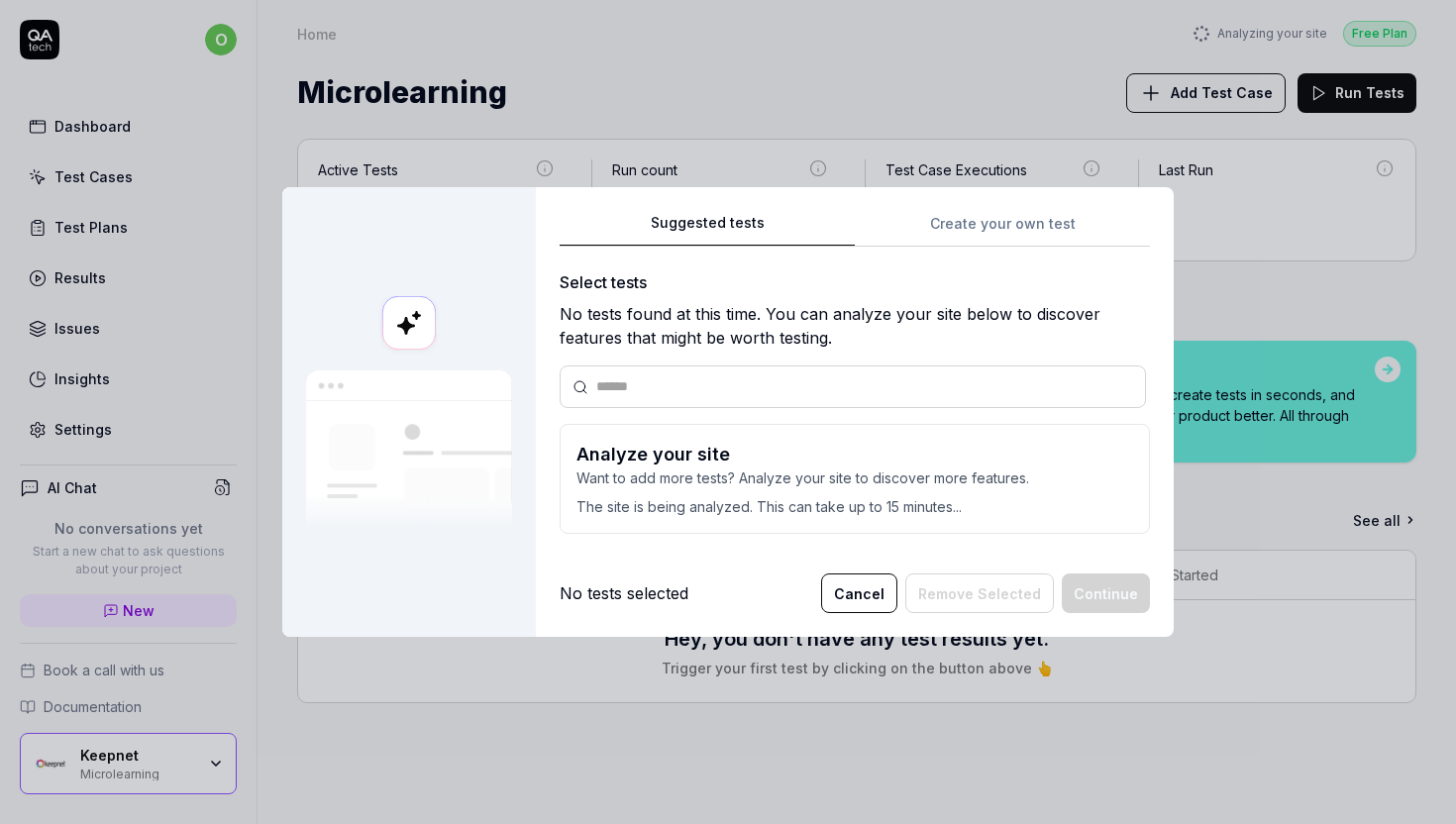 click on "Analyze your site Want to add more tests? Analyze your site to discover more features. The site is being analyzed. This can take up to 15 minutes..." at bounding box center (855, 478) 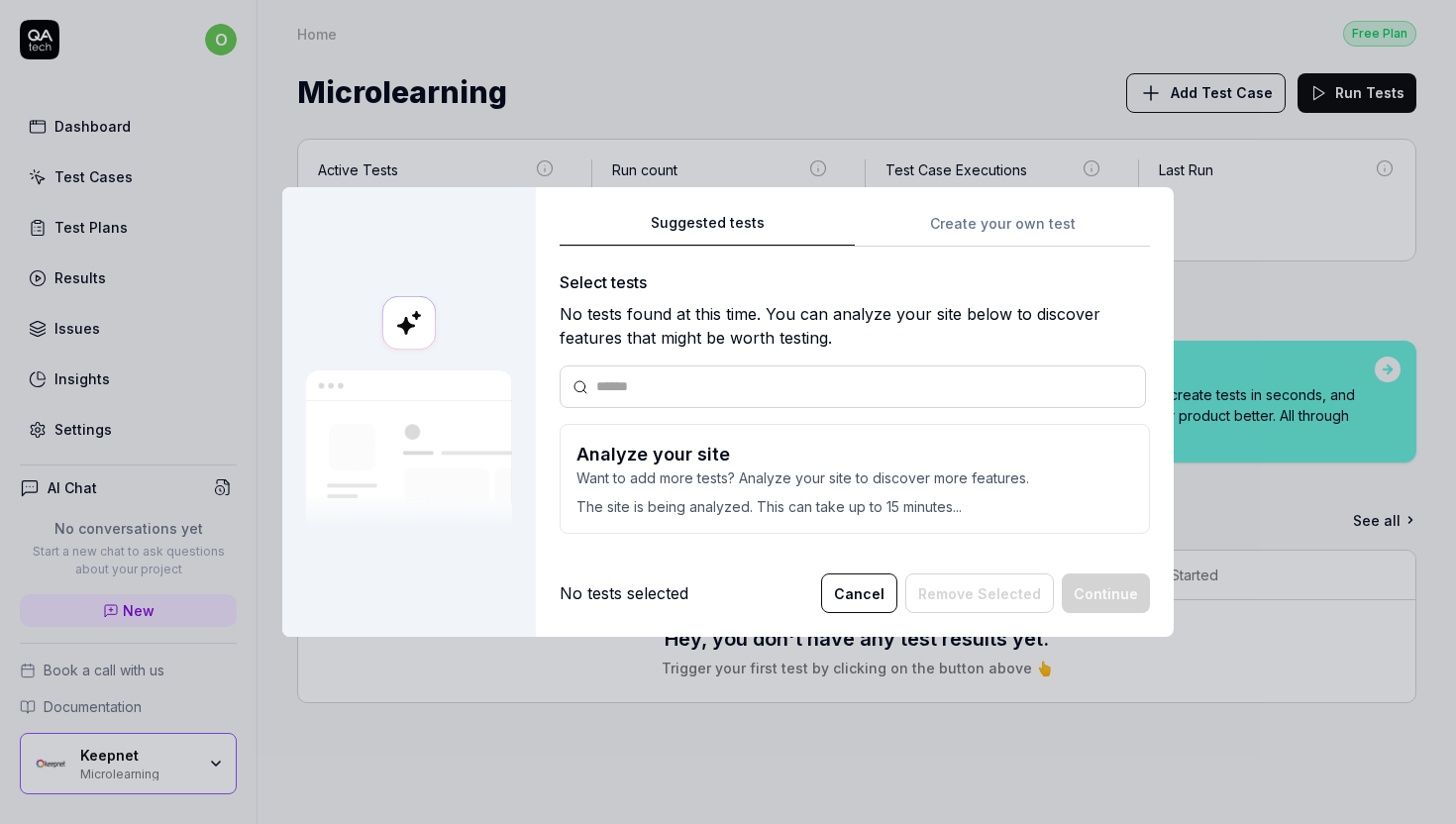 click on "Cancel" at bounding box center (859, 593) 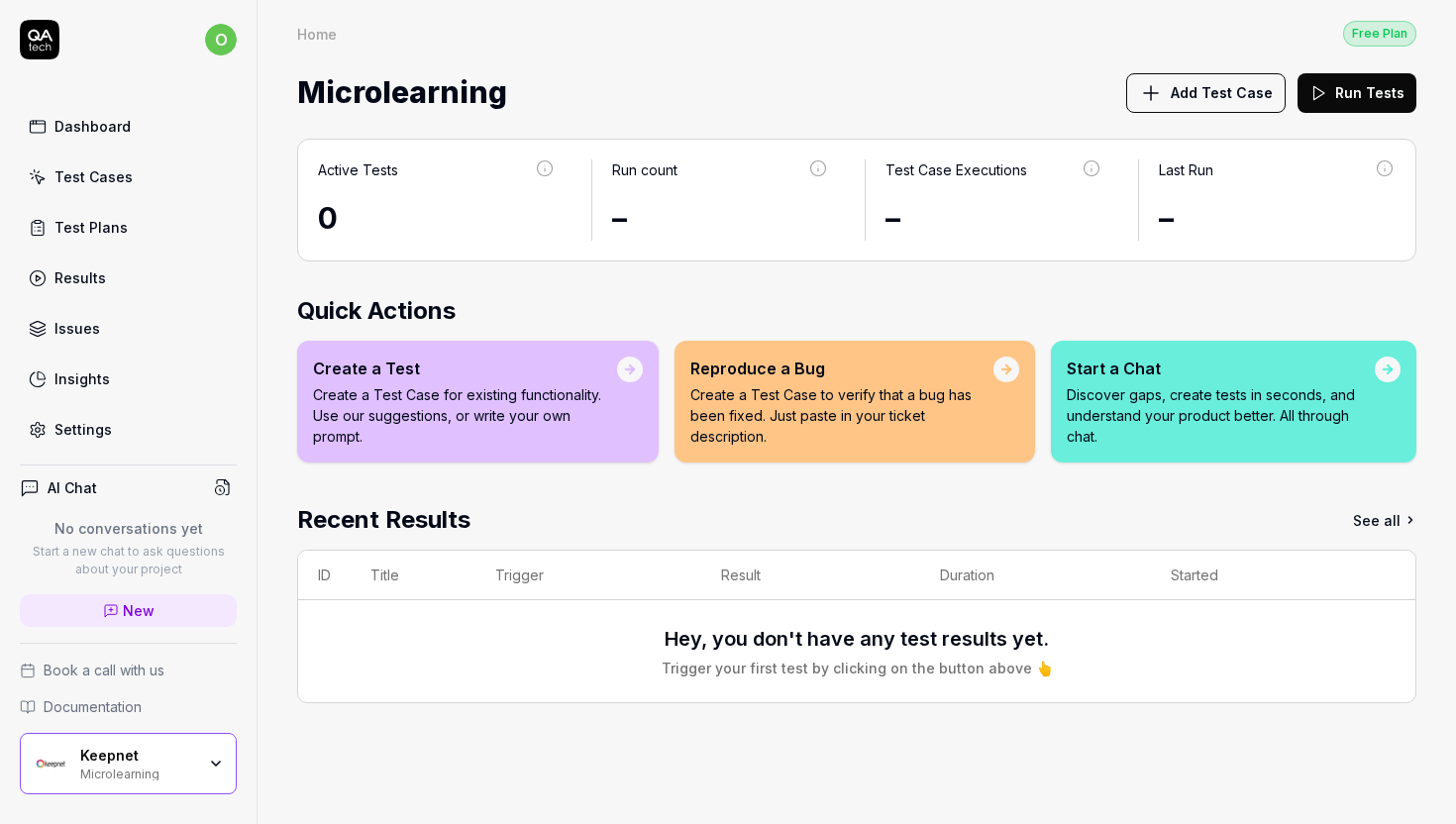 click on "Settings" at bounding box center [128, 429] 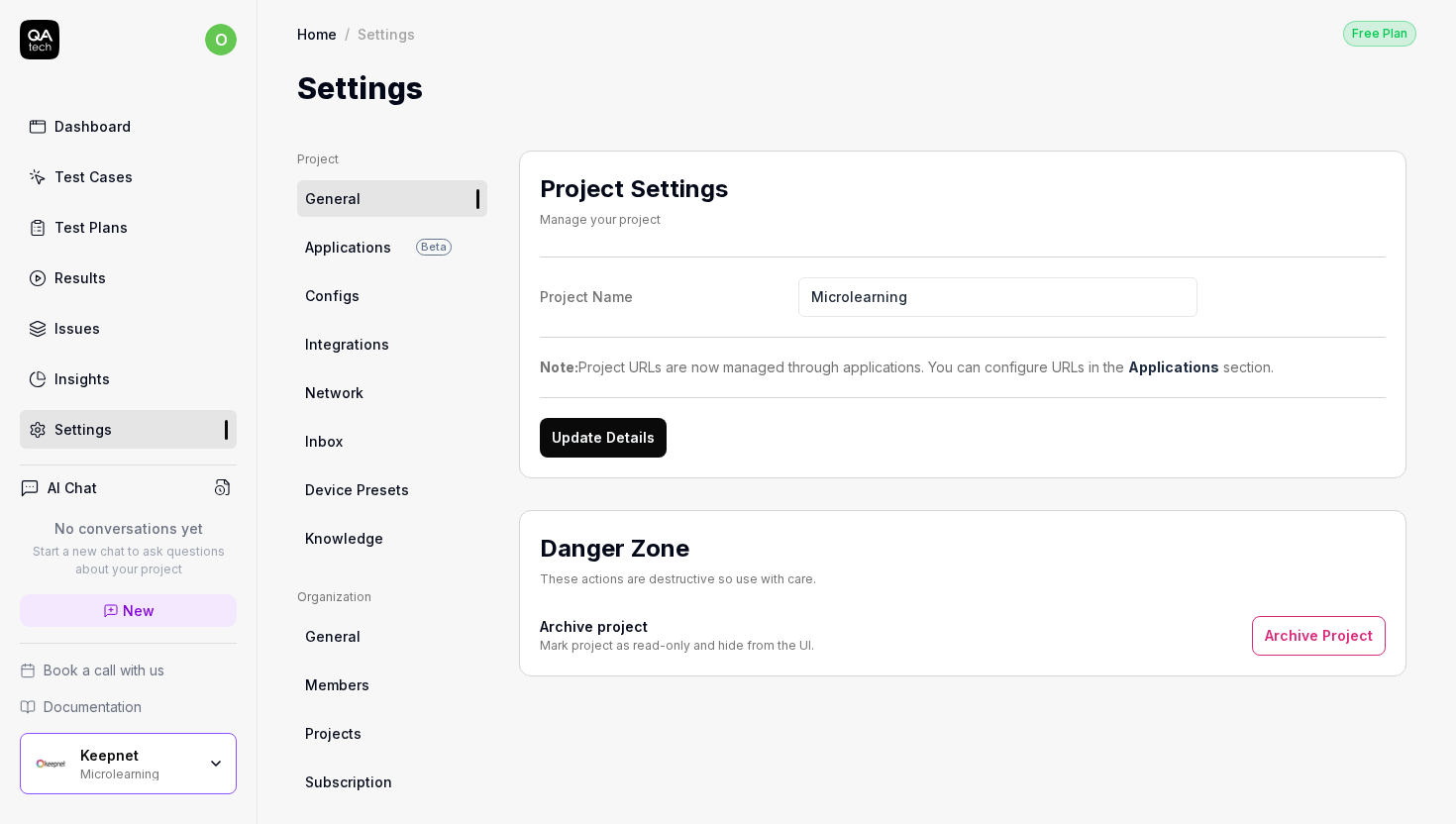click on "Knowledge" at bounding box center [392, 538] 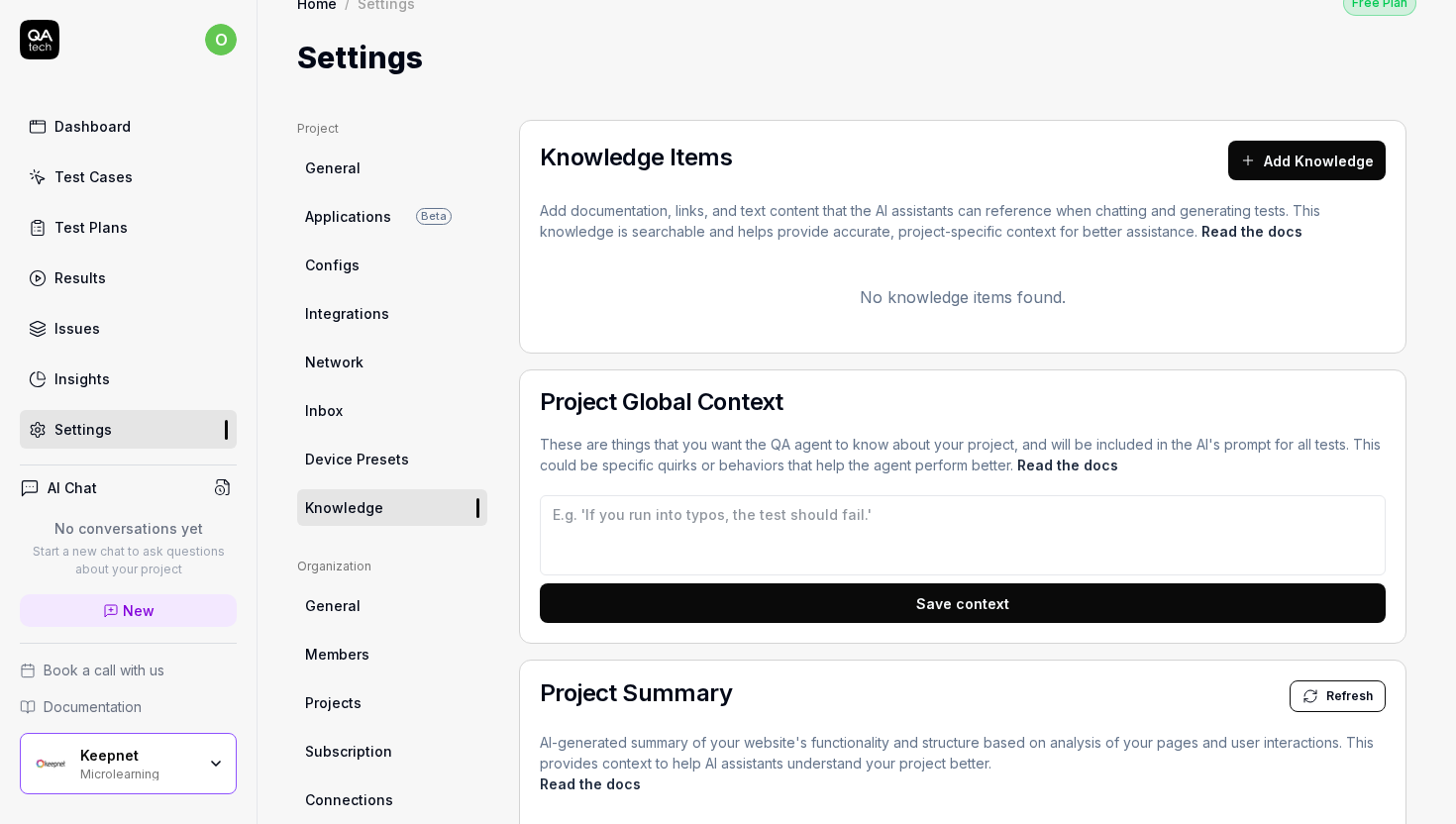 scroll, scrollTop: 47, scrollLeft: 0, axis: vertical 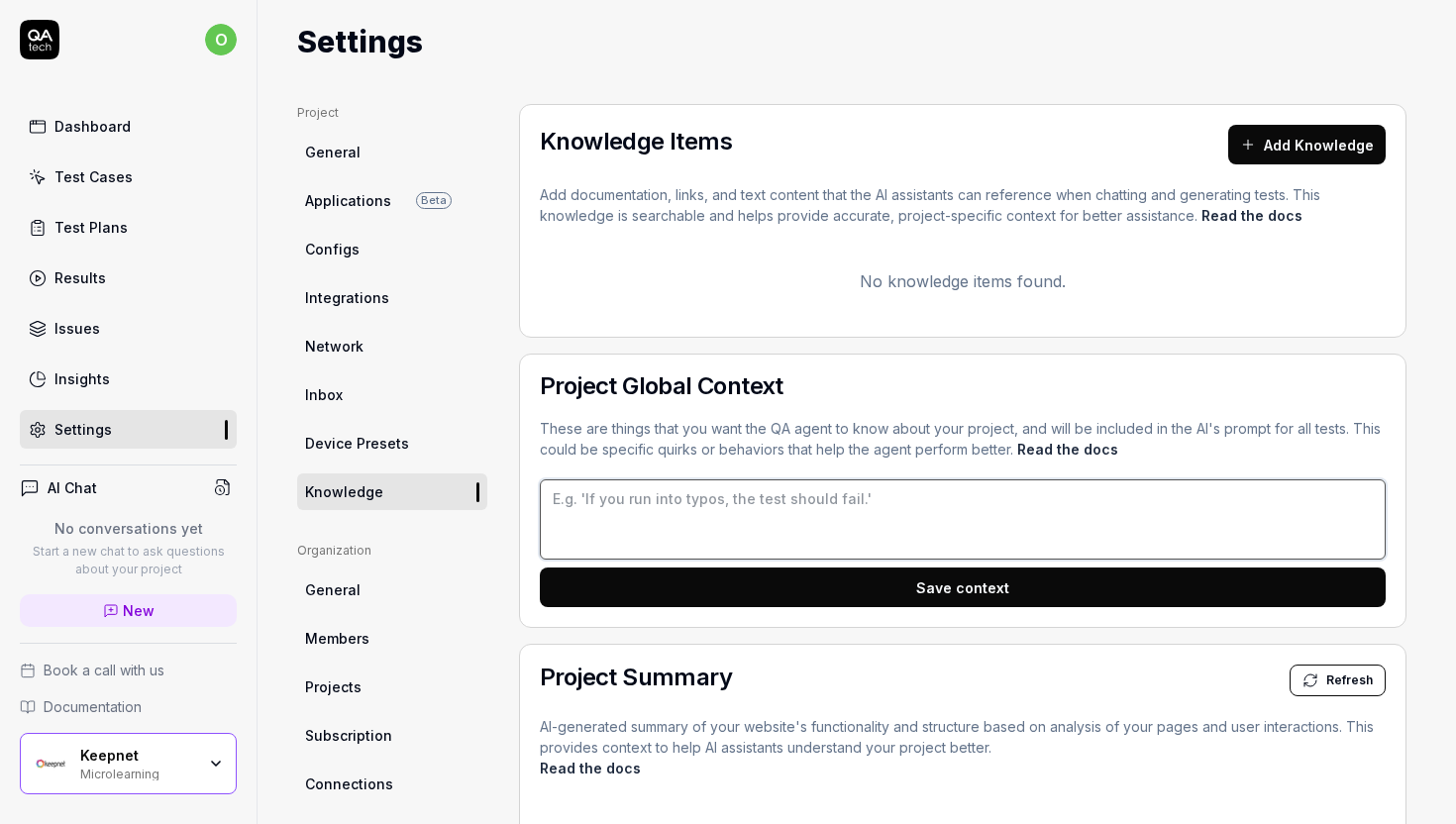 click at bounding box center (963, 519) 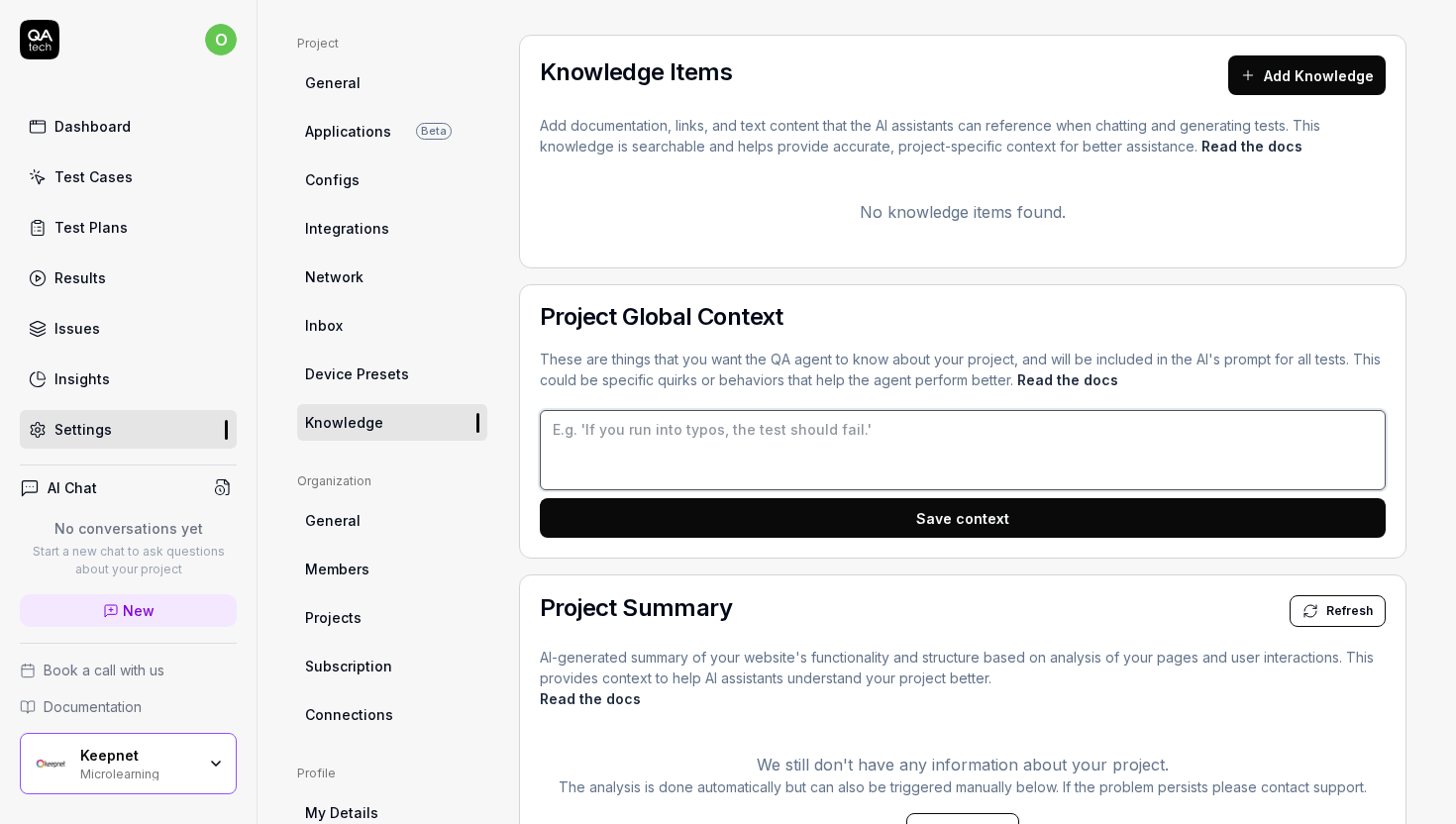 scroll, scrollTop: 118, scrollLeft: 0, axis: vertical 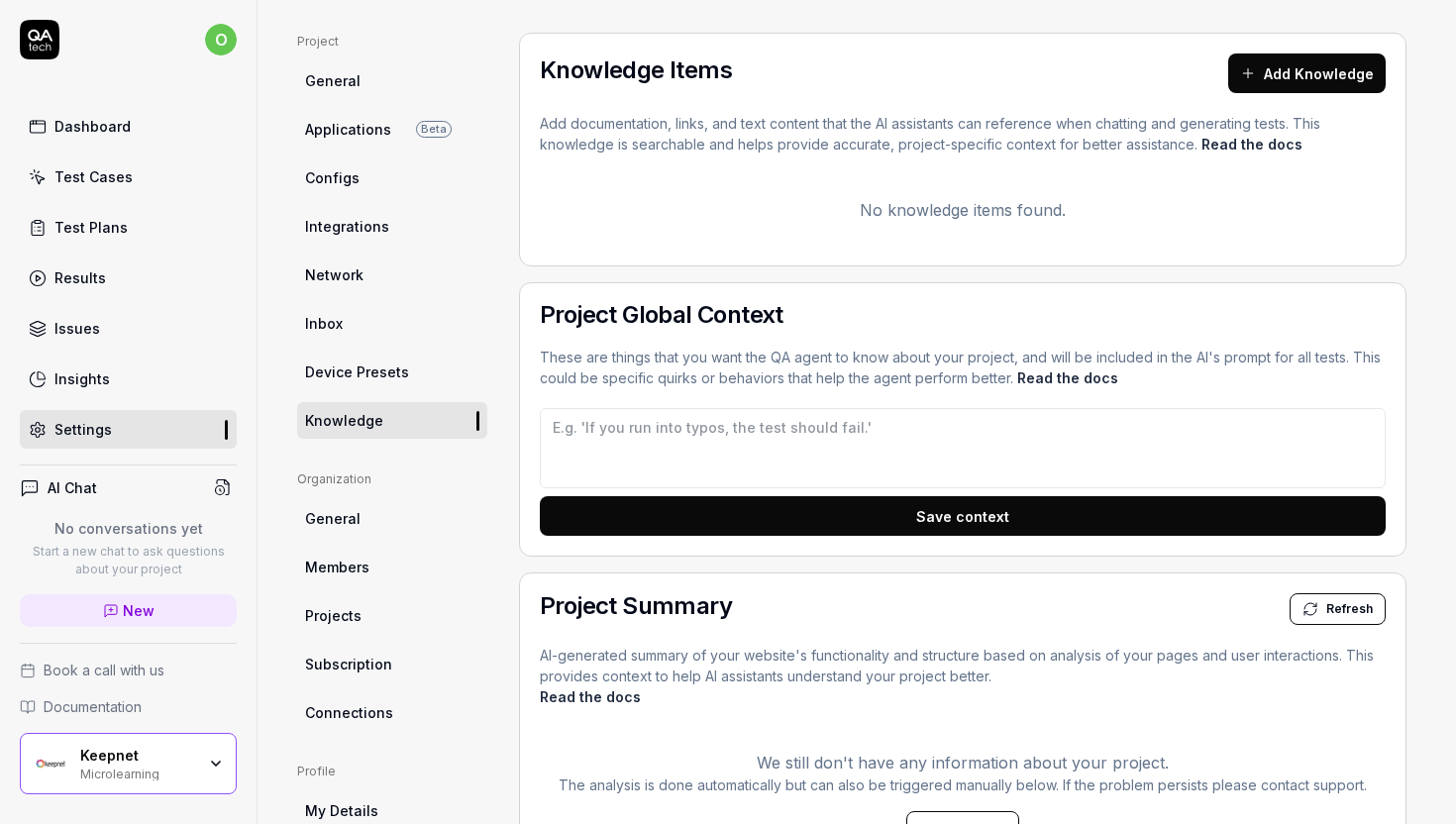 click on "Project Global Context" at bounding box center (963, 315) 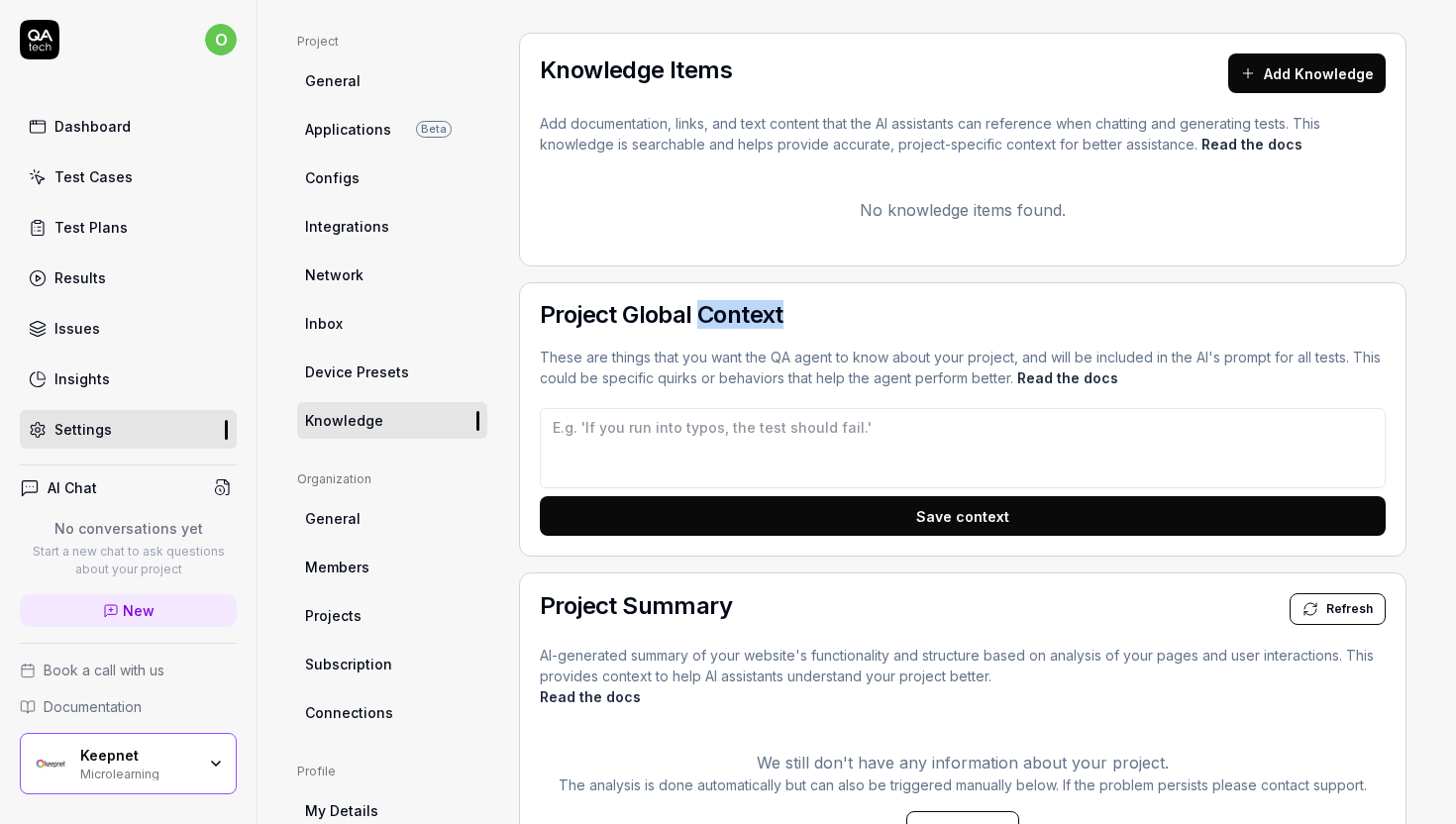 click on "Project Global Context" at bounding box center (963, 315) 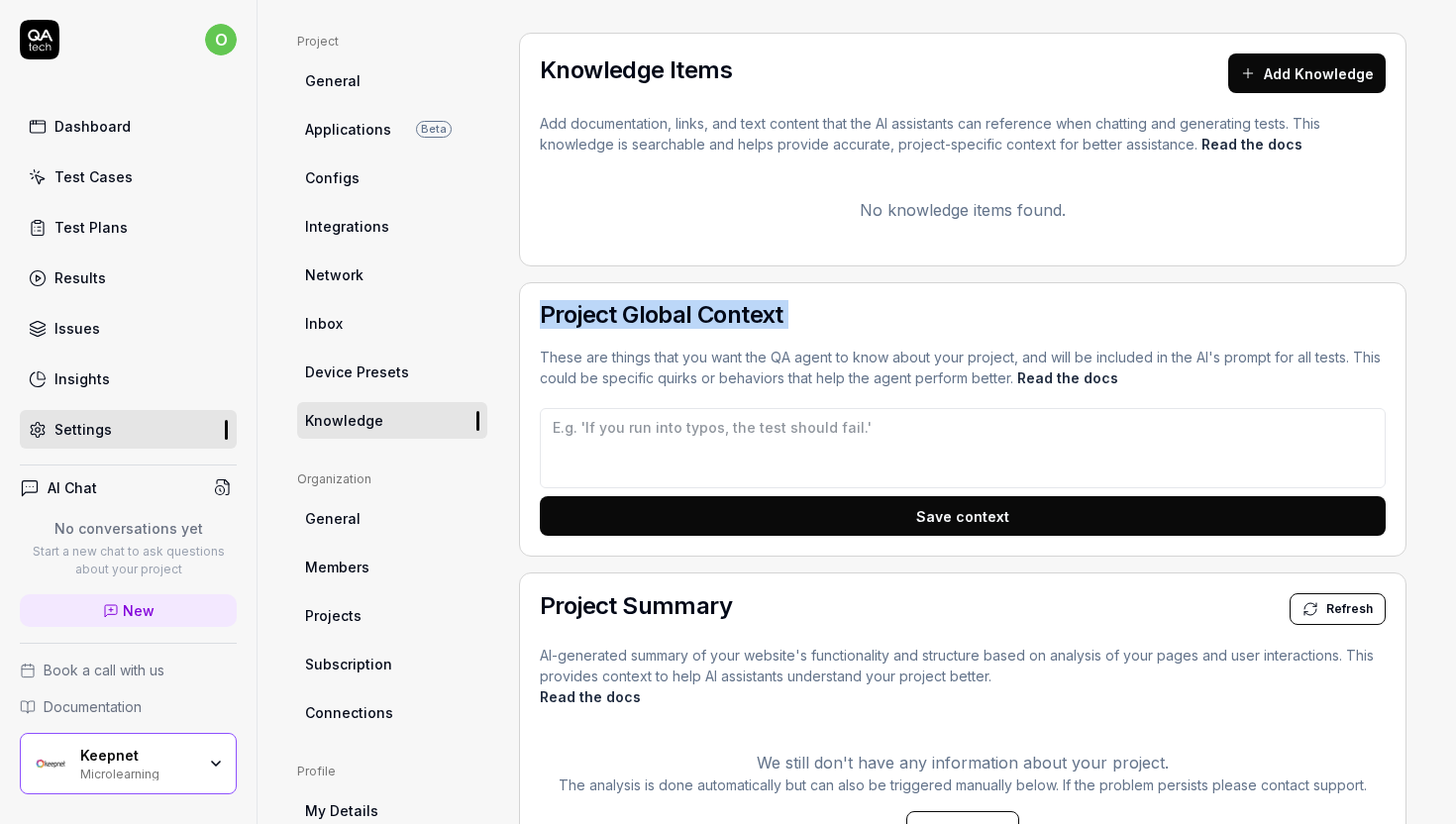 click on "Project Global Context" at bounding box center (963, 315) 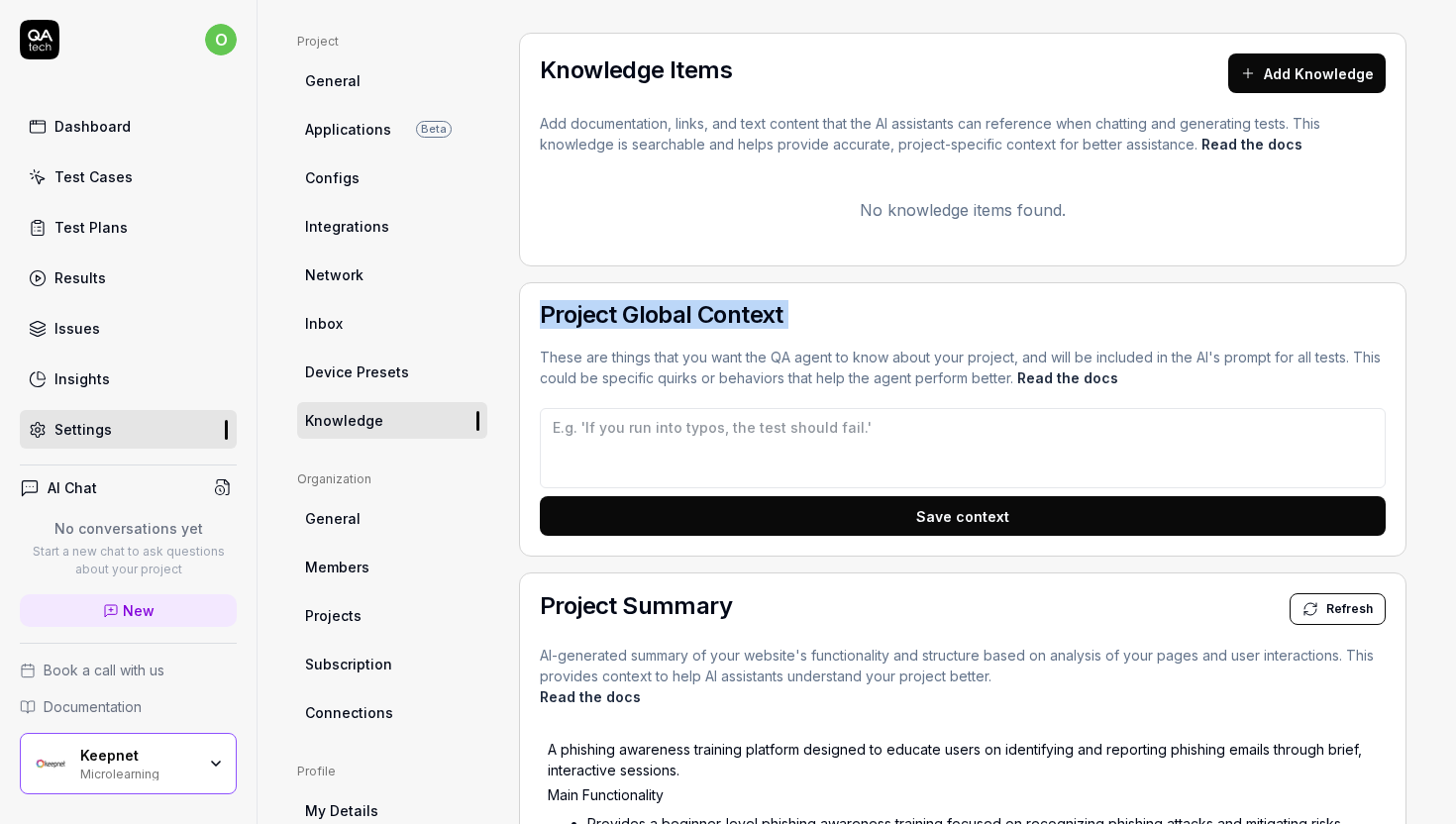 copy on "Project Global Context" 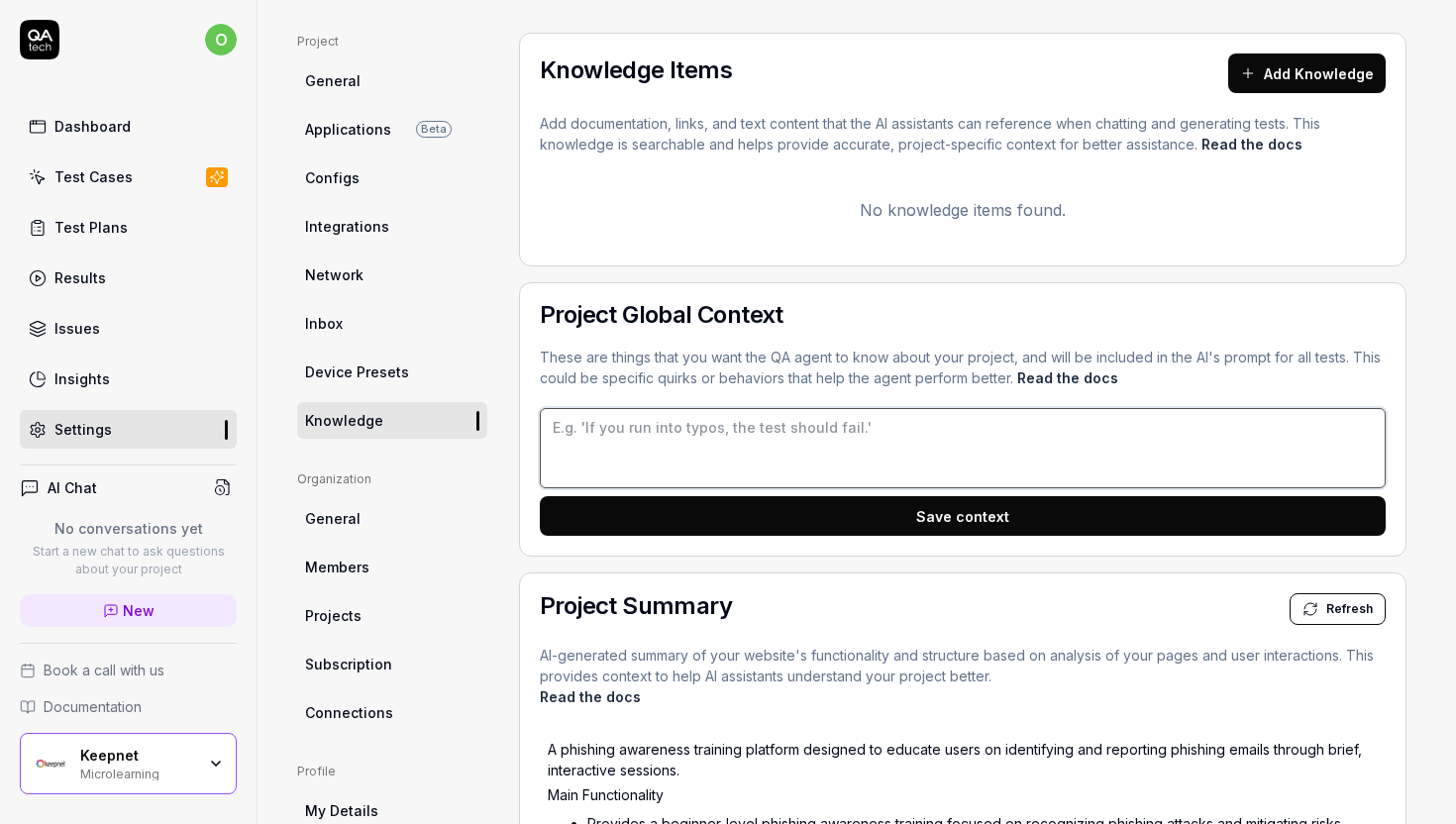 click at bounding box center (963, 448) 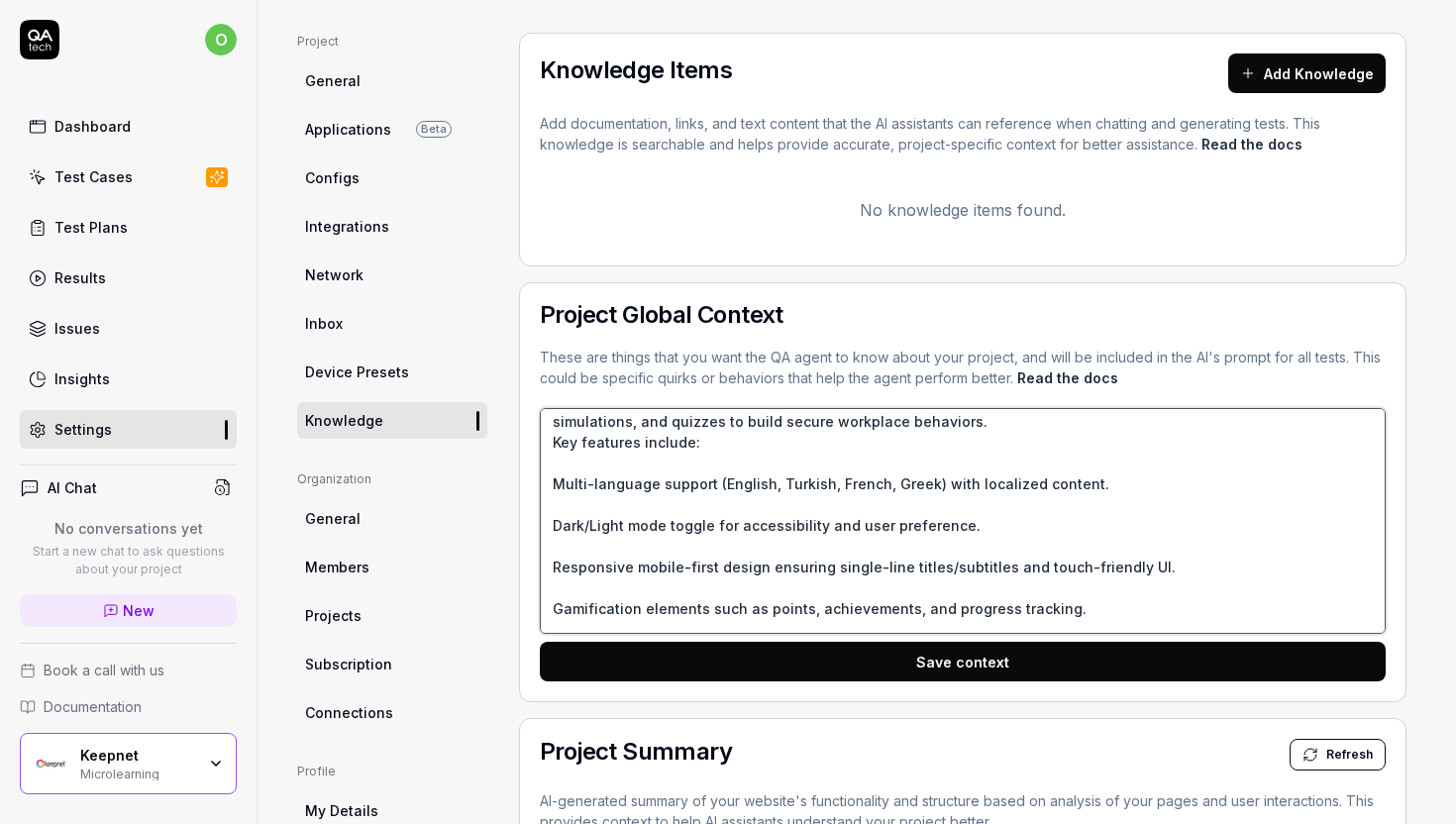 scroll, scrollTop: 0, scrollLeft: 0, axis: both 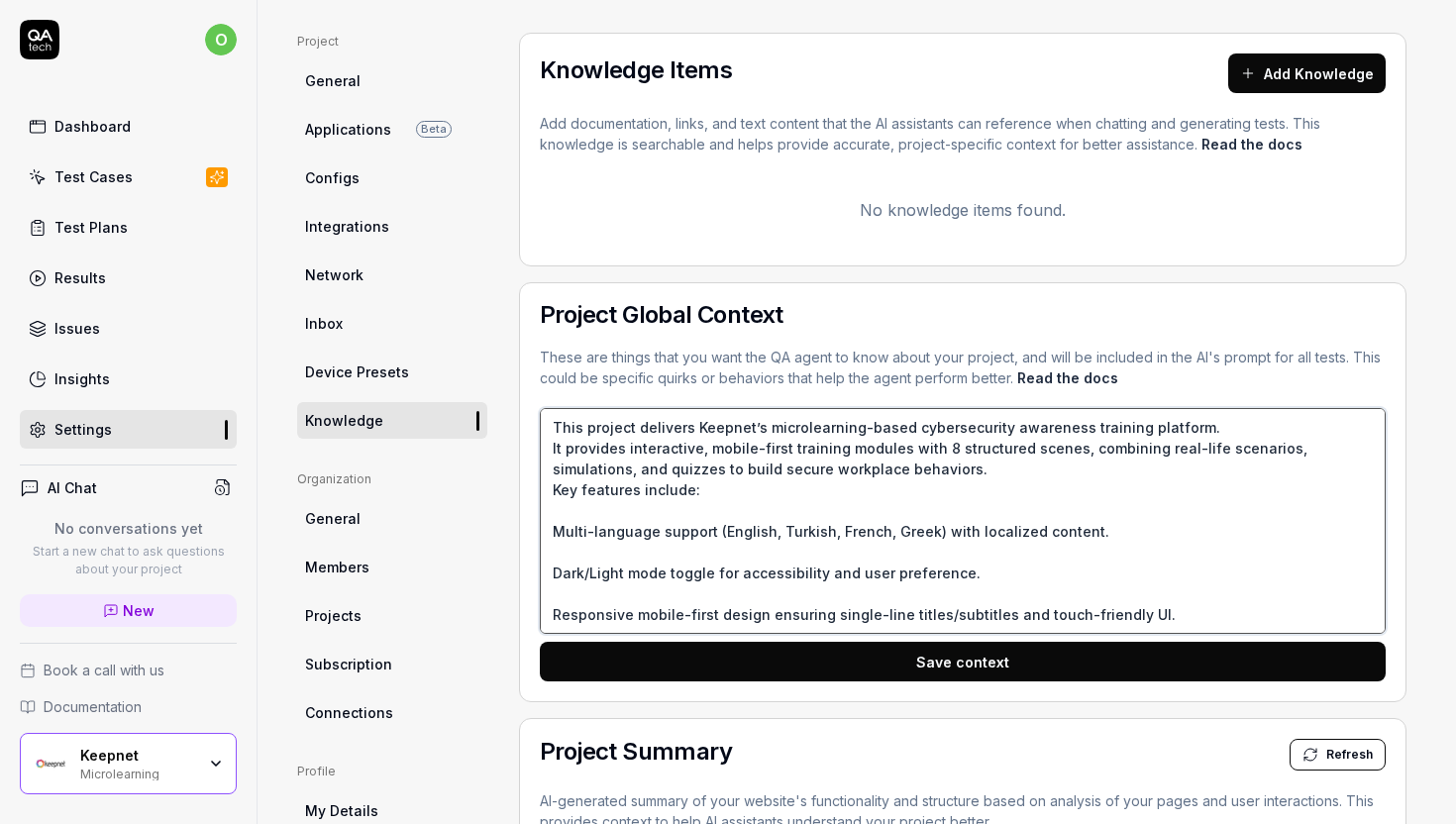 click on "This project delivers Keepnet’s microlearning-based cybersecurity awareness training platform.
It provides interactive, mobile-first training modules with 8 structured scenes, combining real-life scenarios, simulations, and quizzes to build secure workplace behaviors.
Key features include:
Multi-language support (English, Turkish, French, Greek) with localized content.
Dark/Light mode toggle for accessibility and user preference.
Responsive mobile-first design ensuring single-line titles/subtitles and touch-friendly UI.
Gamification elements such as points, achievements, and progress tracking.
Accessibility support with ARIA labels and screen reader-friendly content.
Role- and industry-relevant content tailored to user context.
The QA should validate that all features work correctly across devices, themes, and languages while maintaining usability and behavioral-science-based learning flow." at bounding box center [963, 521] 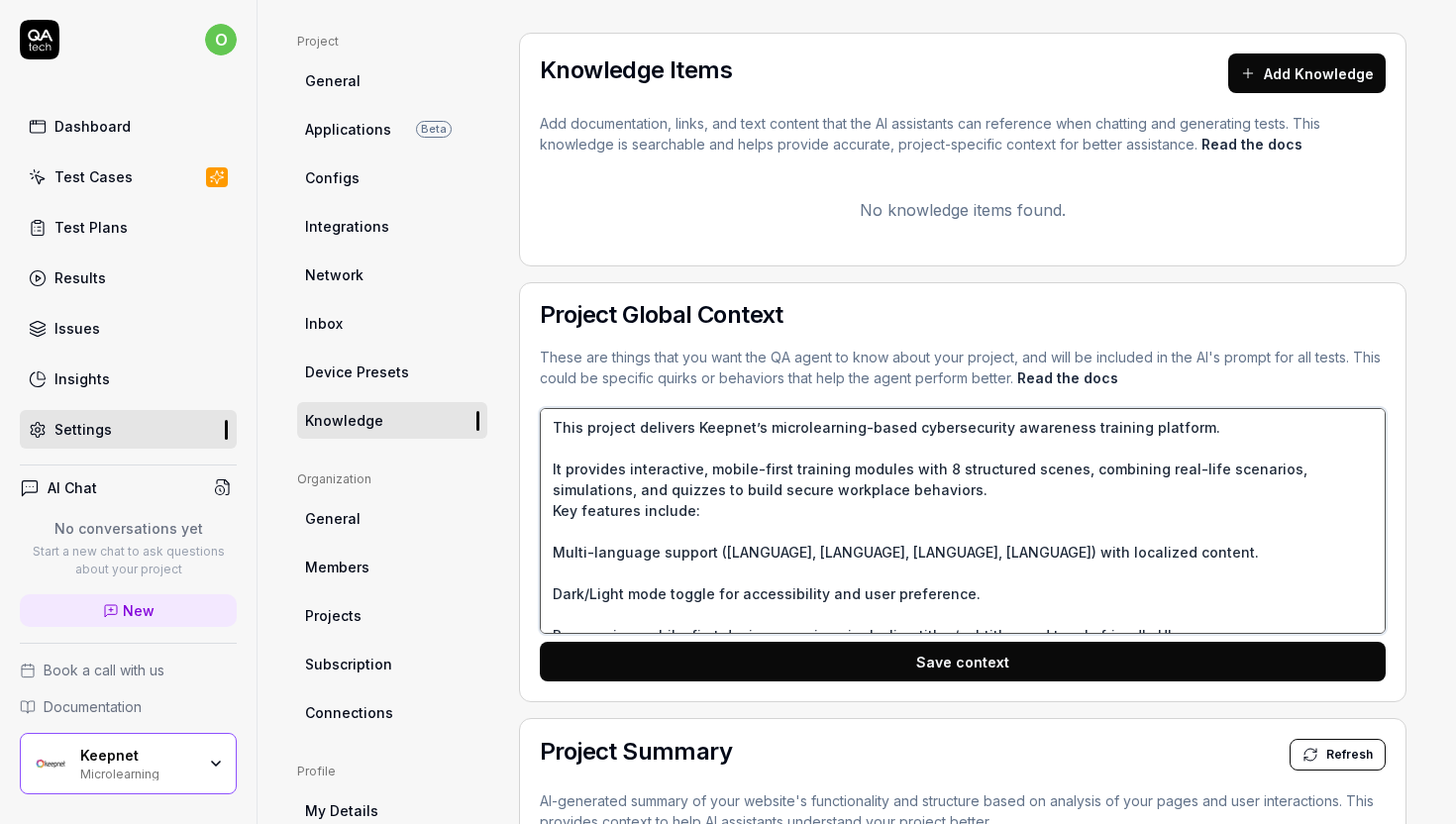 click on "This project delivers Keepnet’s microlearning-based cybersecurity awareness training platform.
It provides interactive, mobile-first training modules with 8 structured scenes, combining real-life scenarios, simulations, and quizzes to build secure workplace behaviors.
Key features include:
Multi-language support ([LANGUAGE], [LANGUAGE], [LANGUAGE], [LANGUAGE]) with localized content.
Dark/Light mode toggle for accessibility and user preference.
Responsive mobile-first design ensuring single-line titles/subtitles and touch-friendly UI.
Gamification elements such as points, achievements, and progress tracking.
Accessibility support with ARIA labels and screen reader-friendly content.
Role- and industry-relevant content tailored to user context.
The QA should validate that all features work correctly across devices, themes, and languages while maintaining usability and behavioral-science-based learning flow." at bounding box center (963, 521) 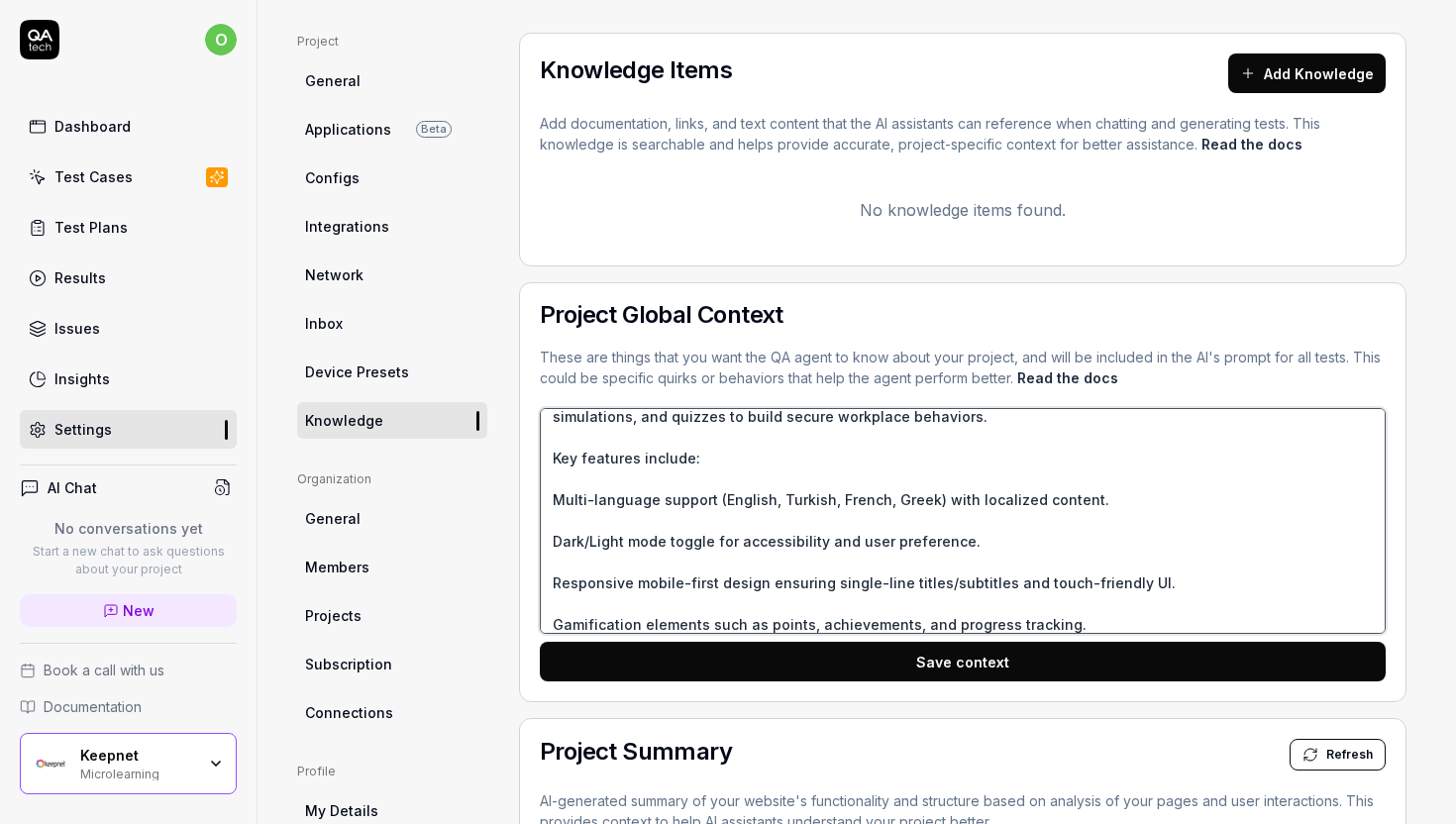 scroll, scrollTop: 77, scrollLeft: 0, axis: vertical 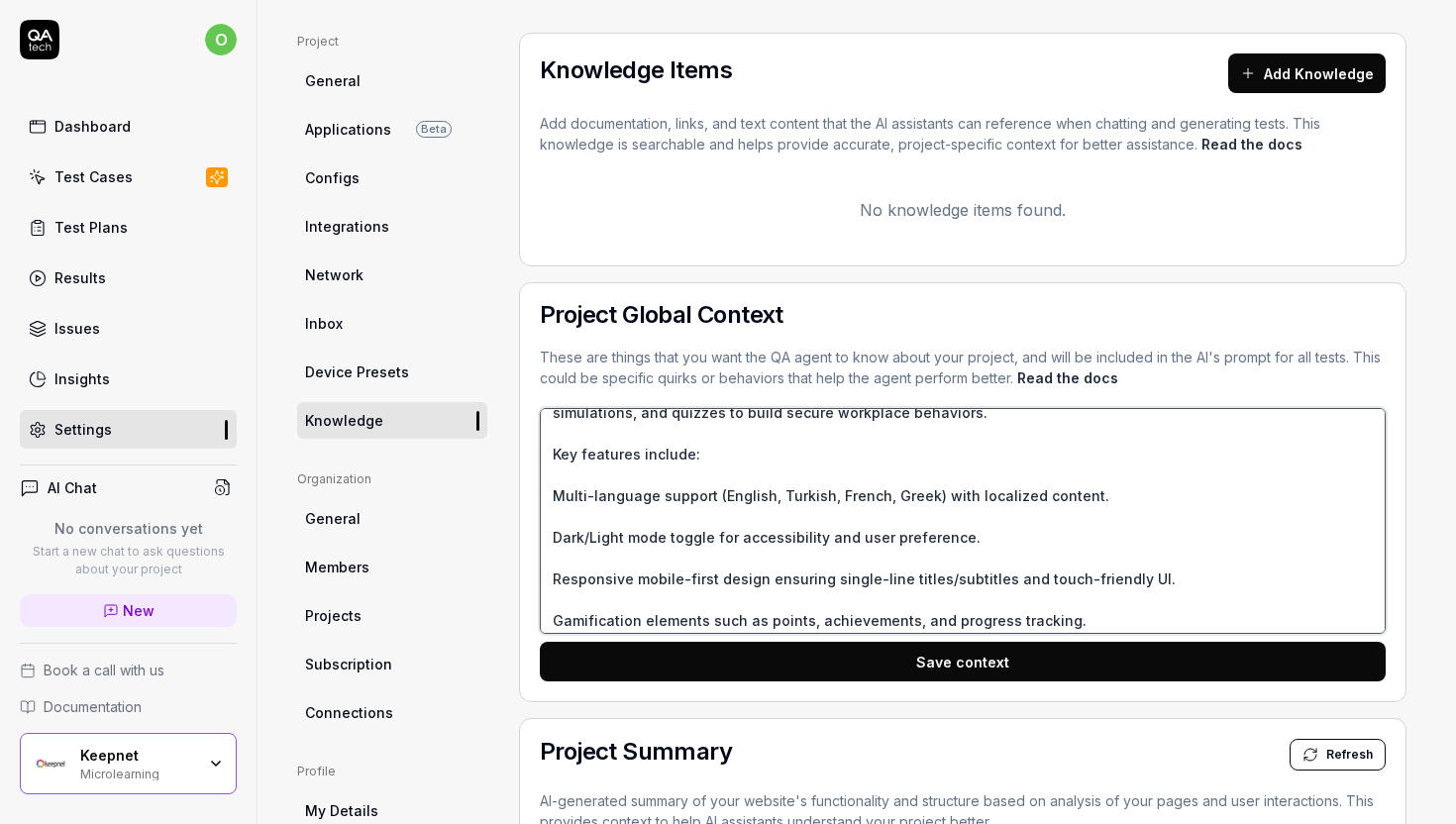click on "This project delivers Keepnet’s microlearning-based cybersecurity awareness training platform.
It provides interactive, mobile-first training modules with 8 structured scenes, combining real-life scenarios, simulations, and quizzes to build secure workplace behaviors.
Key features include:
Multi-language support (English, Turkish, French, Greek) with localized content.
Dark/Light mode toggle for accessibility and user preference.
Responsive mobile-first design ensuring single-line titles/subtitles and touch-friendly UI.
Gamification elements such as points, achievements, and progress tracking.
Accessibility support with ARIA labels and screen reader-friendly content.
Role- and industry-relevant content tailored to user context.
The QA should validate that all features work correctly across devices, themes, and languages while maintaining usability and behavioral-science-based learning flow." at bounding box center [963, 521] 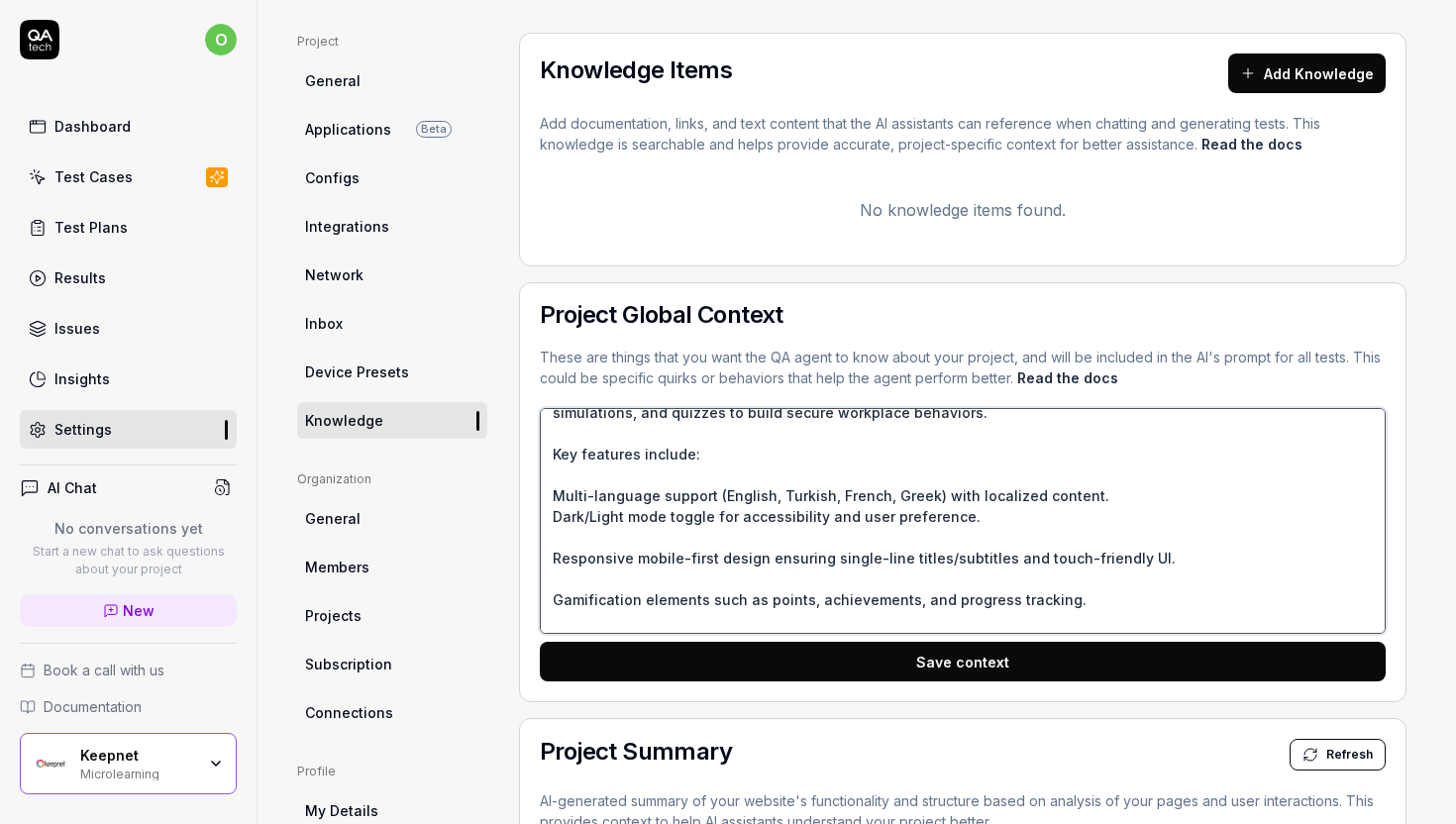 type on "*" 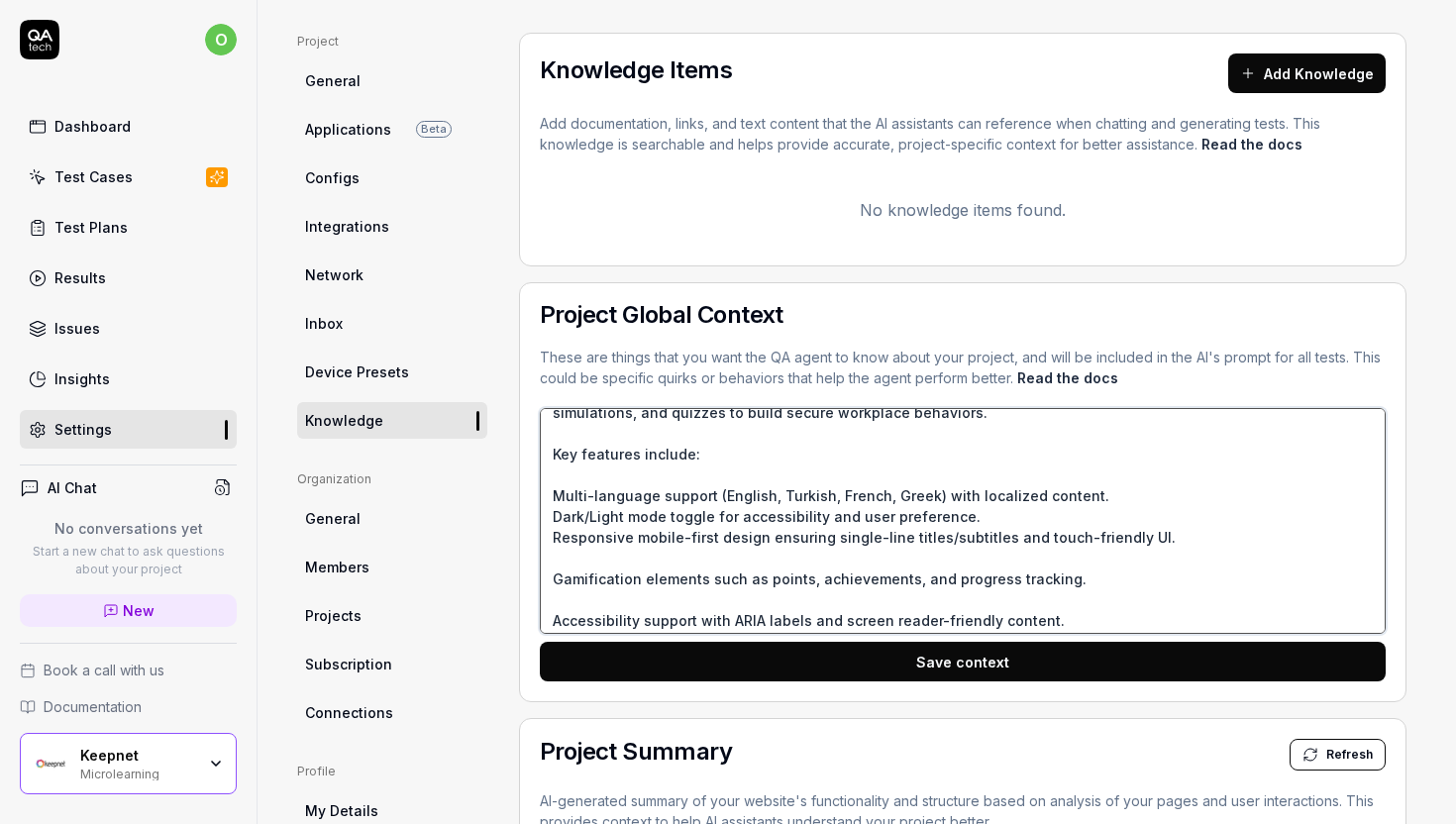type on "*" 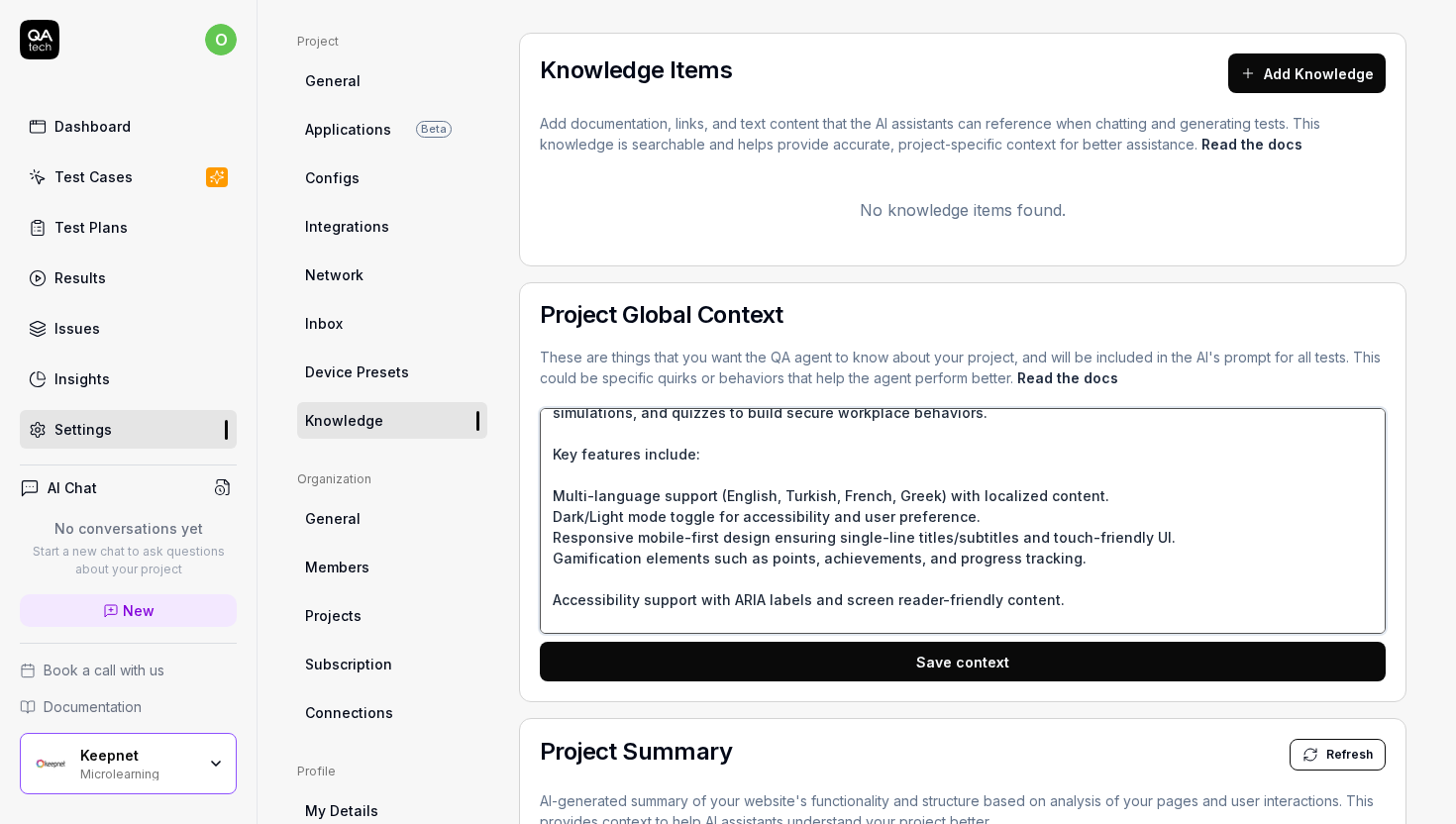 type on "*" 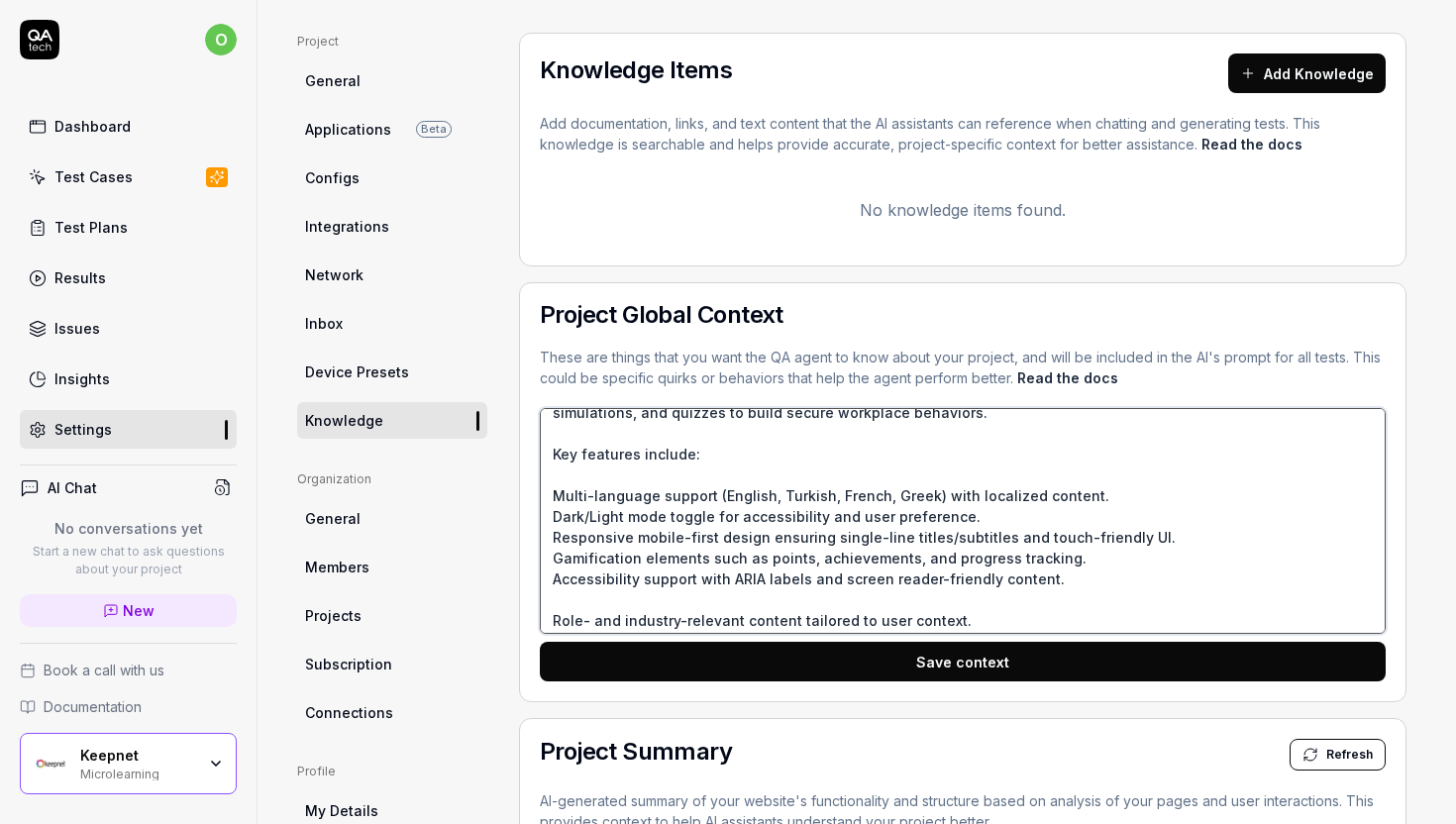 type on "*" 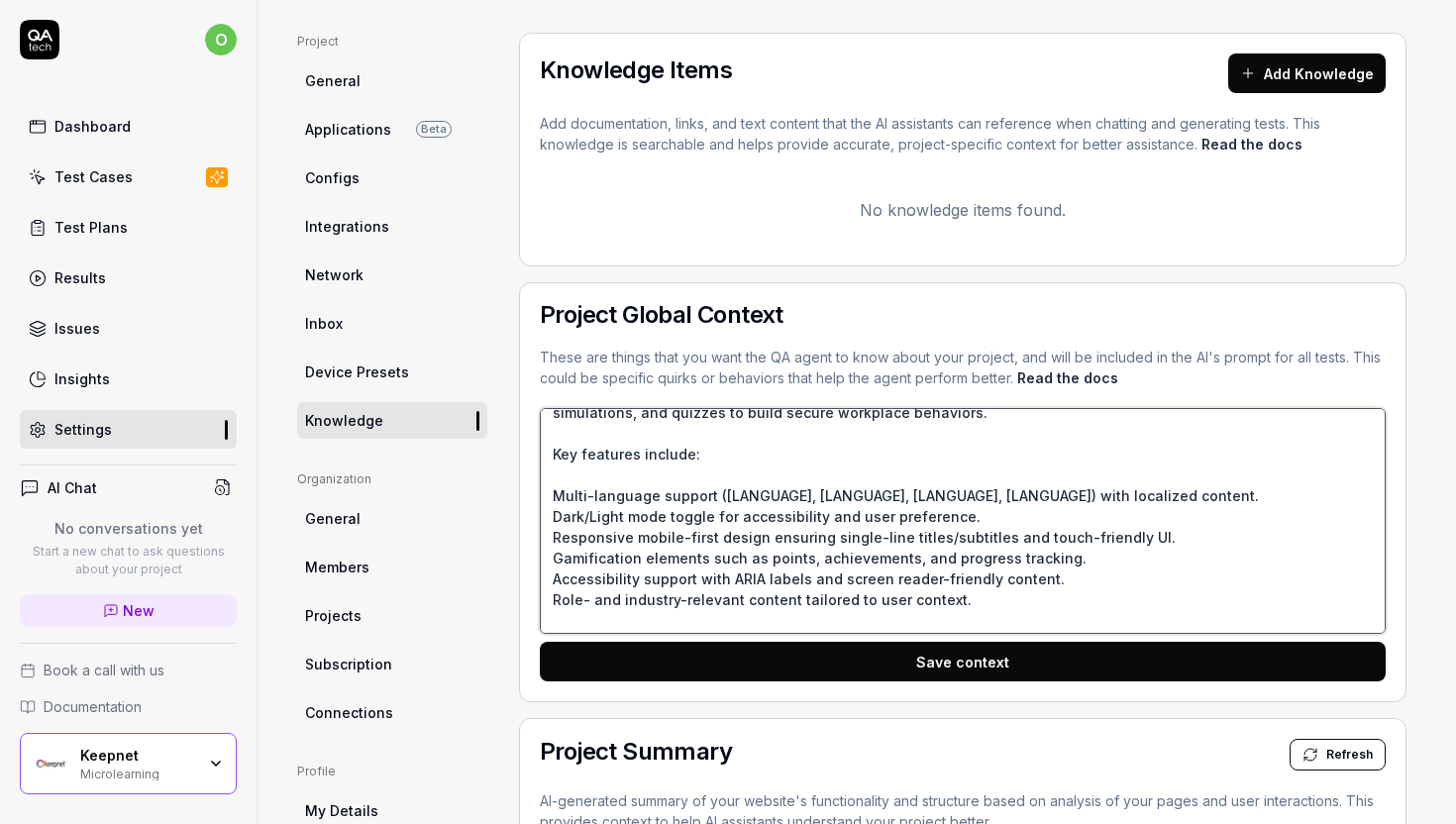 type on "*" 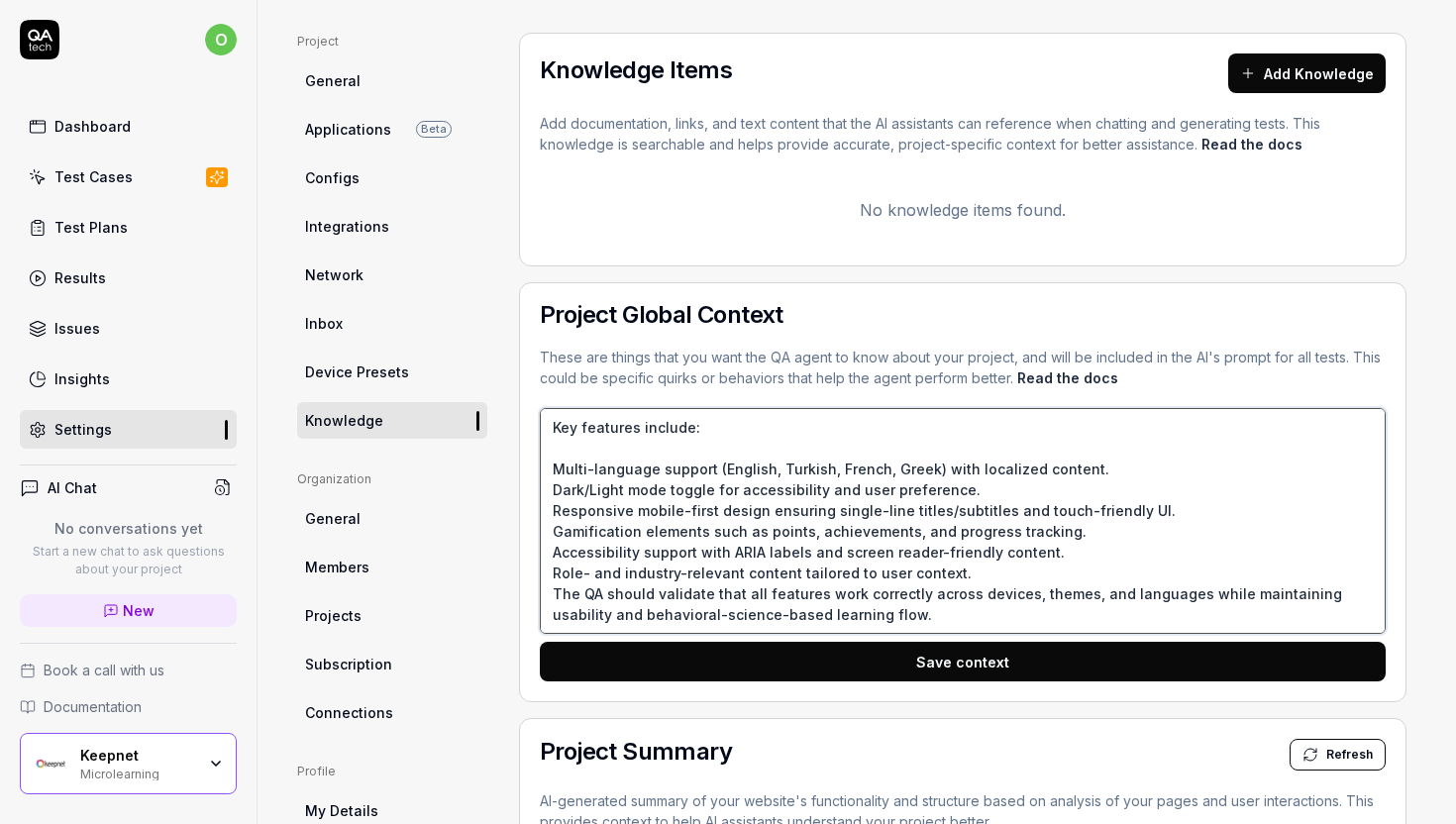 type on "*" 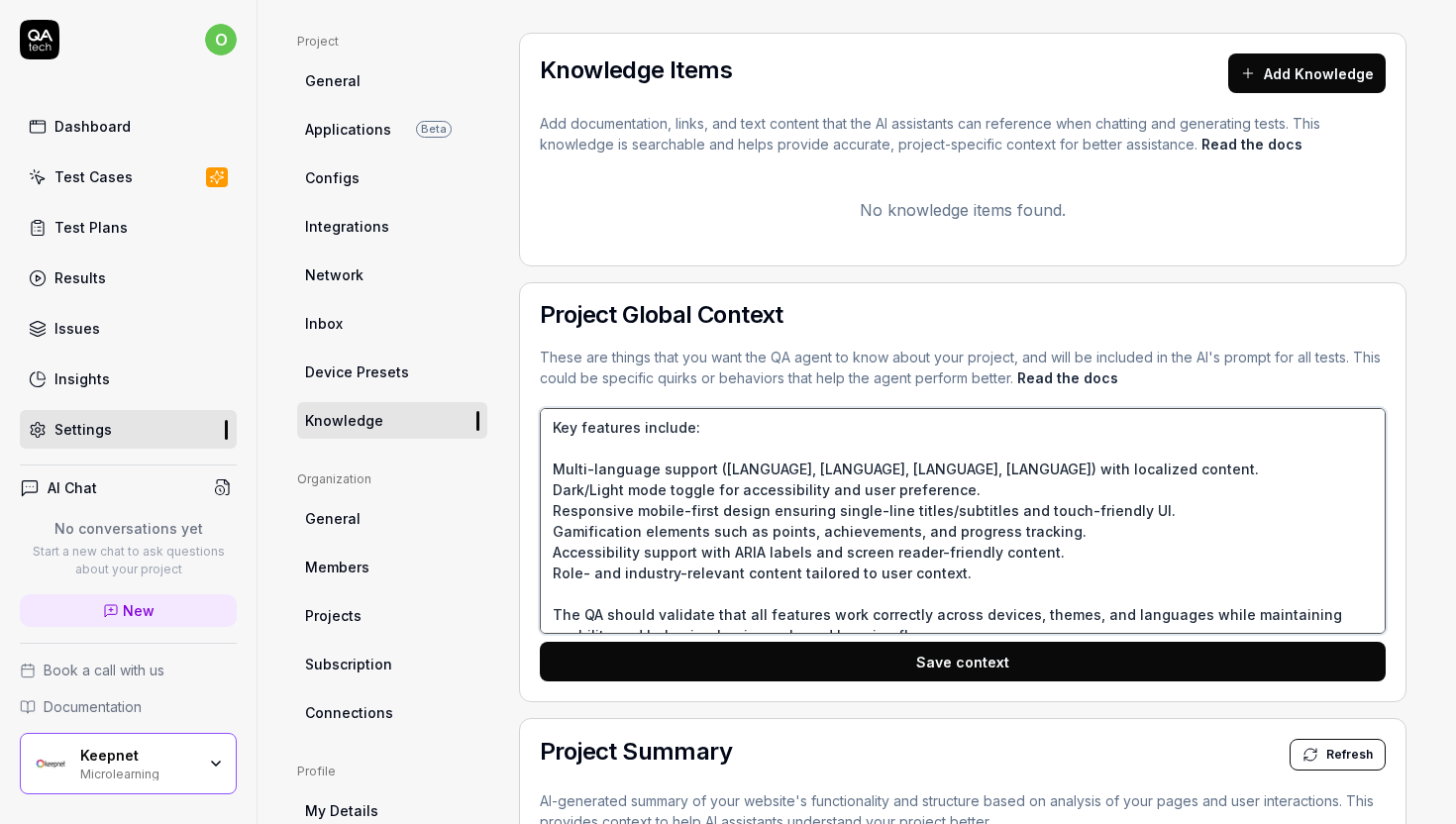 scroll, scrollTop: 109, scrollLeft: 0, axis: vertical 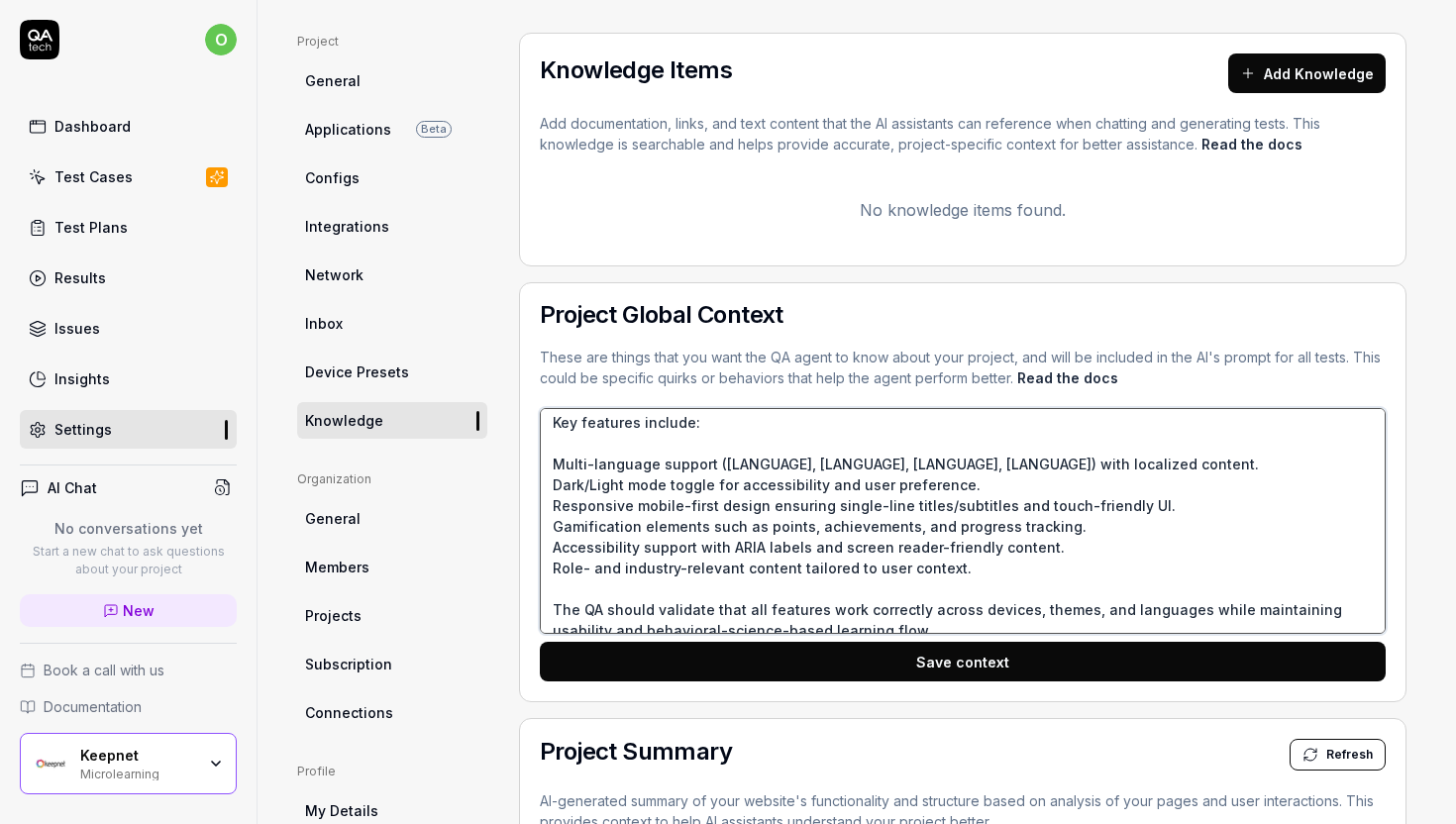 type on "This project delivers Keepnet’s microlearning-based cybersecurity awareness training platform.
It provides interactive, mobile-first training modules with 8 structured scenes, combining real-life scenarios, simulations, and quizzes to build secure workplace behaviors.
Key features include:
Multi-language support ([LANGUAGE], [LANGUAGE], [LANGUAGE], [LANGUAGE]) with localized content.
Dark/Light mode toggle for accessibility and user preference.
Responsive mobile-first design ensuring single-line titles/subtitles and touch-friendly UI.
Gamification elements such as points, achievements, and progress tracking.
Accessibility support with ARIA labels and screen reader-friendly content.
Role- and industry-relevant content tailored to user context.
The QA should validate that all features work correctly across devices, themes, and languages while maintaining usability and behavioral-science-based learning flow." 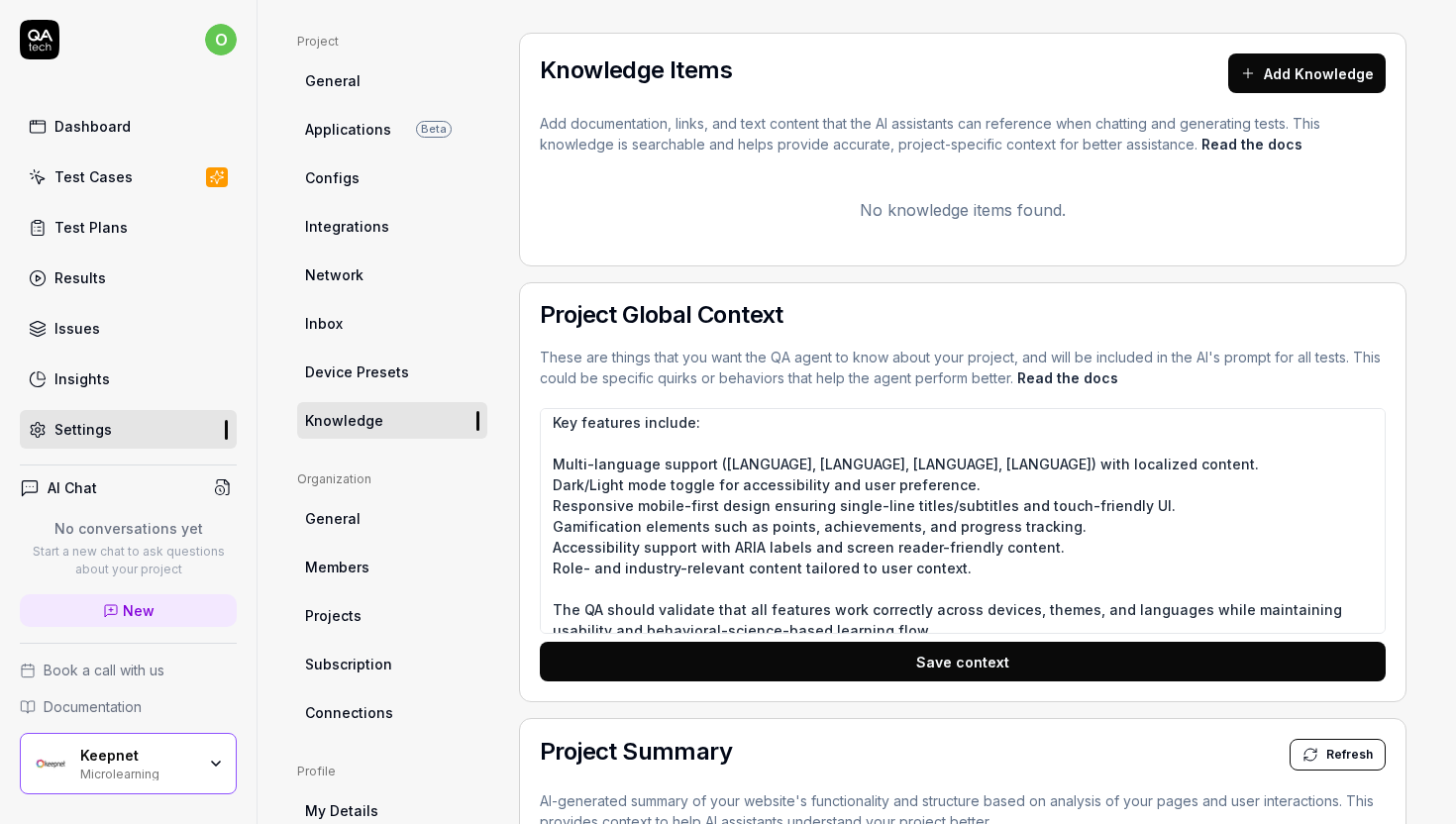 click on "Save context" at bounding box center [963, 662] 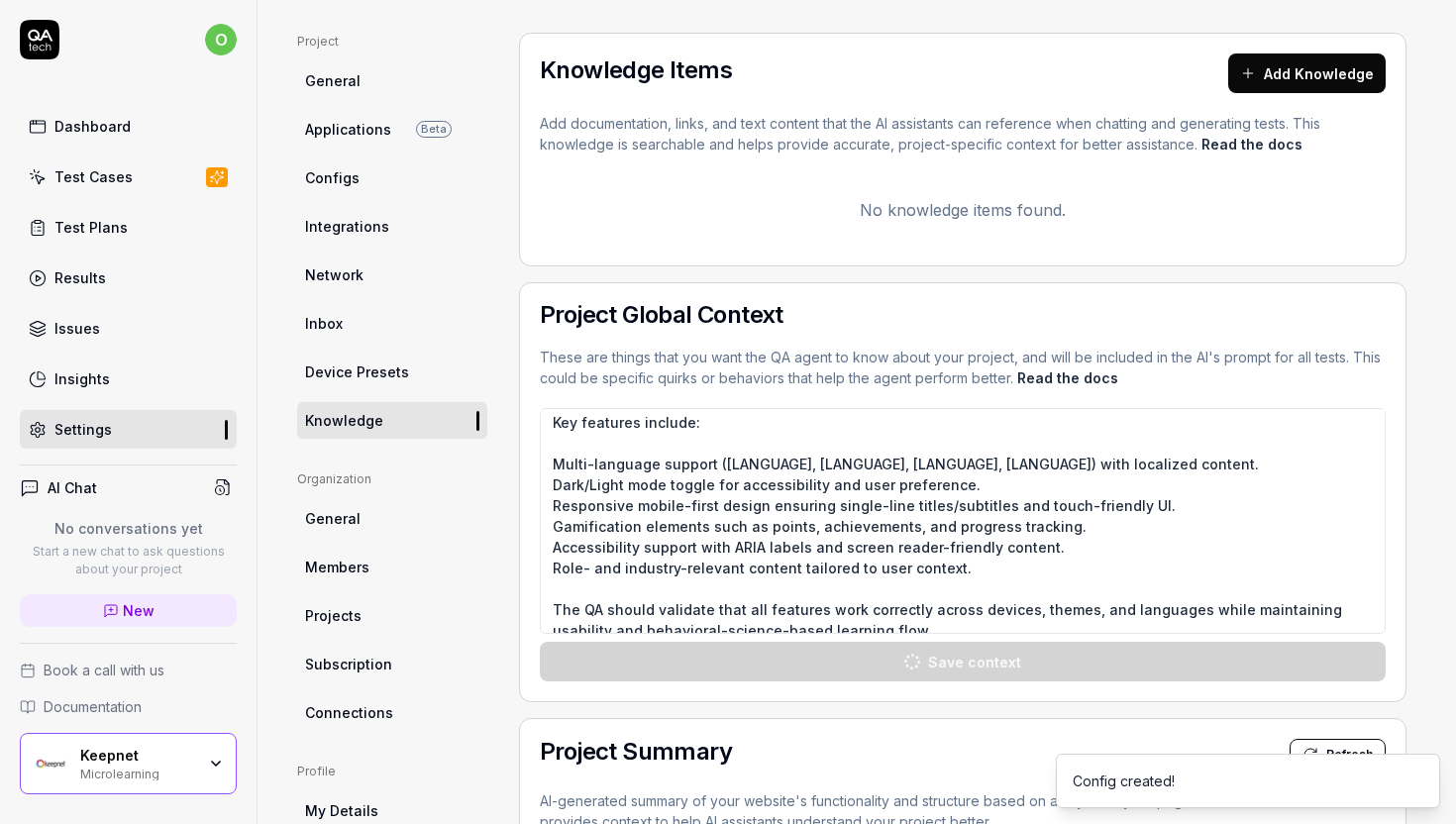 type on "*" 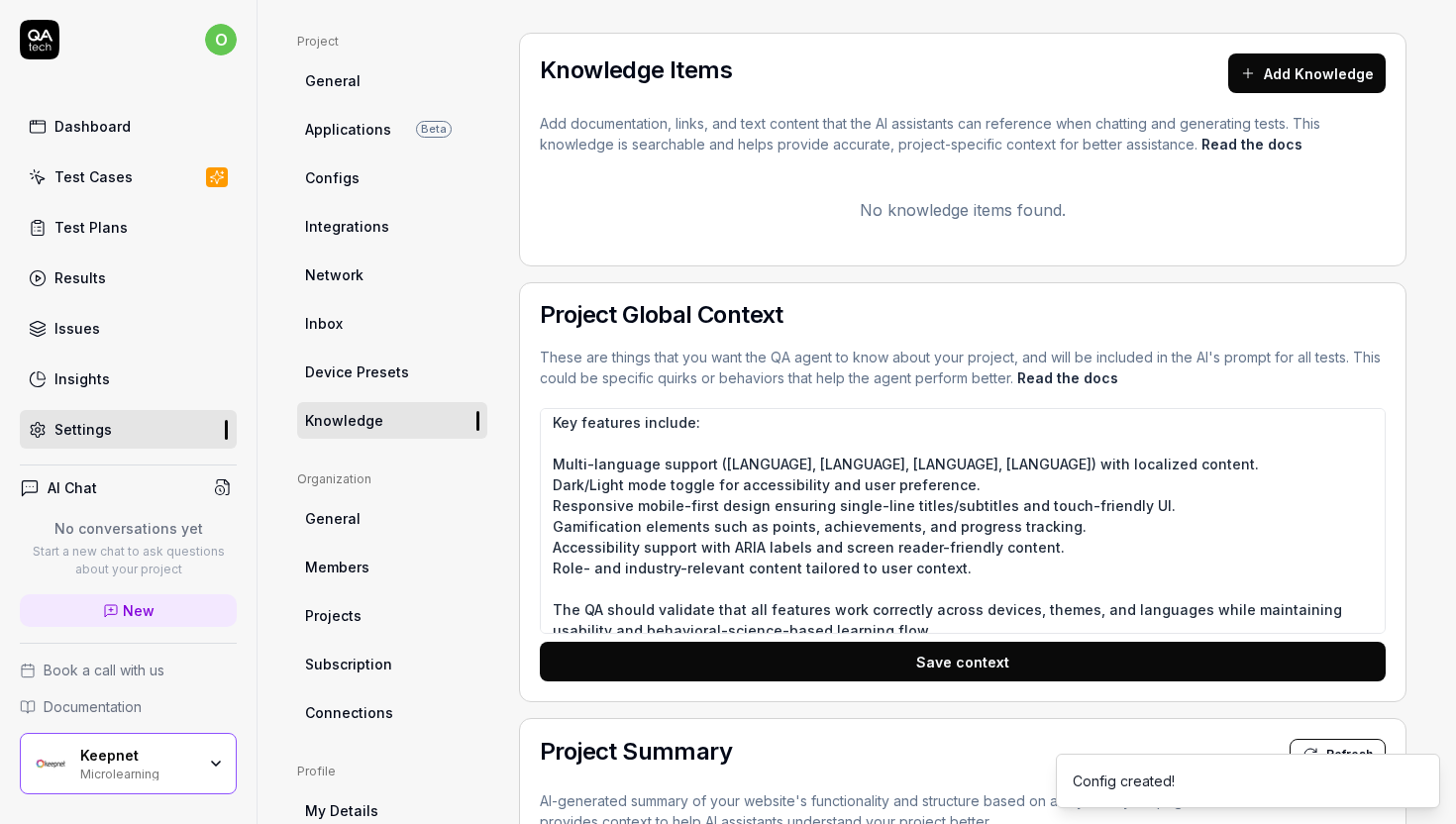 scroll, scrollTop: 125, scrollLeft: 0, axis: vertical 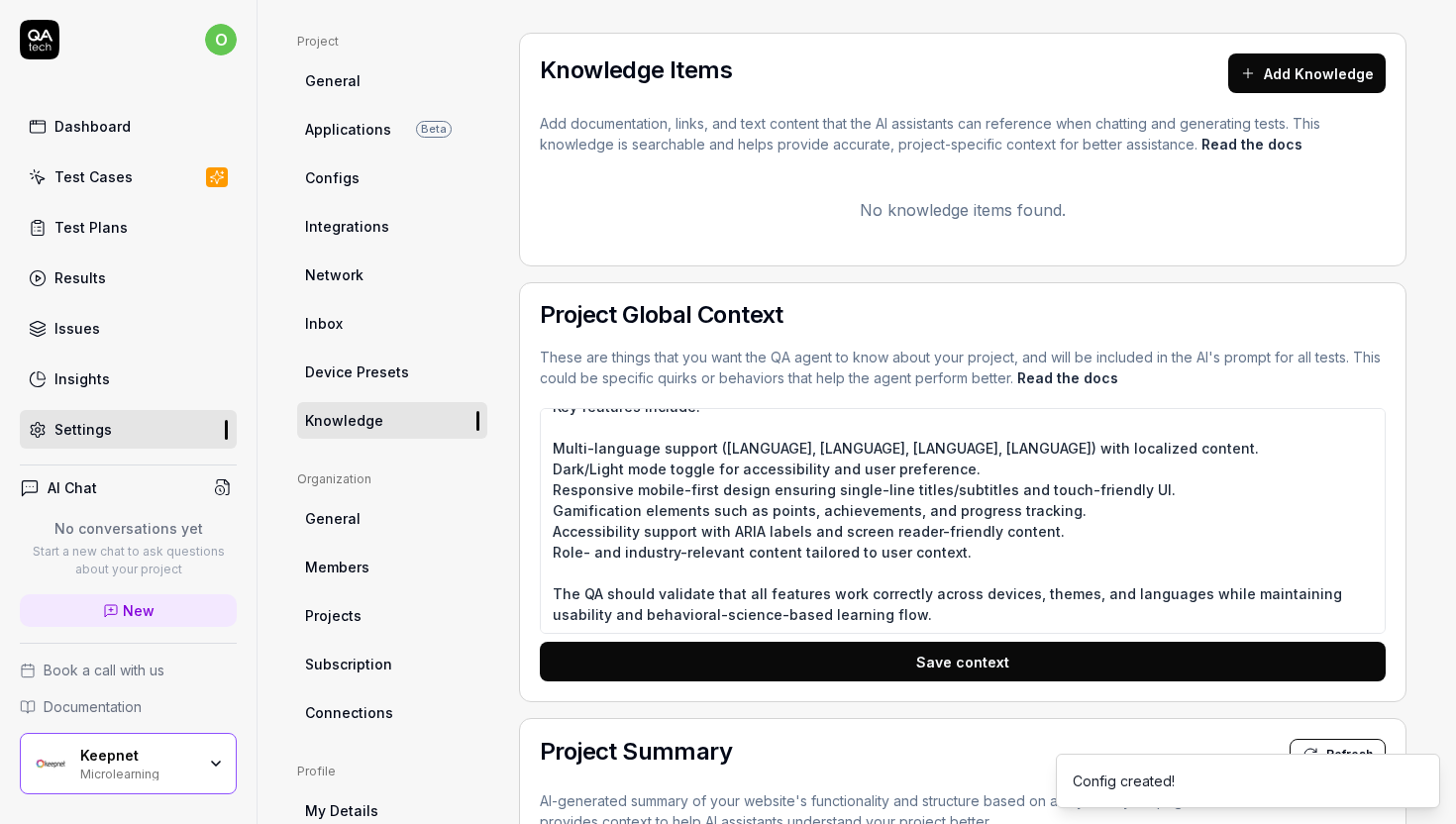 click on "Test Cases" at bounding box center (128, 176) 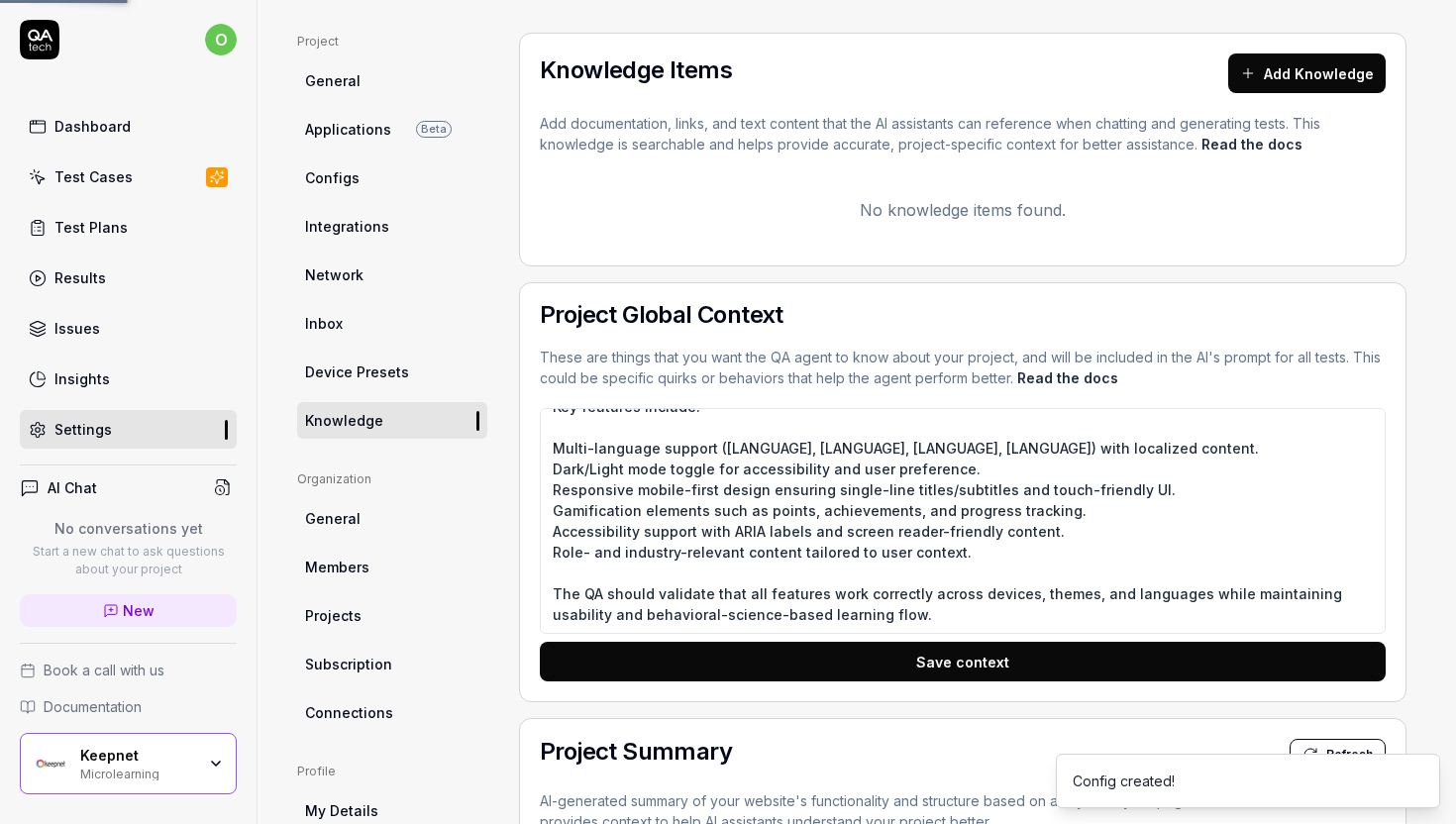 scroll, scrollTop: 0, scrollLeft: 0, axis: both 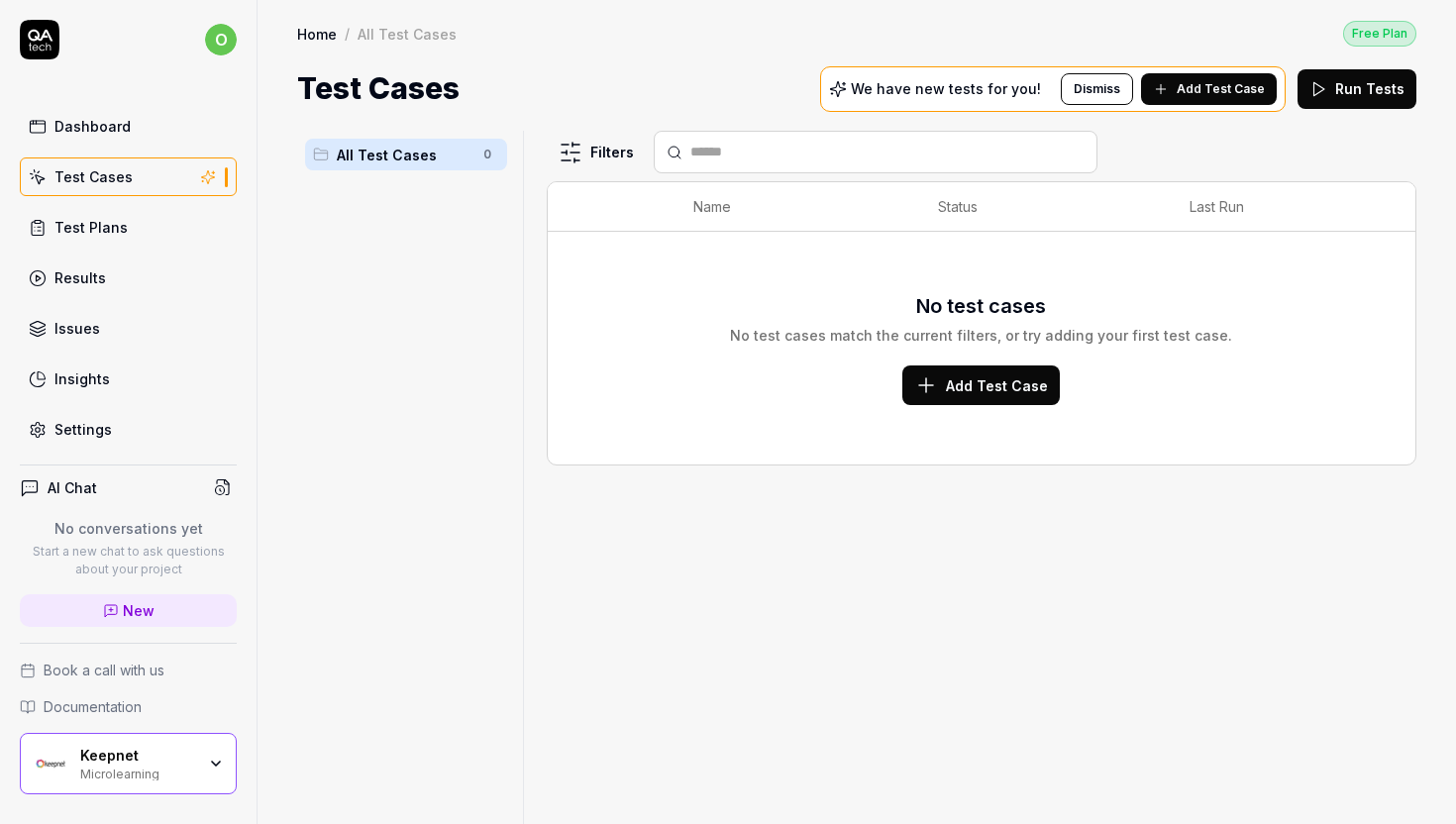 click on "Add Test Case" at bounding box center [1220, 89] 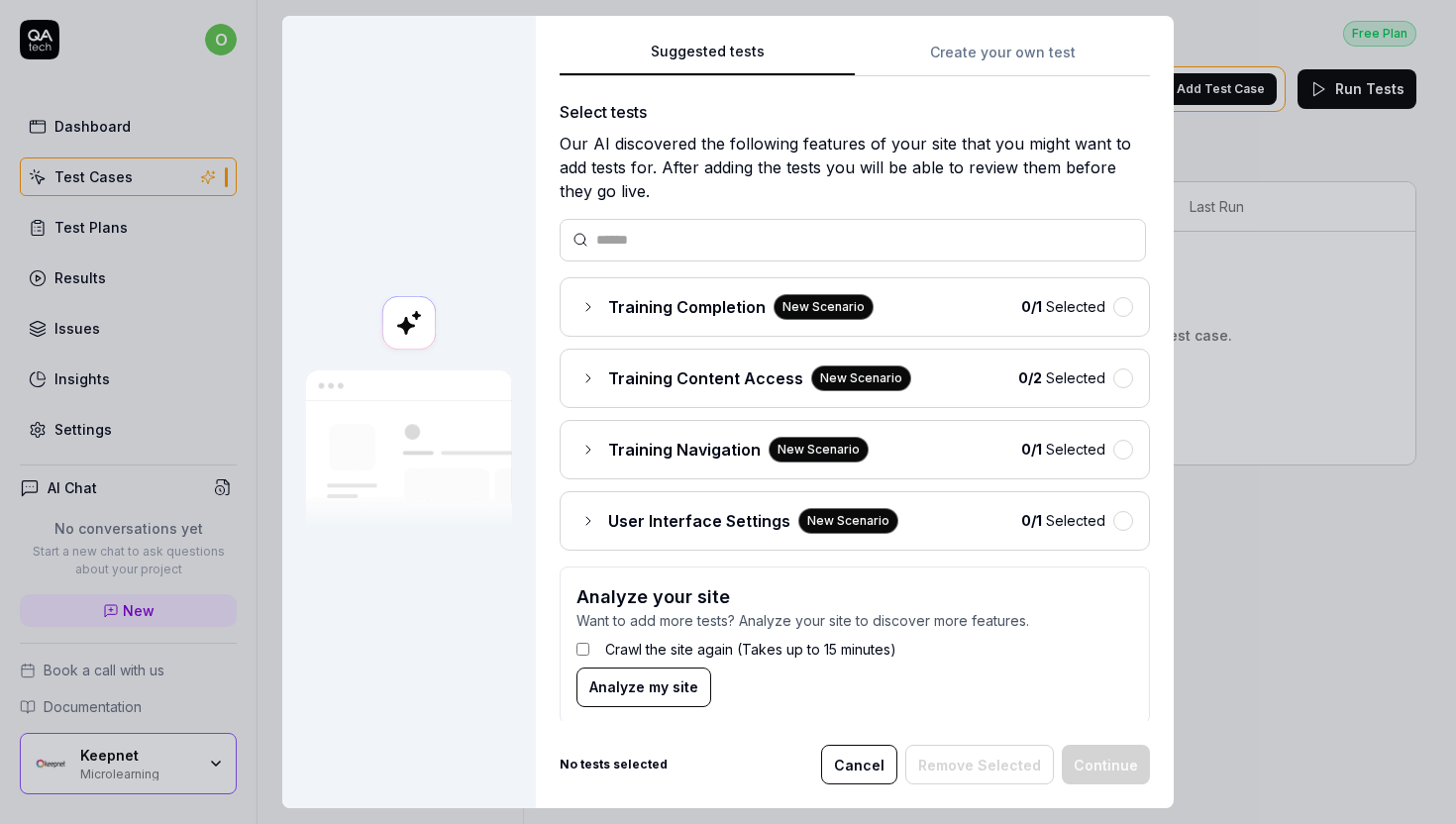 click on "Training Completion New Scenario" at bounding box center [725, 307] 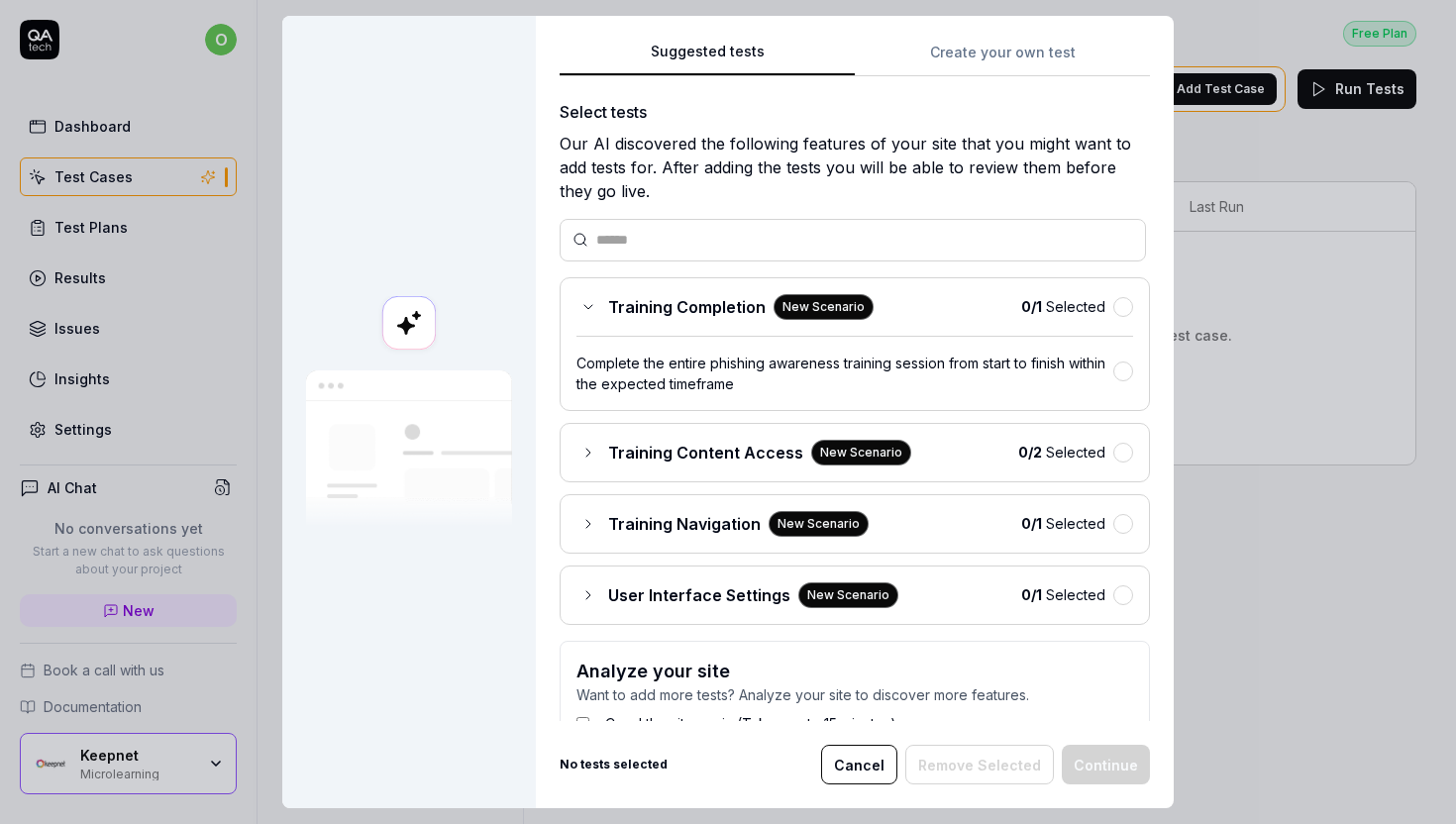 click on "Training Completion New Scenario" at bounding box center (725, 307) 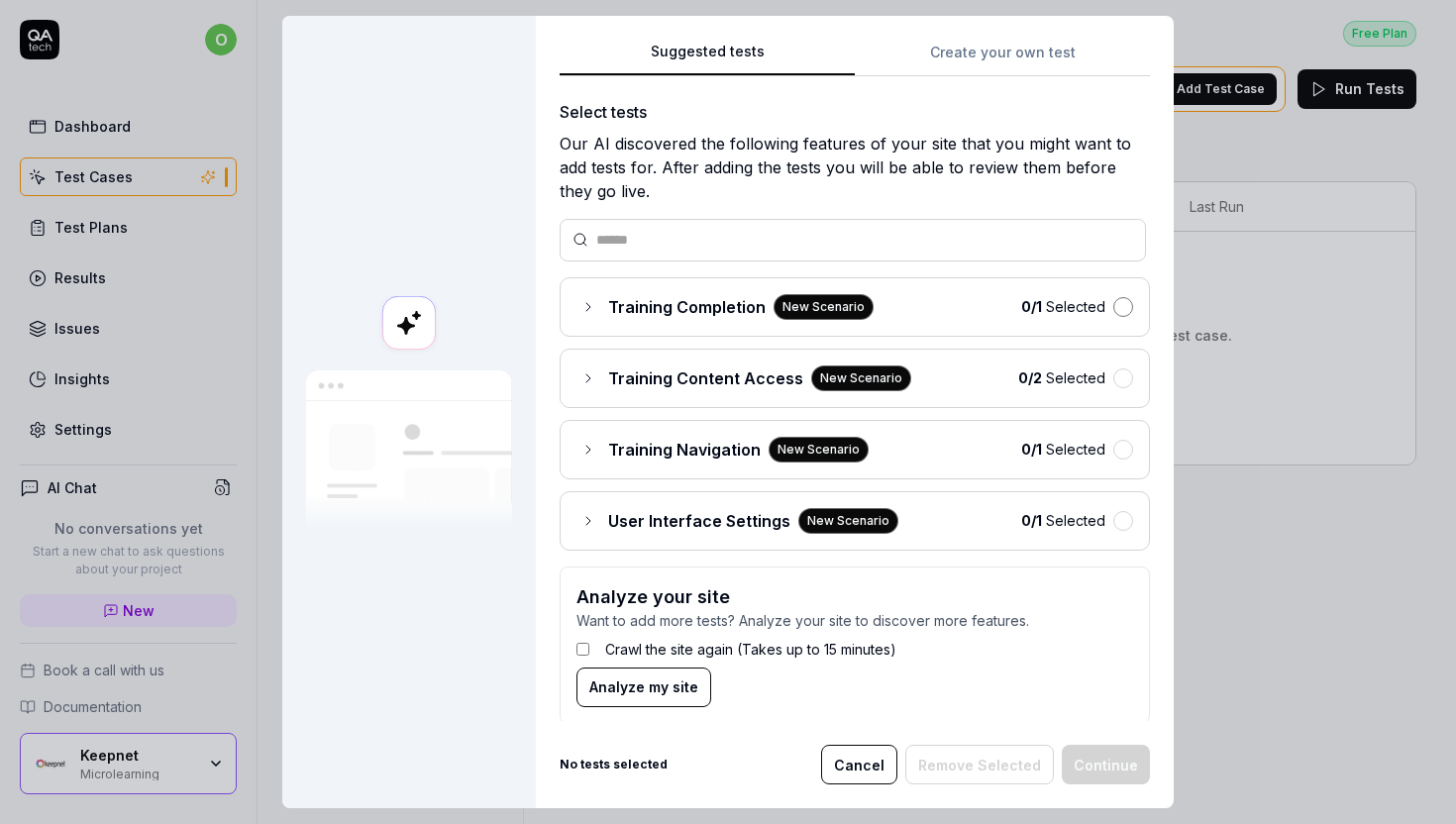 click at bounding box center (1123, 307) 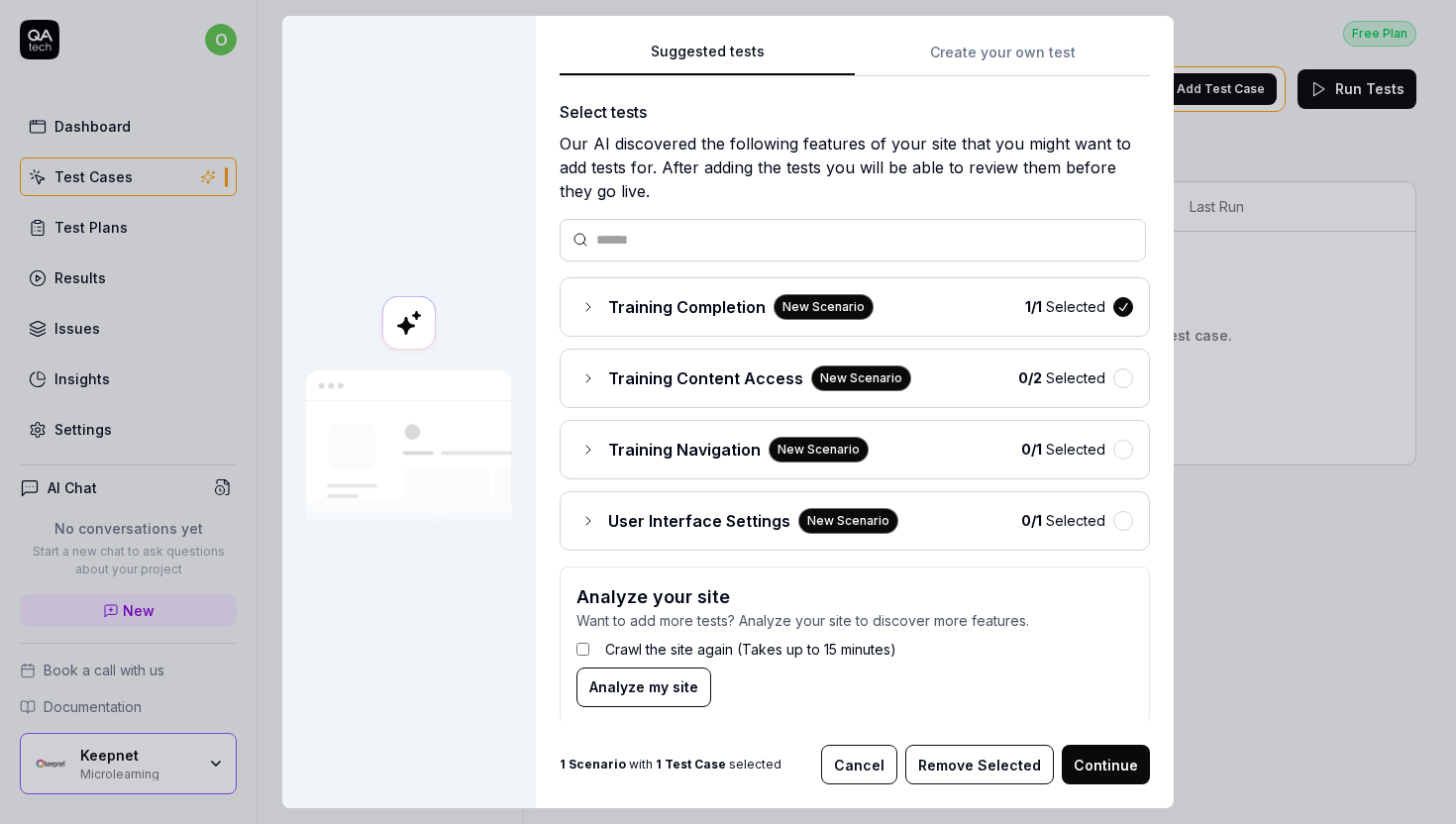 click on "Training Content Access New Scenario 0 / 2   Selected" at bounding box center [855, 378] 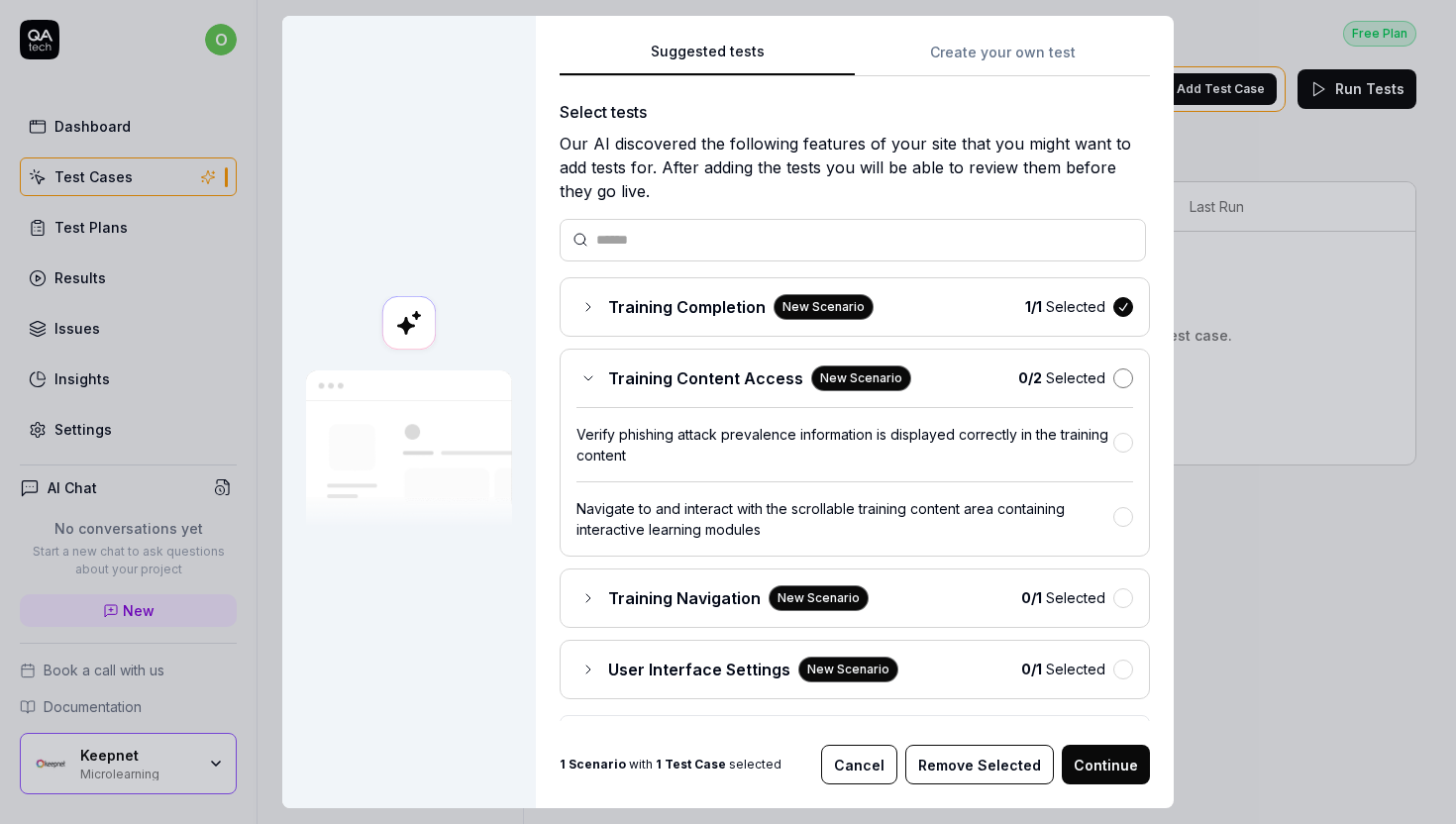 click at bounding box center [1123, 378] 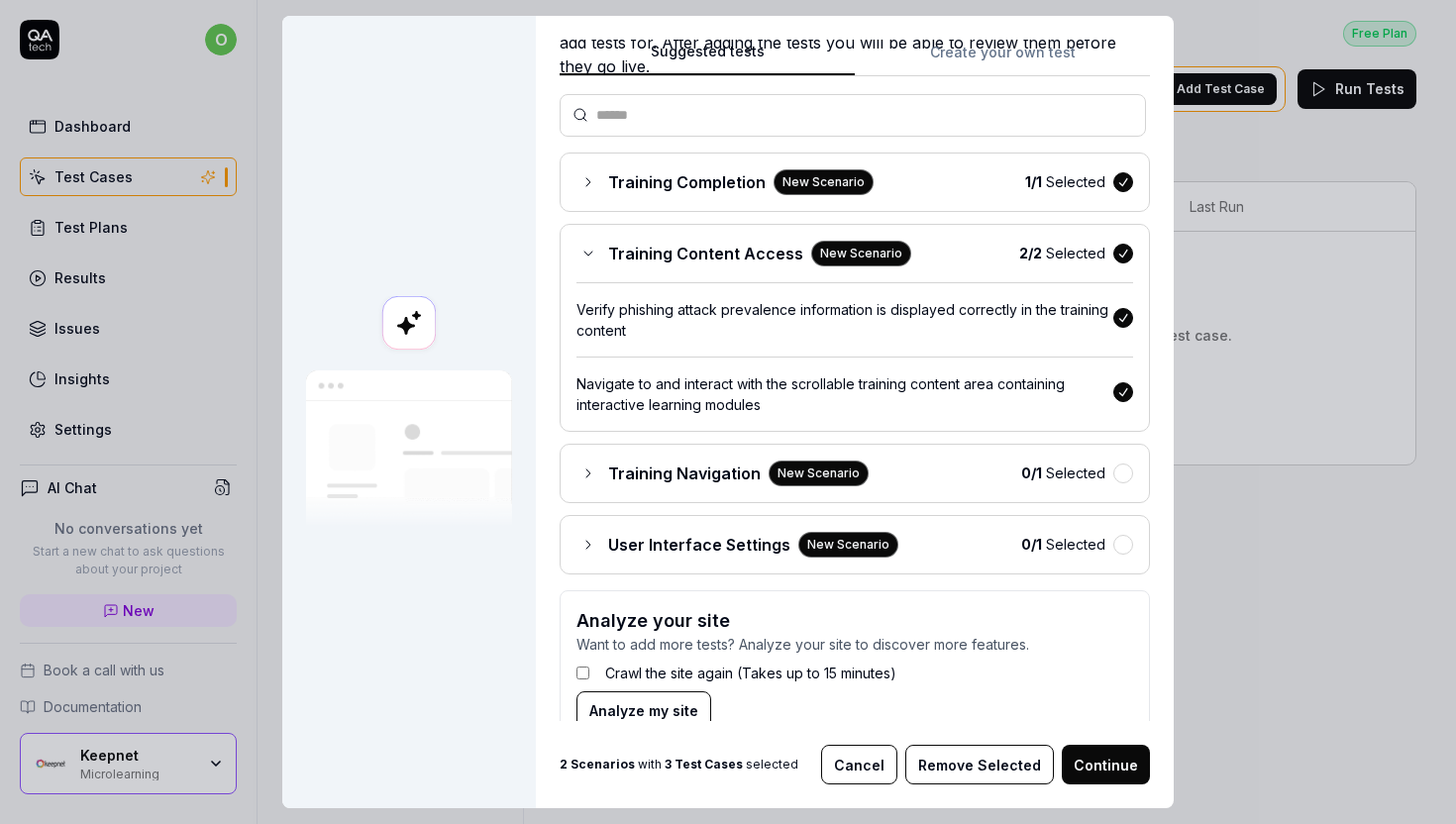 scroll, scrollTop: 165, scrollLeft: 0, axis: vertical 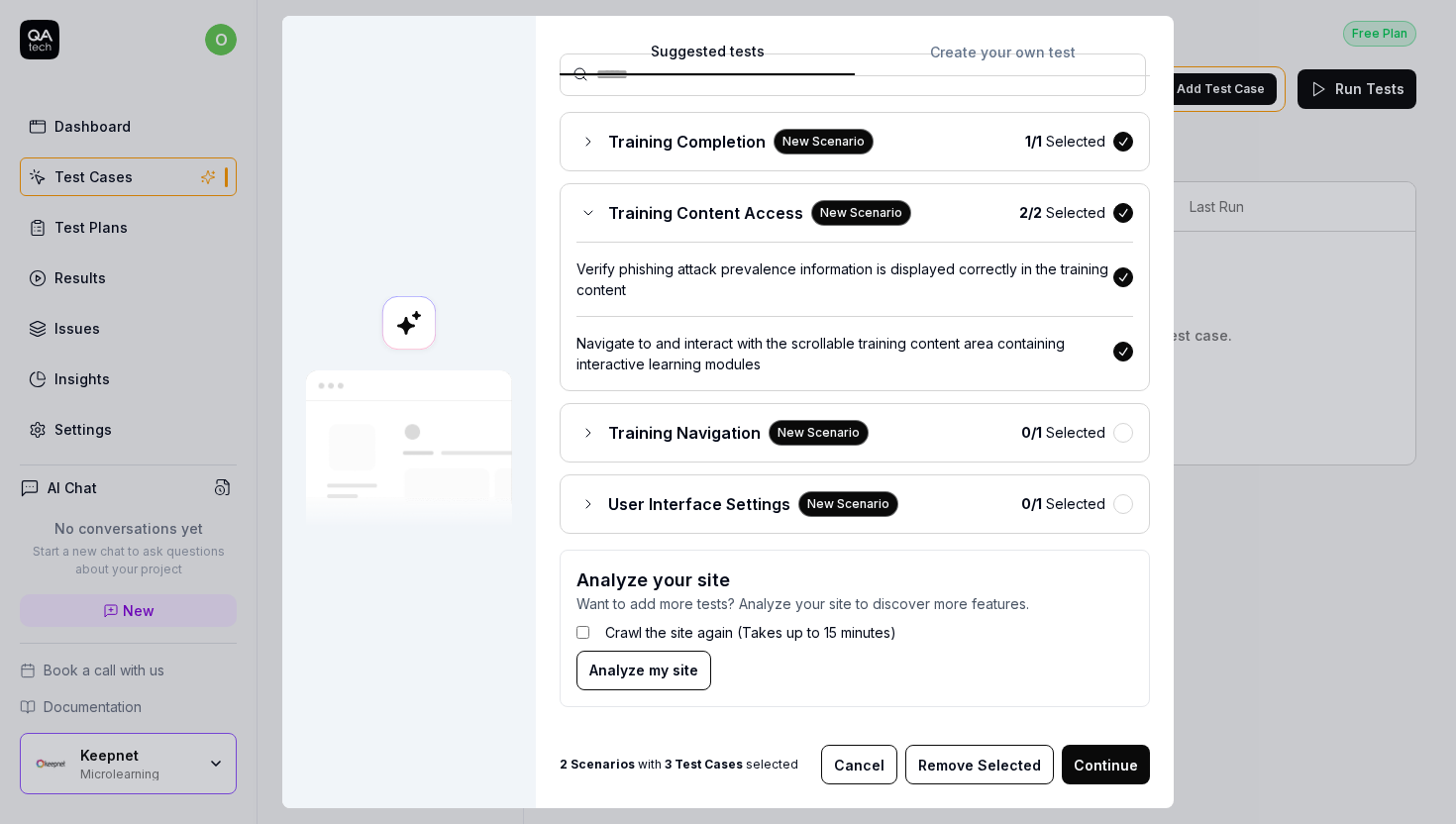 click on "Cancel" at bounding box center (859, 765) 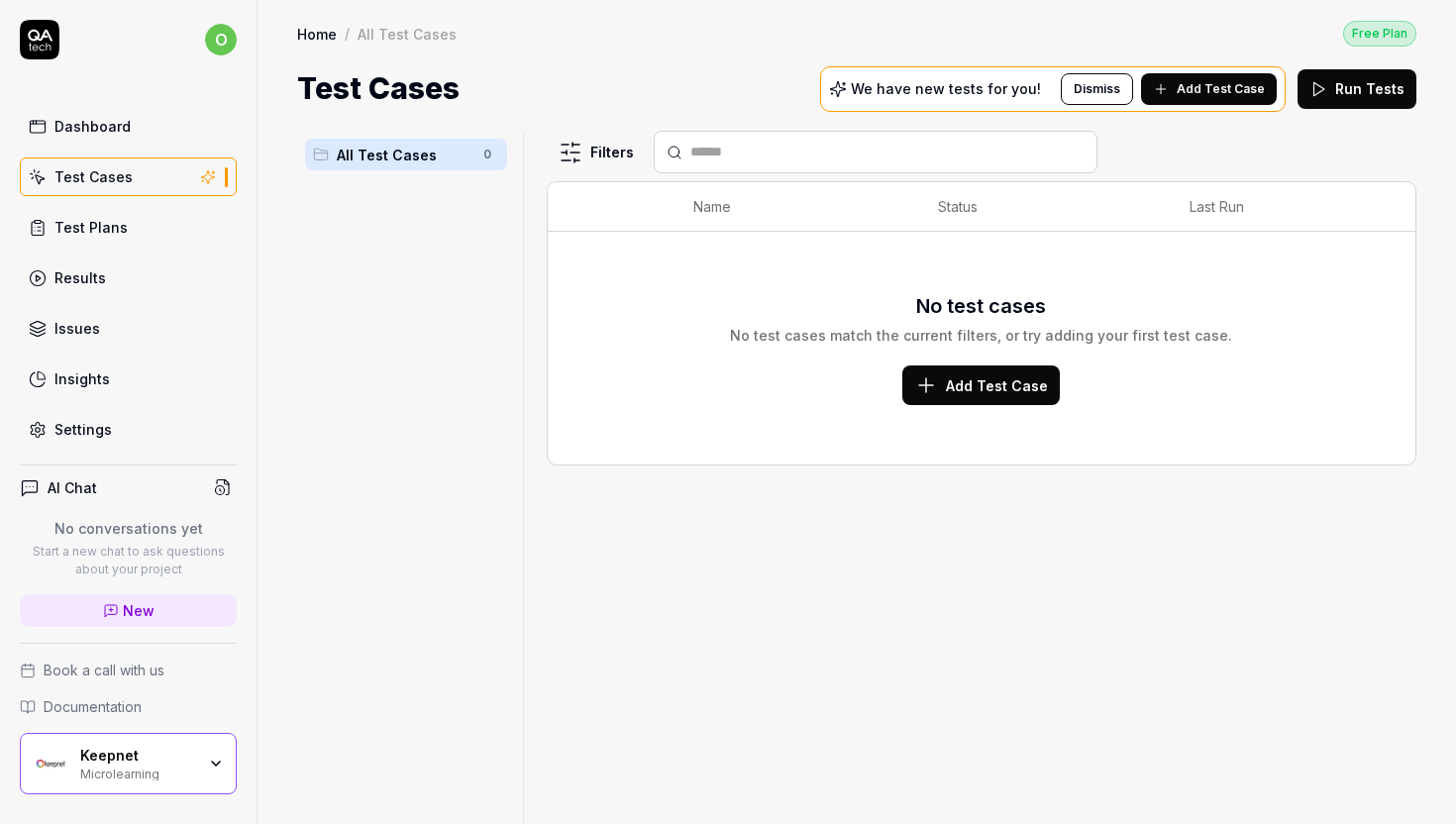 click on "Add Test Case" at bounding box center [996, 385] 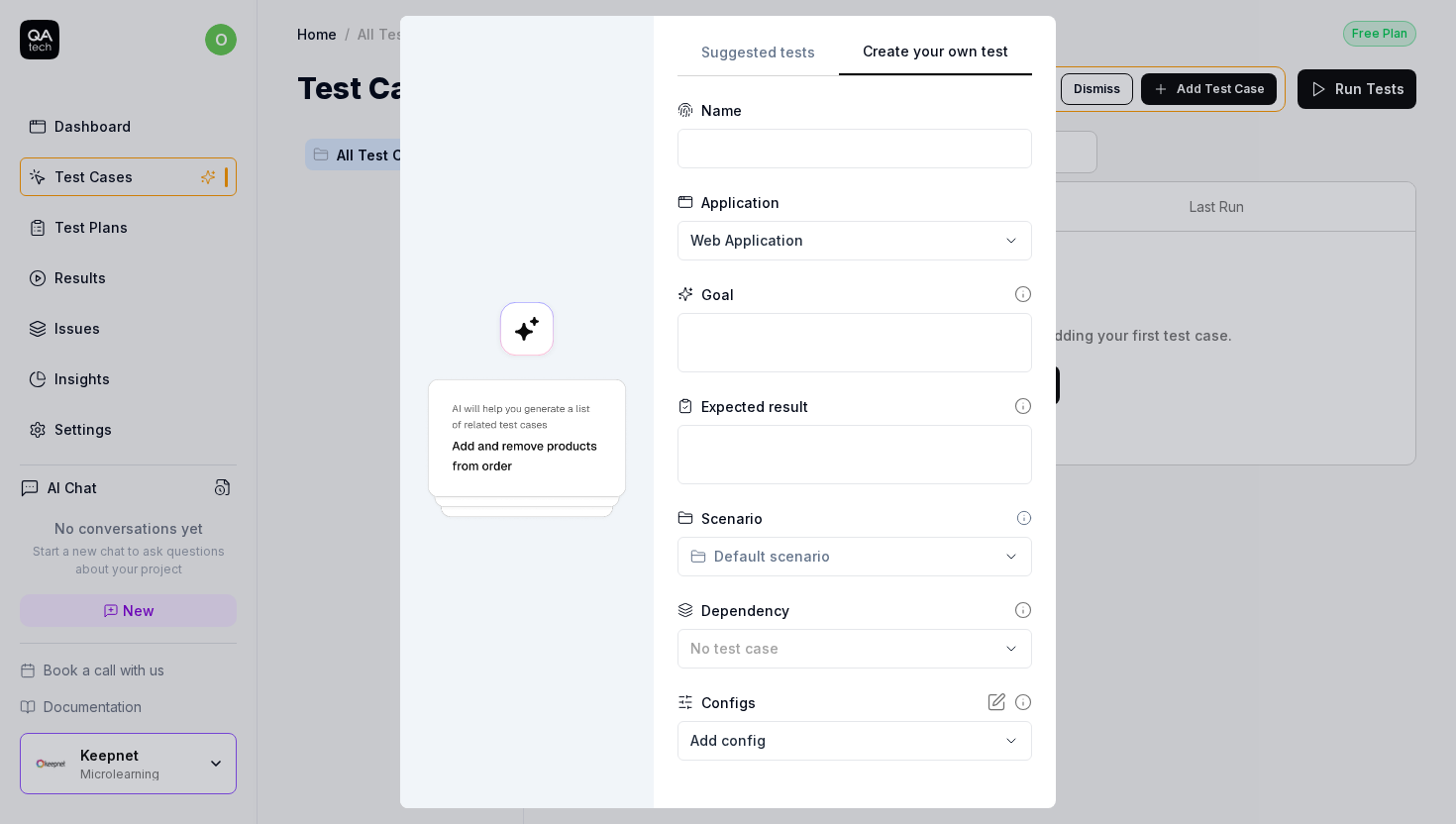 click on "Create your own test" at bounding box center [935, 58] 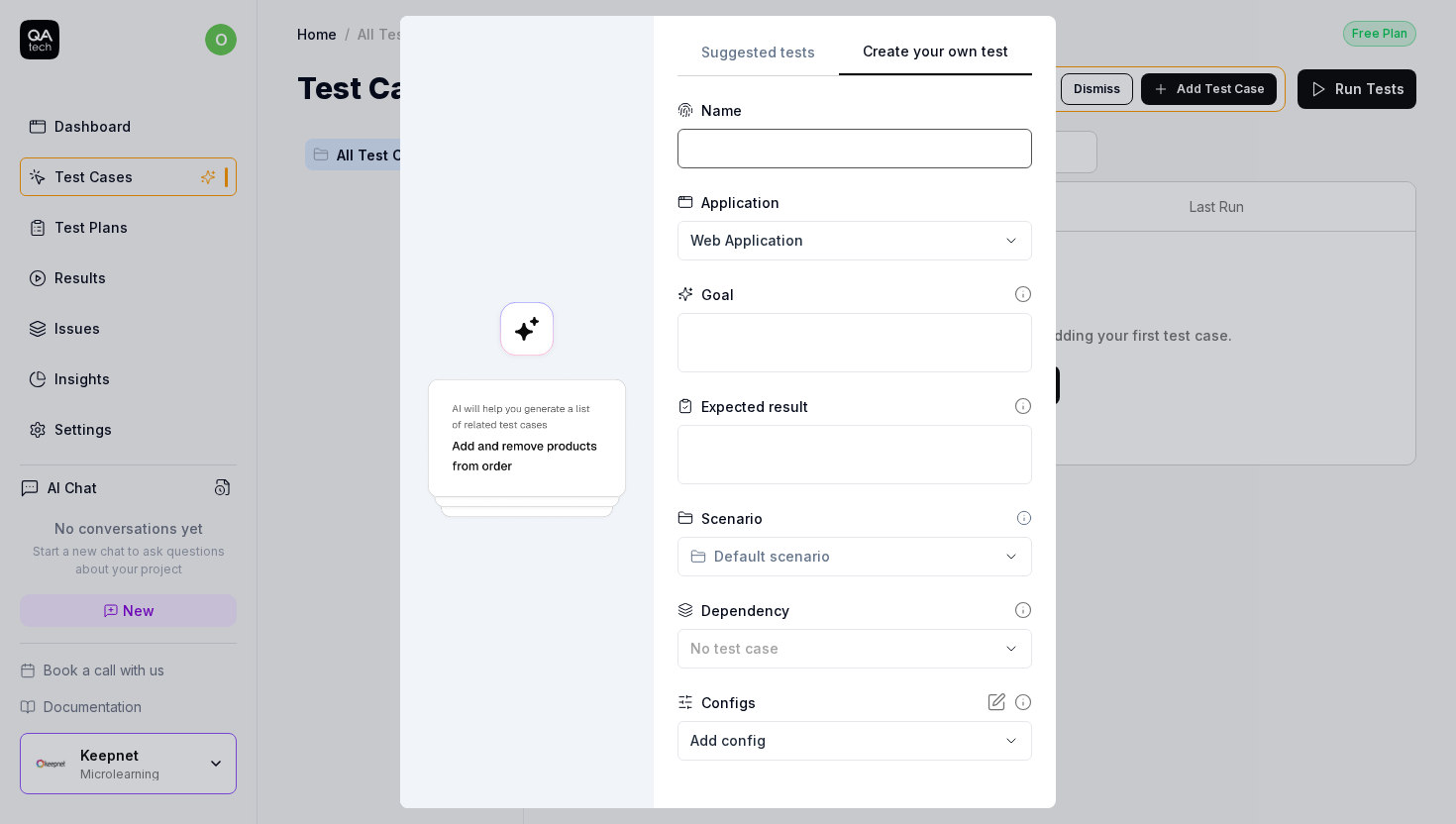 click at bounding box center [855, 149] 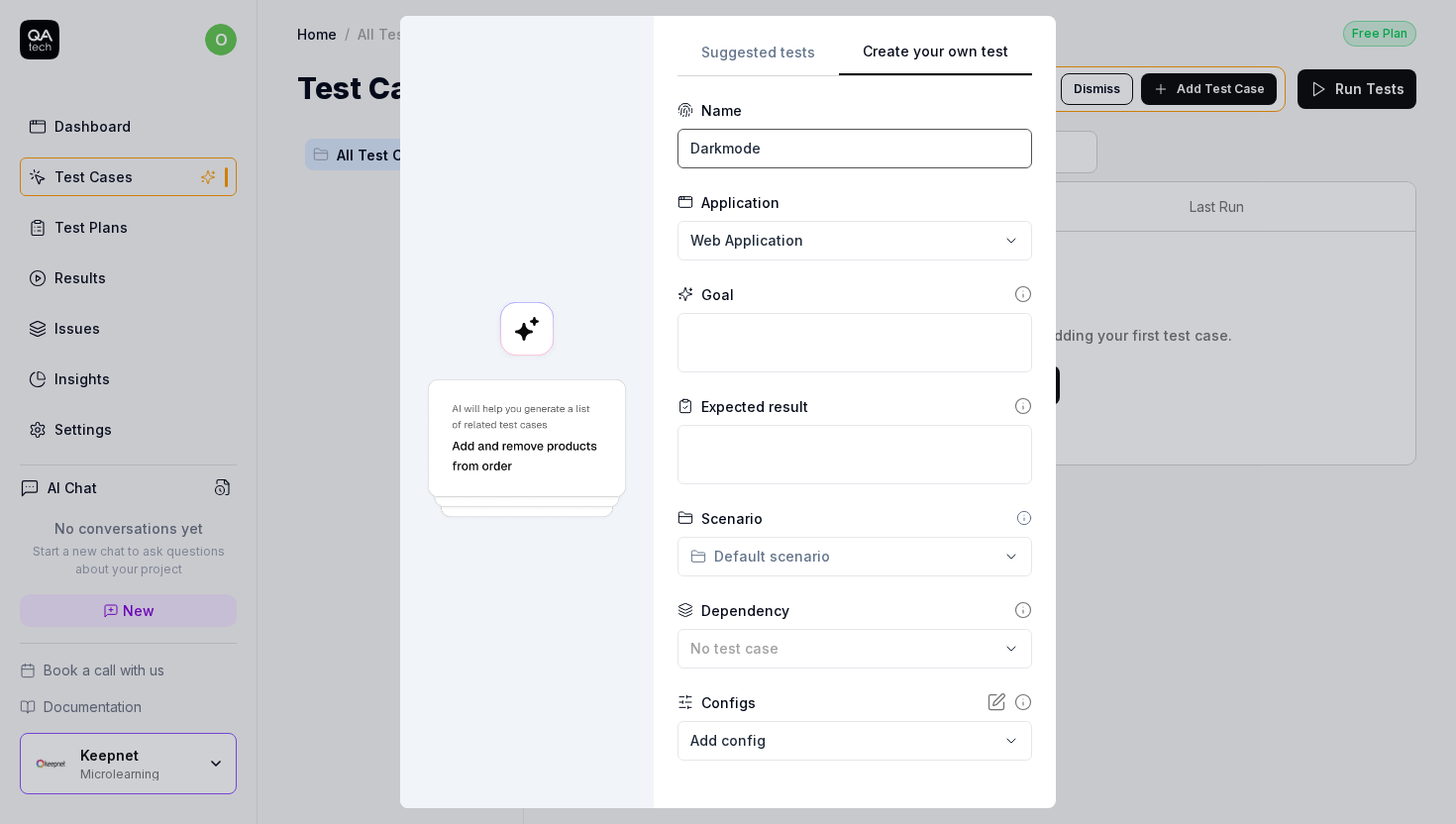 type on "Darkmode" 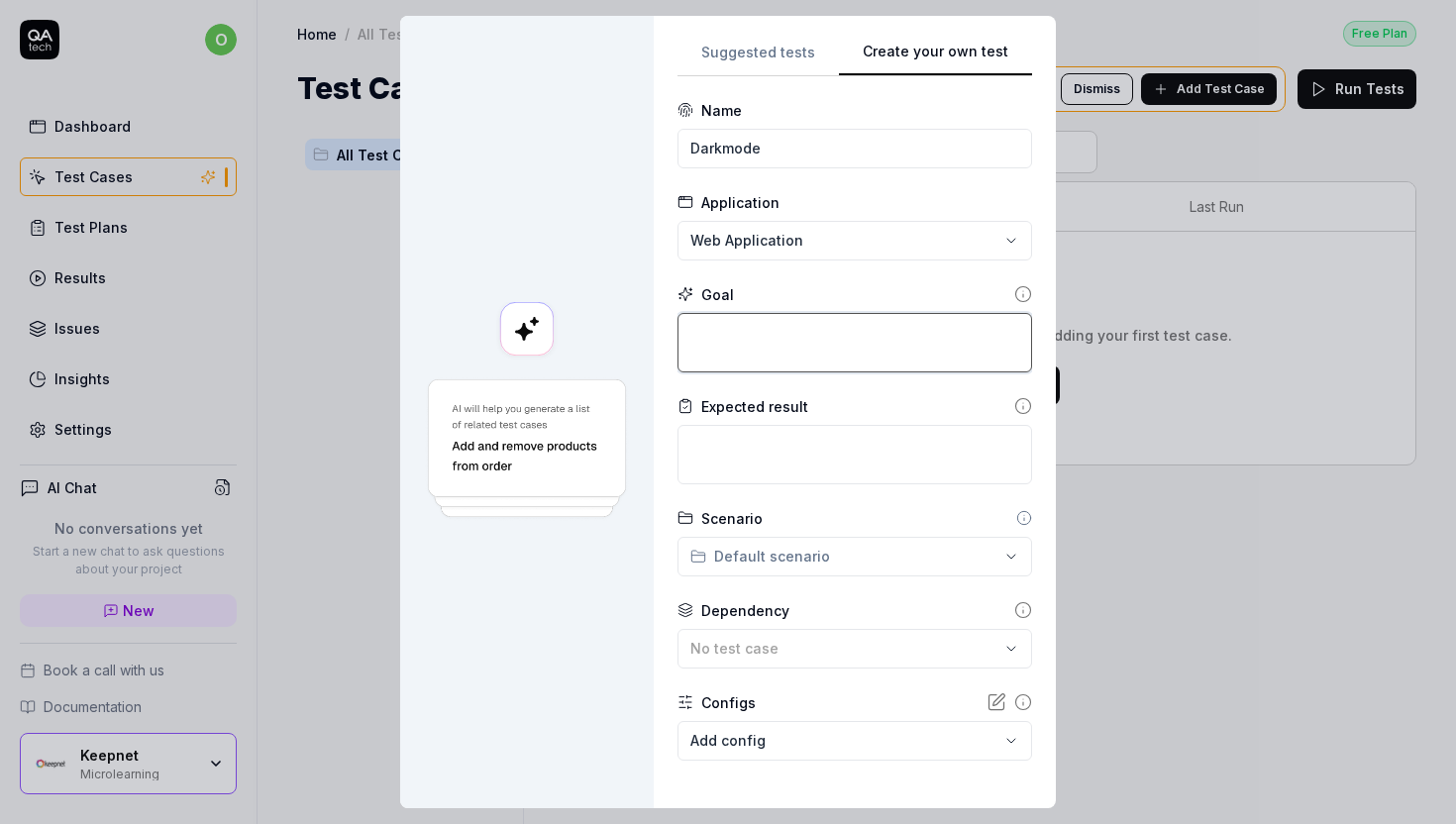 click at bounding box center (855, 343) 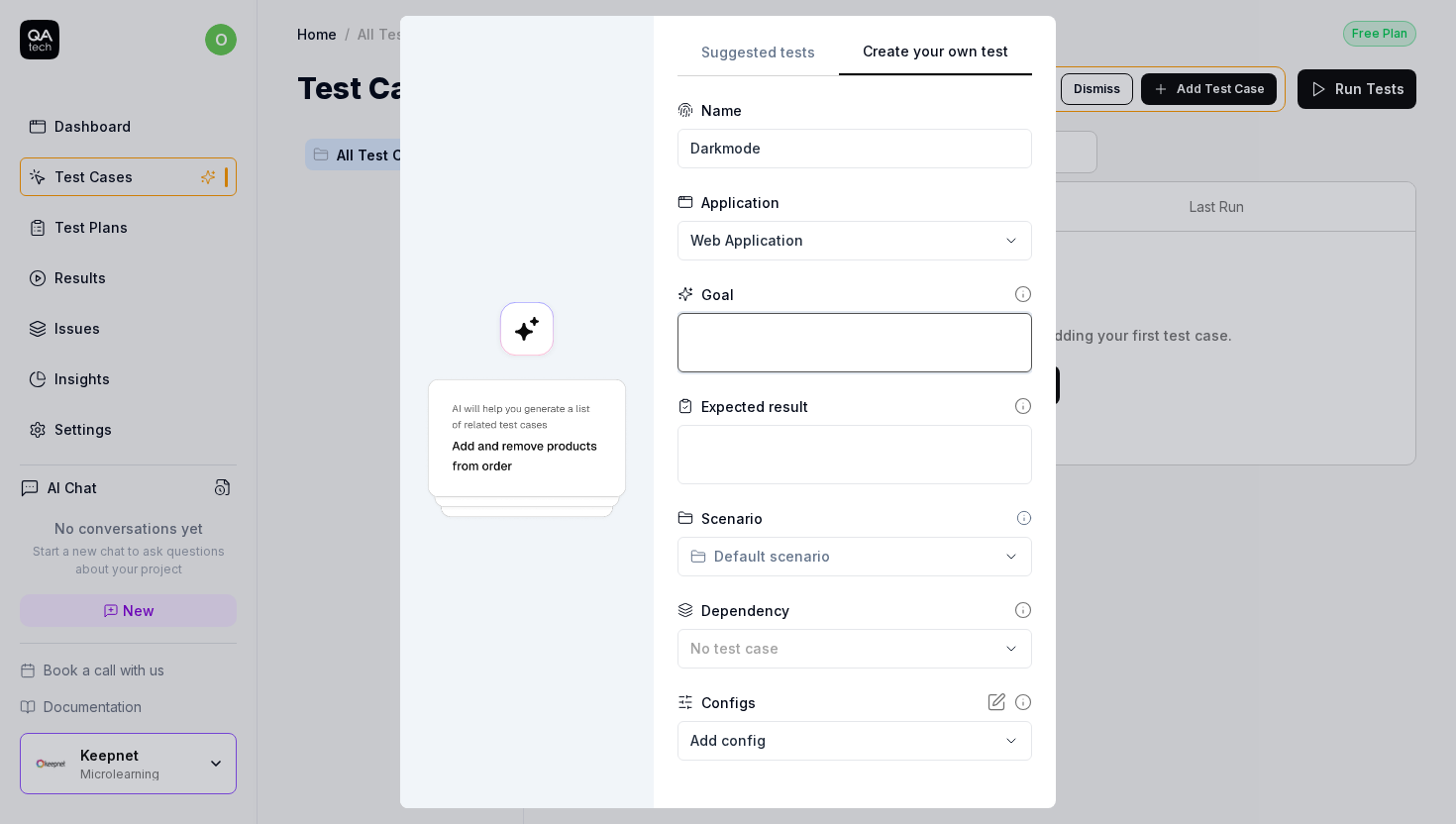 type on "*" 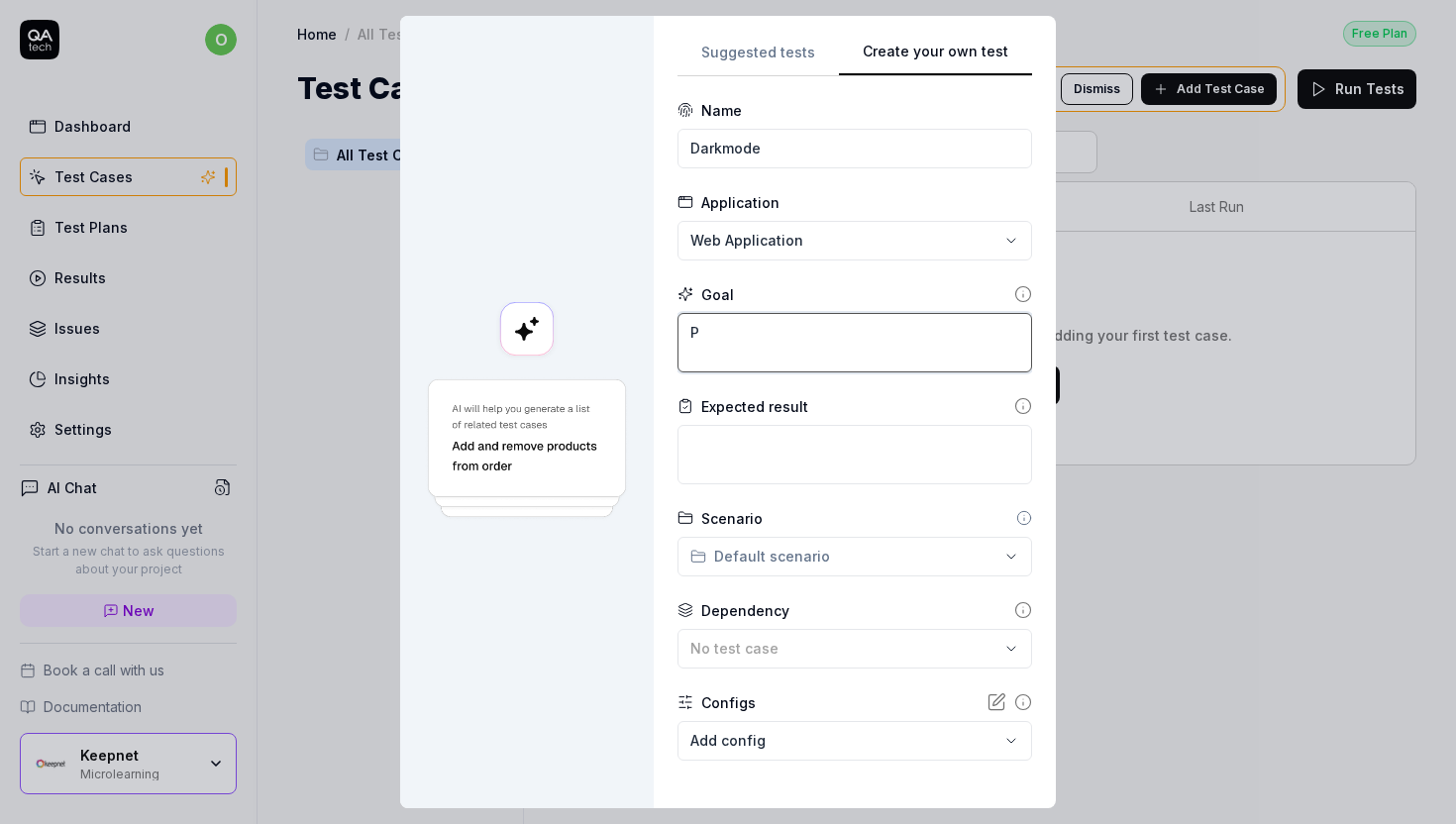 type on "*" 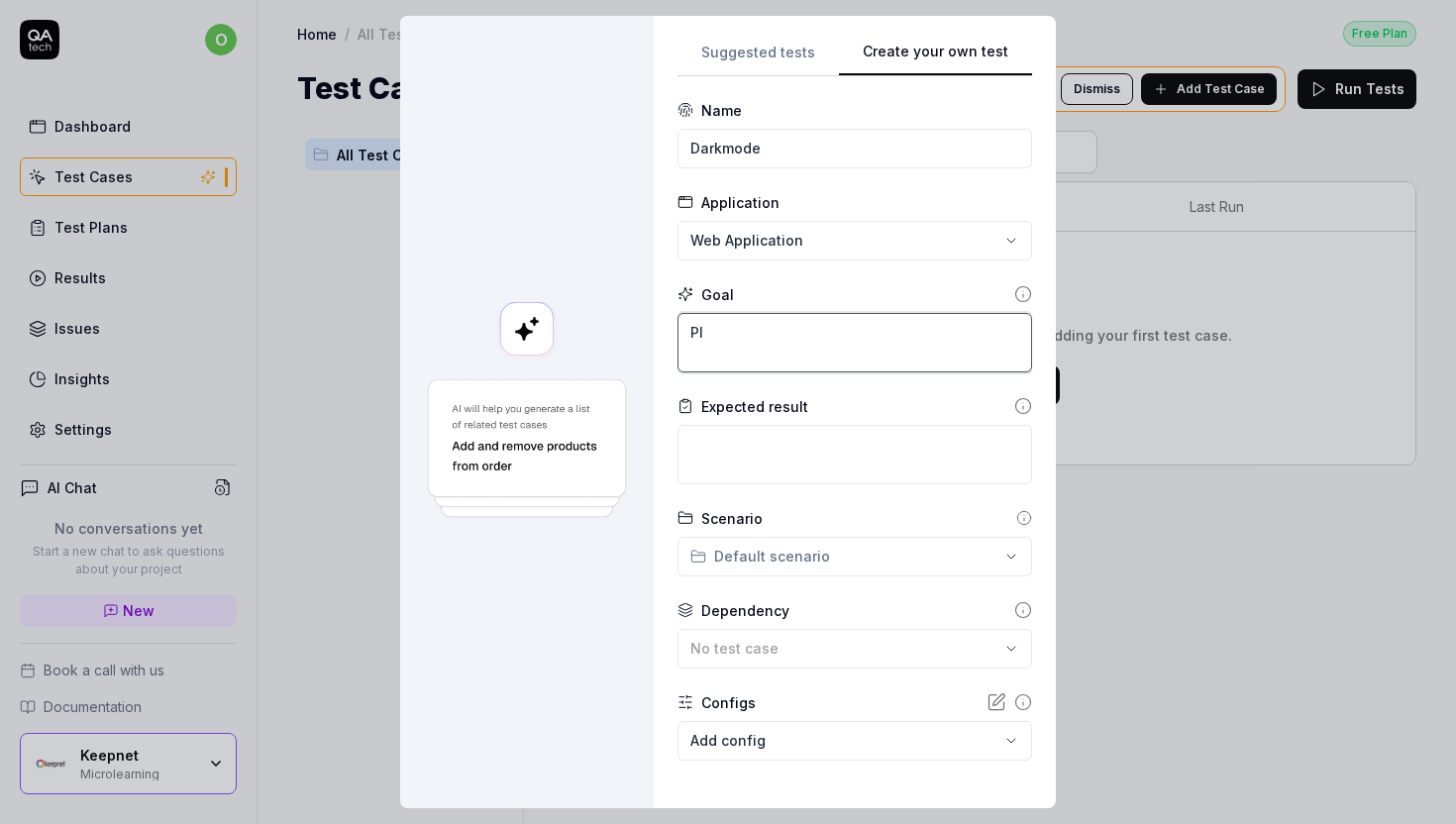 type on "*" 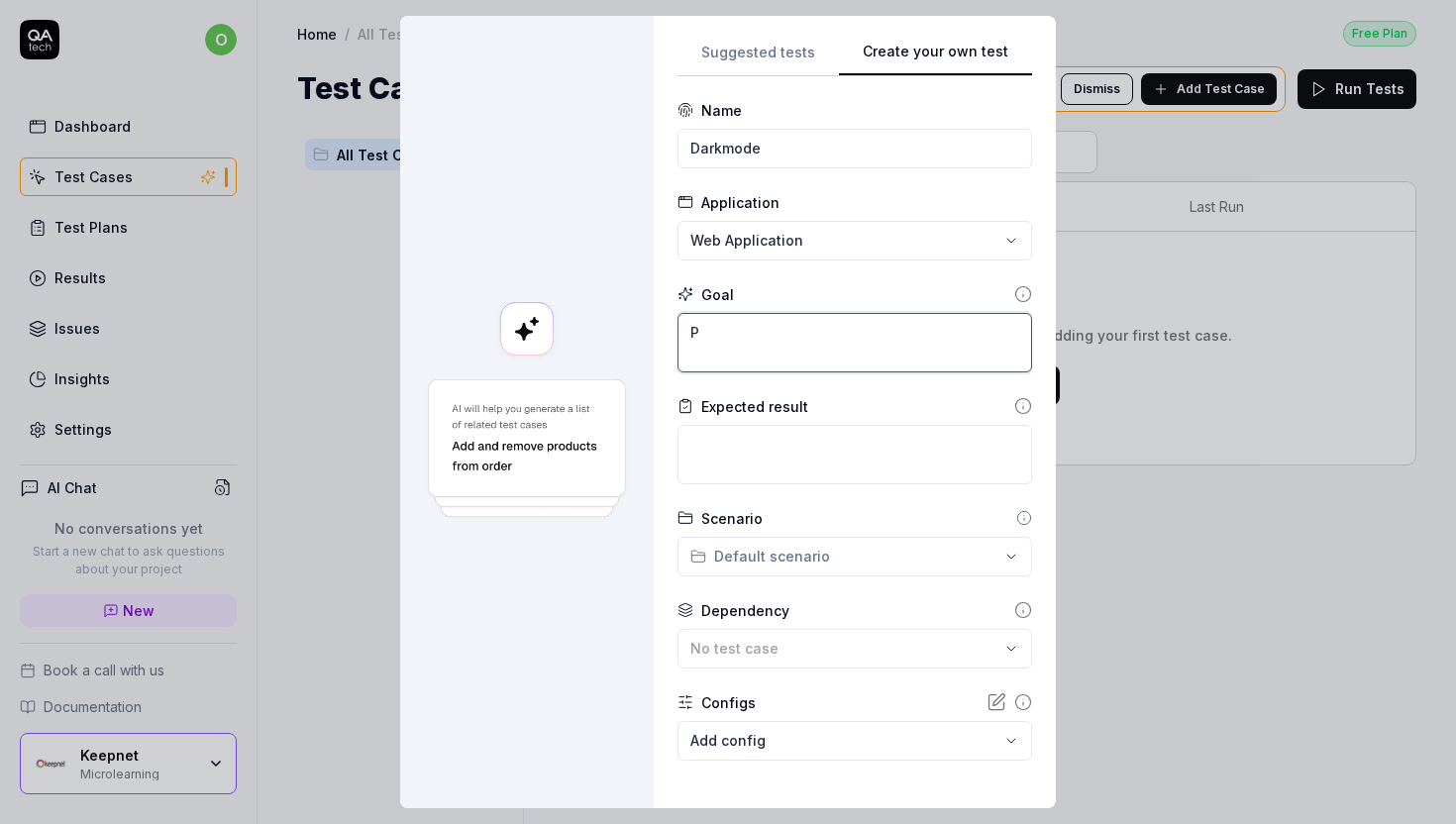 type 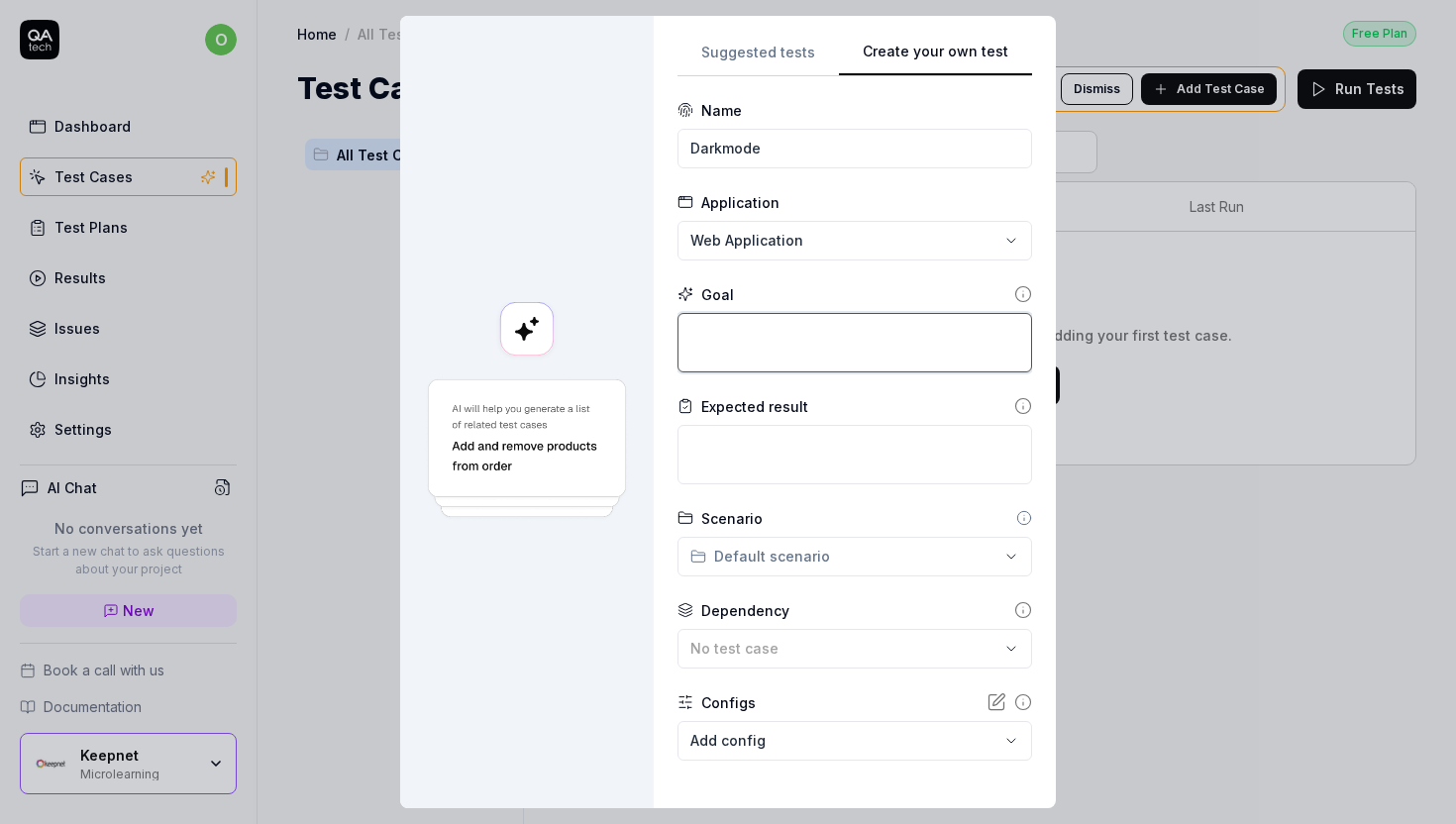 type on "*" 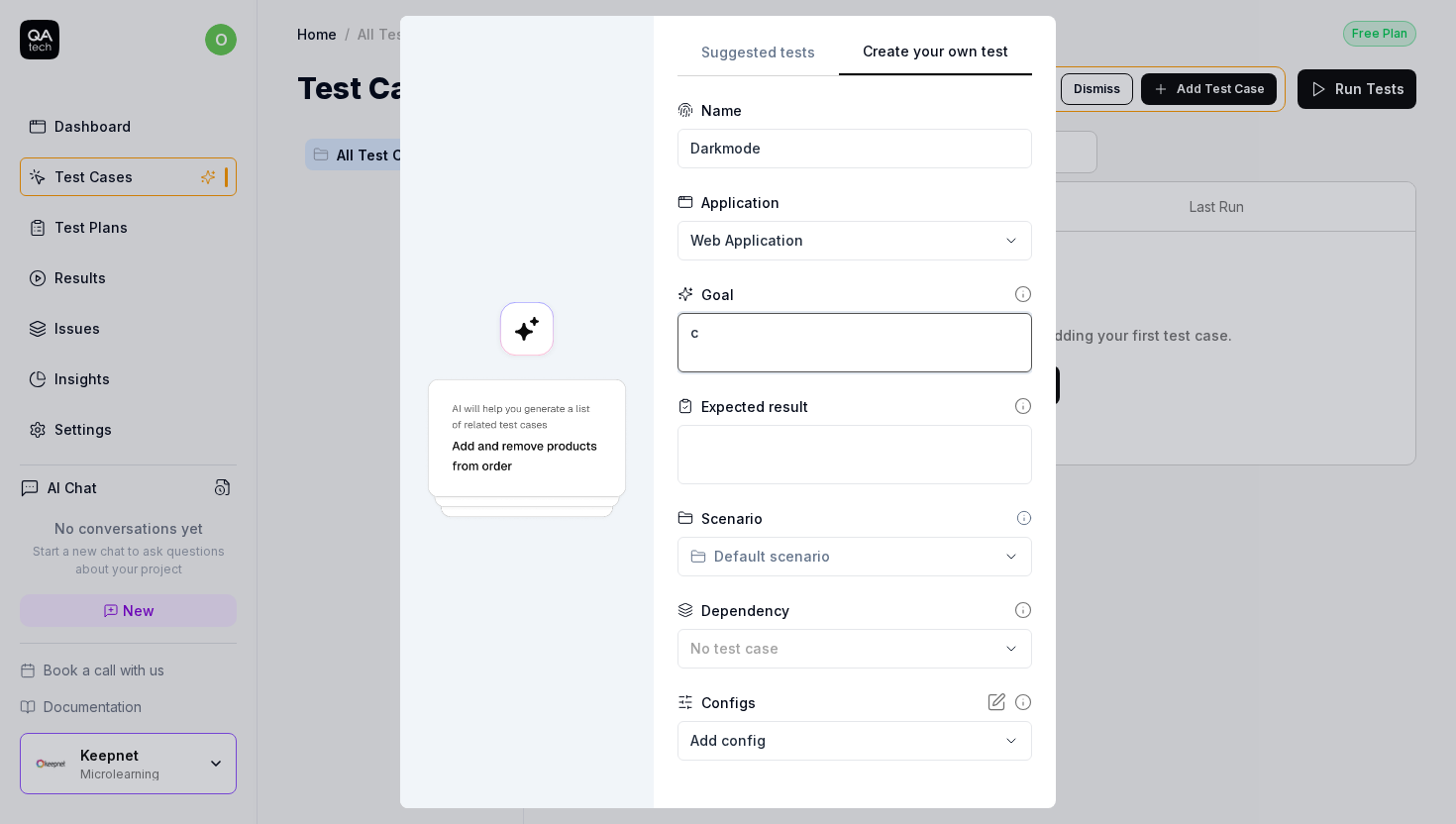 type on "*" 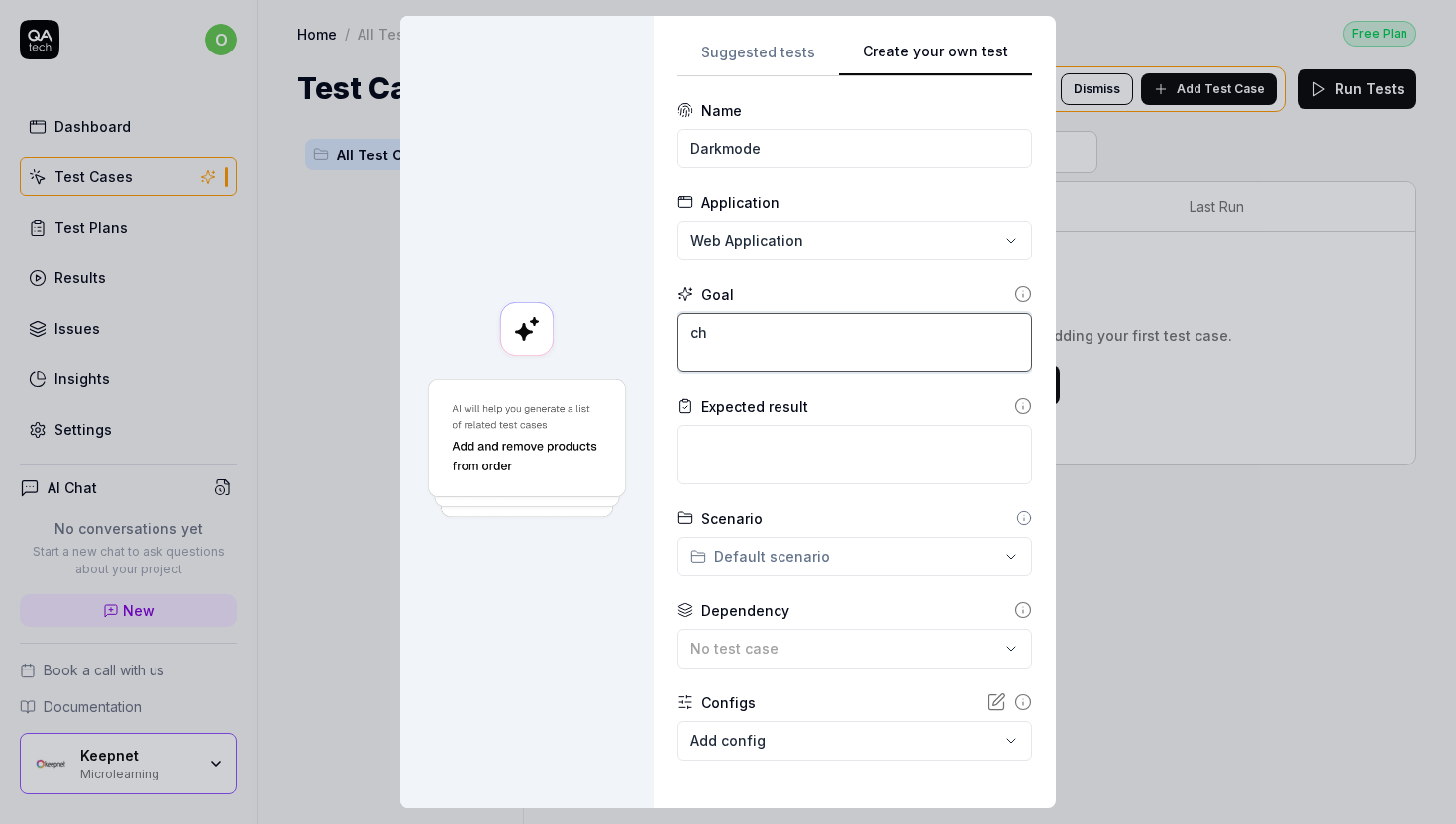 type on "*" 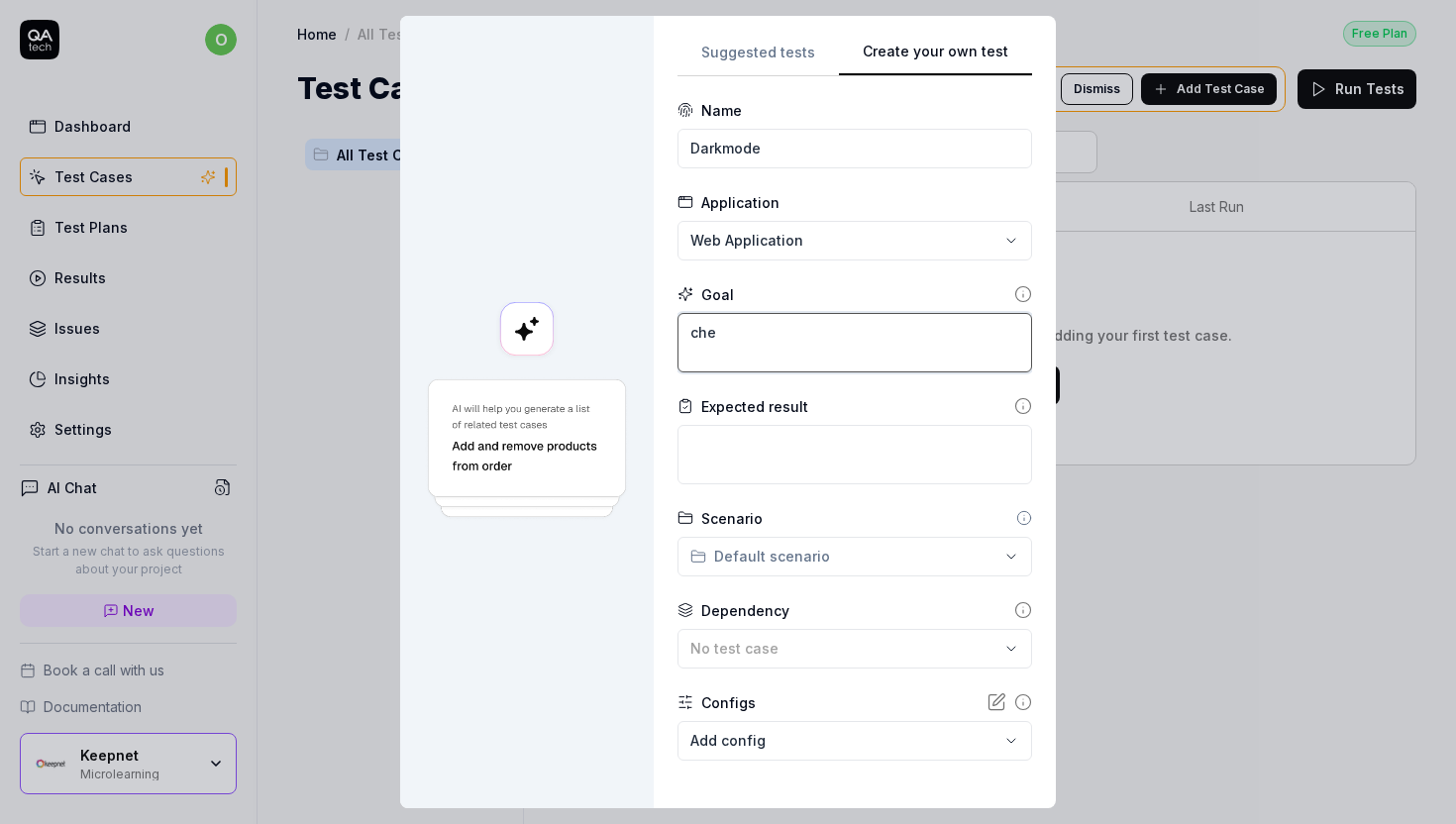 type on "*" 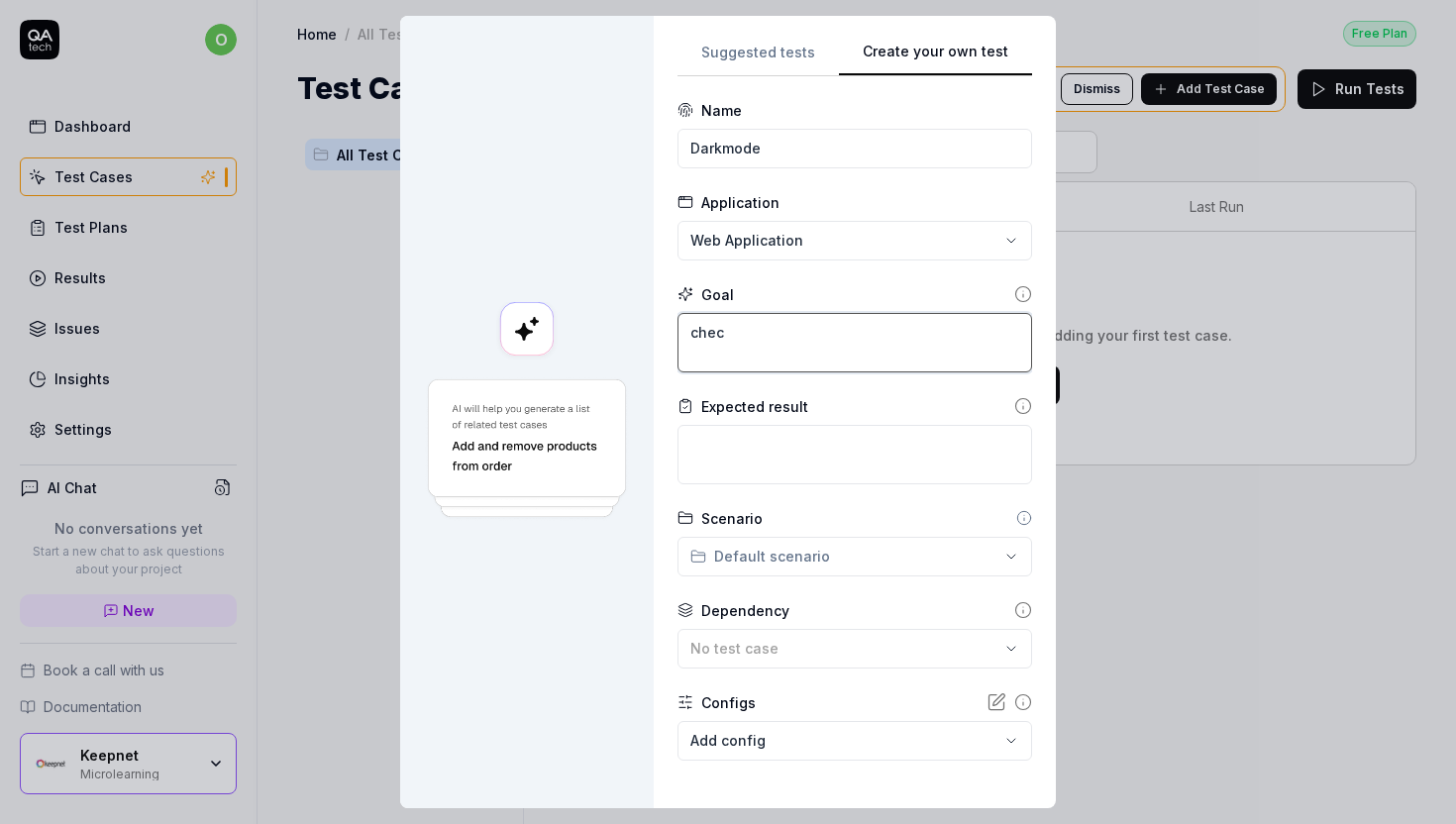 type on "*" 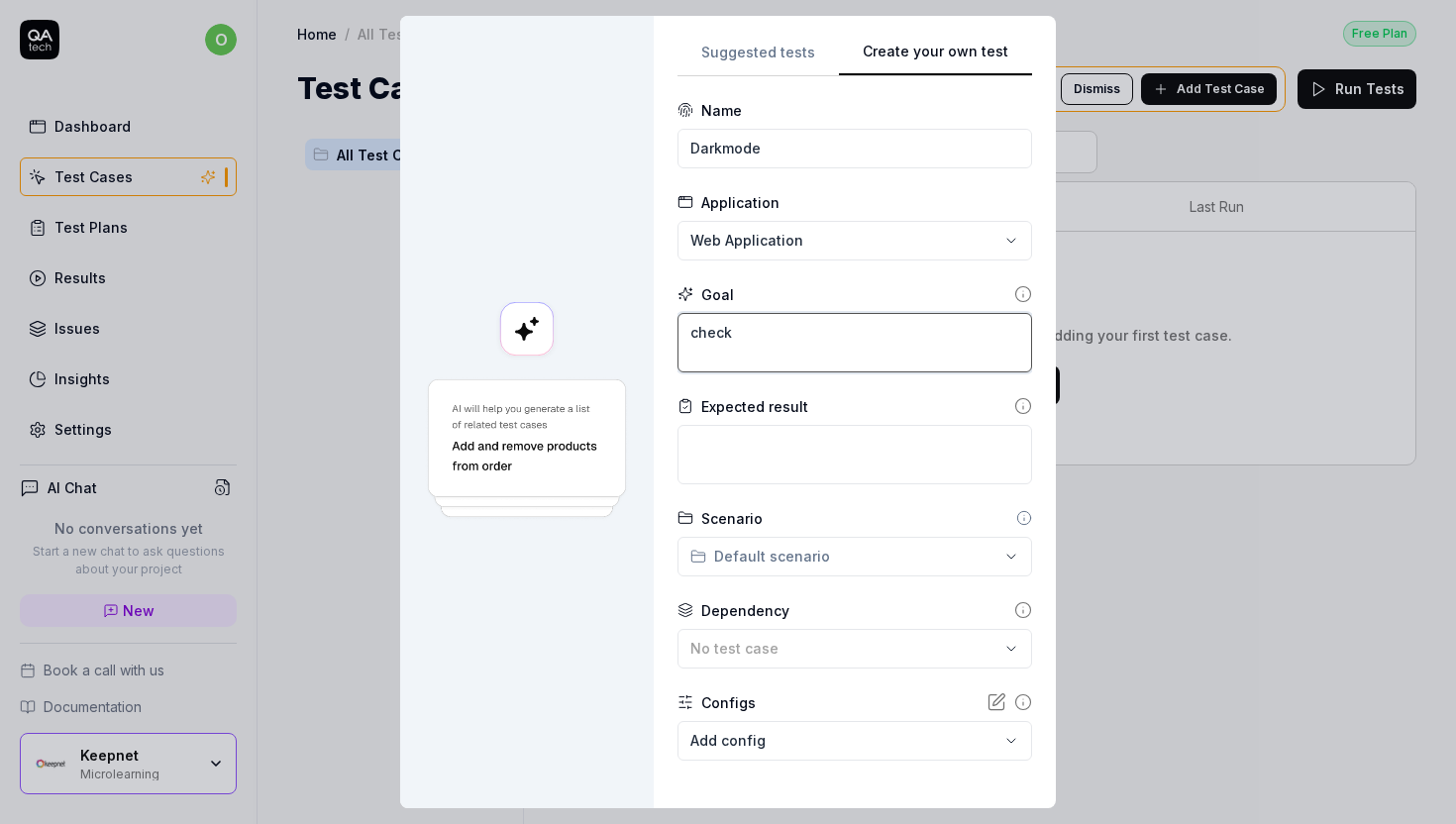 type on "*" 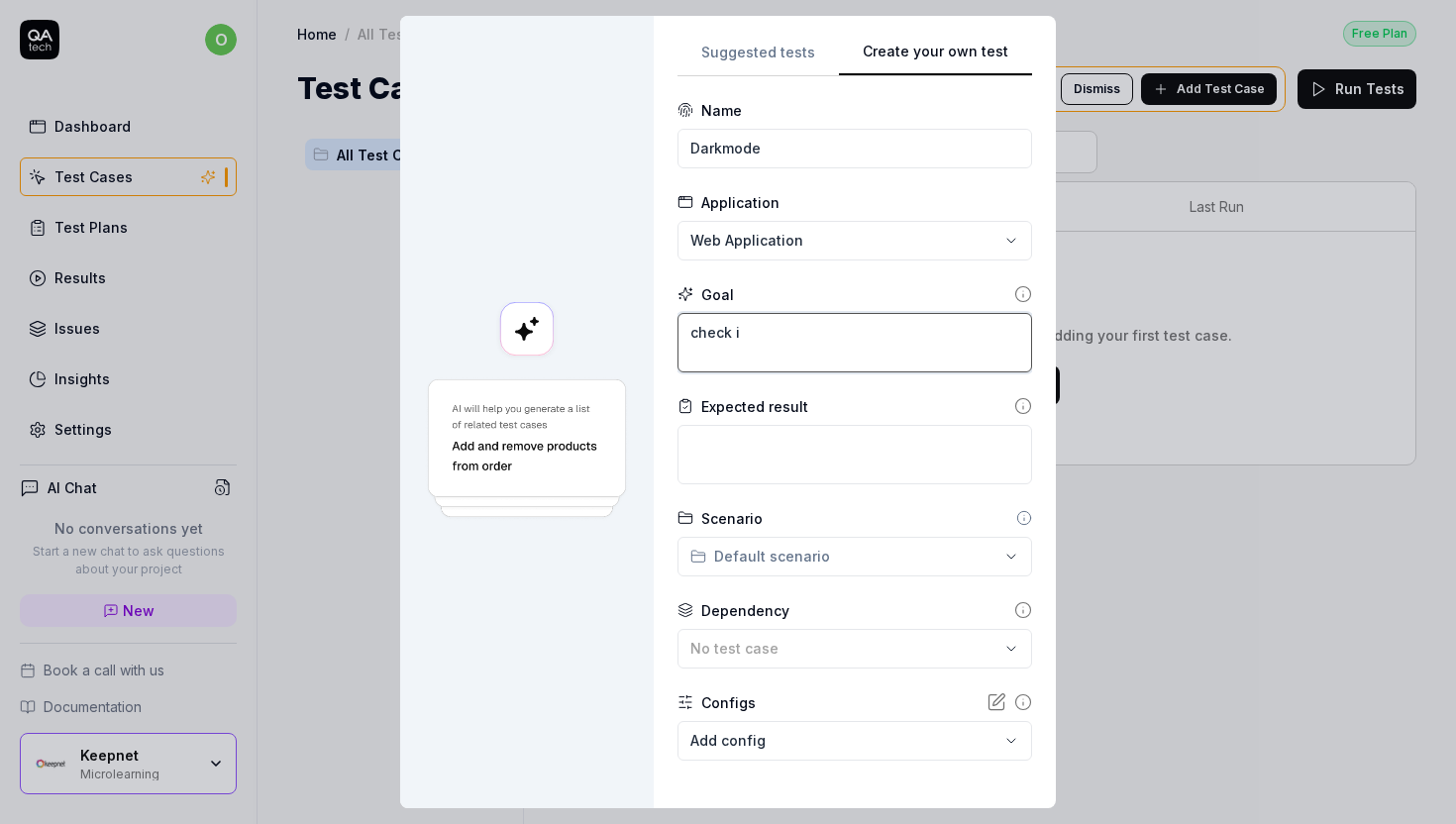 type on "*" 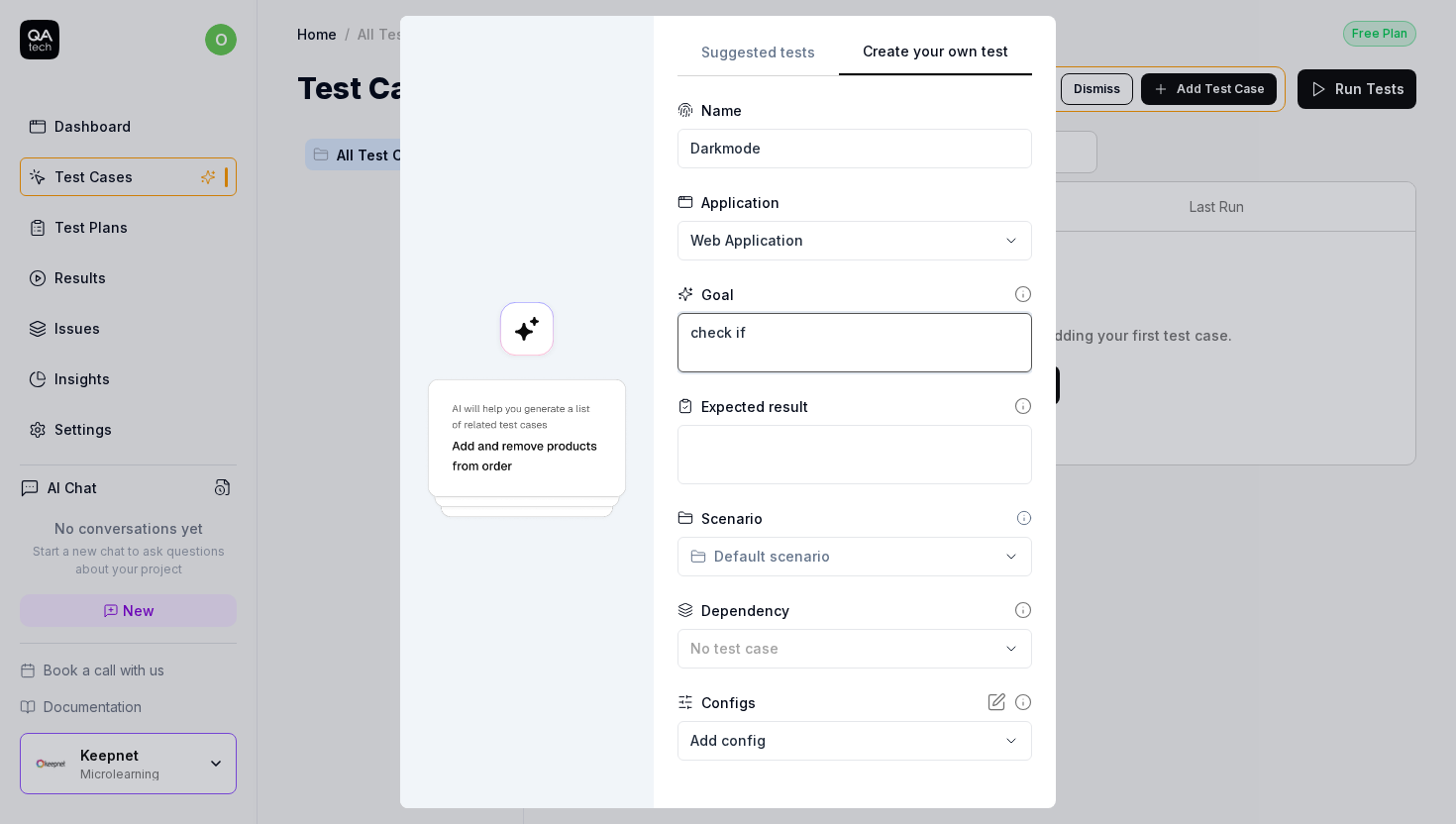type on "*" 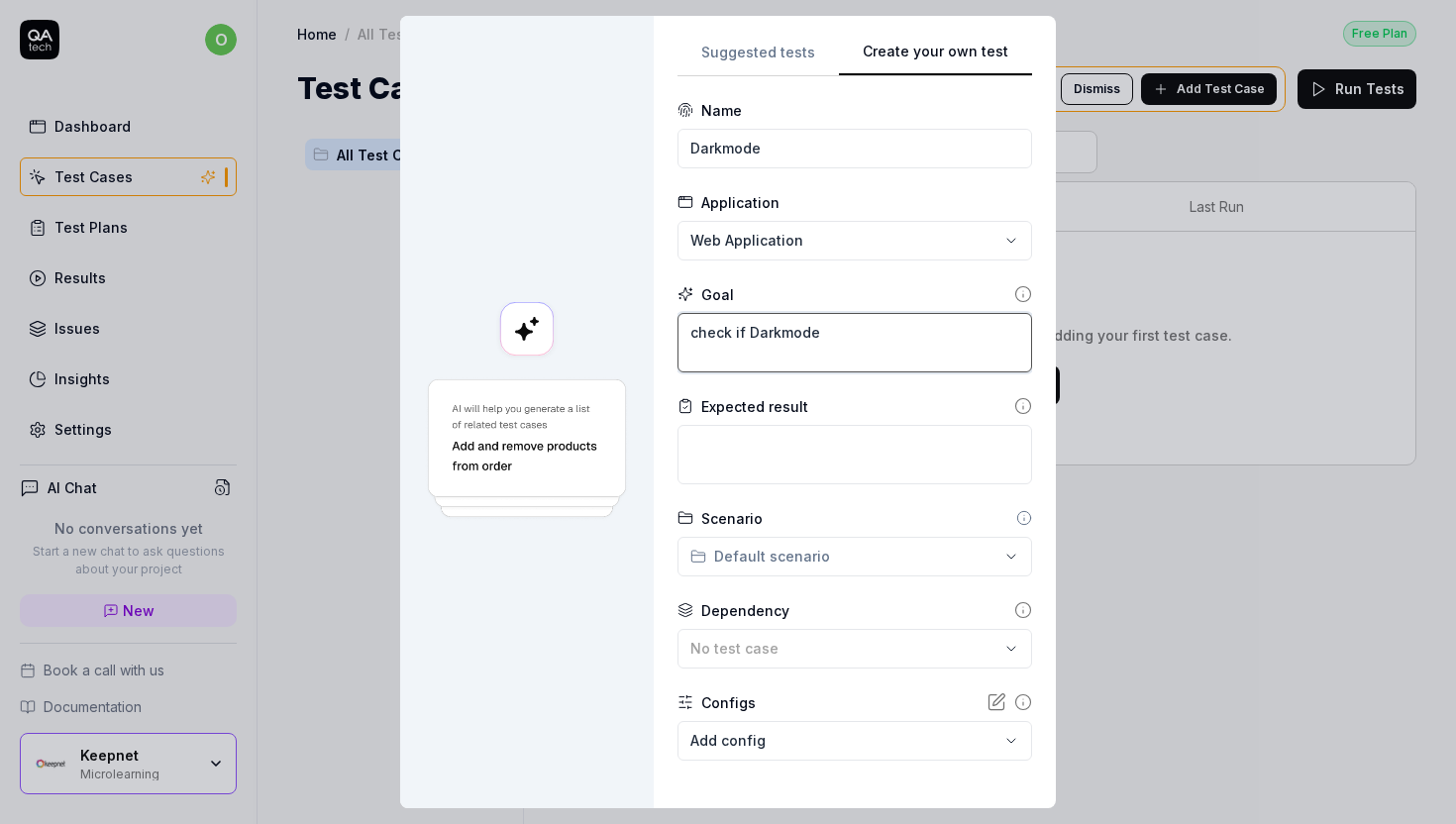 type on "*" 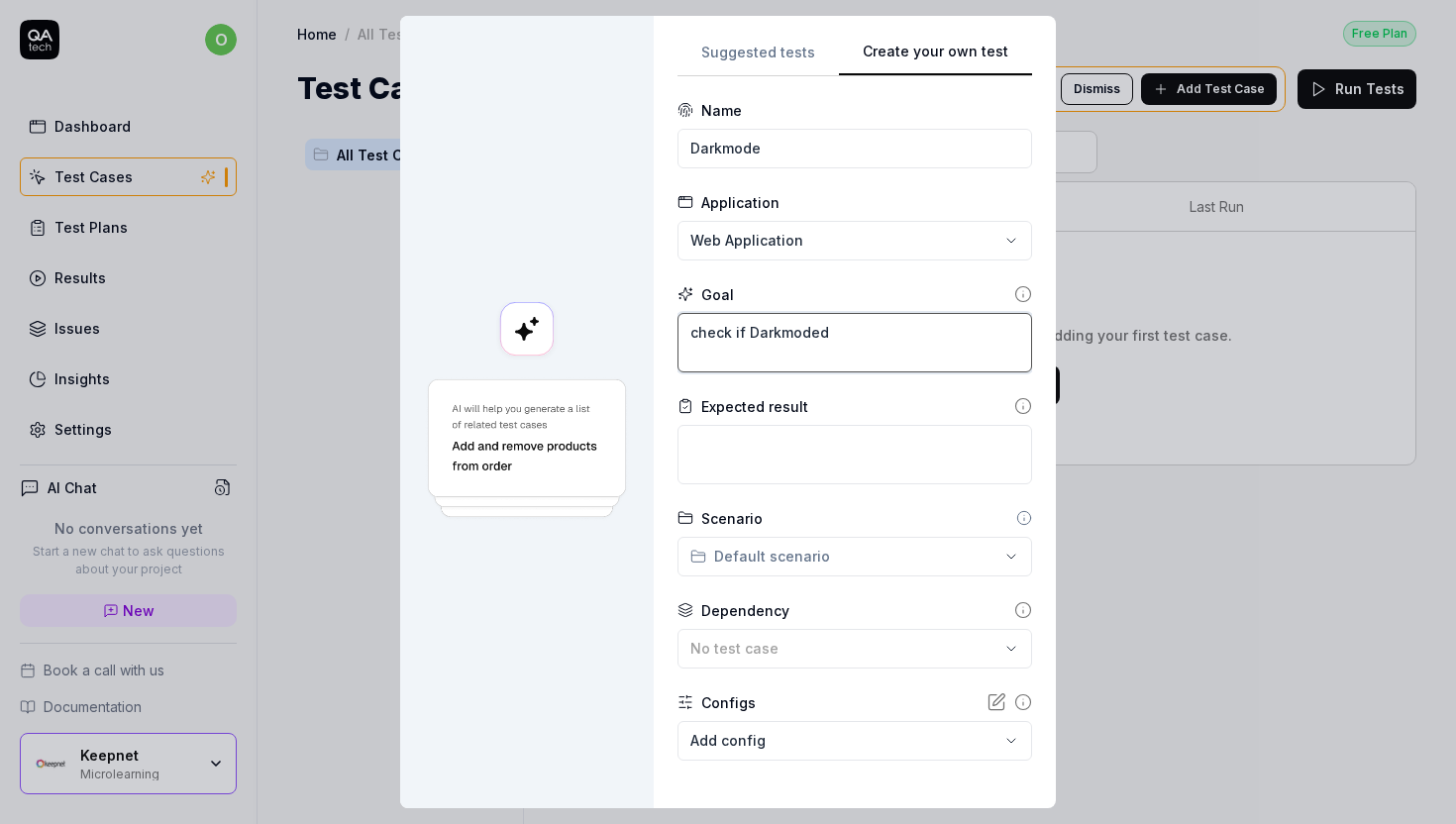 type on "*" 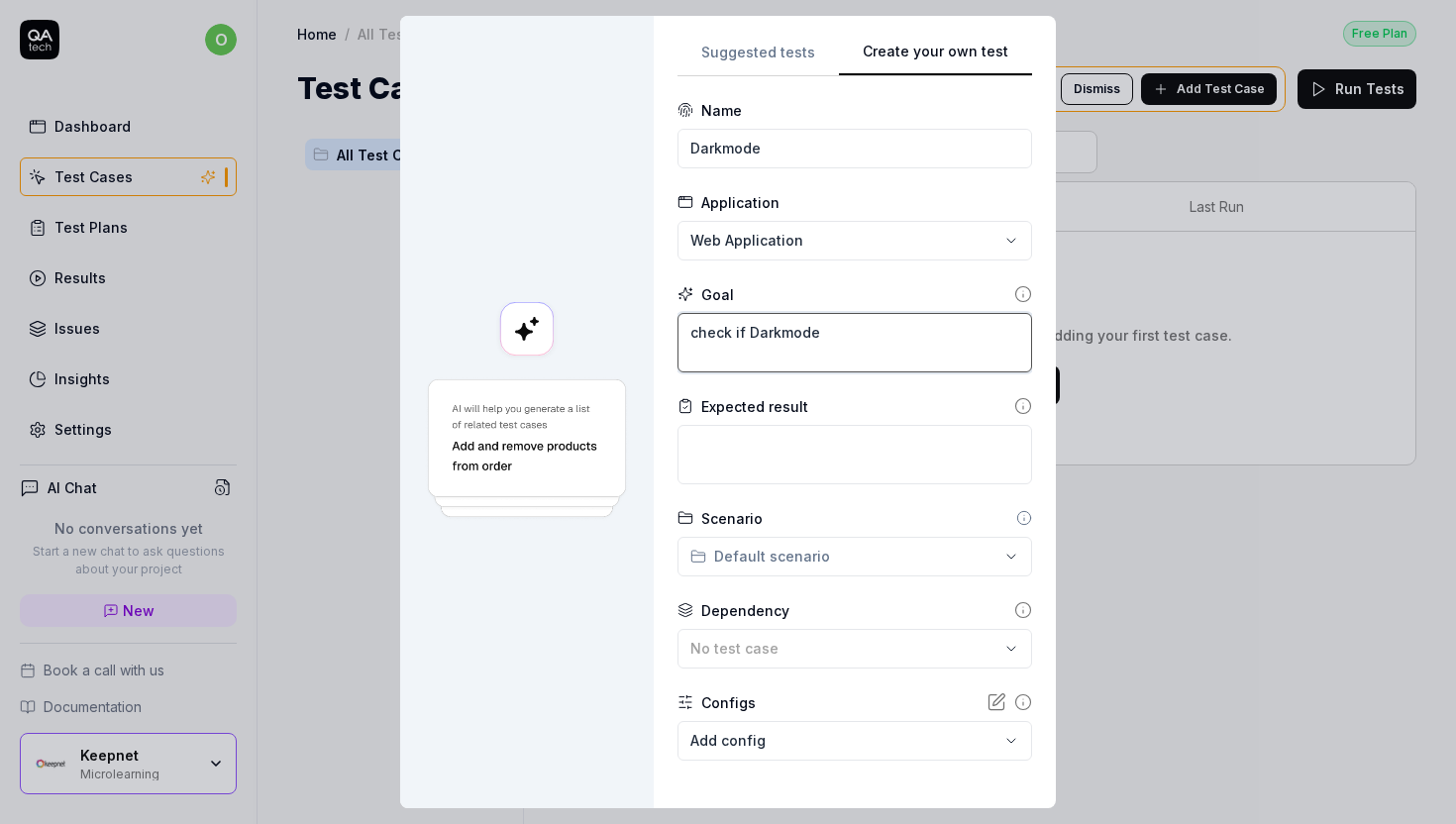 type on "*" 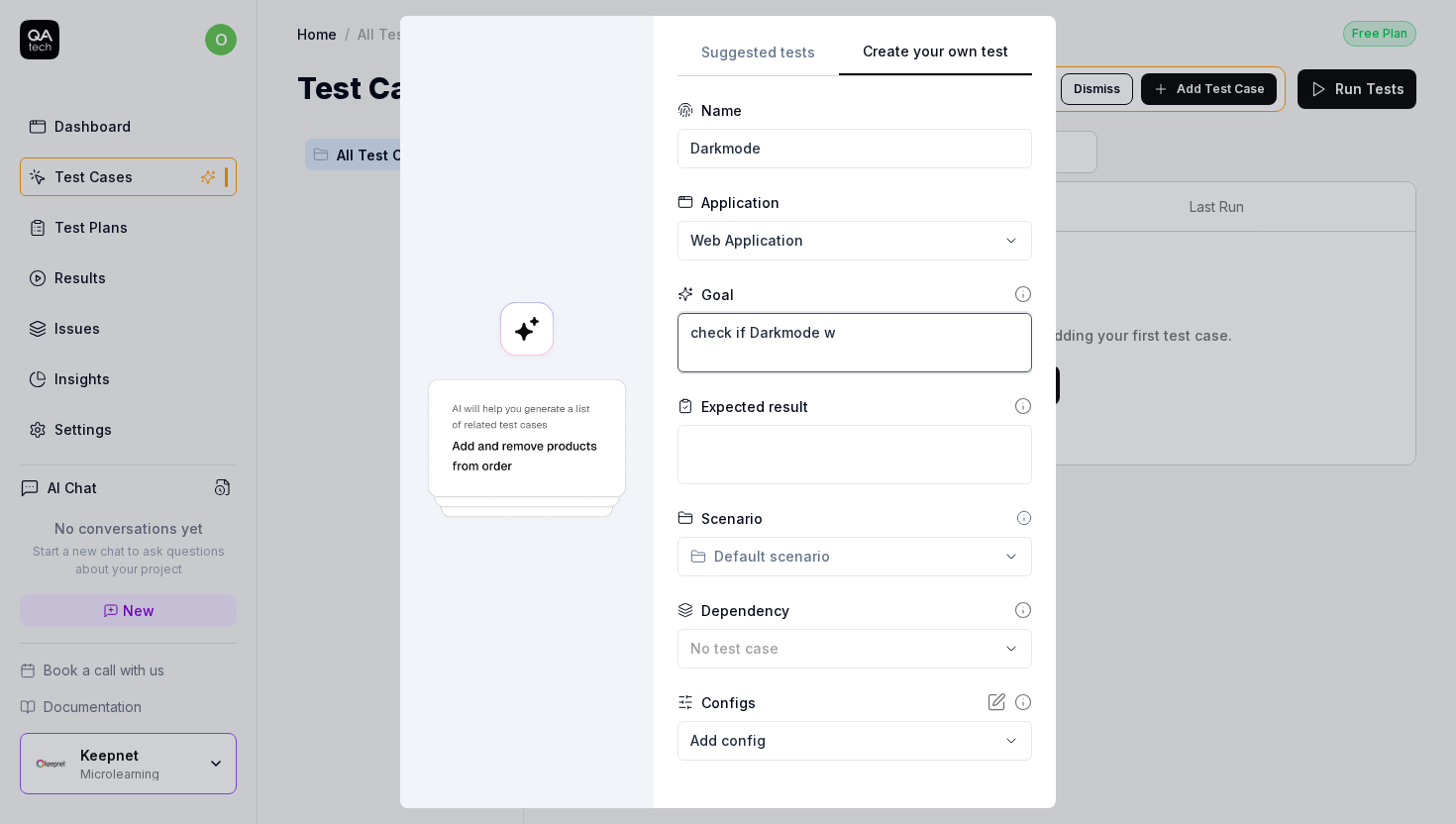 type on "*" 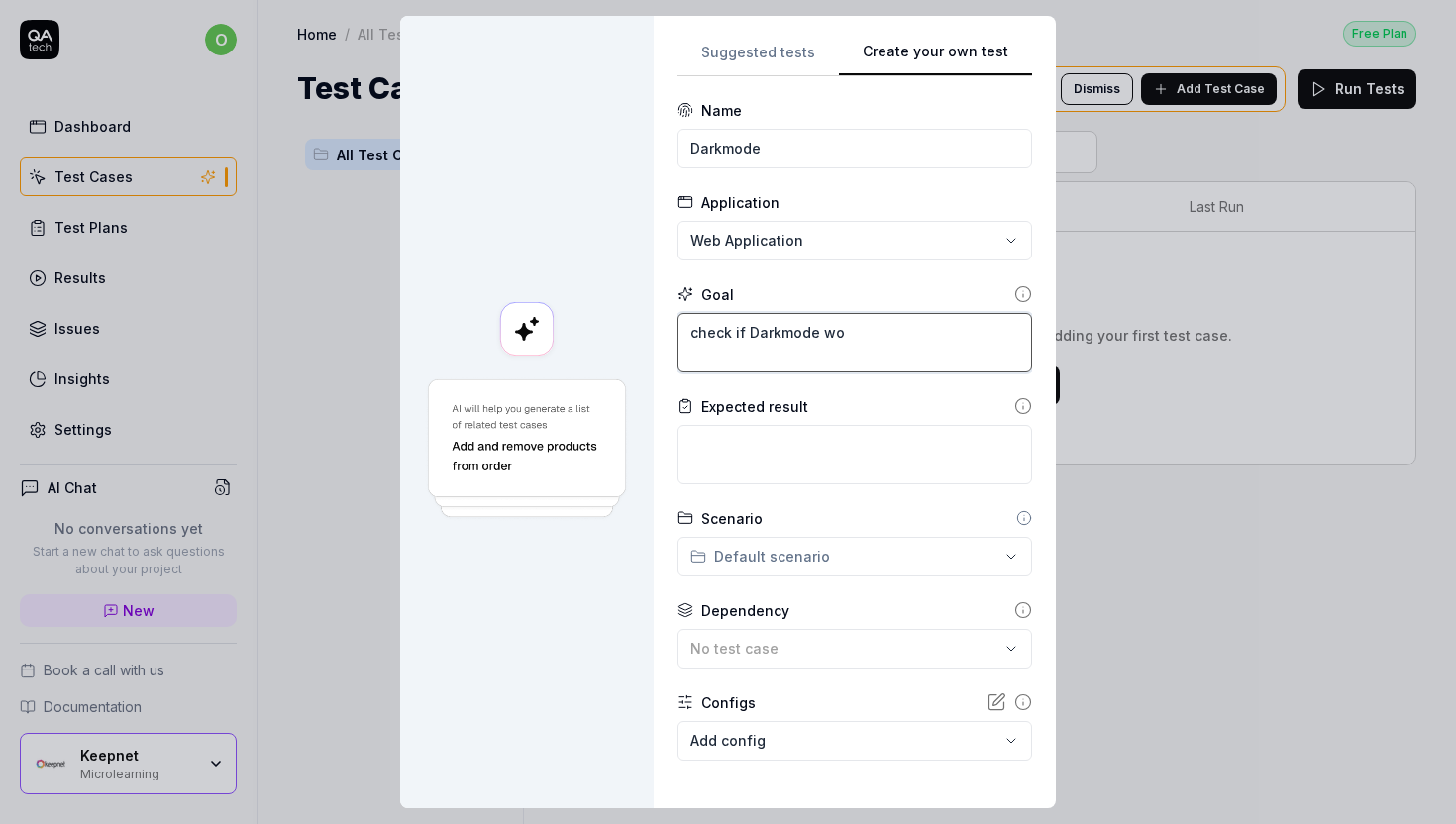 type on "*" 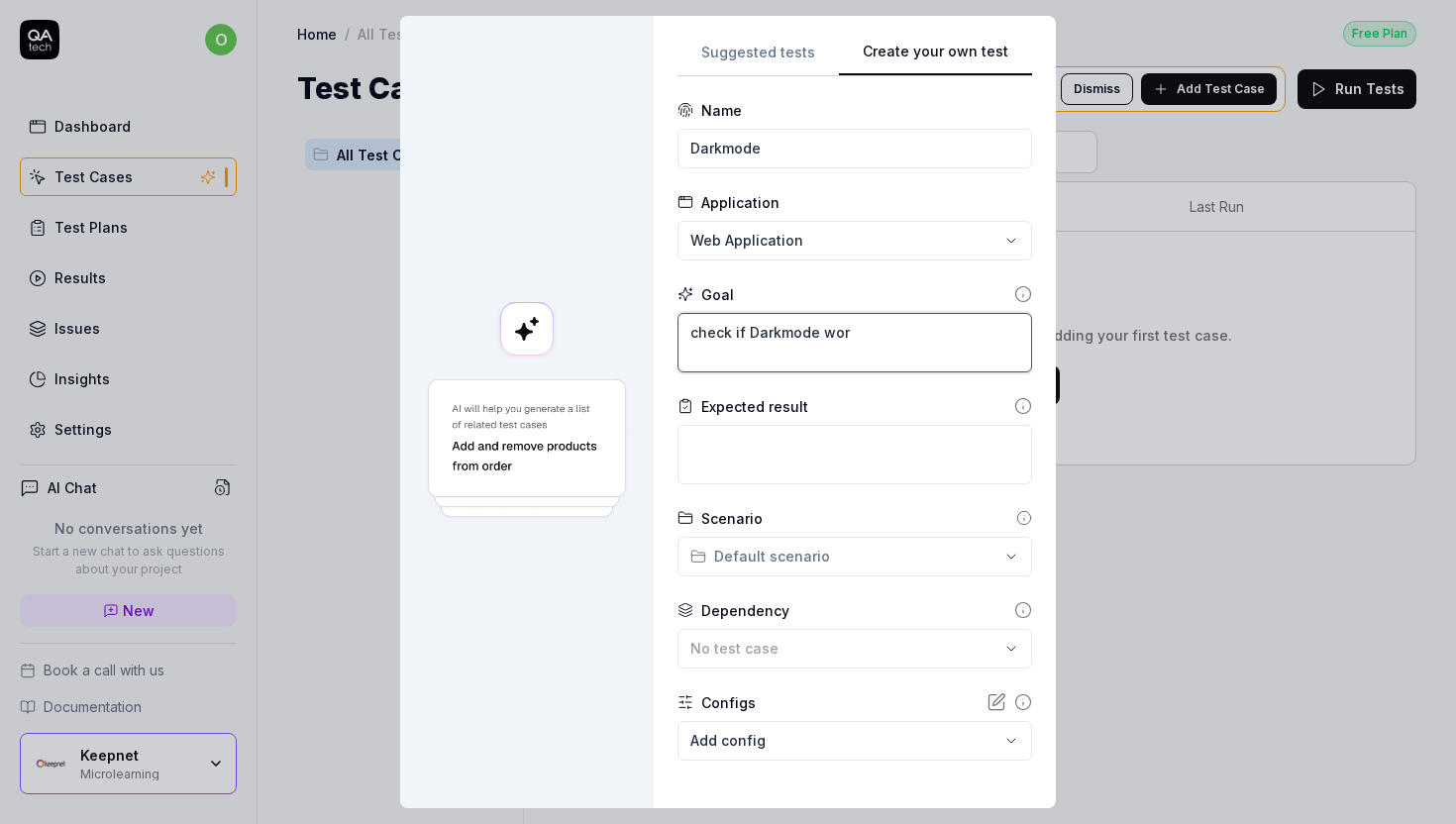 type on "*" 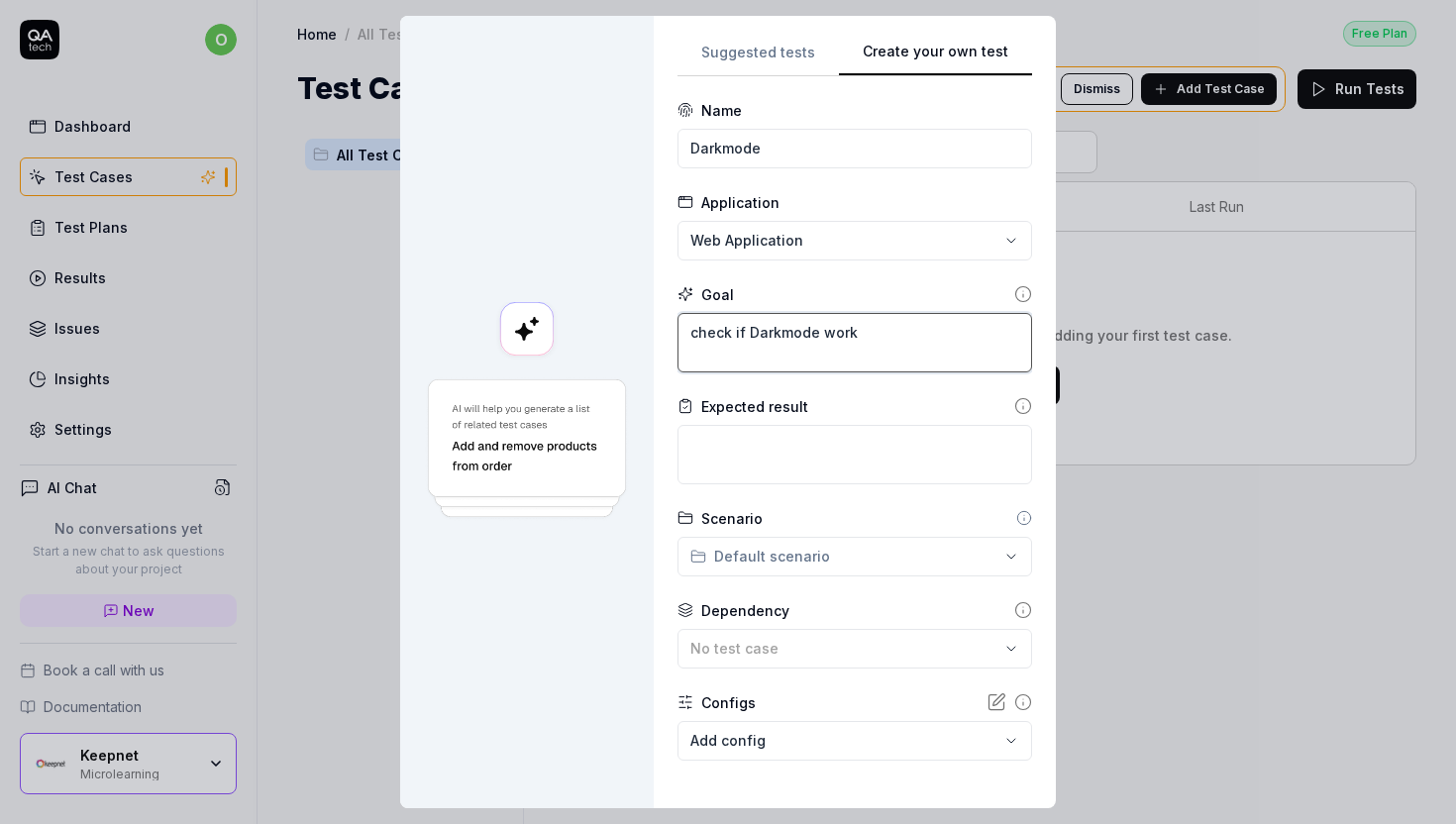 type on "*" 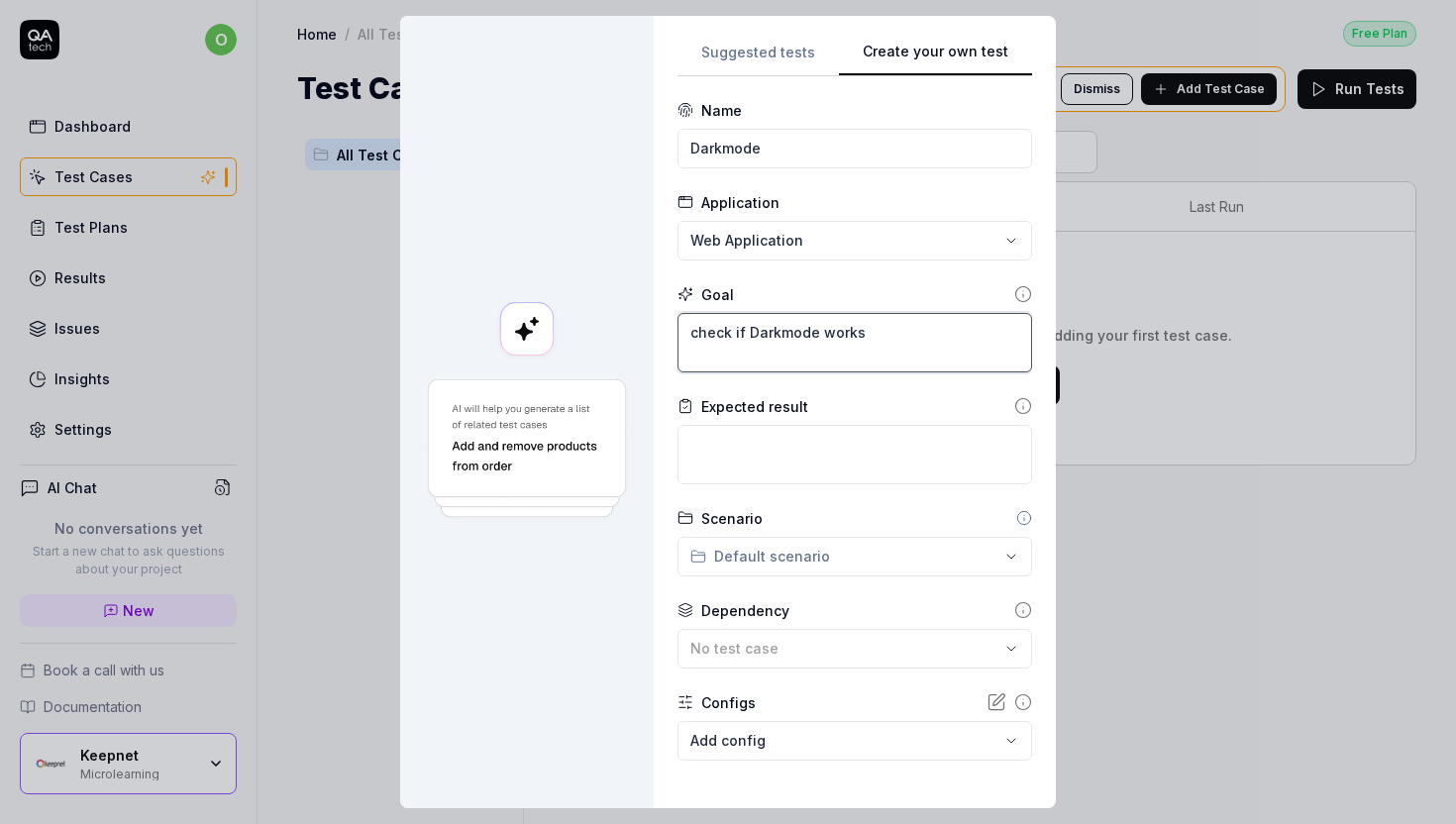 type on "check if Darkmode works" 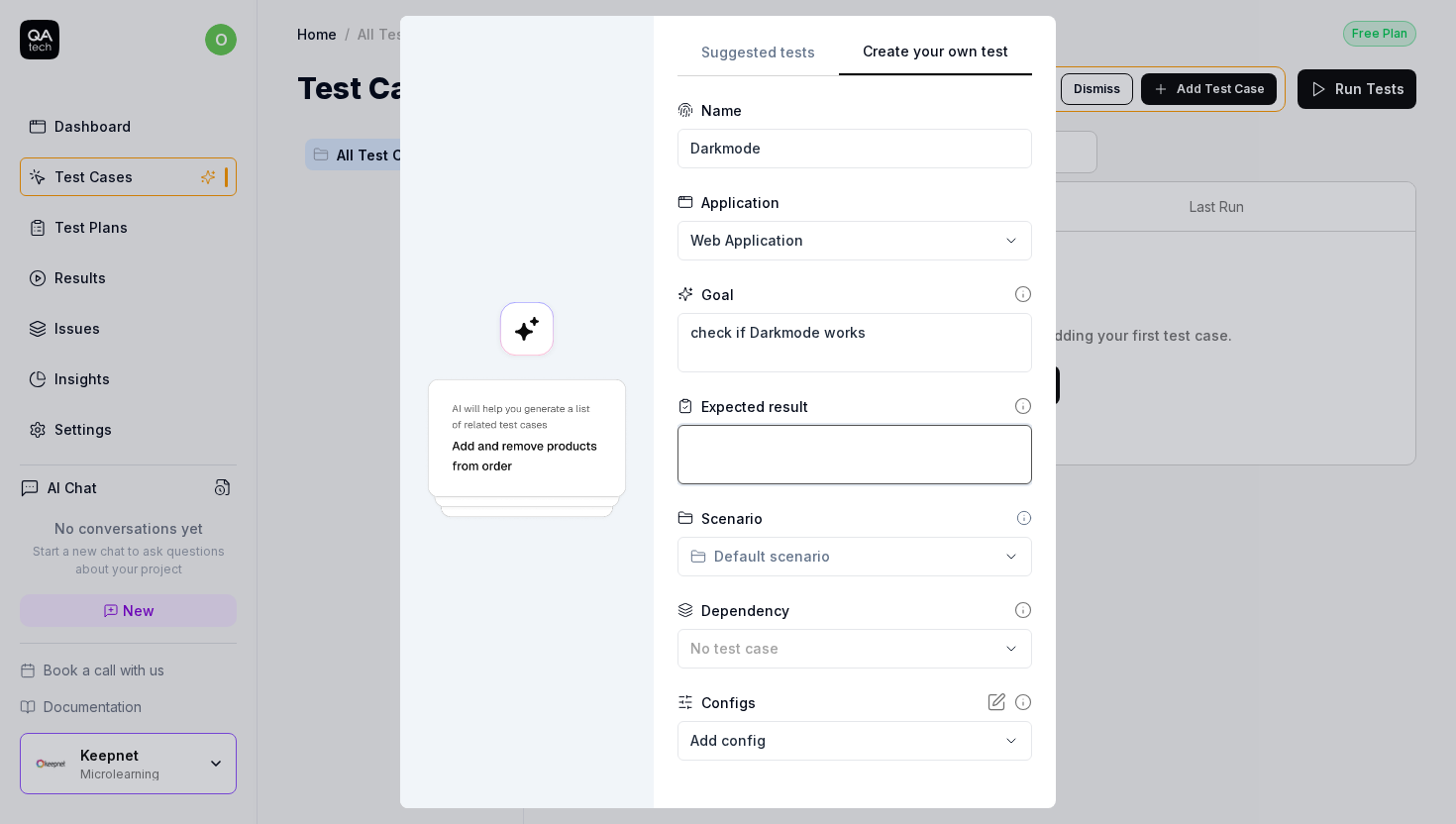 click at bounding box center (855, 455) 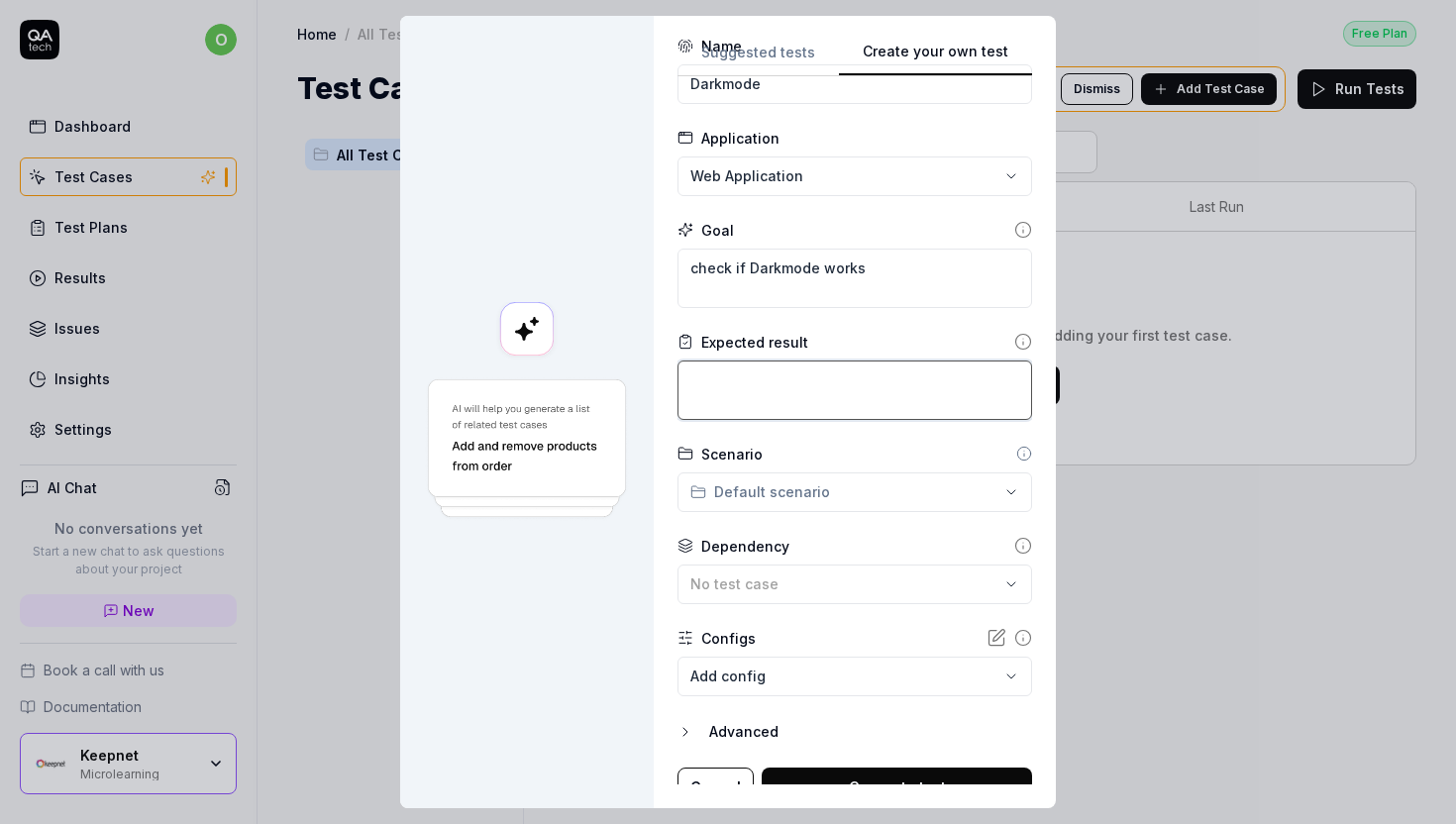scroll, scrollTop: 74, scrollLeft: 0, axis: vertical 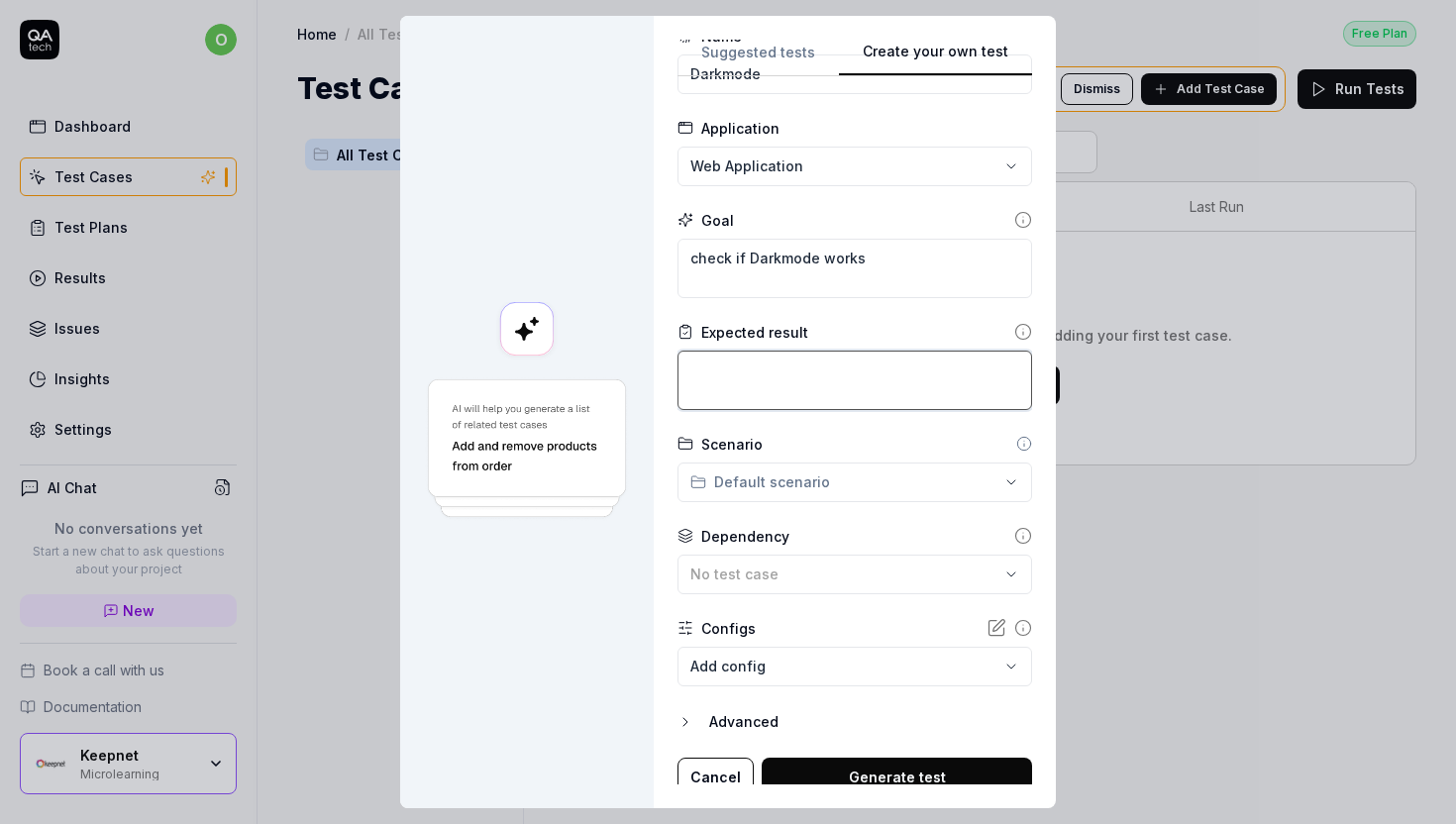 paste on "Darkmode" 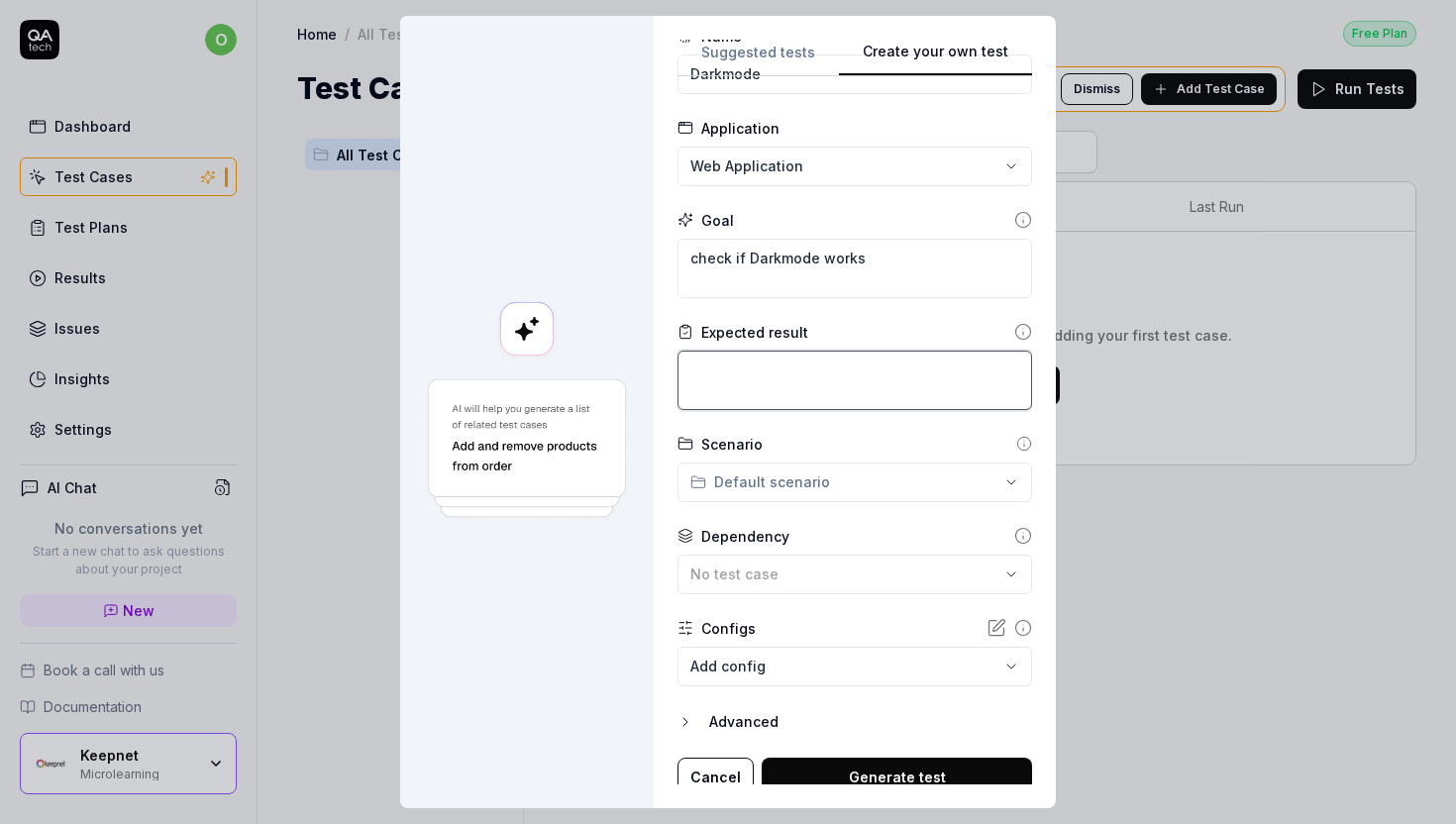 type on "Darkmode" 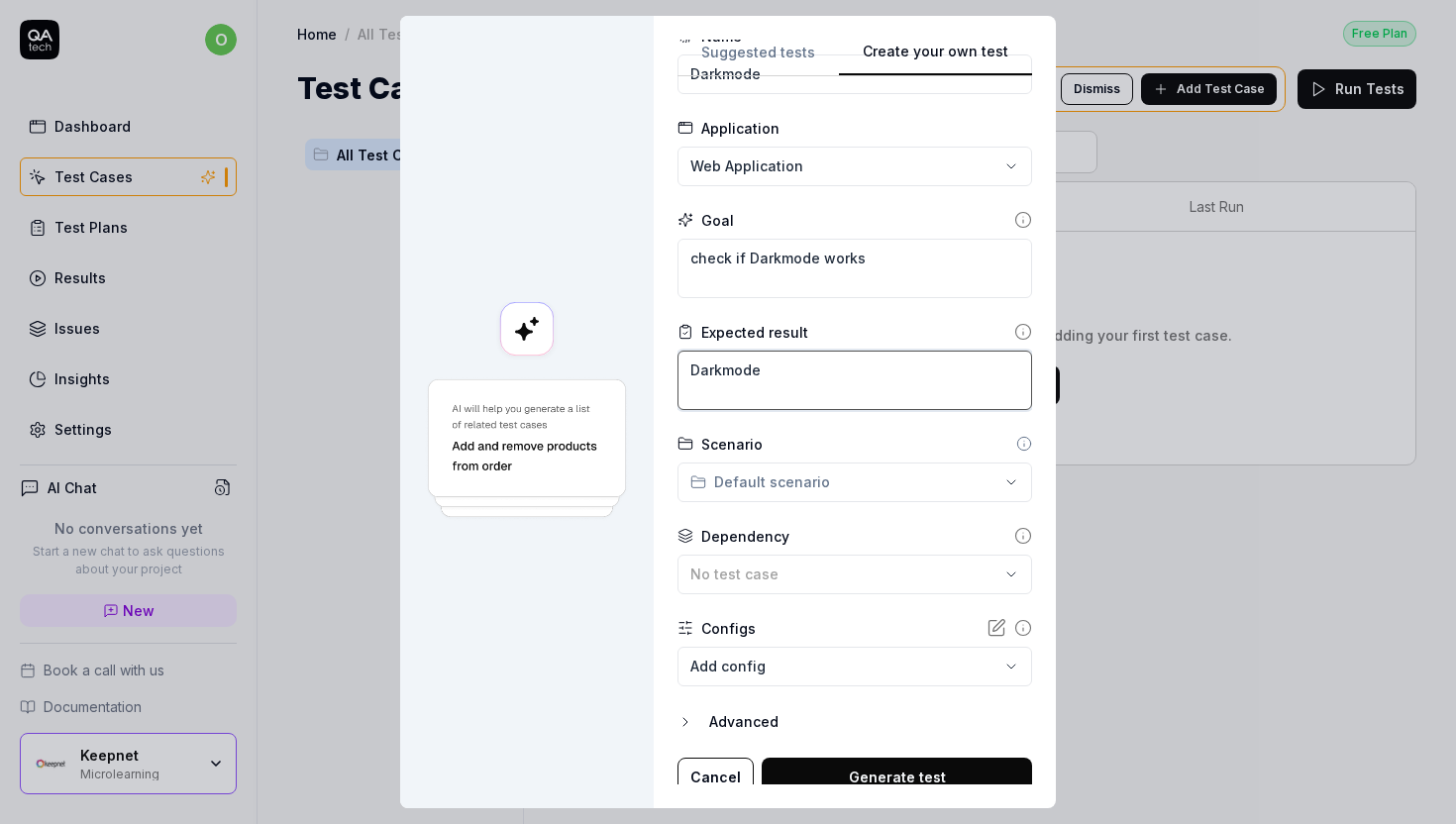 type on "*" 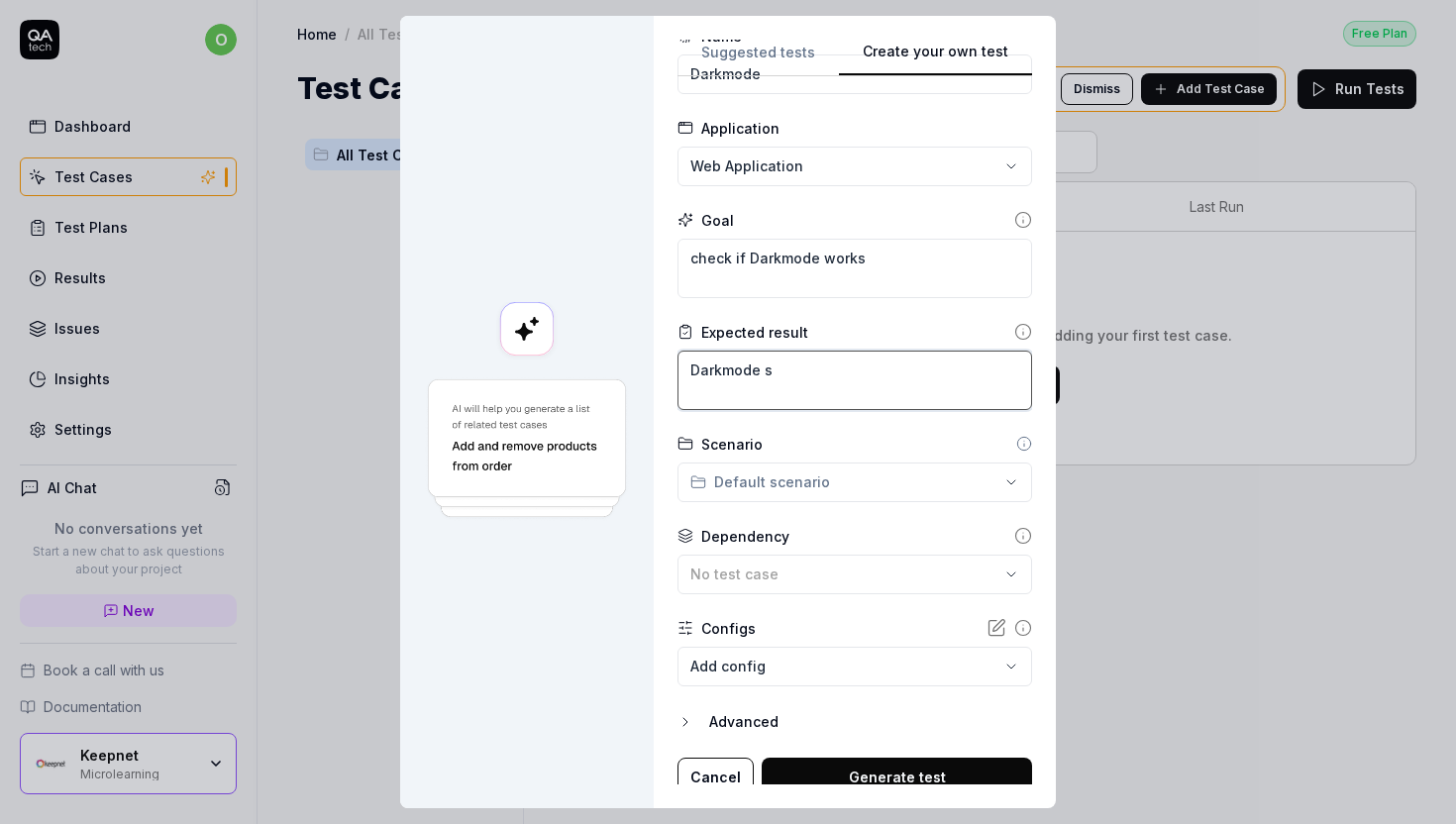 type on "Darkmode sh" 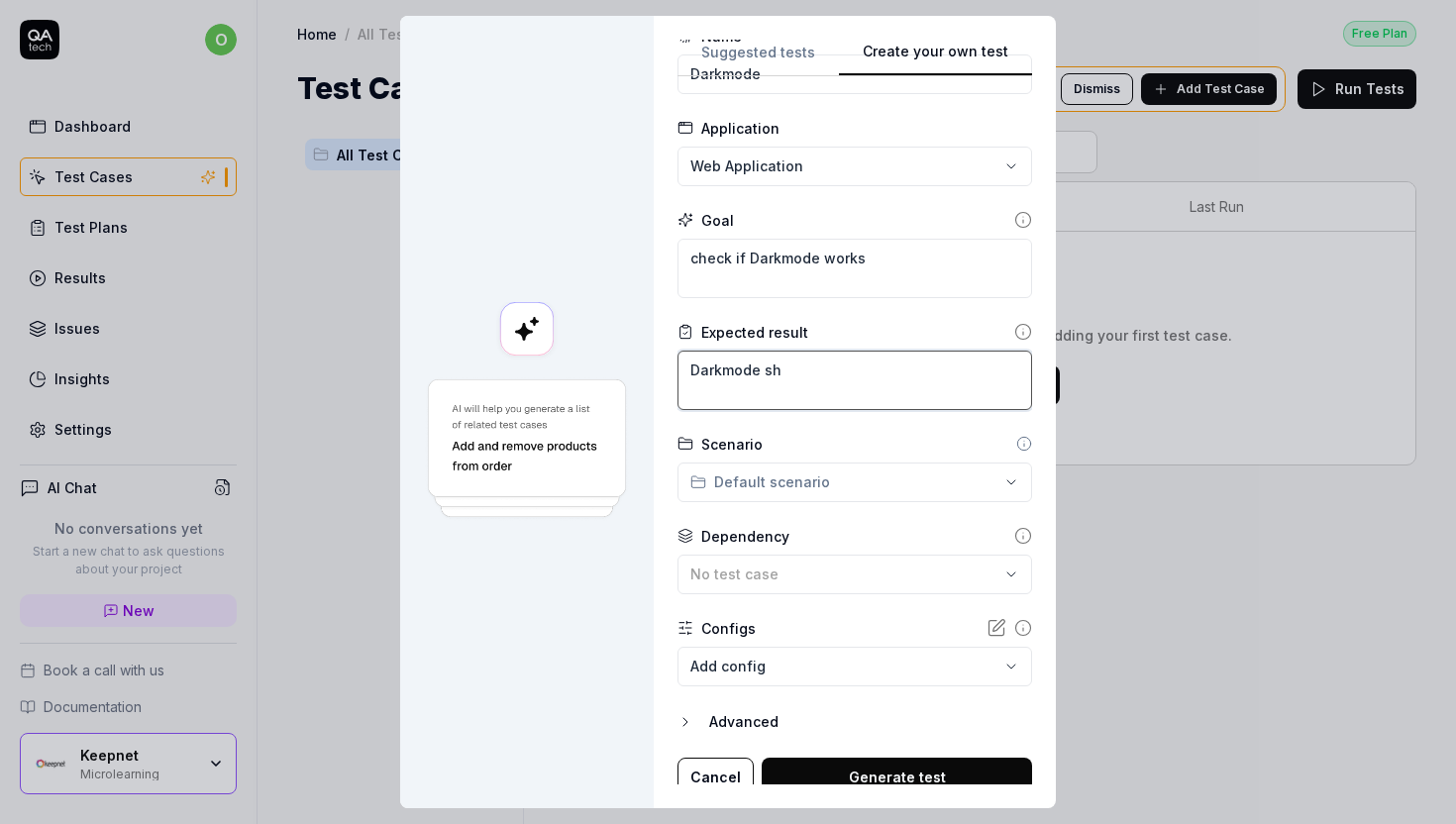 type on "*" 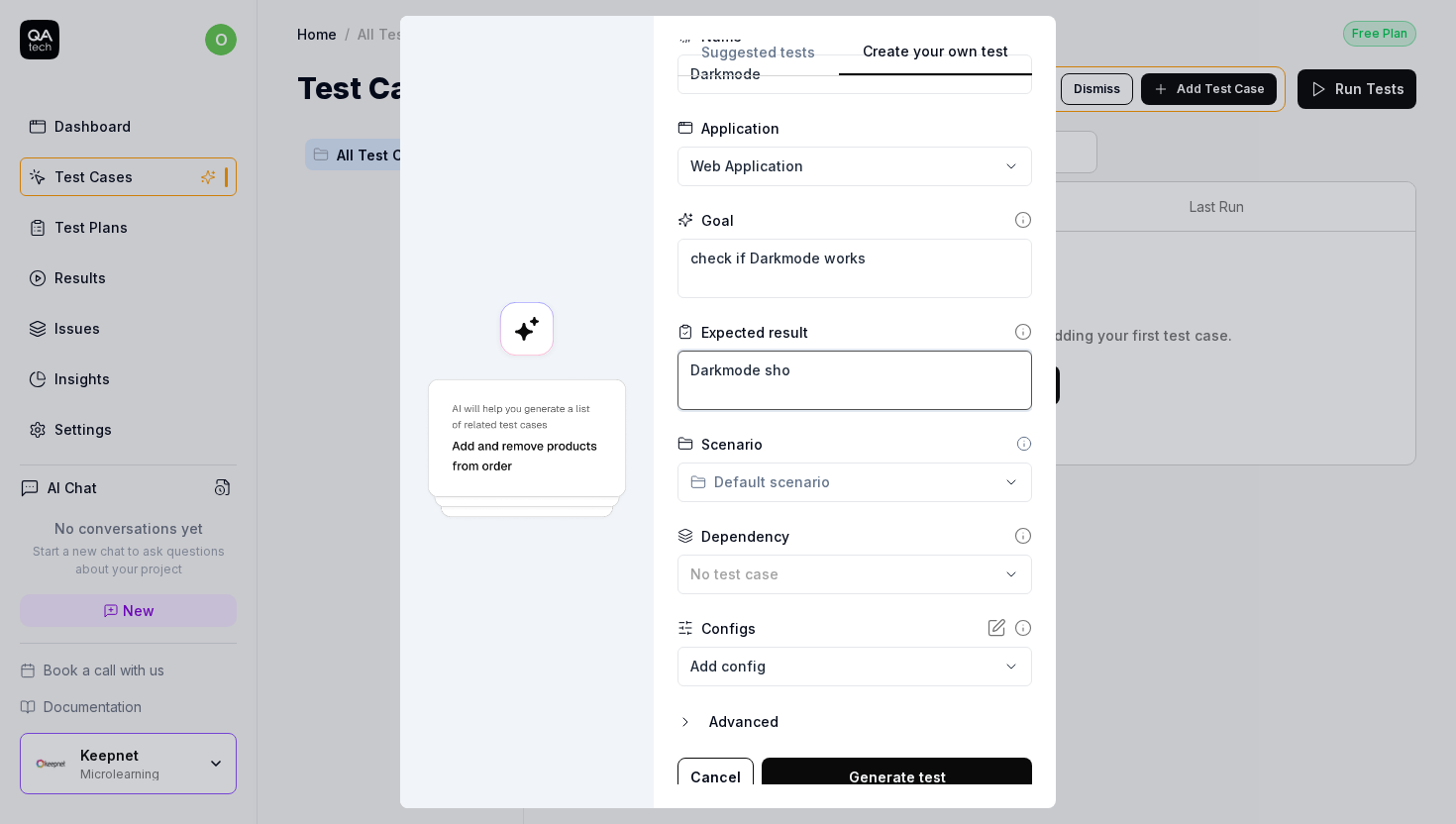 type on "*" 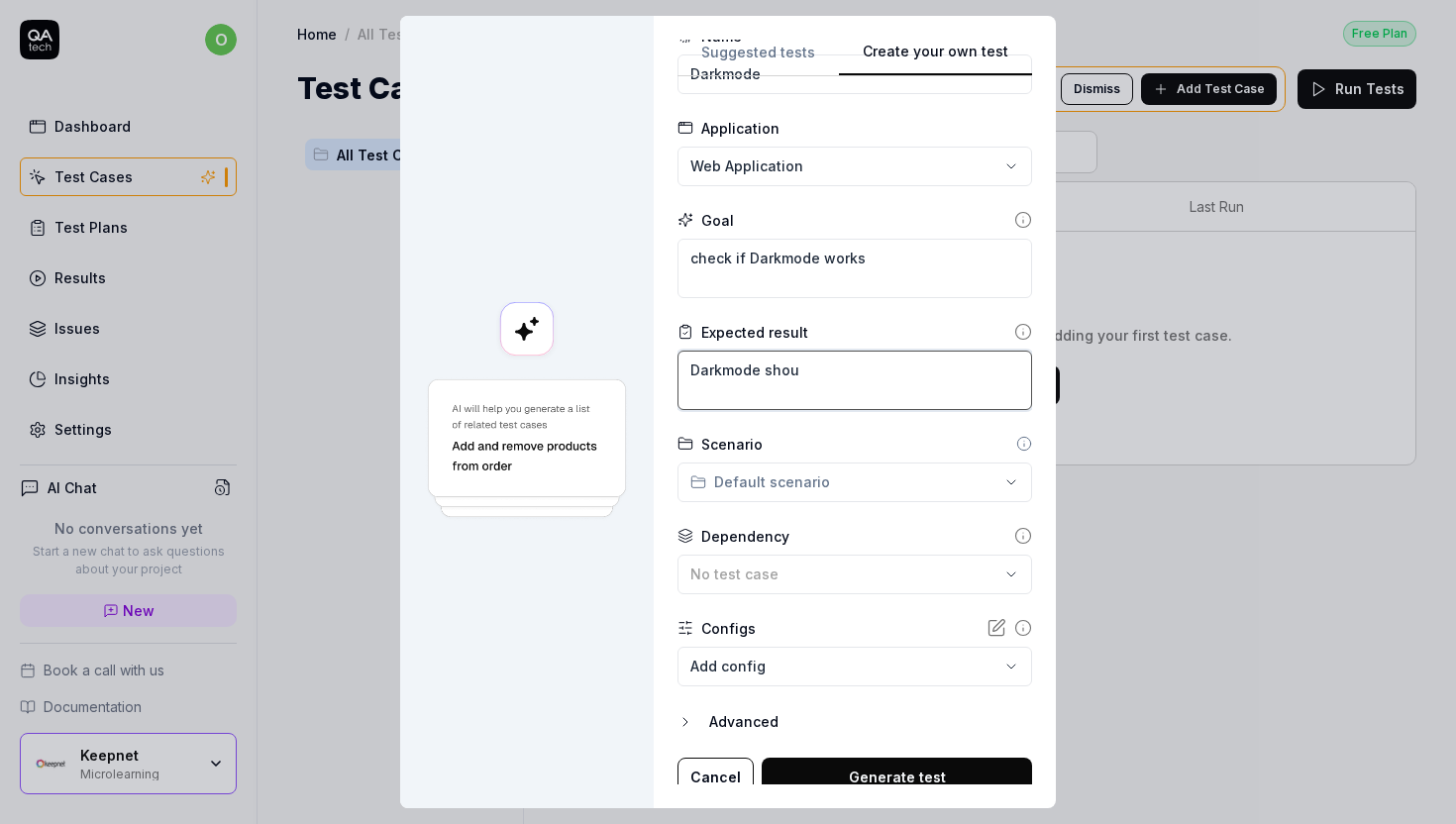 type on "*" 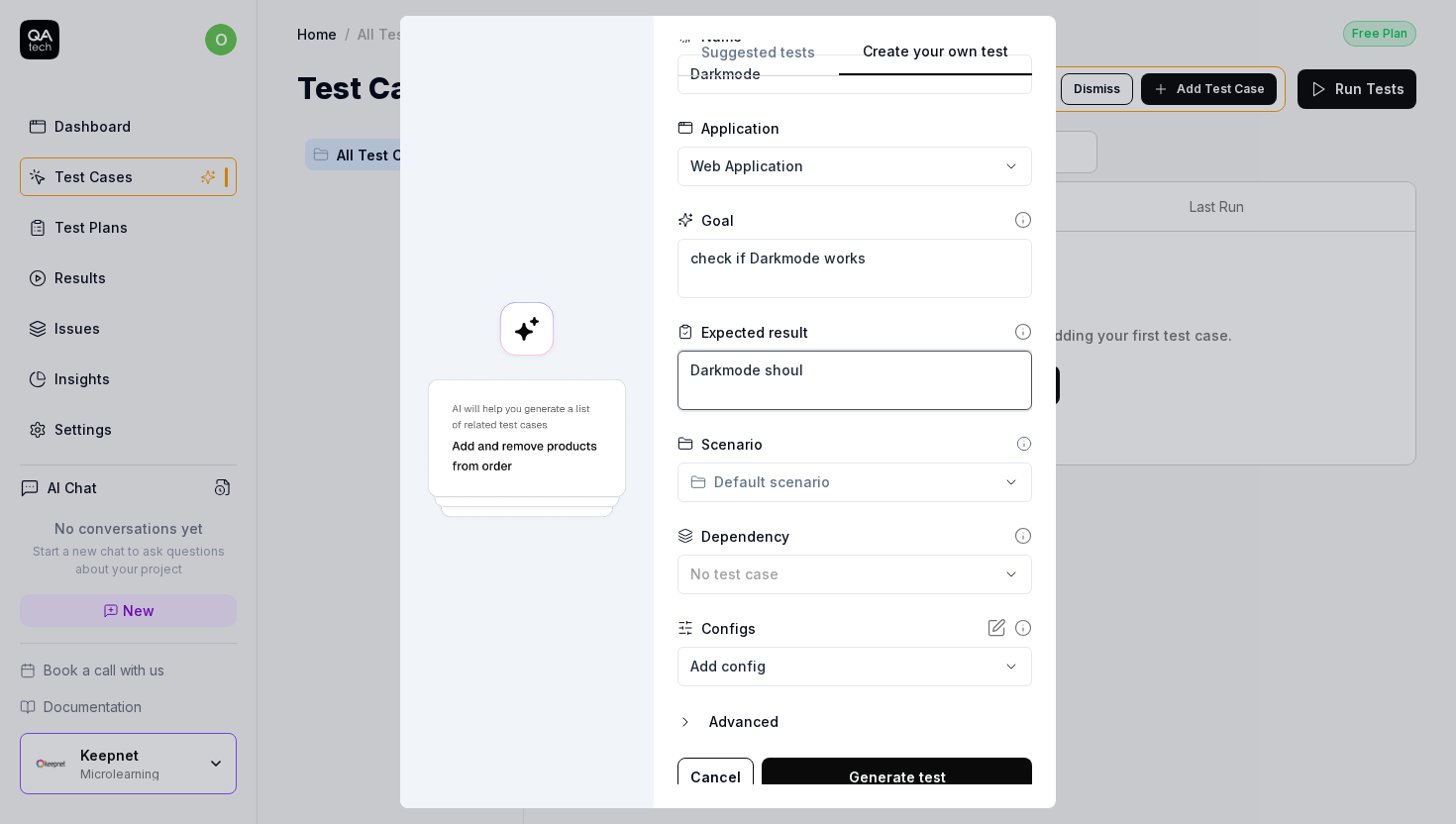 type on "*" 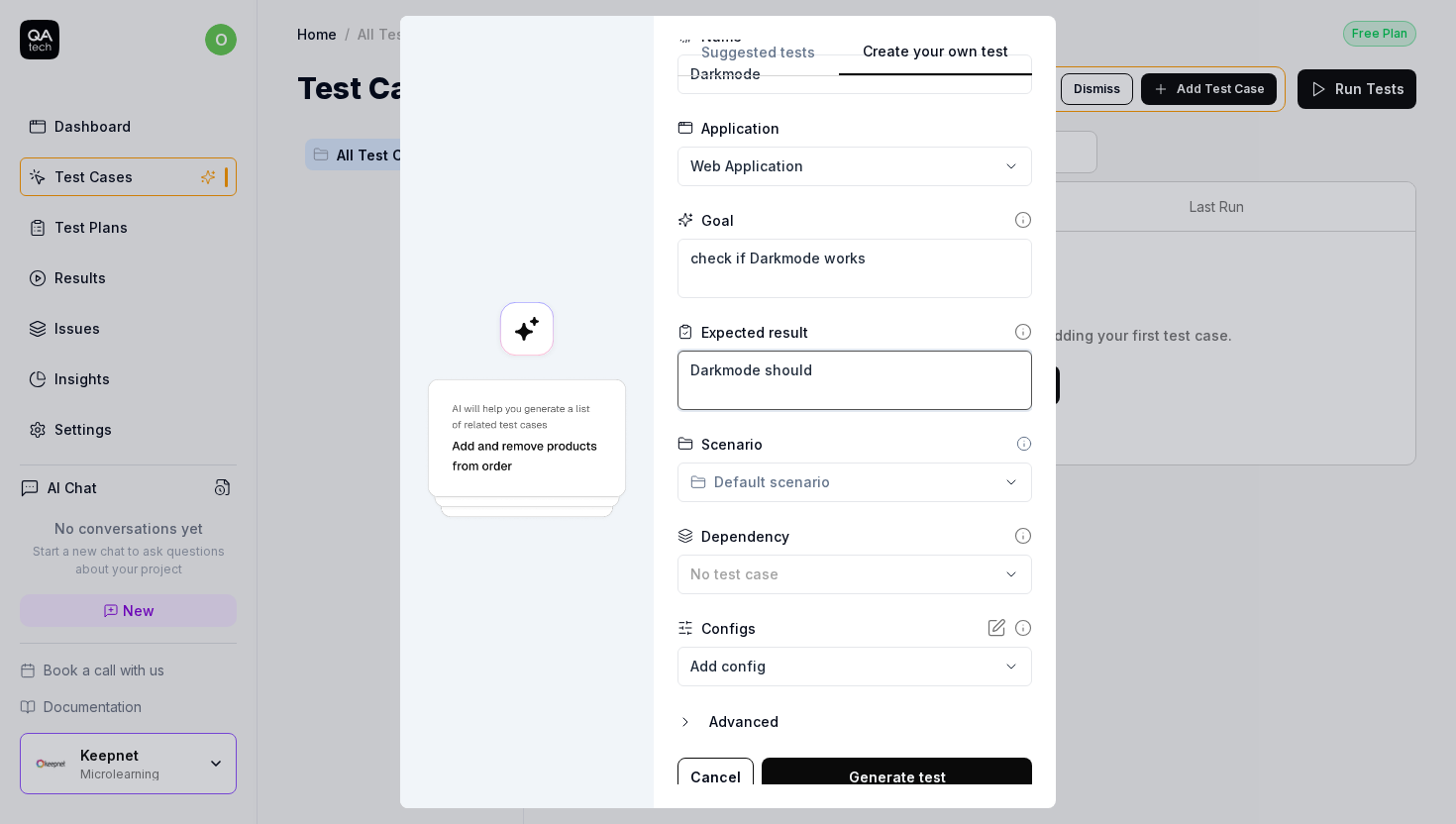 type on "Darkmode should" 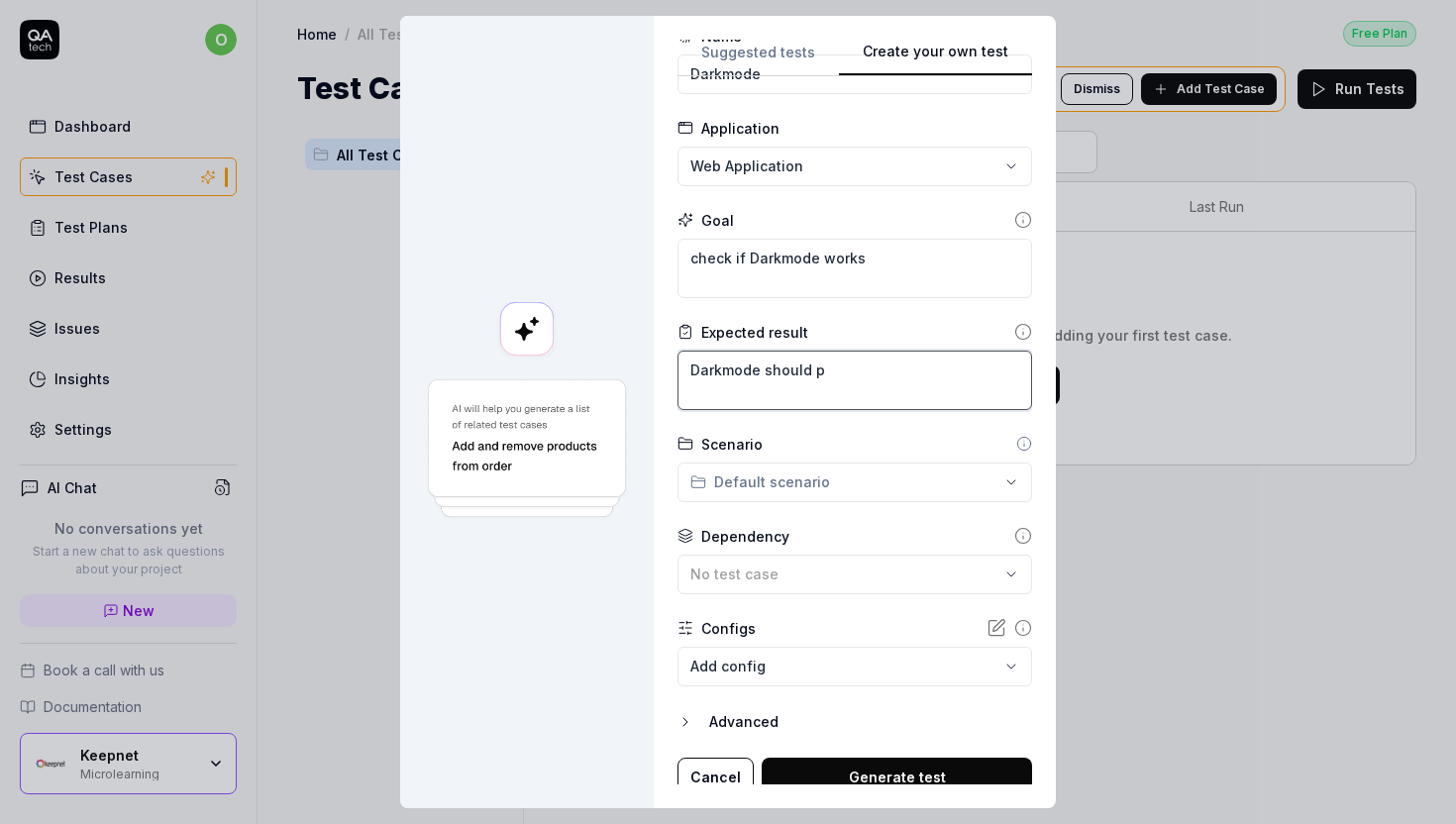 type on "*" 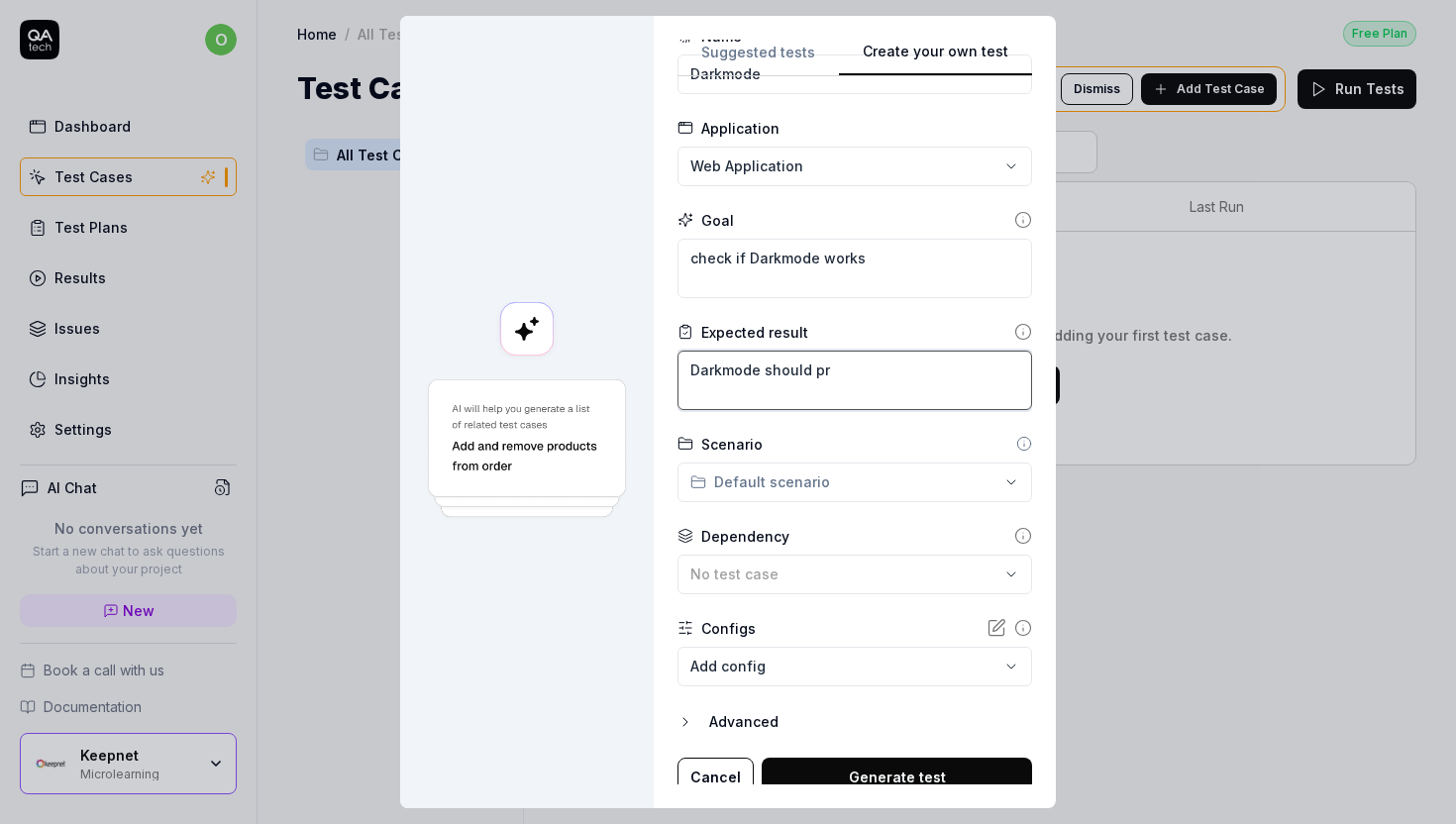 type on "*" 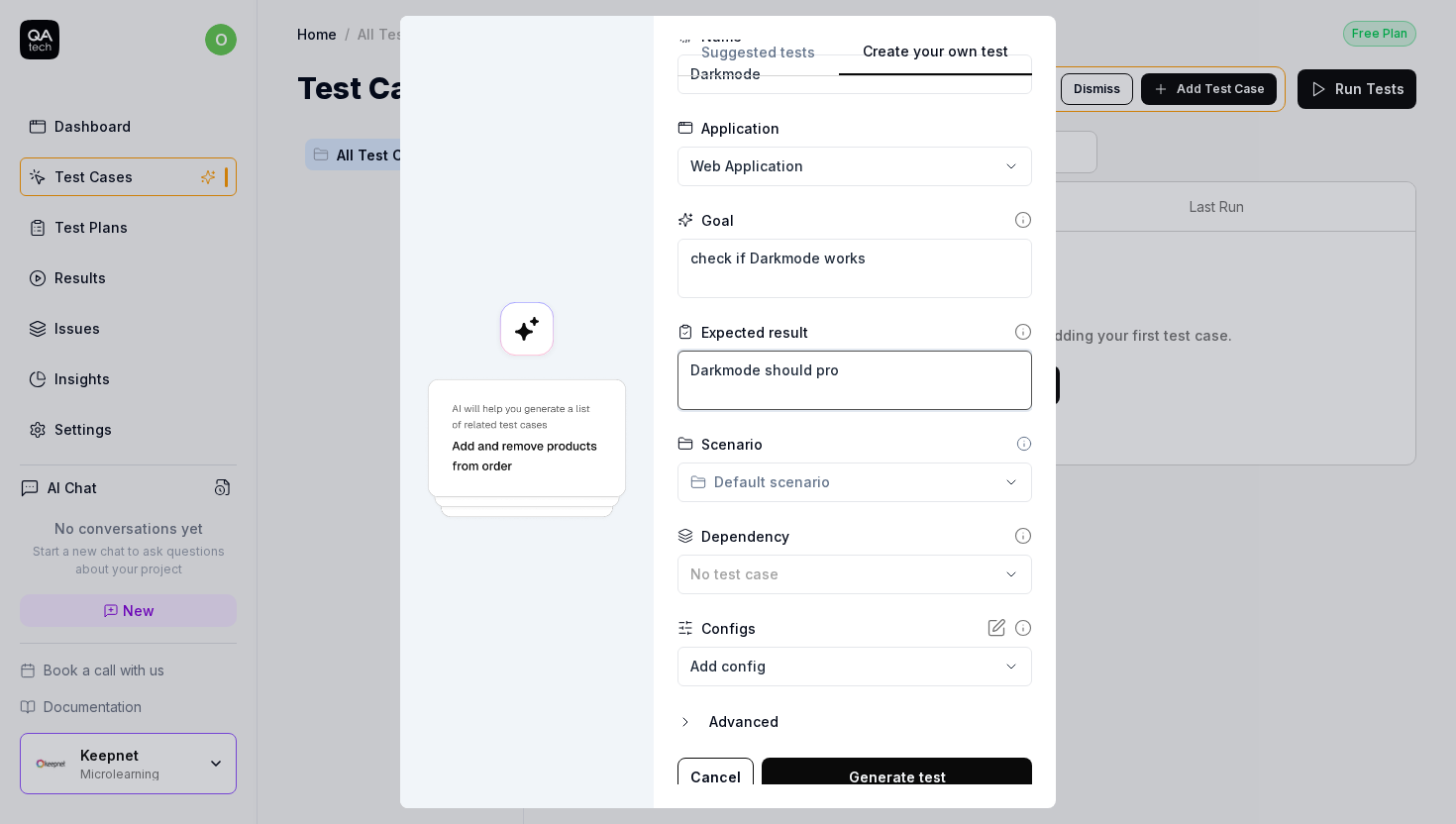 type on "*" 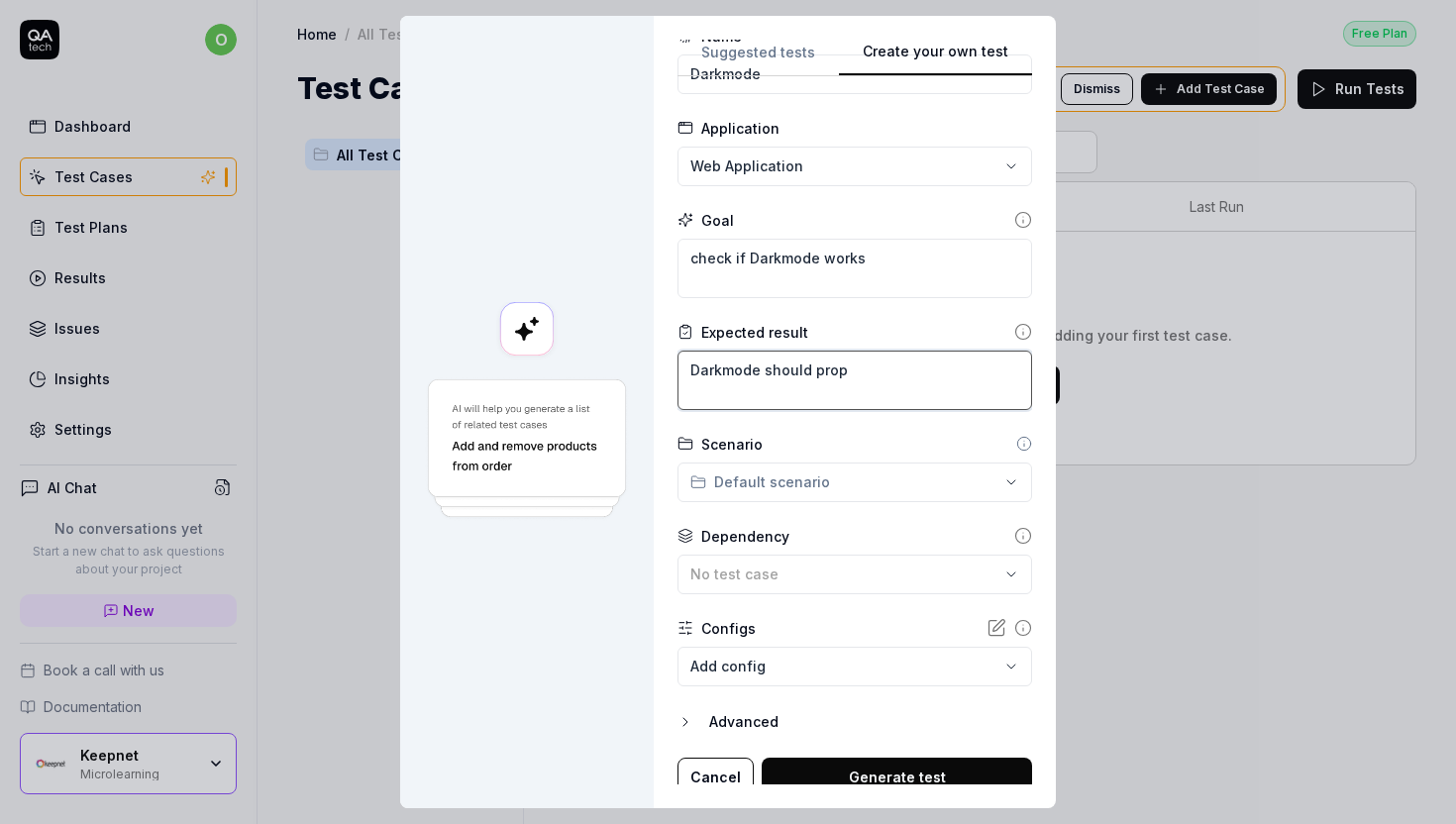 type on "*" 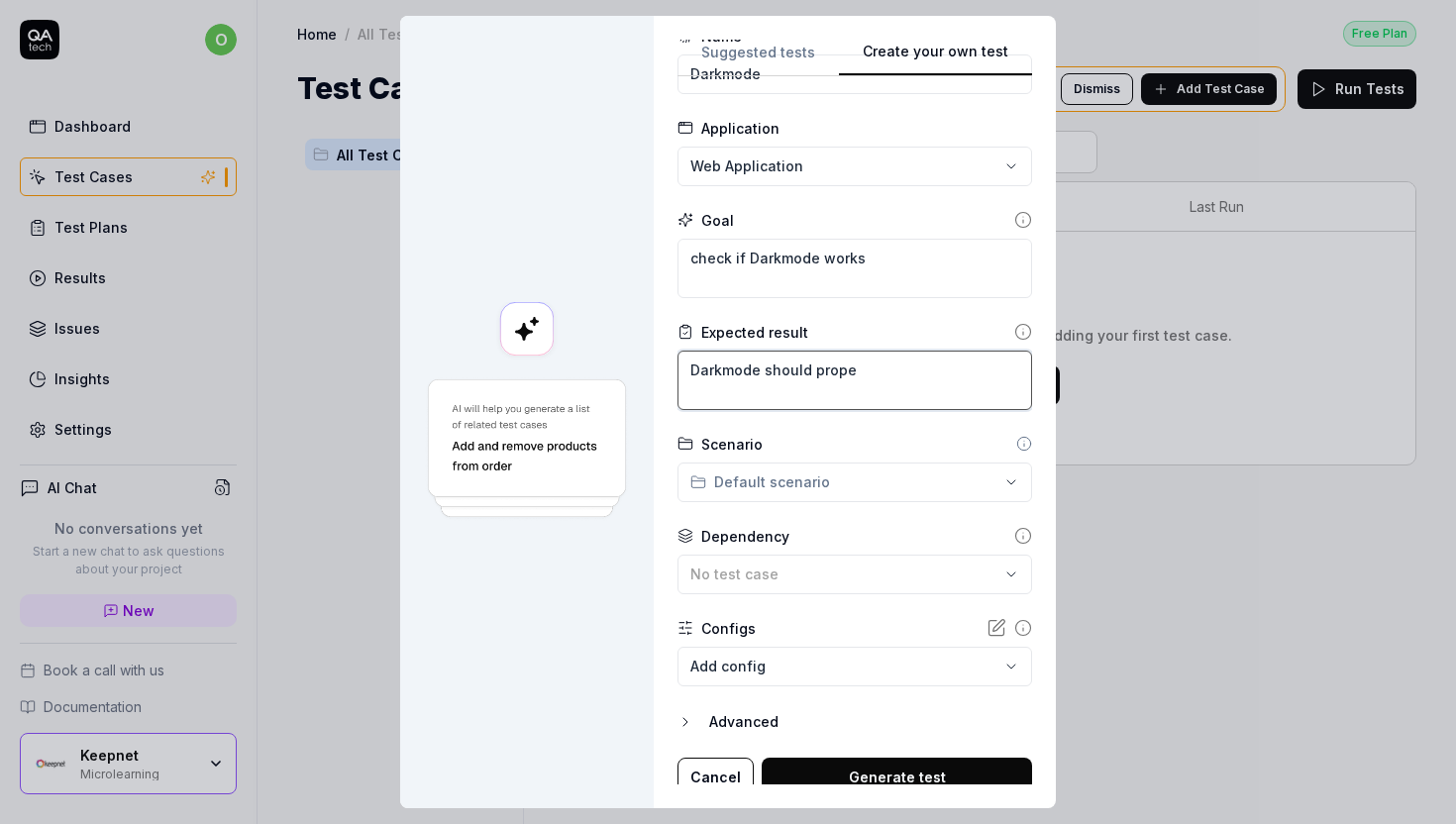 type on "*" 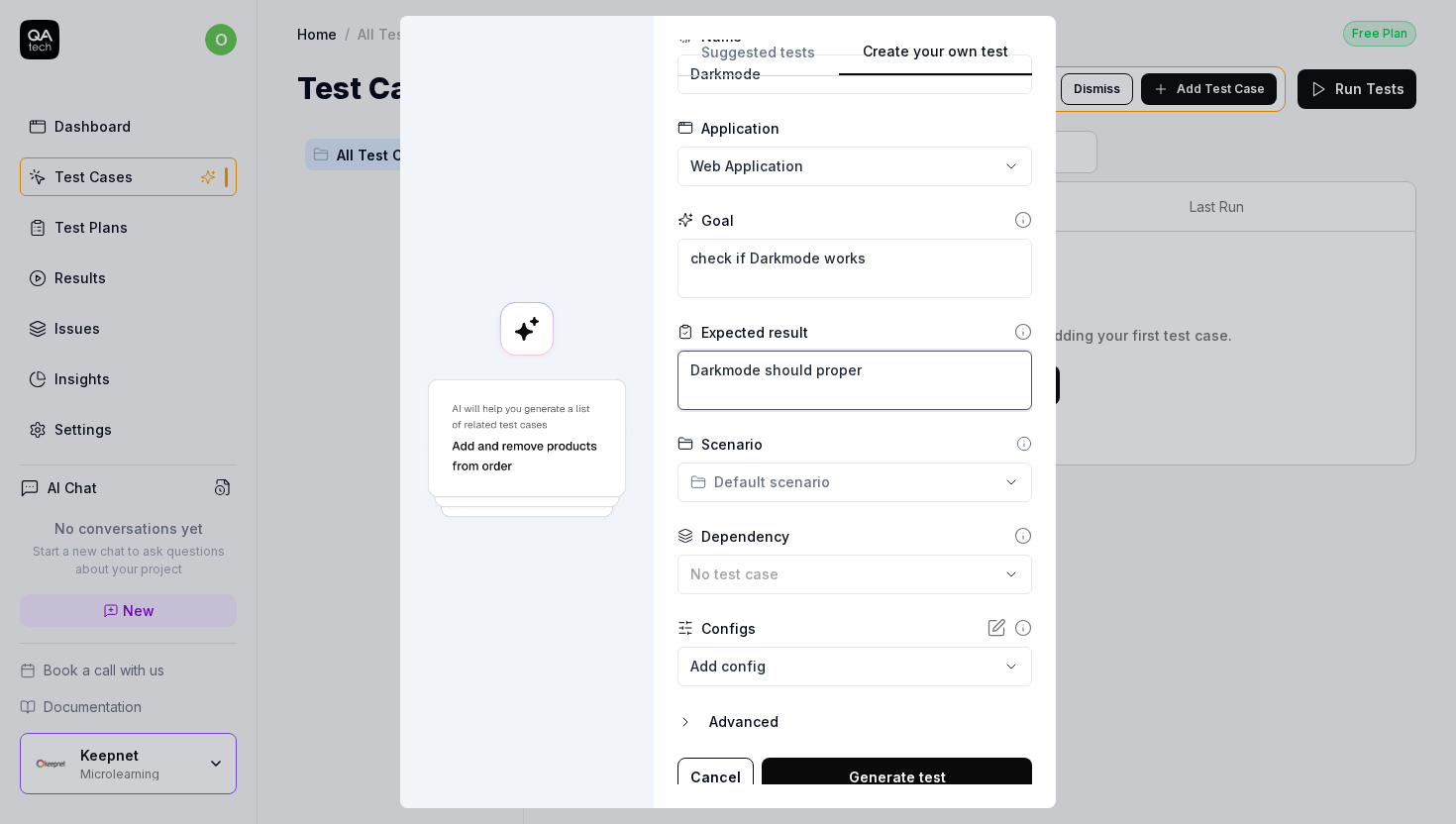 type on "*" 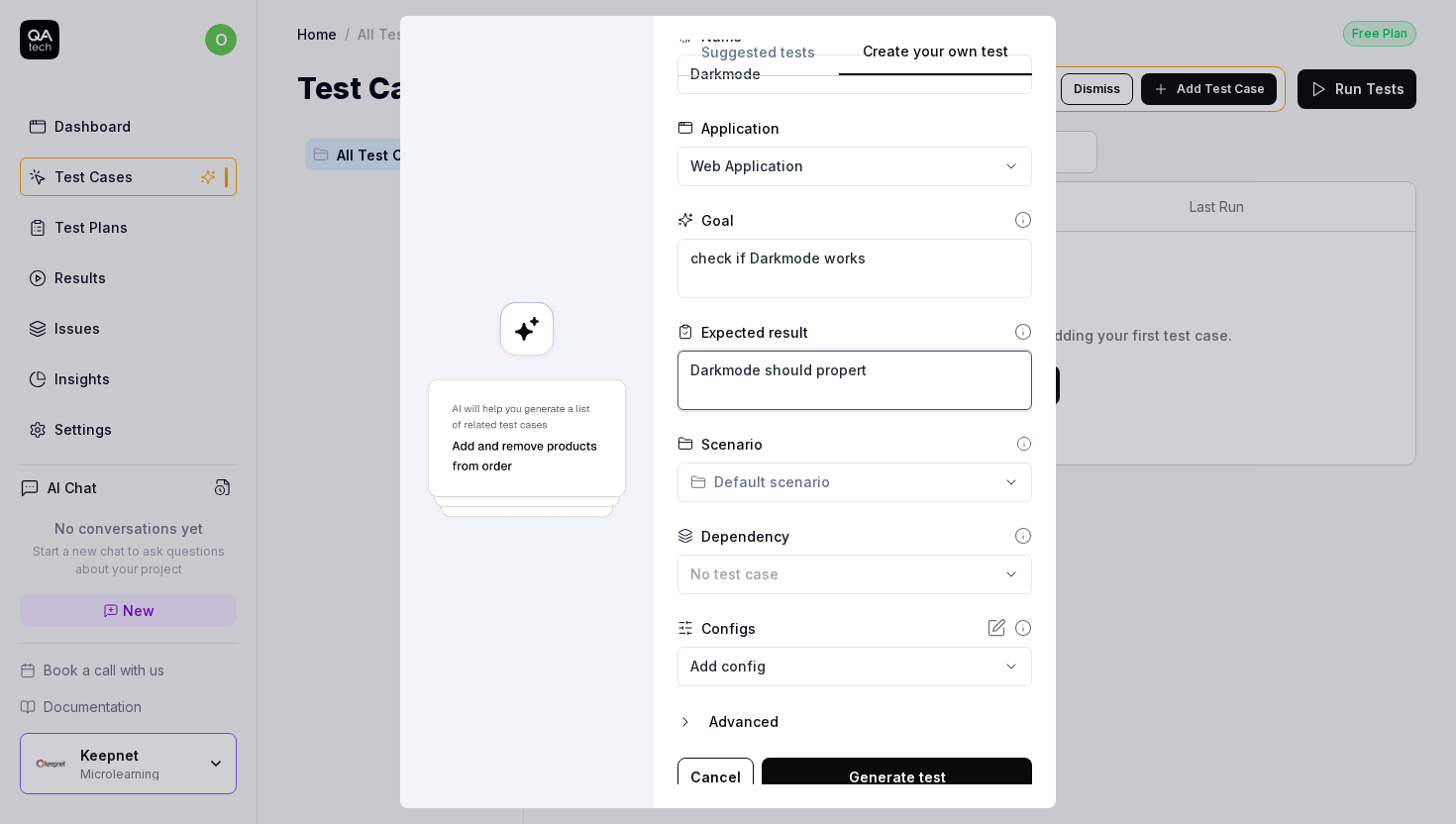 type on "*" 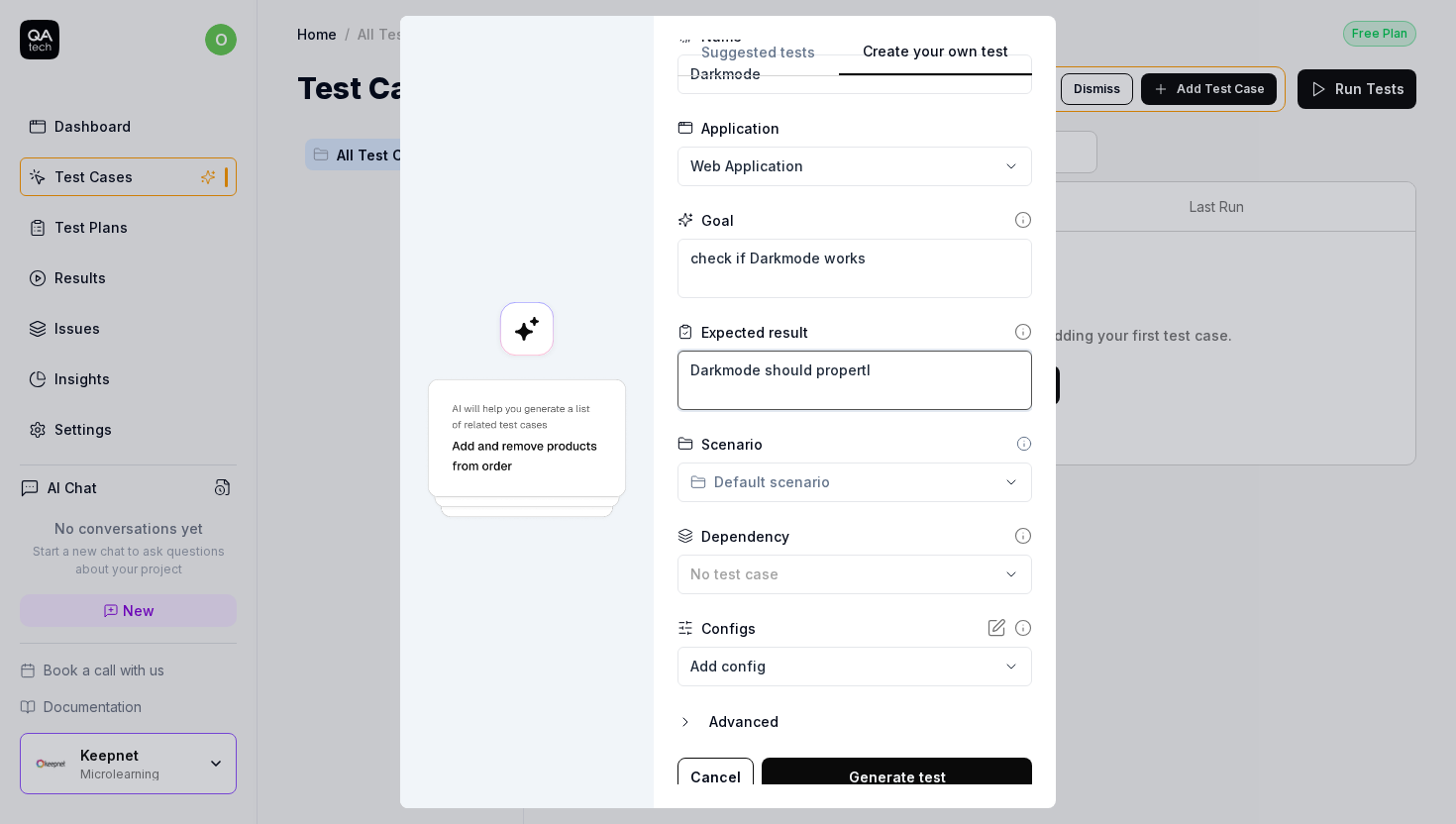 type on "*" 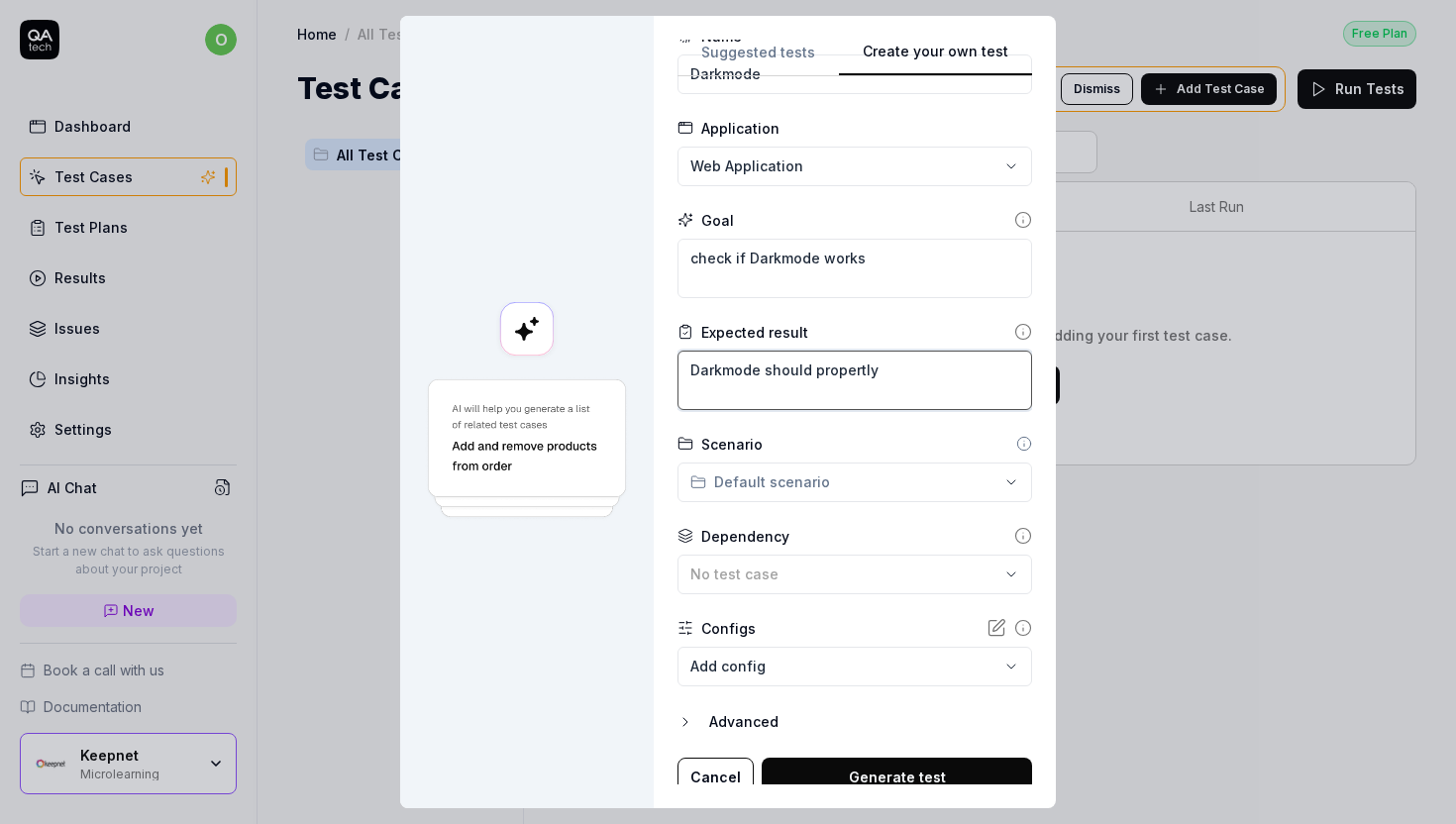 type on "*" 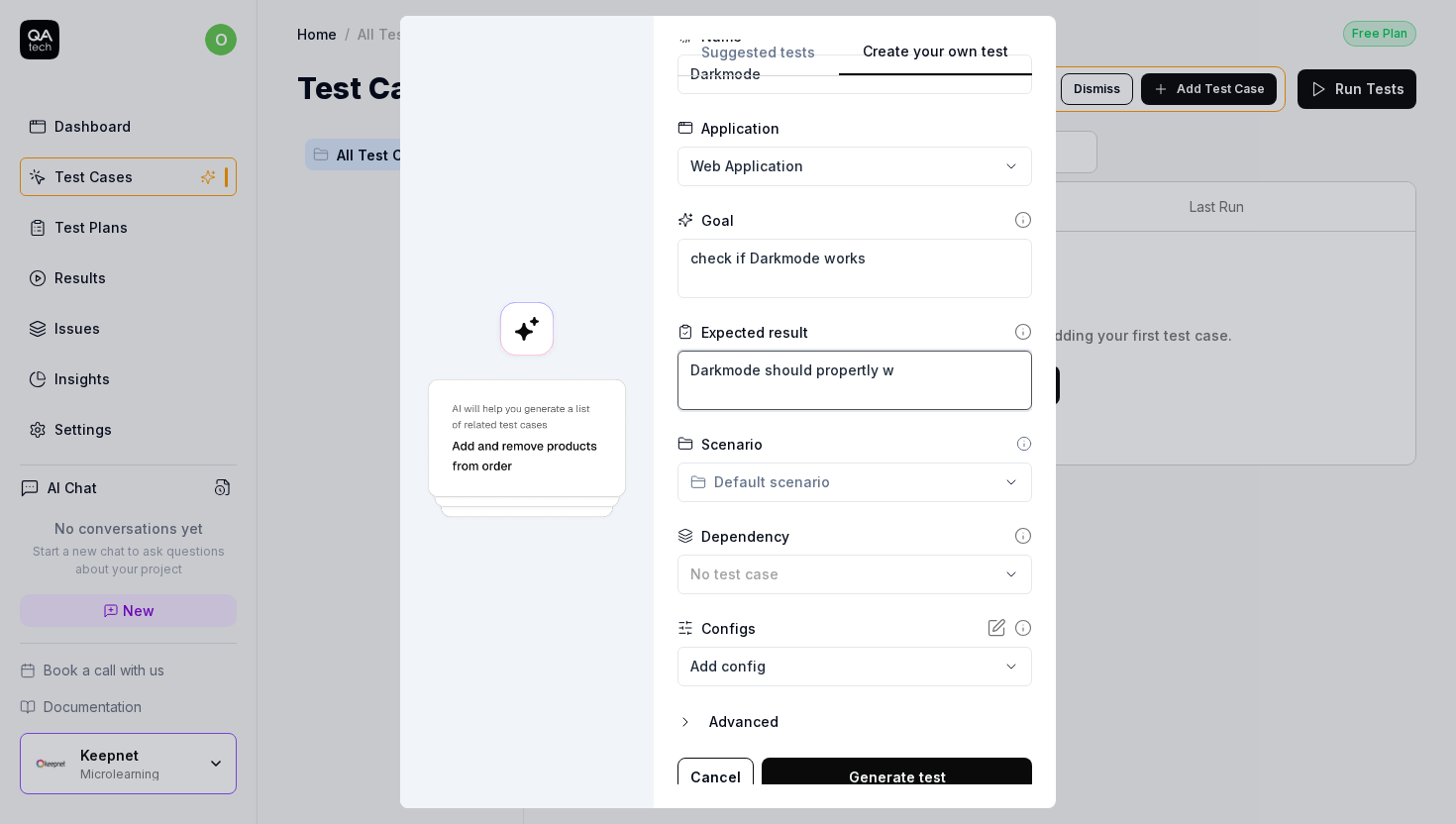 type on "Darkmode should propertly wo" 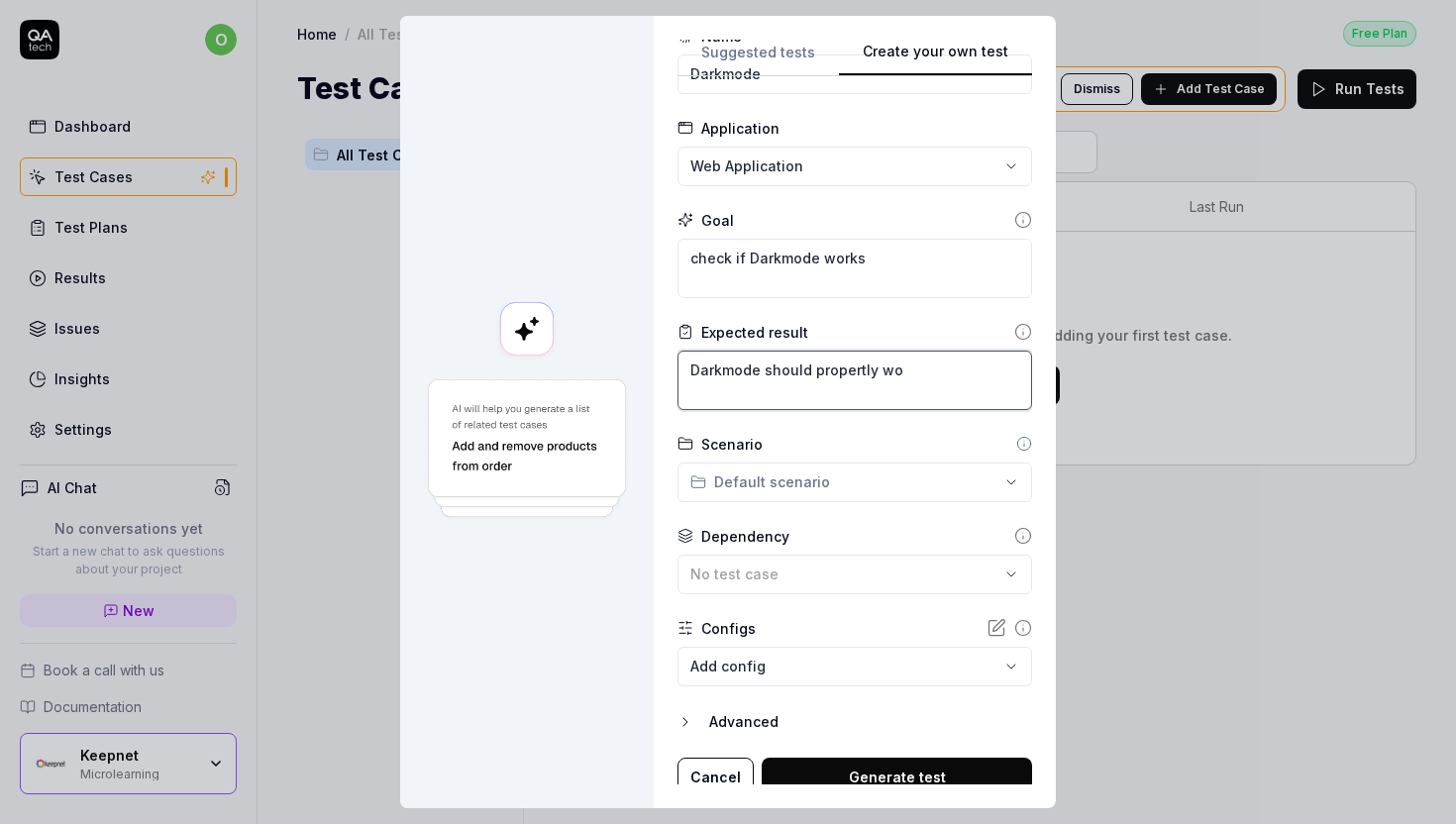 type on "*" 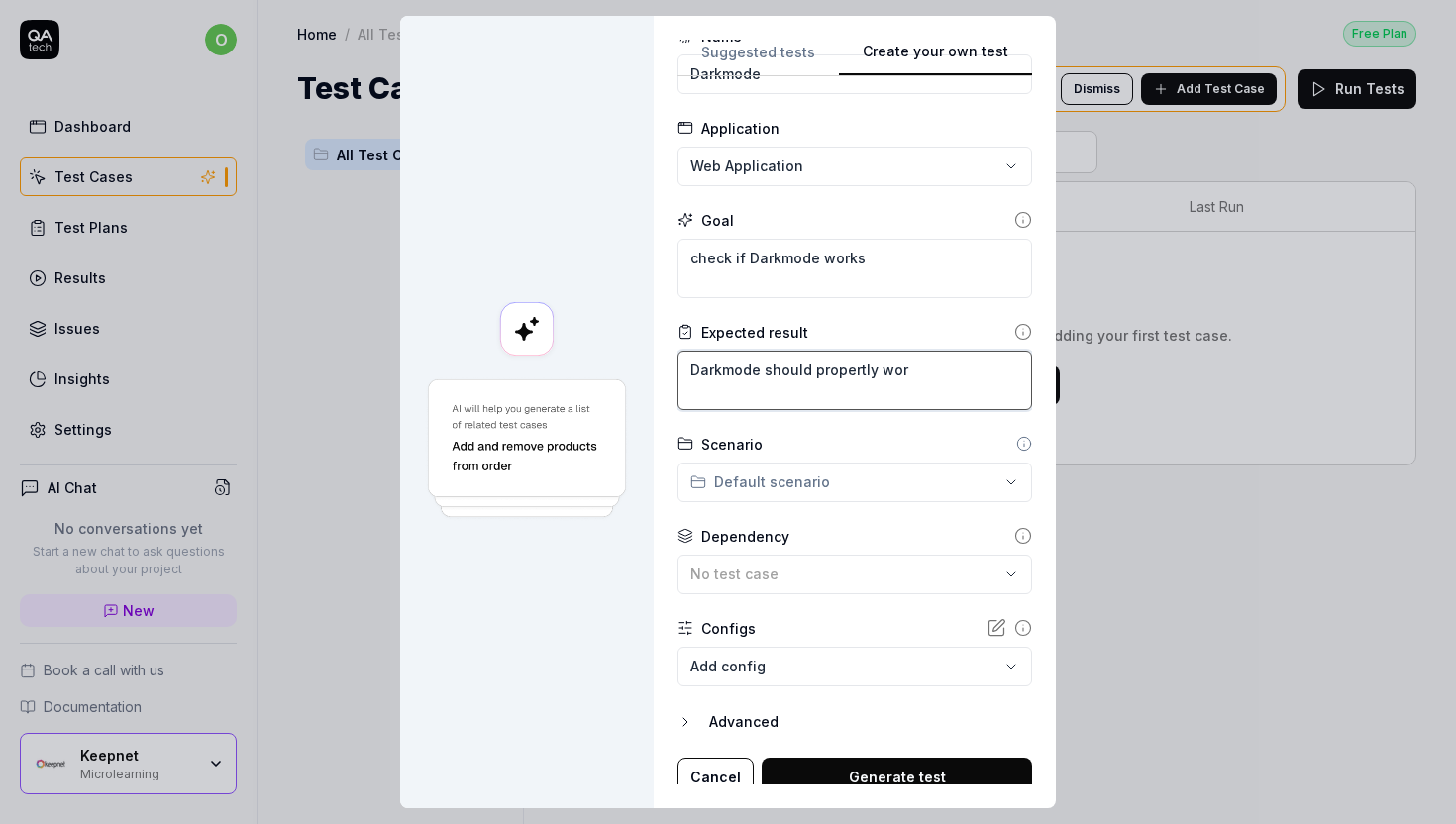 type on "Darkmode should propertly work" 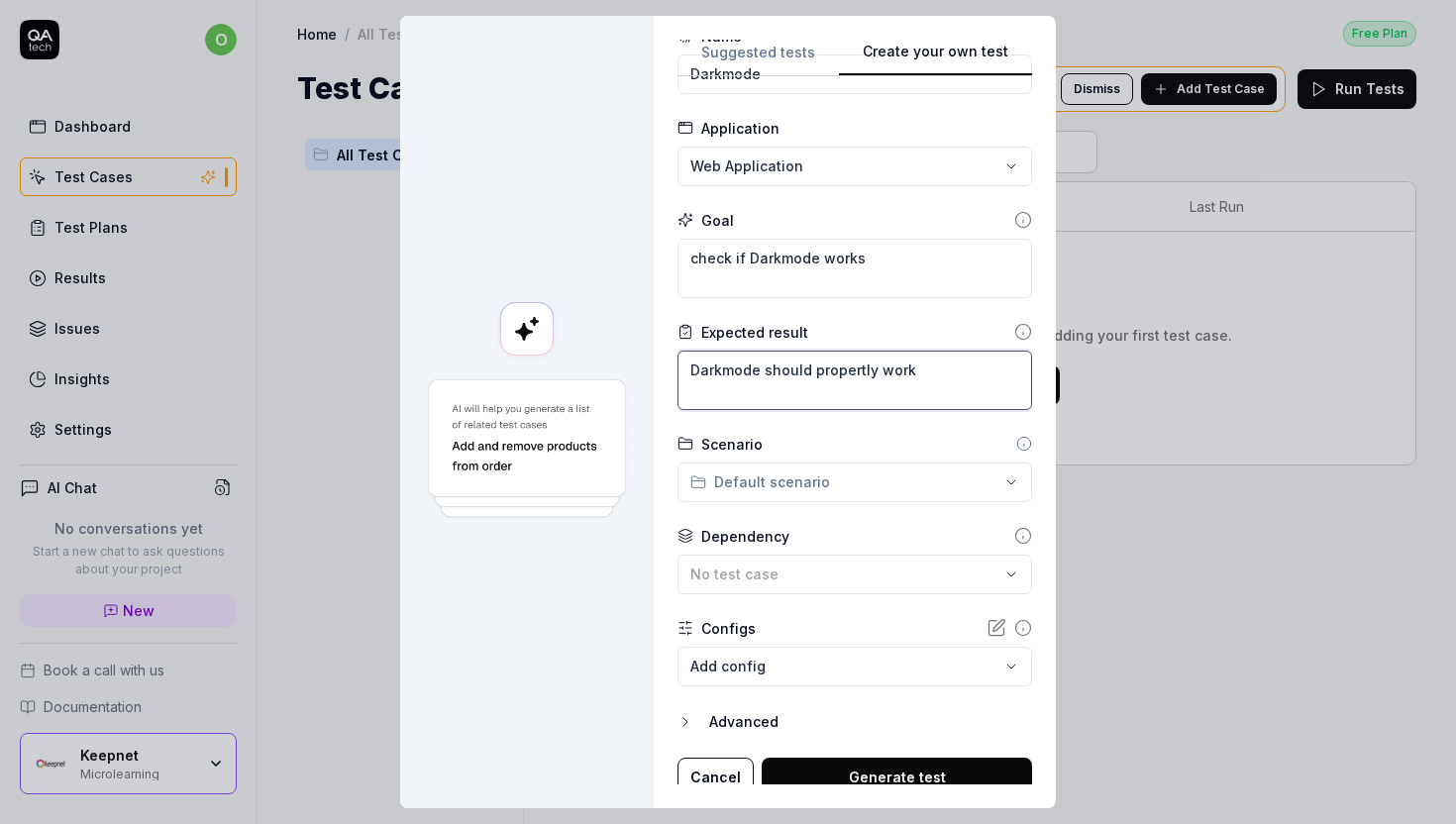 type on "*" 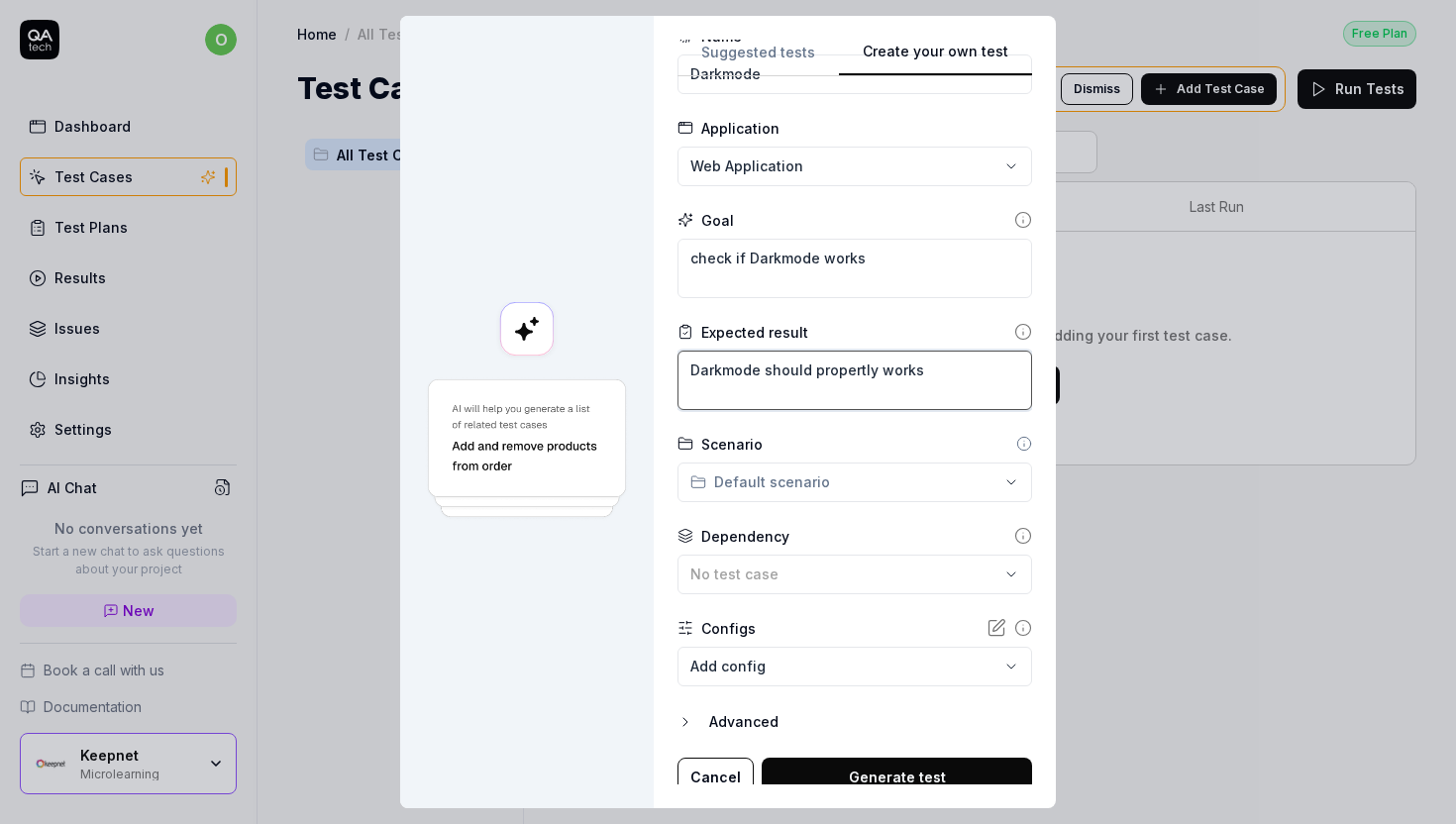 type on "*" 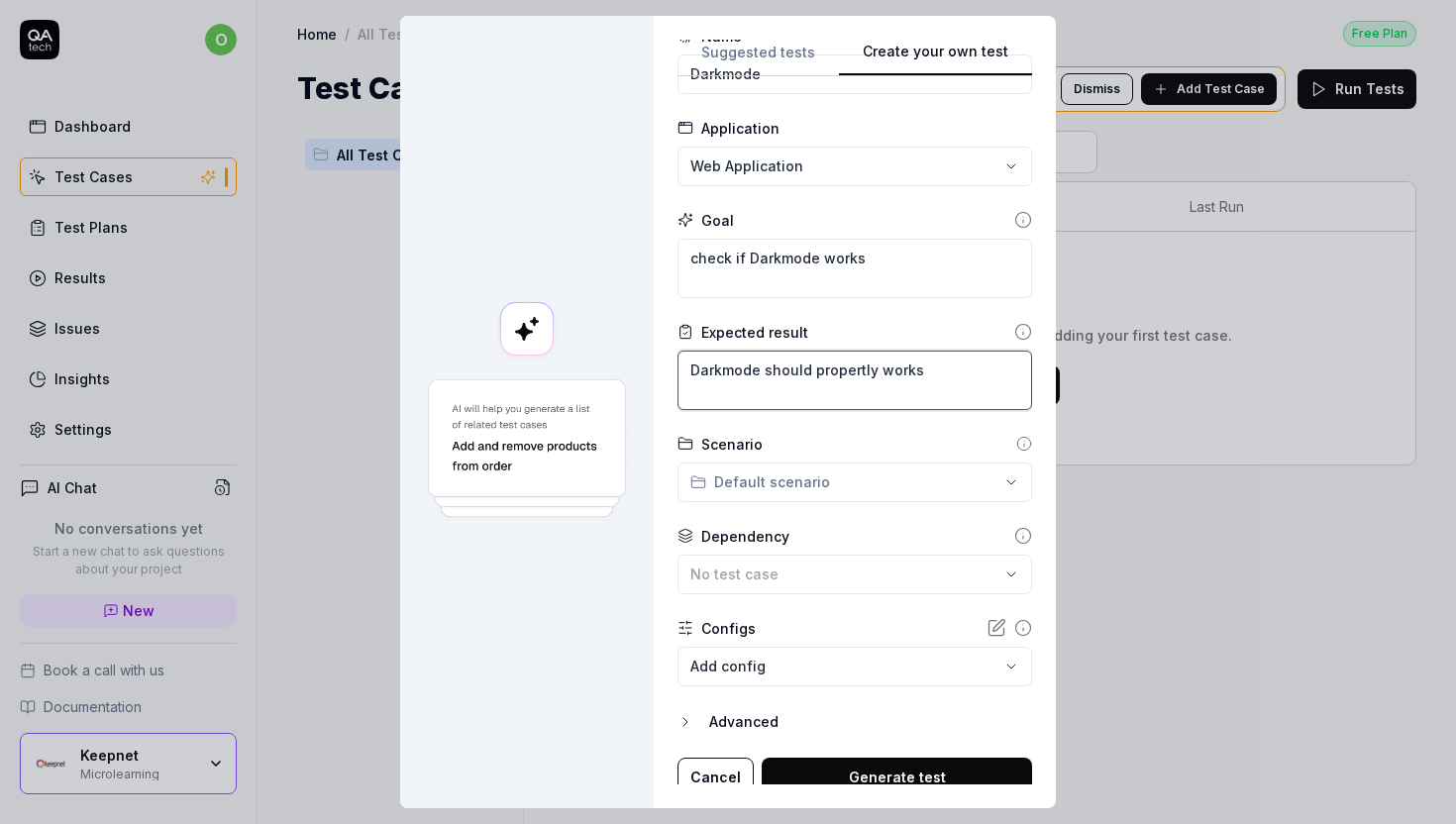 type on "*" 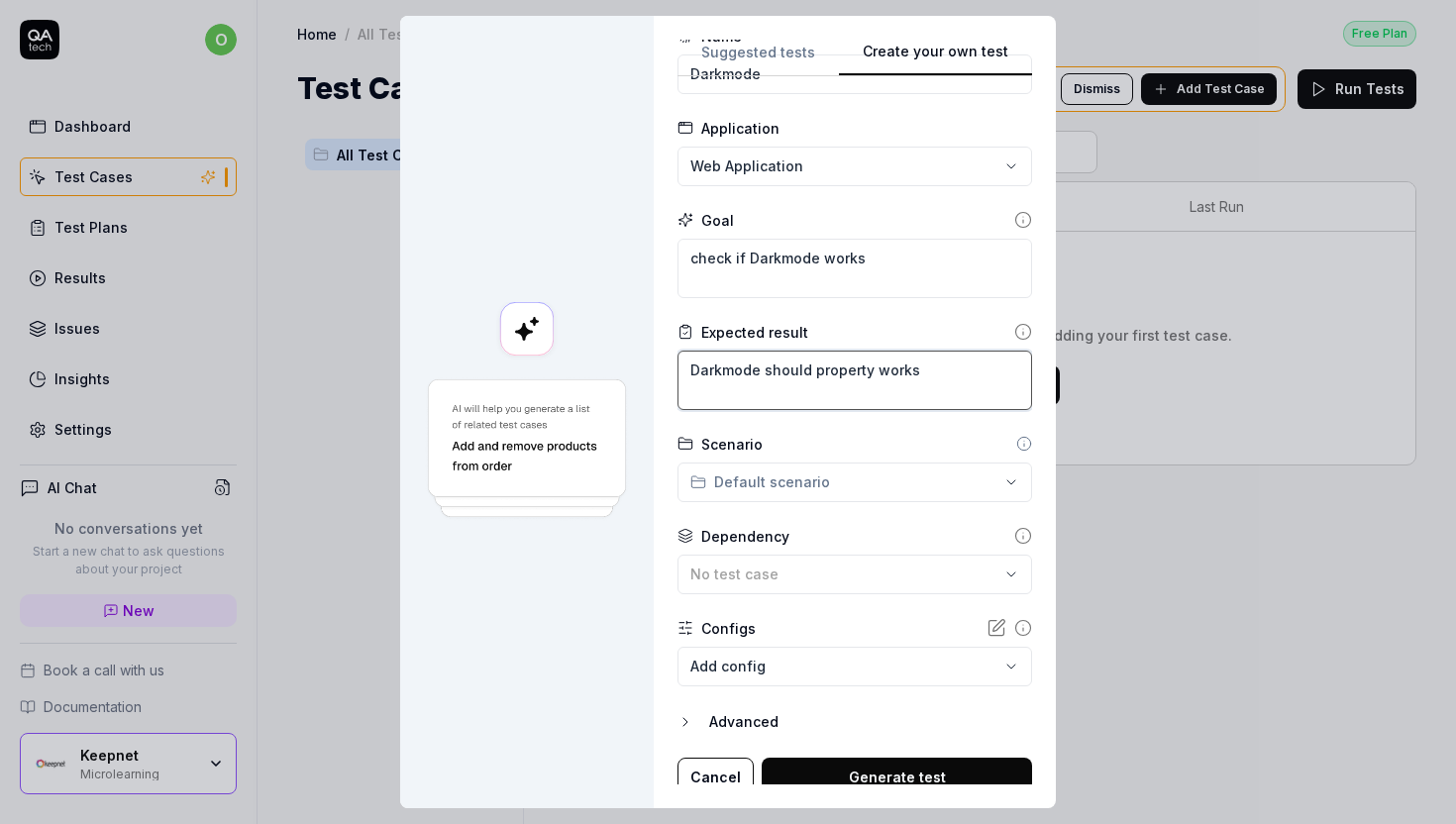 scroll, scrollTop: 86, scrollLeft: 0, axis: vertical 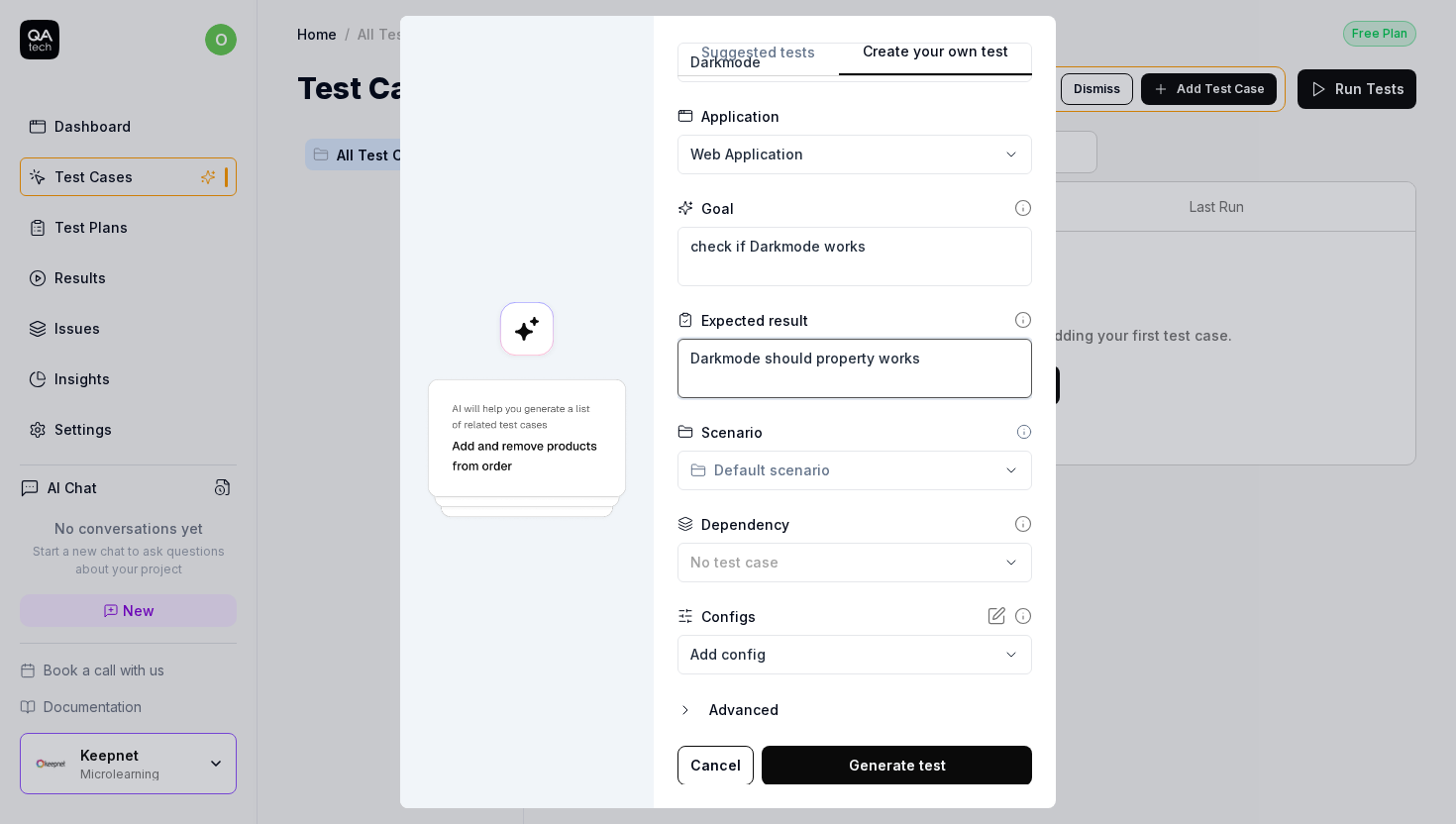 type on "Darkmode should property works" 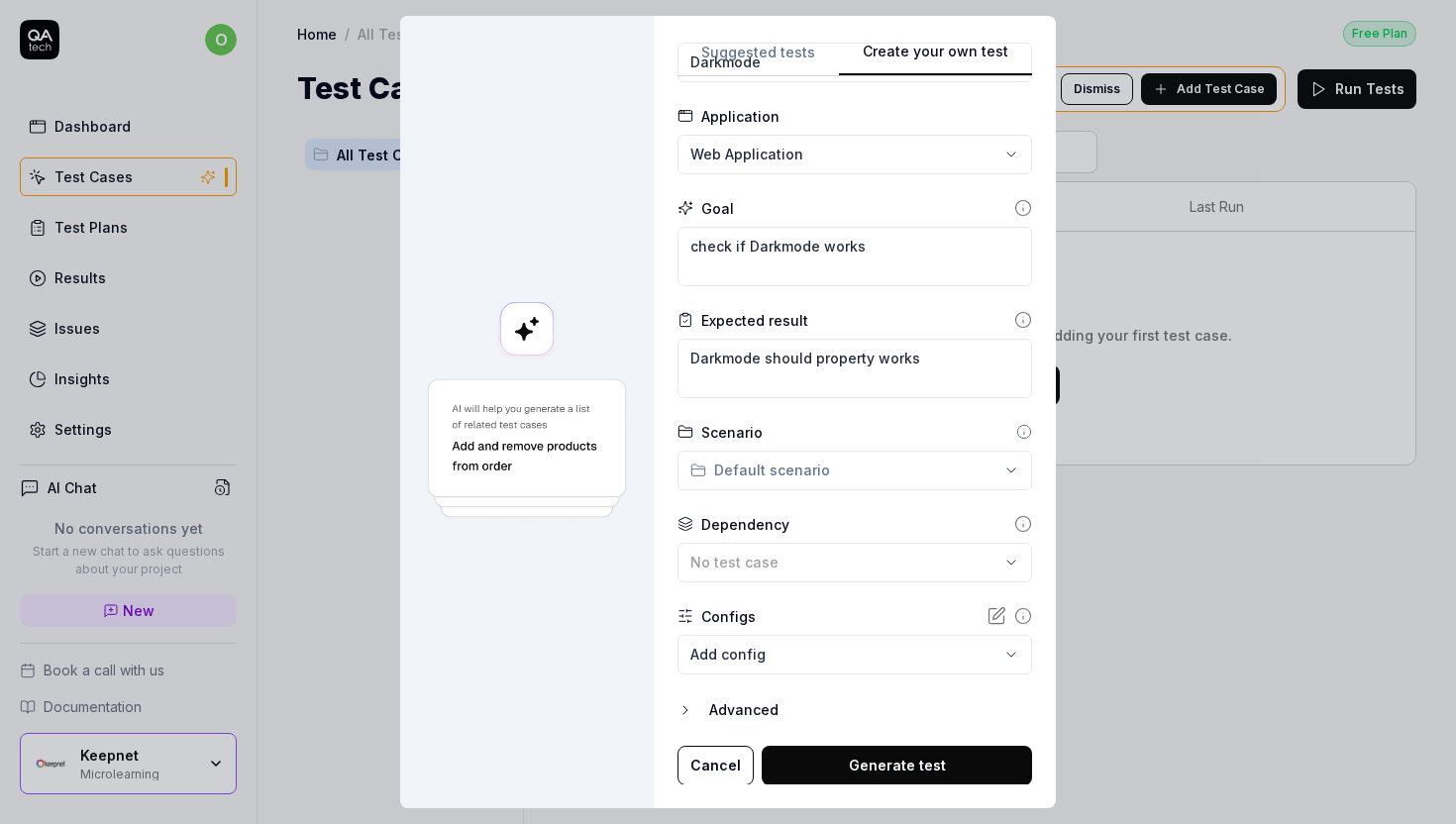 click on "**********" at bounding box center [728, 412] 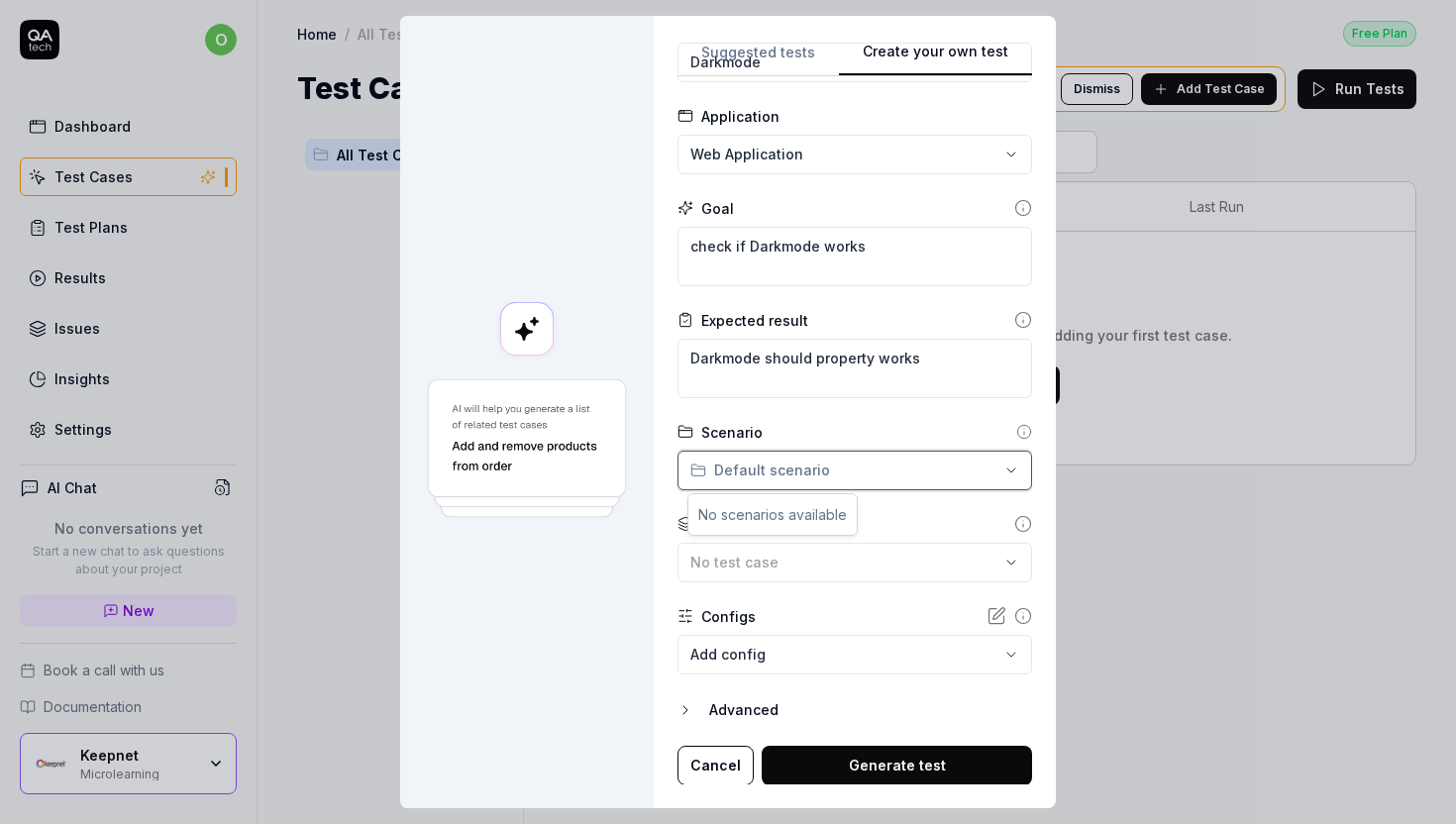 click on "**********" at bounding box center [728, 412] 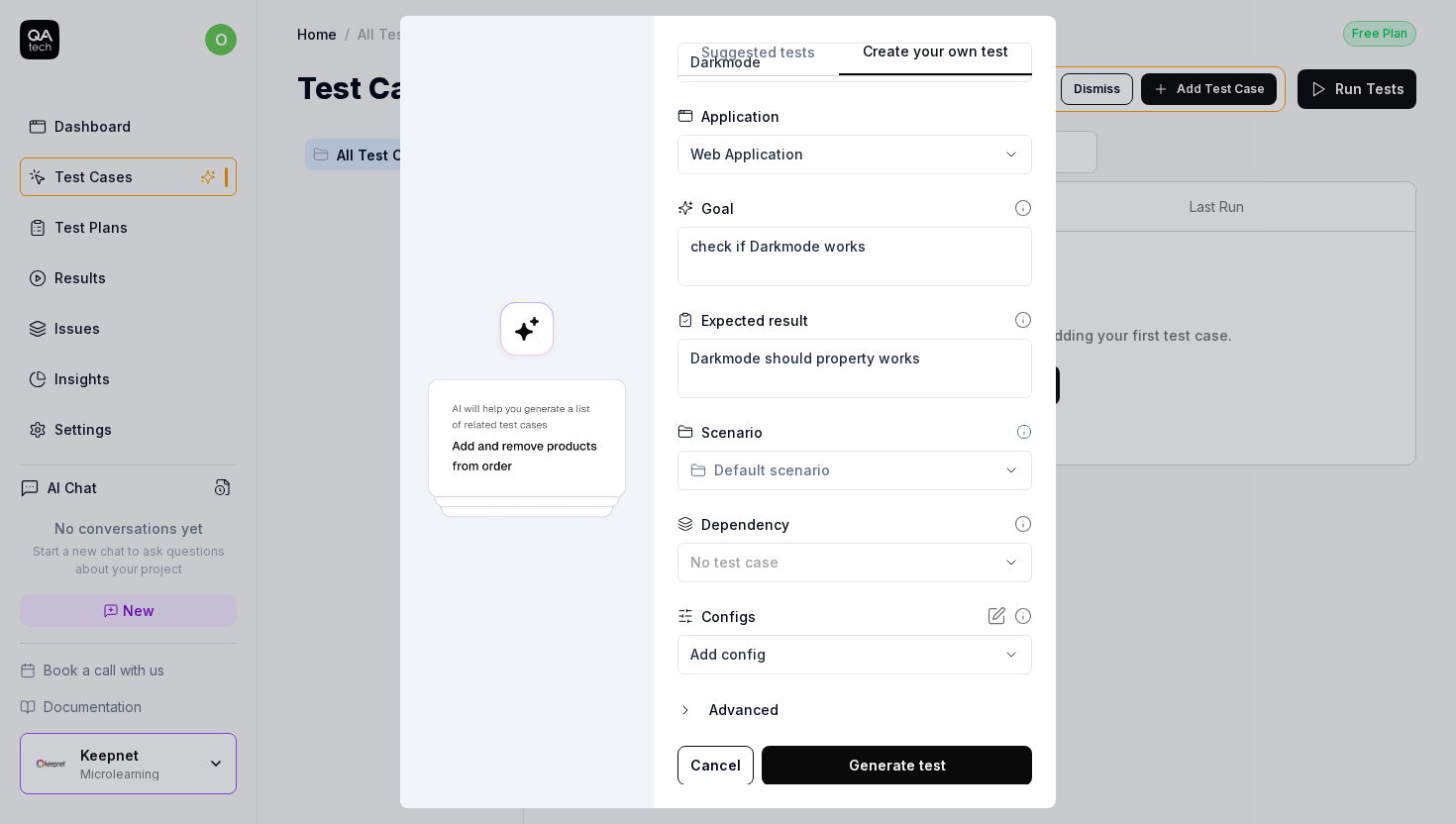 click on "Generate test" at bounding box center [896, 766] 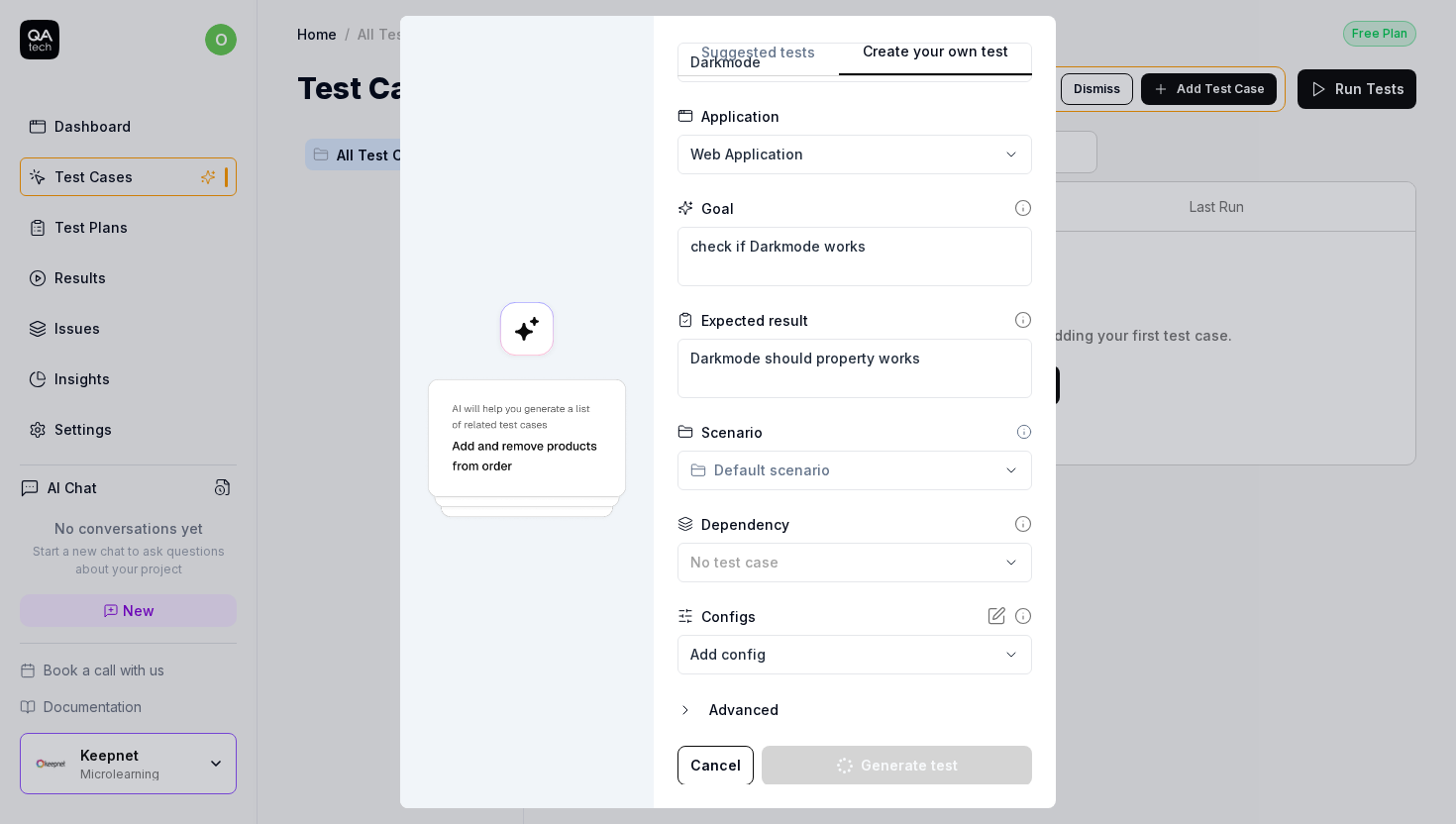 type on "*" 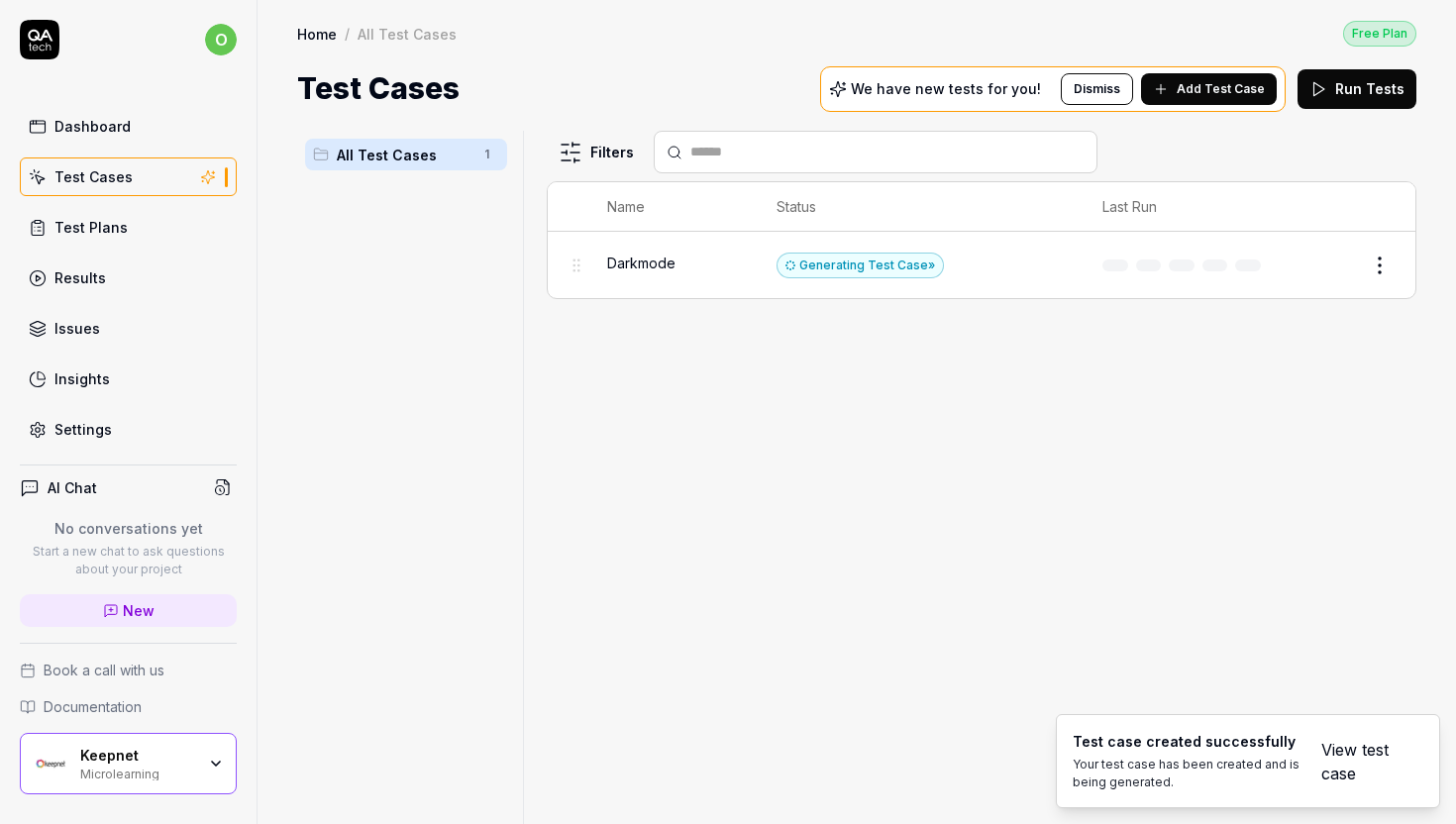 click on "Add Test Case" at bounding box center (1208, 89) 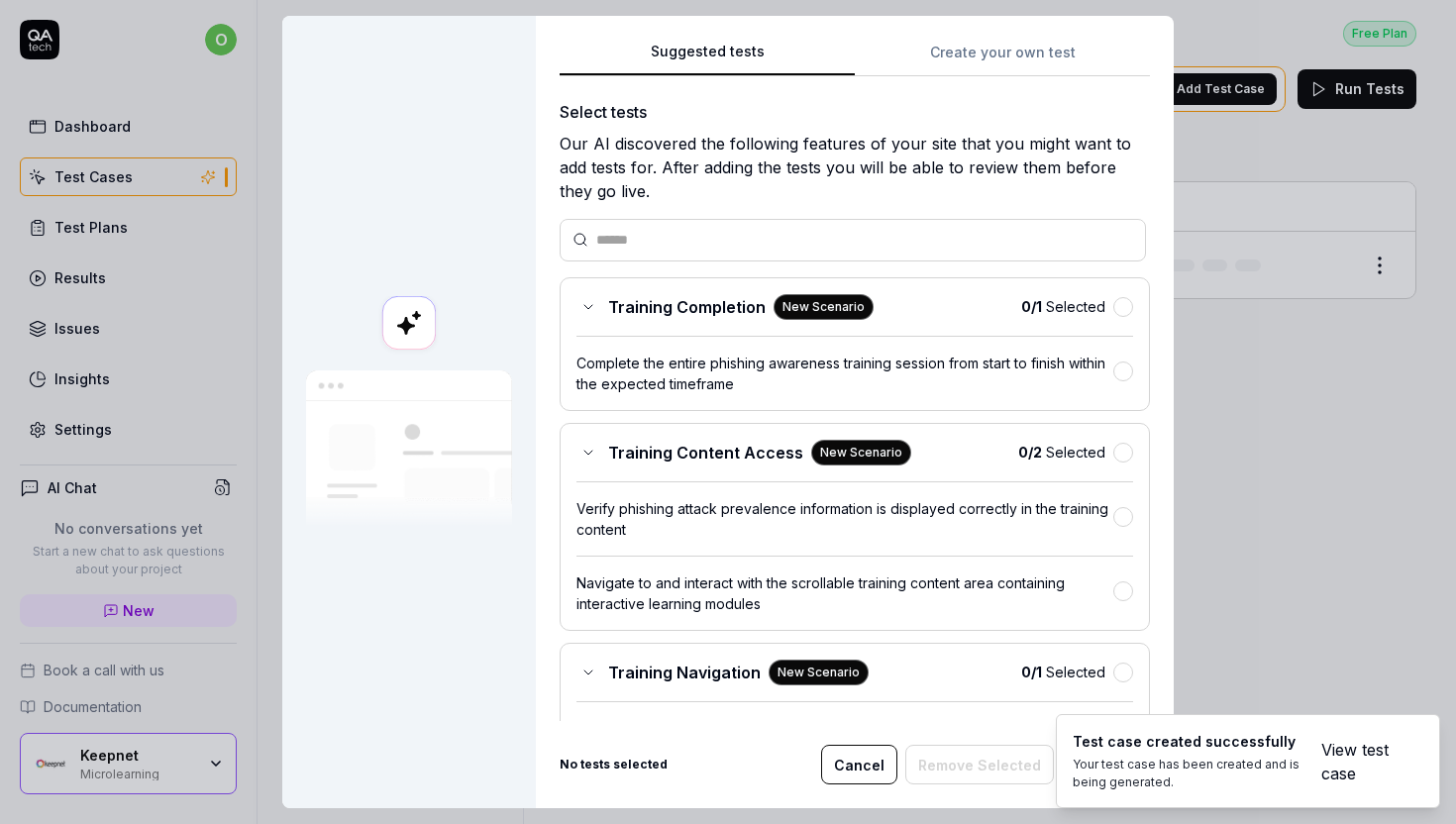 click on "Create your own test" at bounding box center [1002, 58] 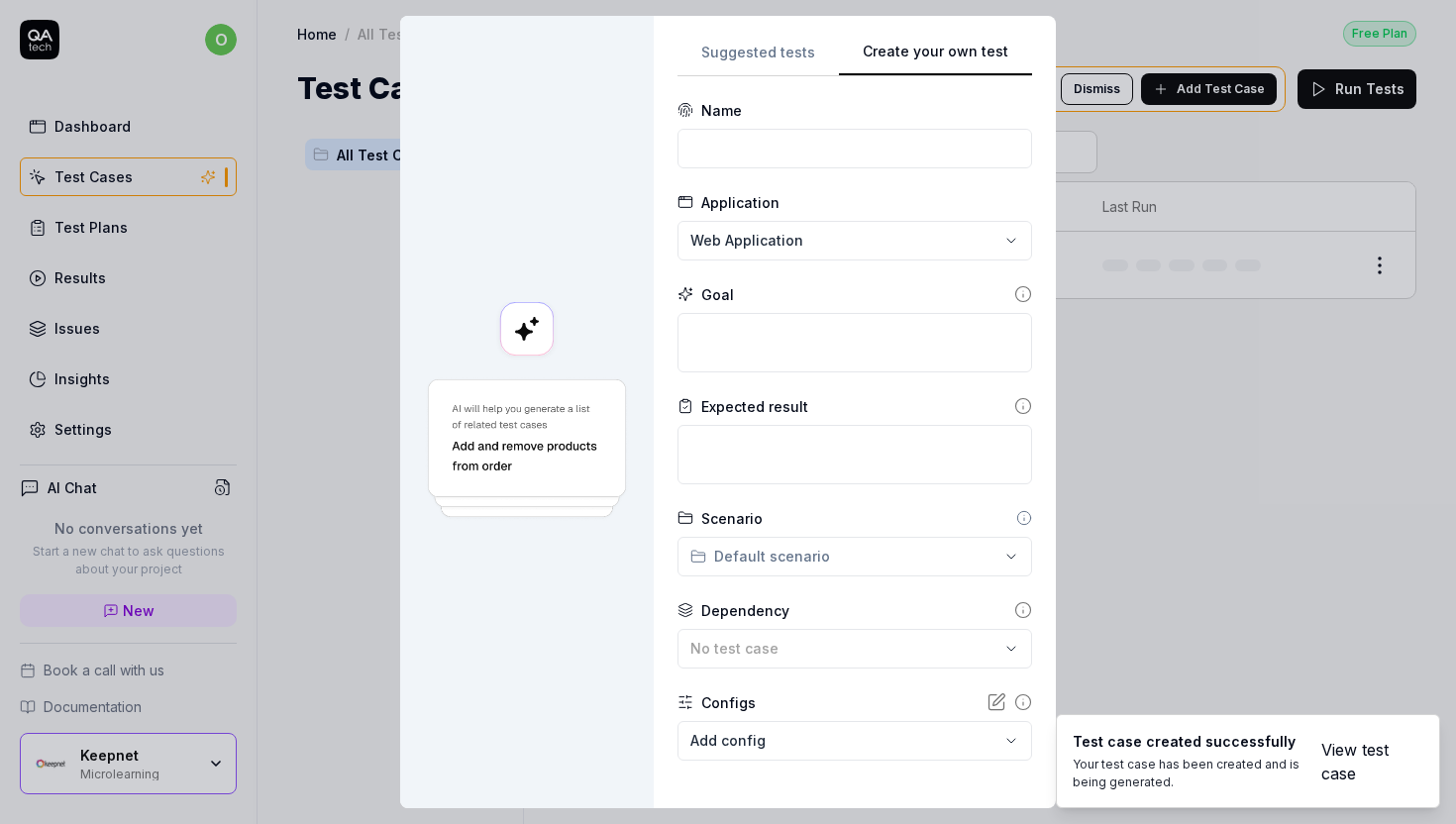 click on "**********" at bounding box center (855, 485) 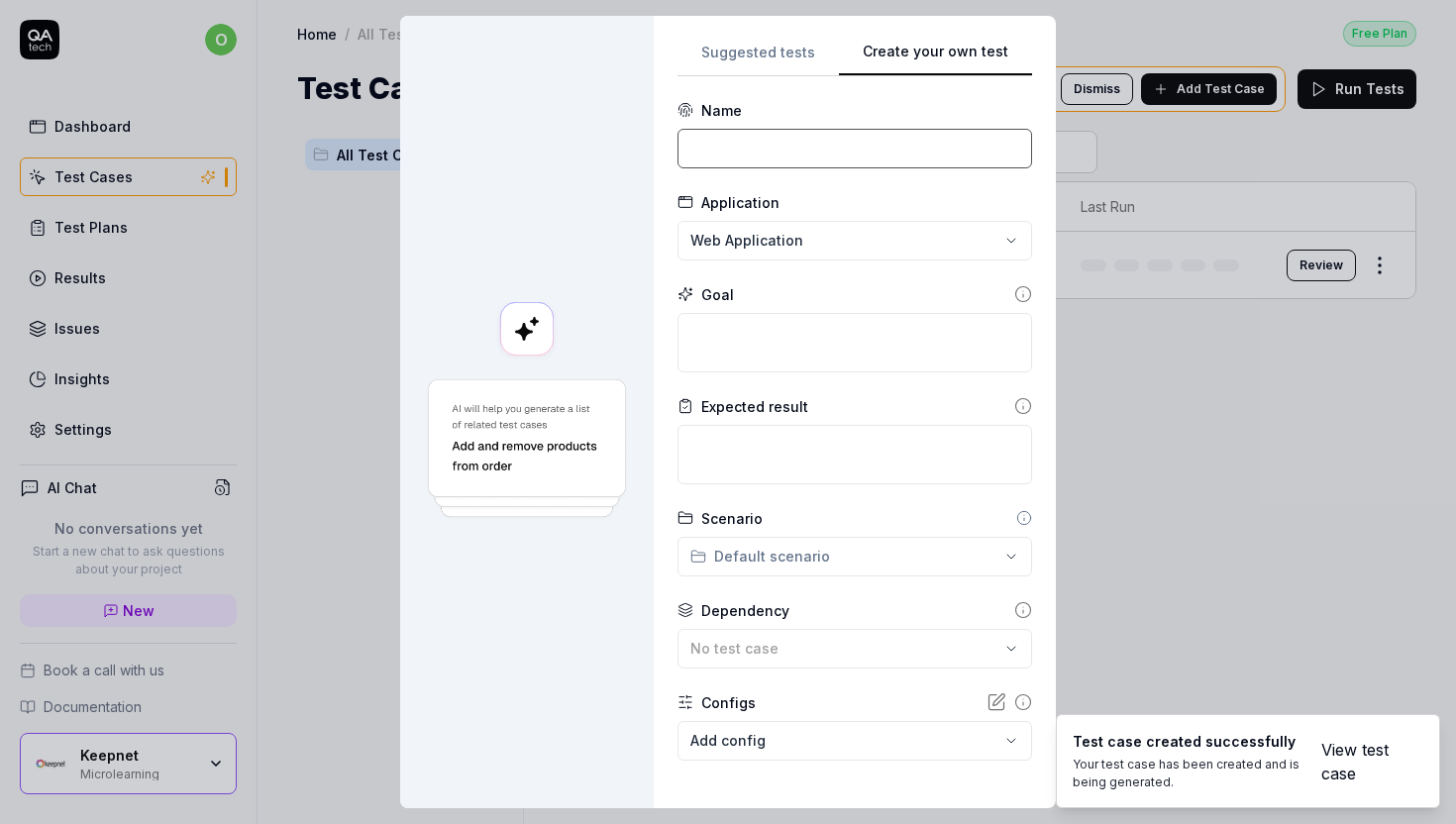 click at bounding box center [855, 149] 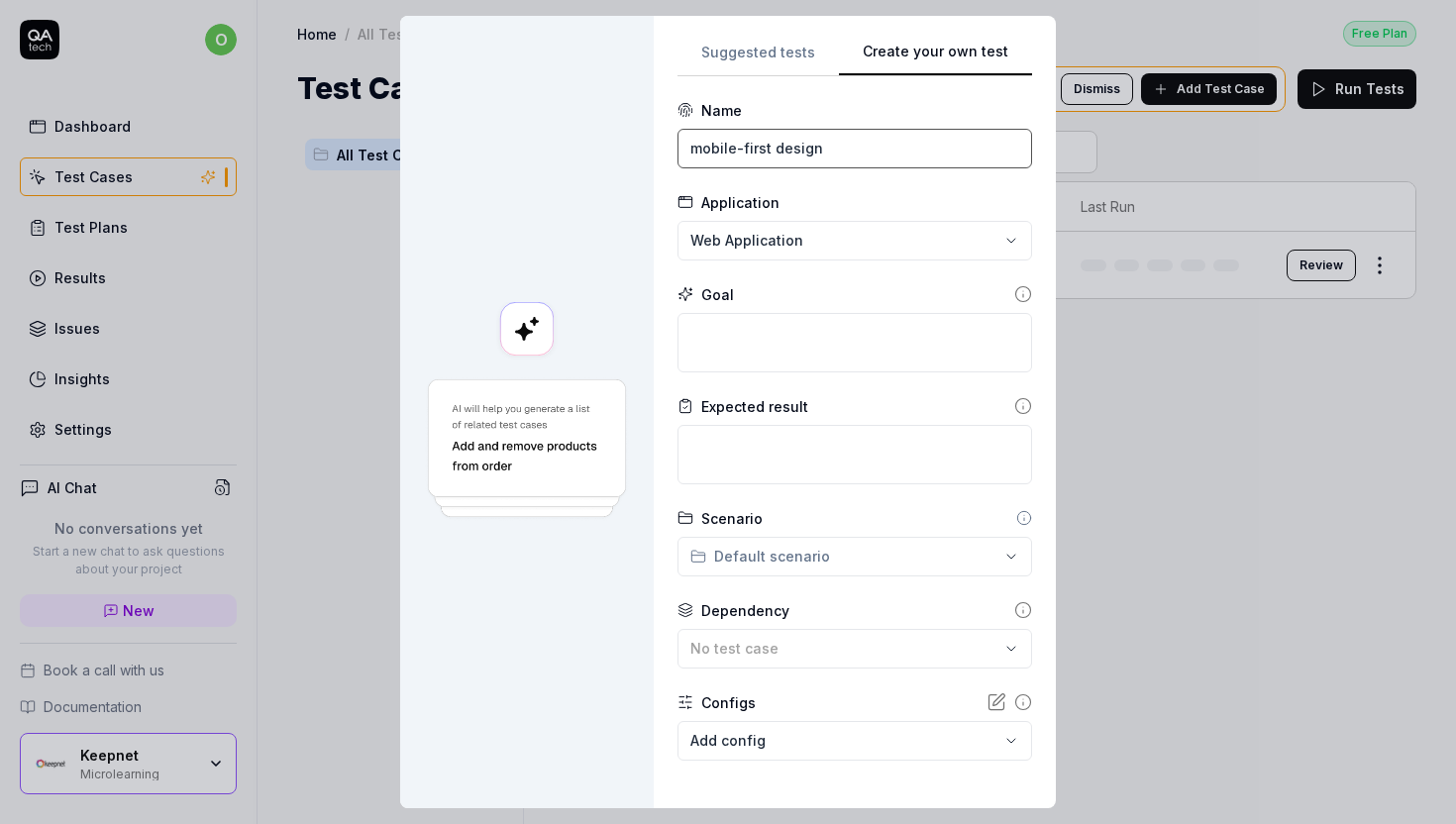 type on "mobile-first design" 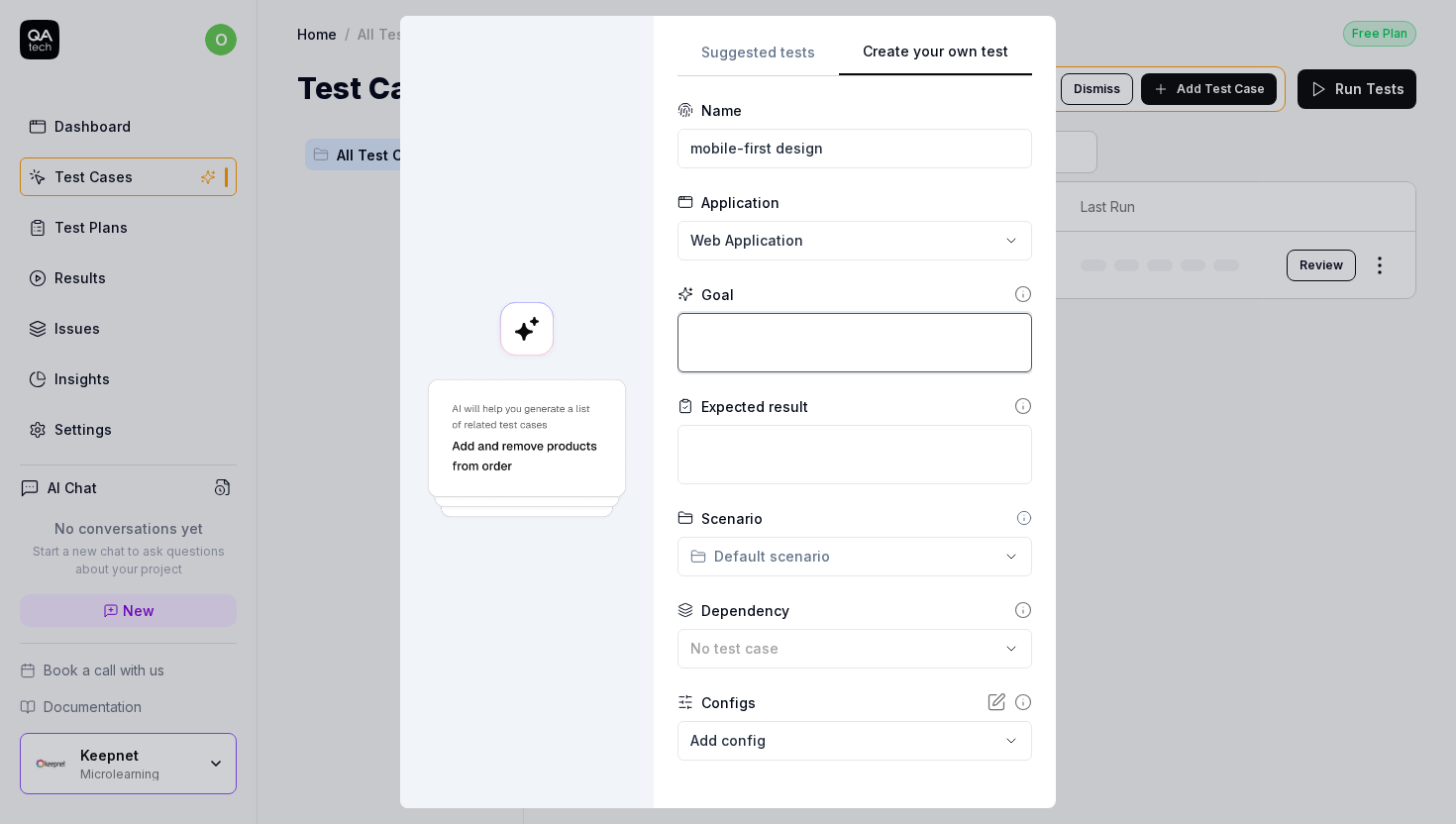 click at bounding box center (855, 343) 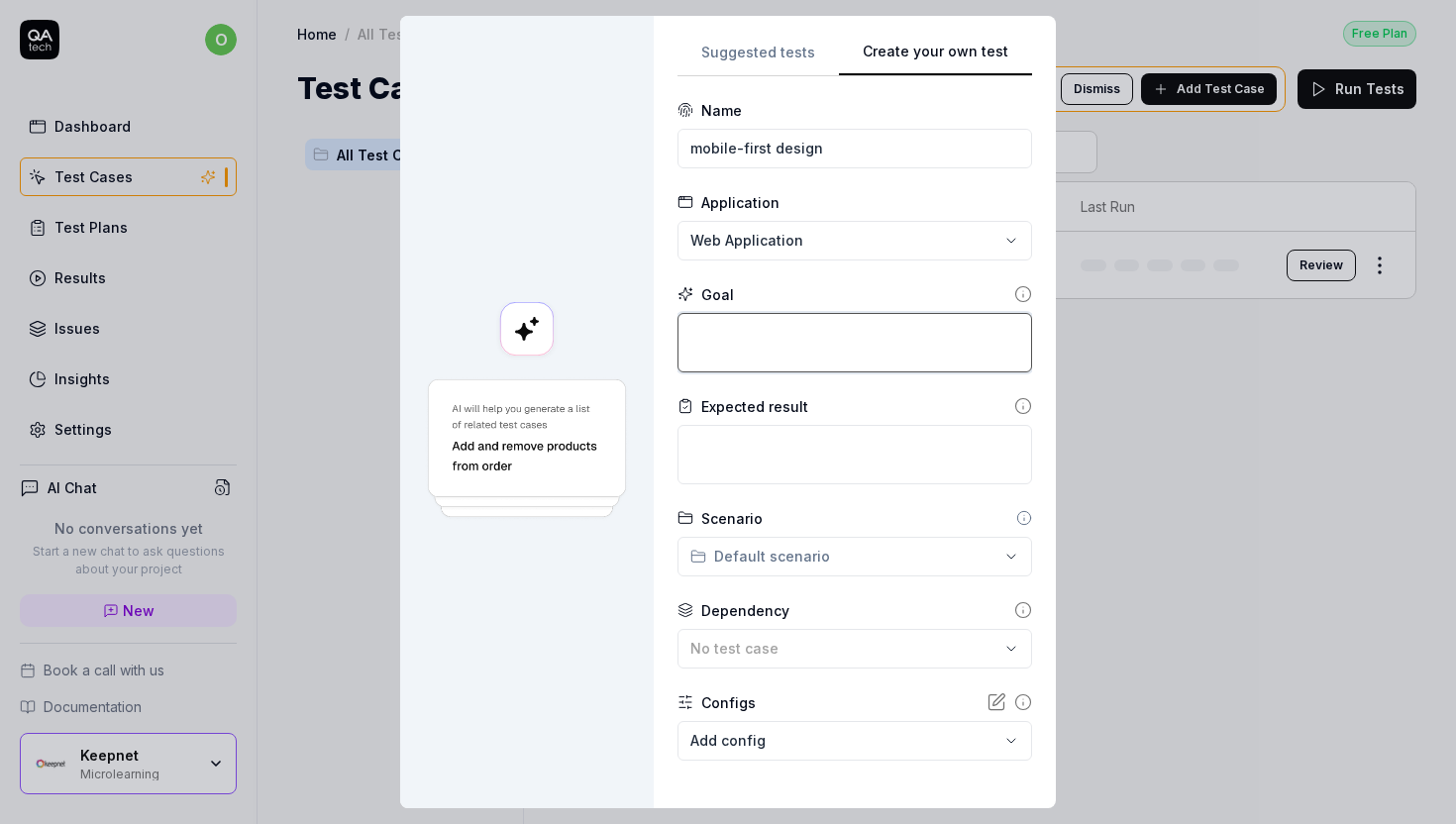 type on "*" 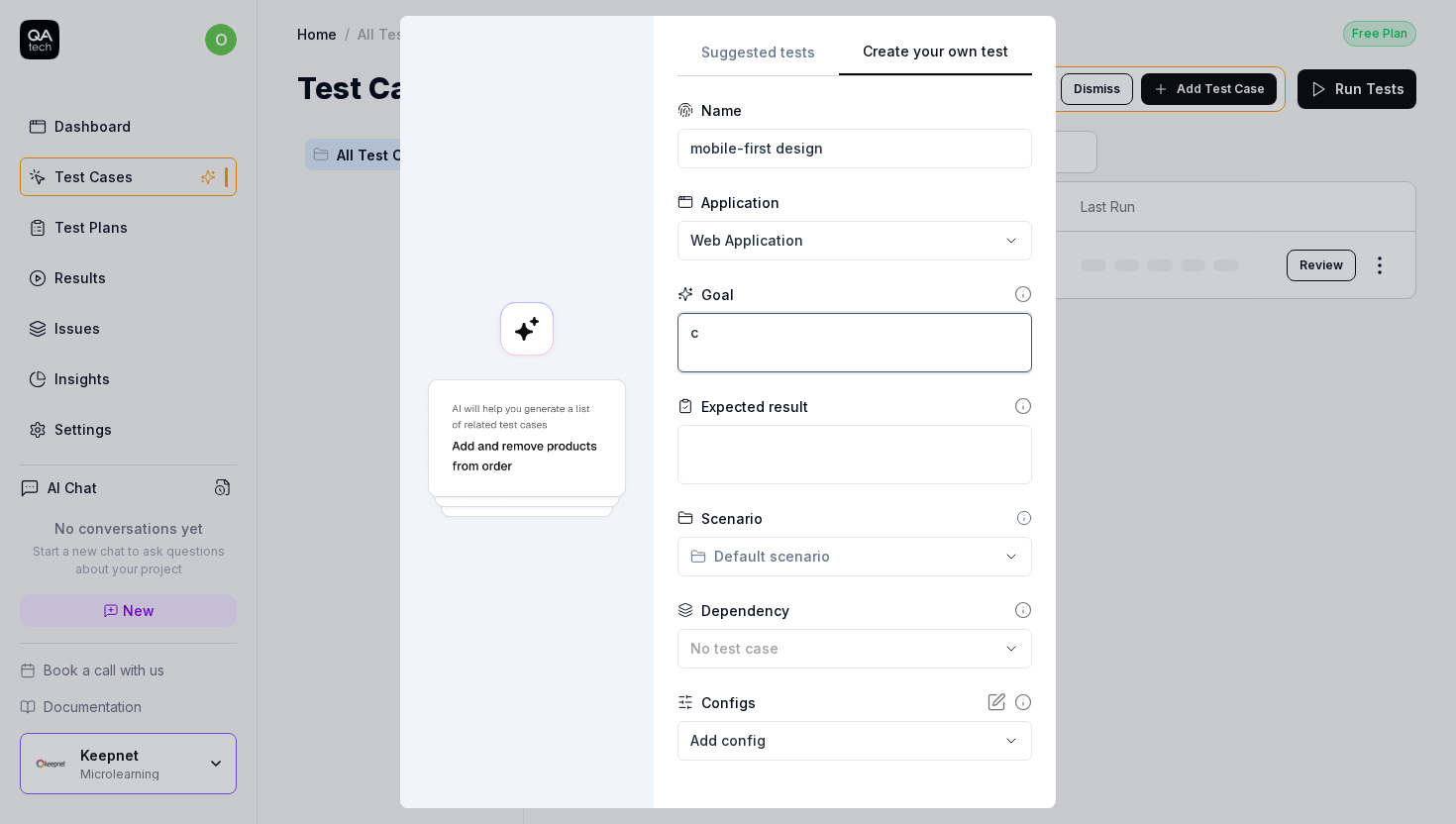 type on "co" 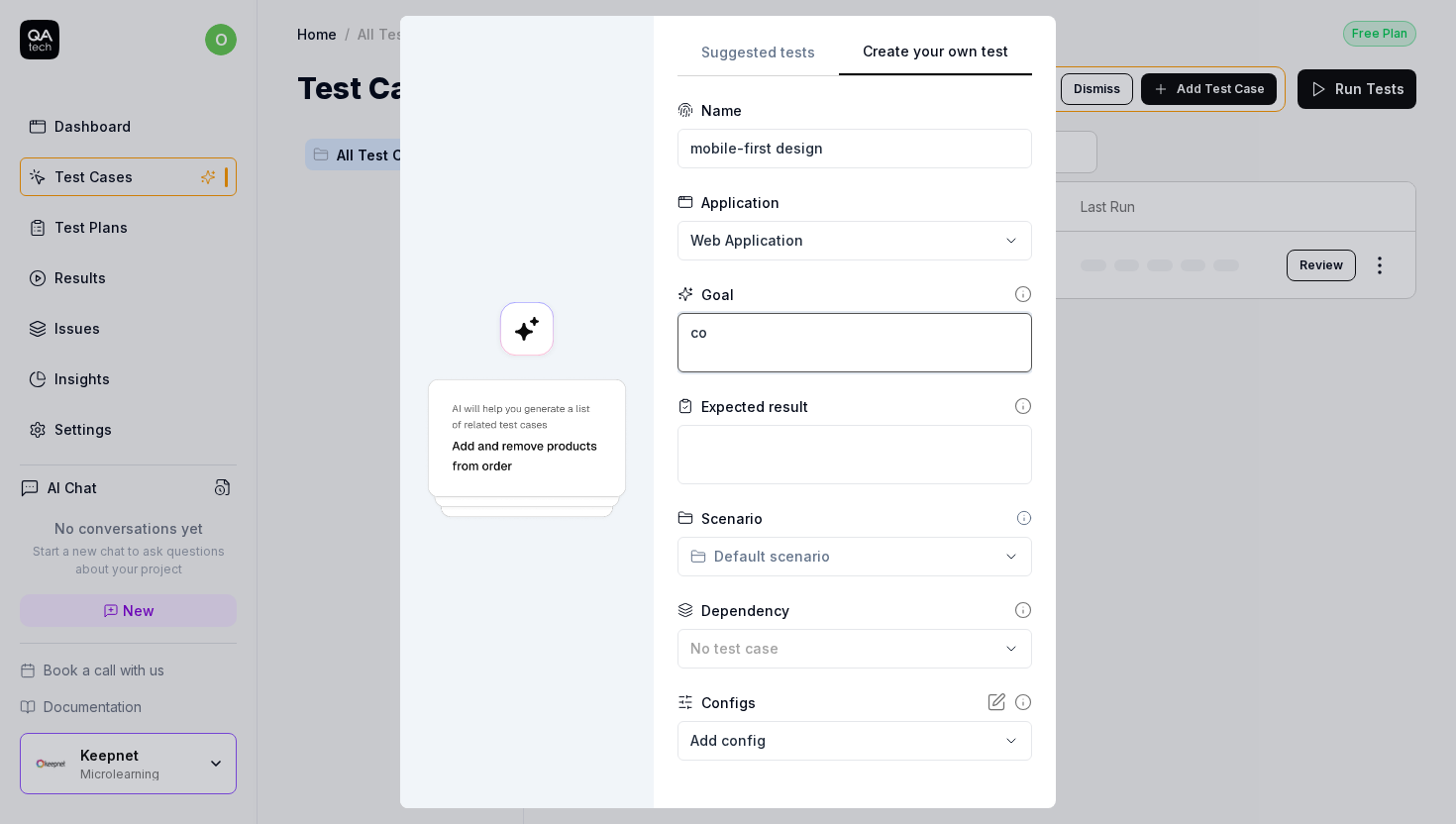 type on "*" 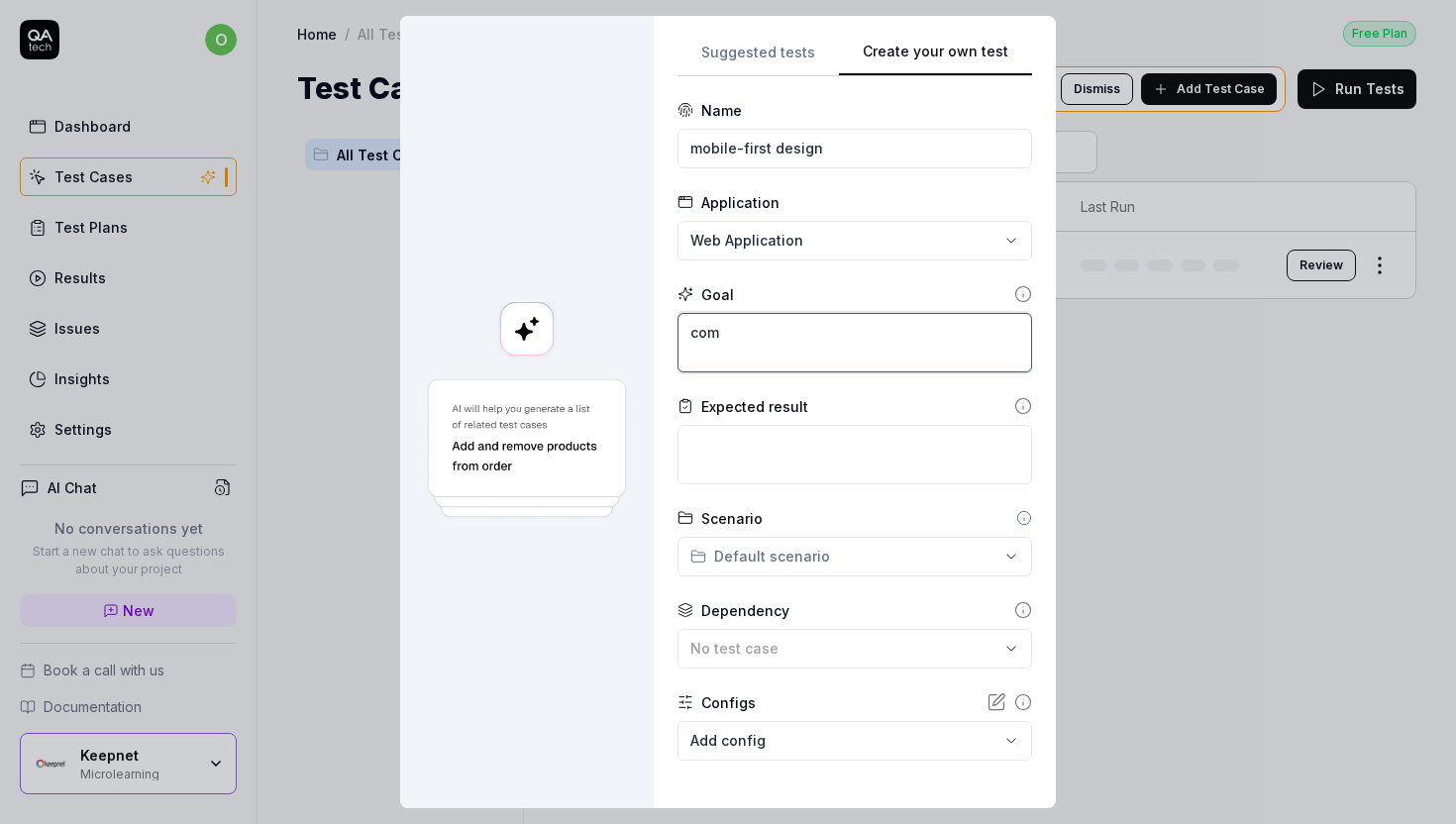 type on "*" 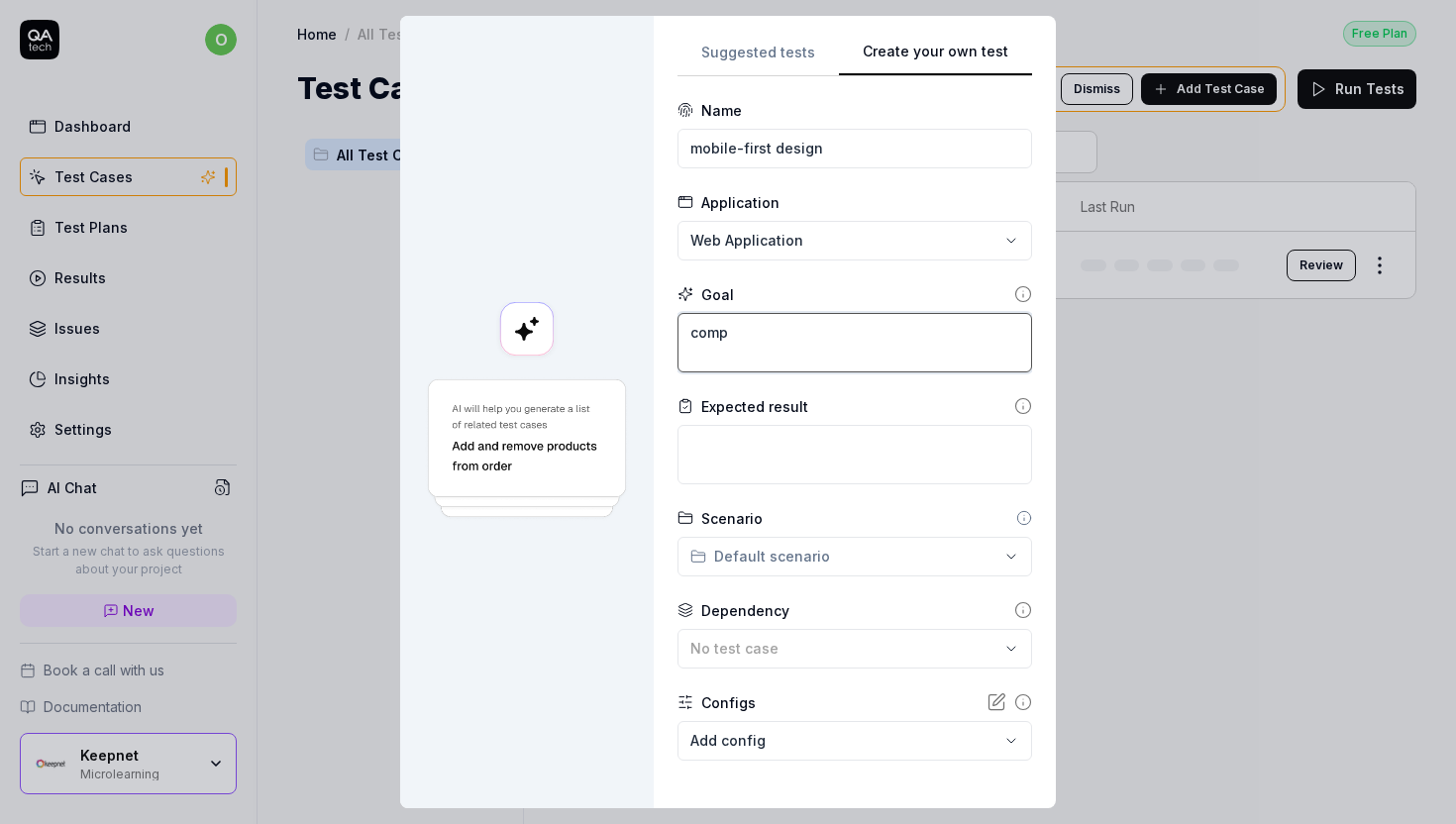 type on "*" 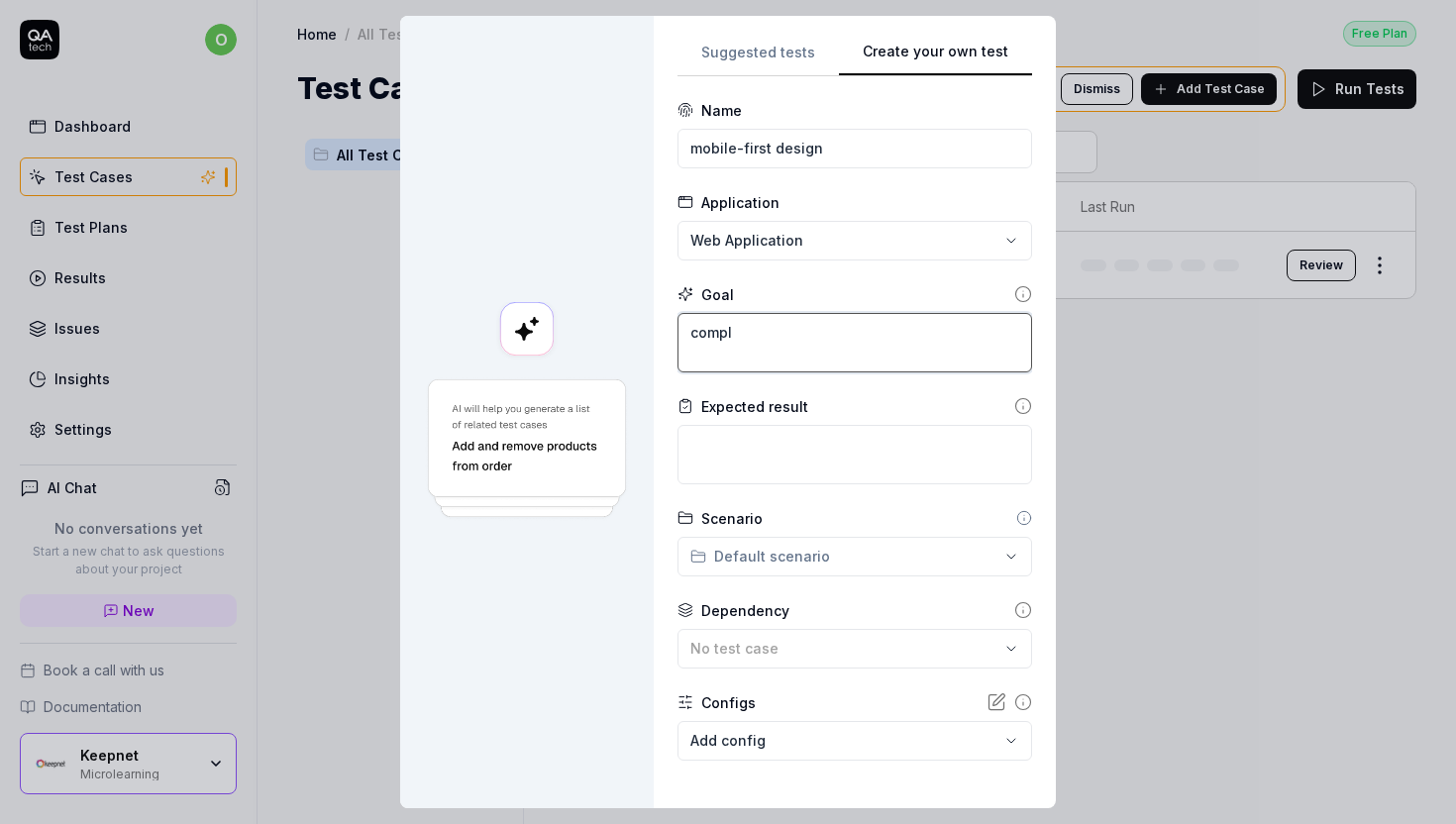type on "*" 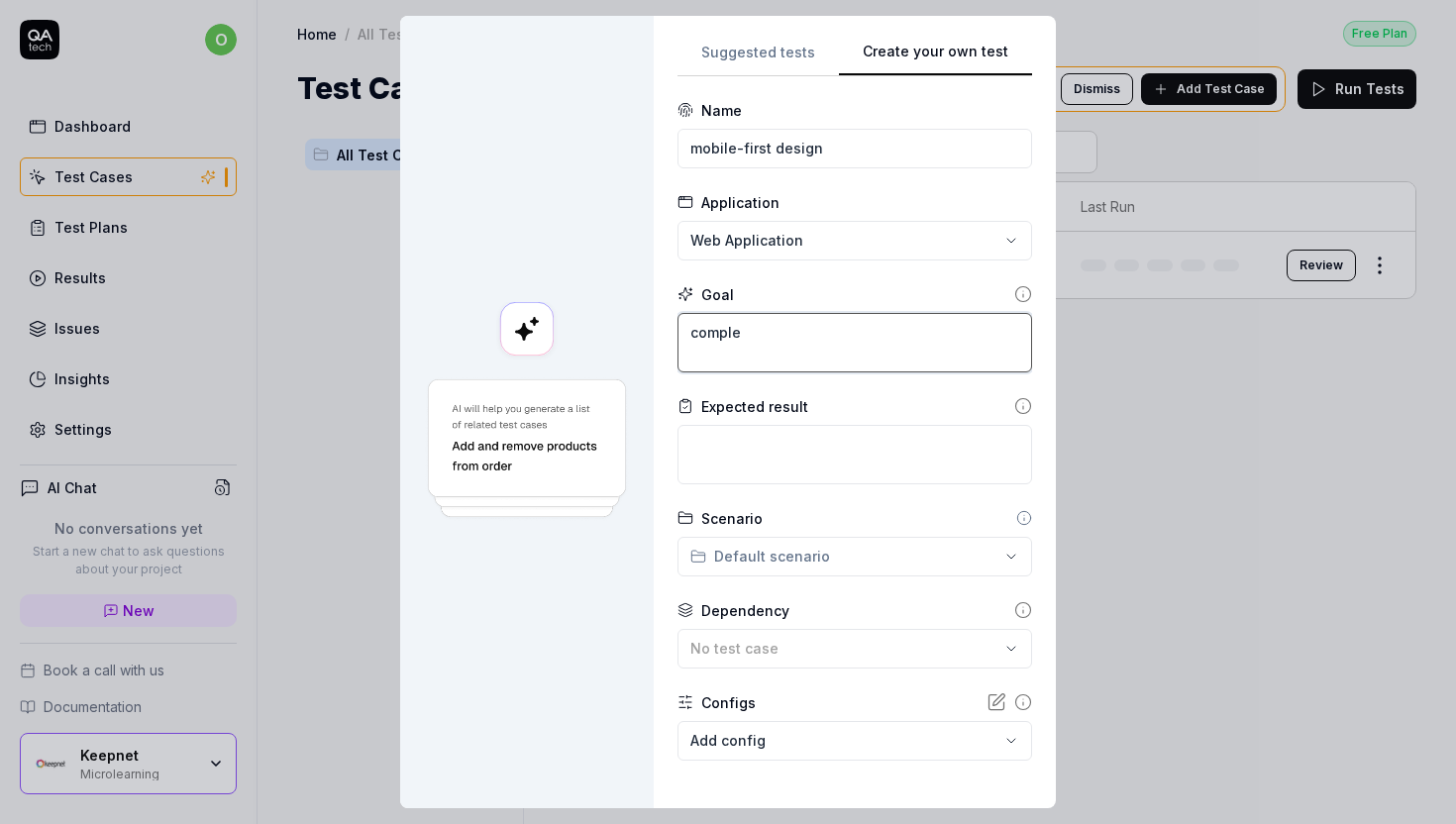 type on "*" 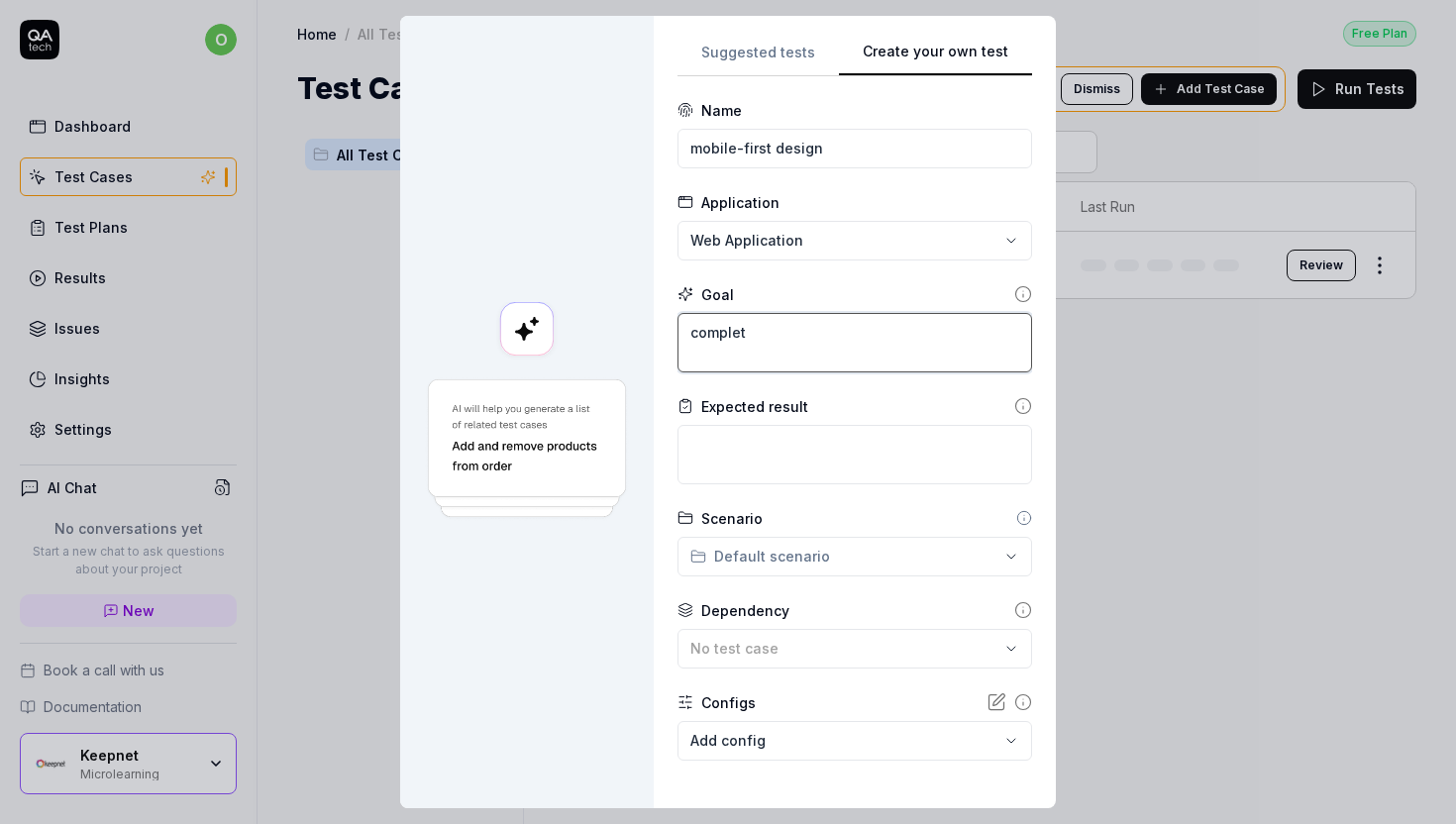 type on "*" 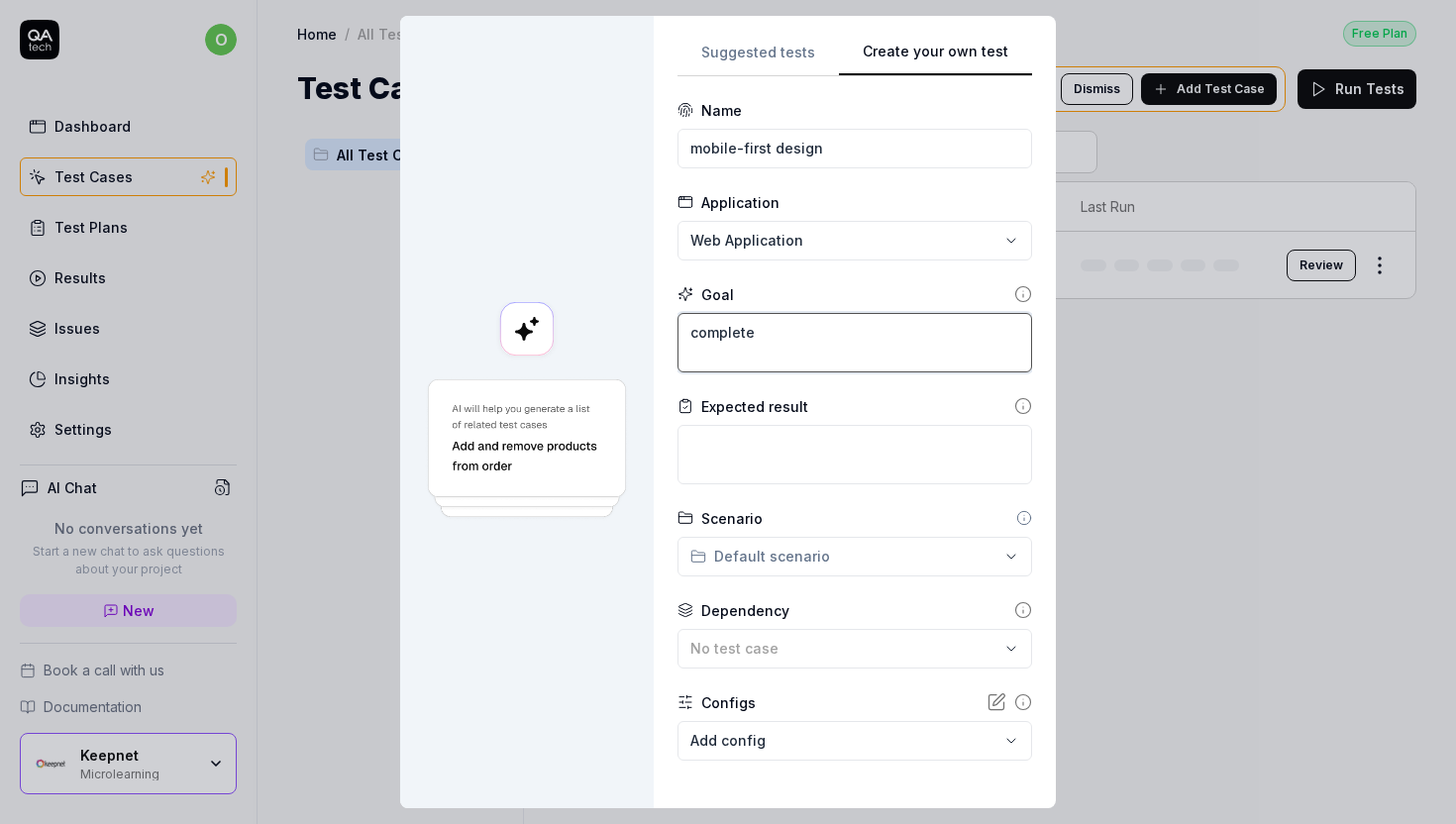 type on "*" 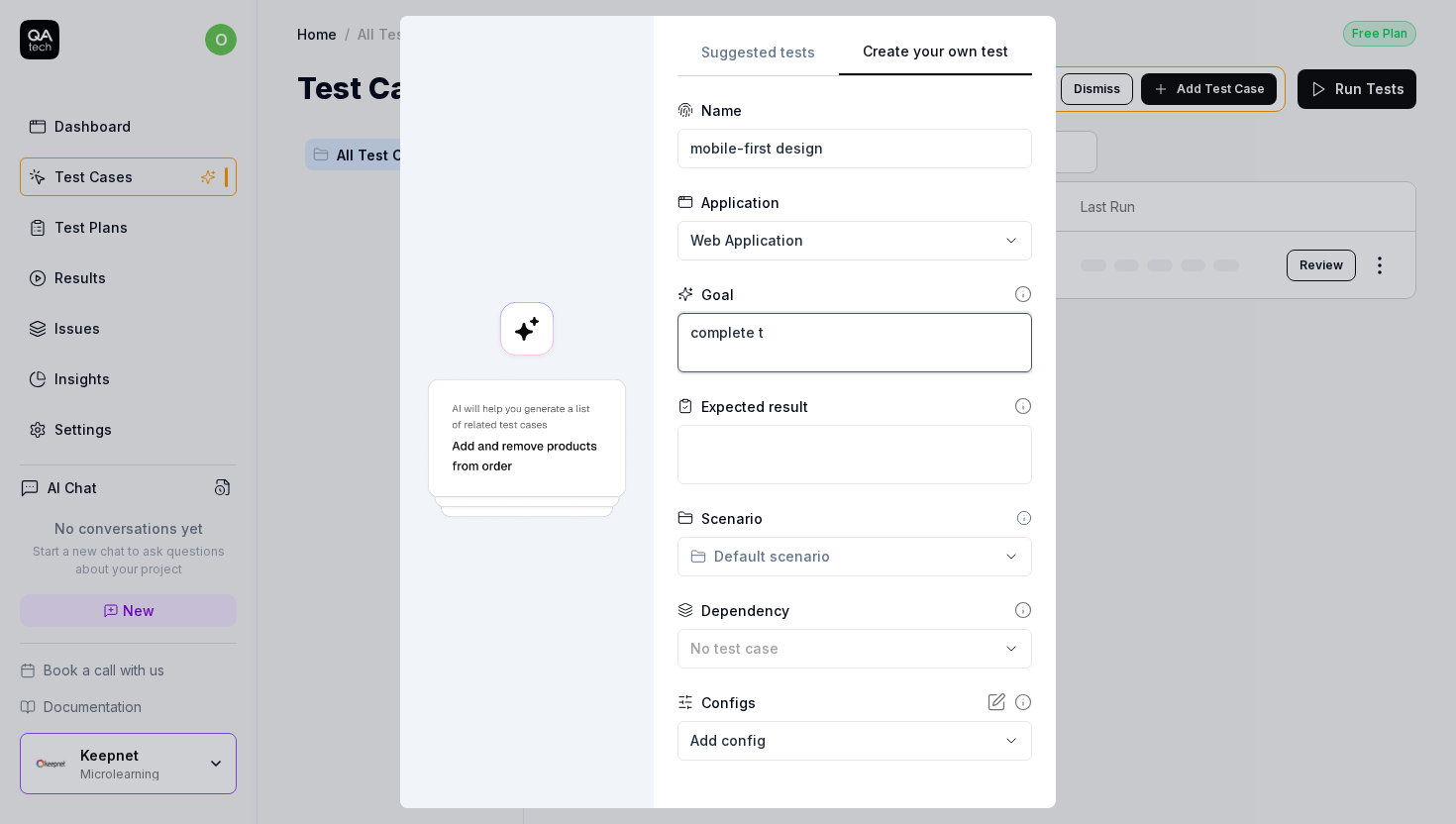type on "*" 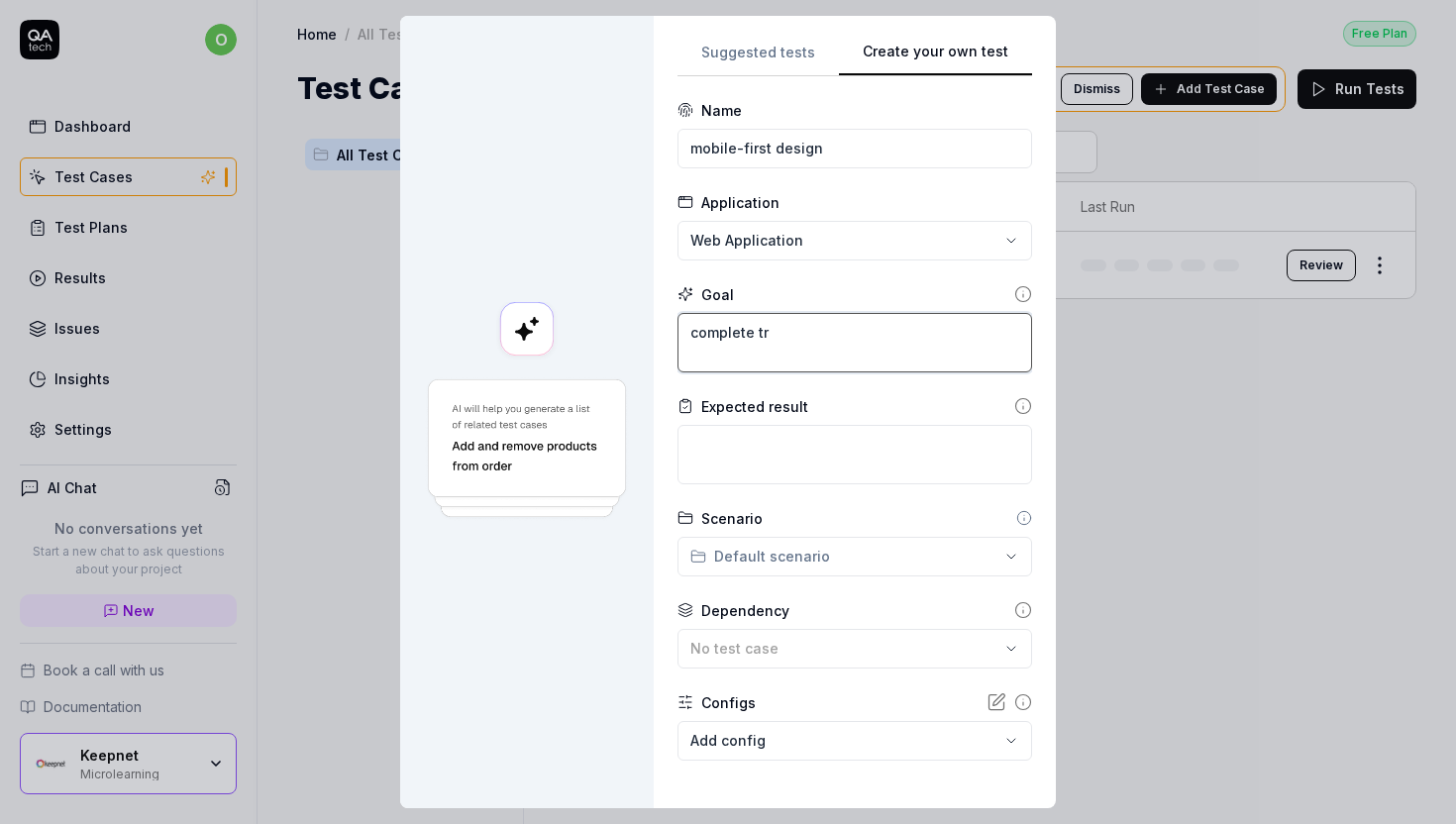 type on "*" 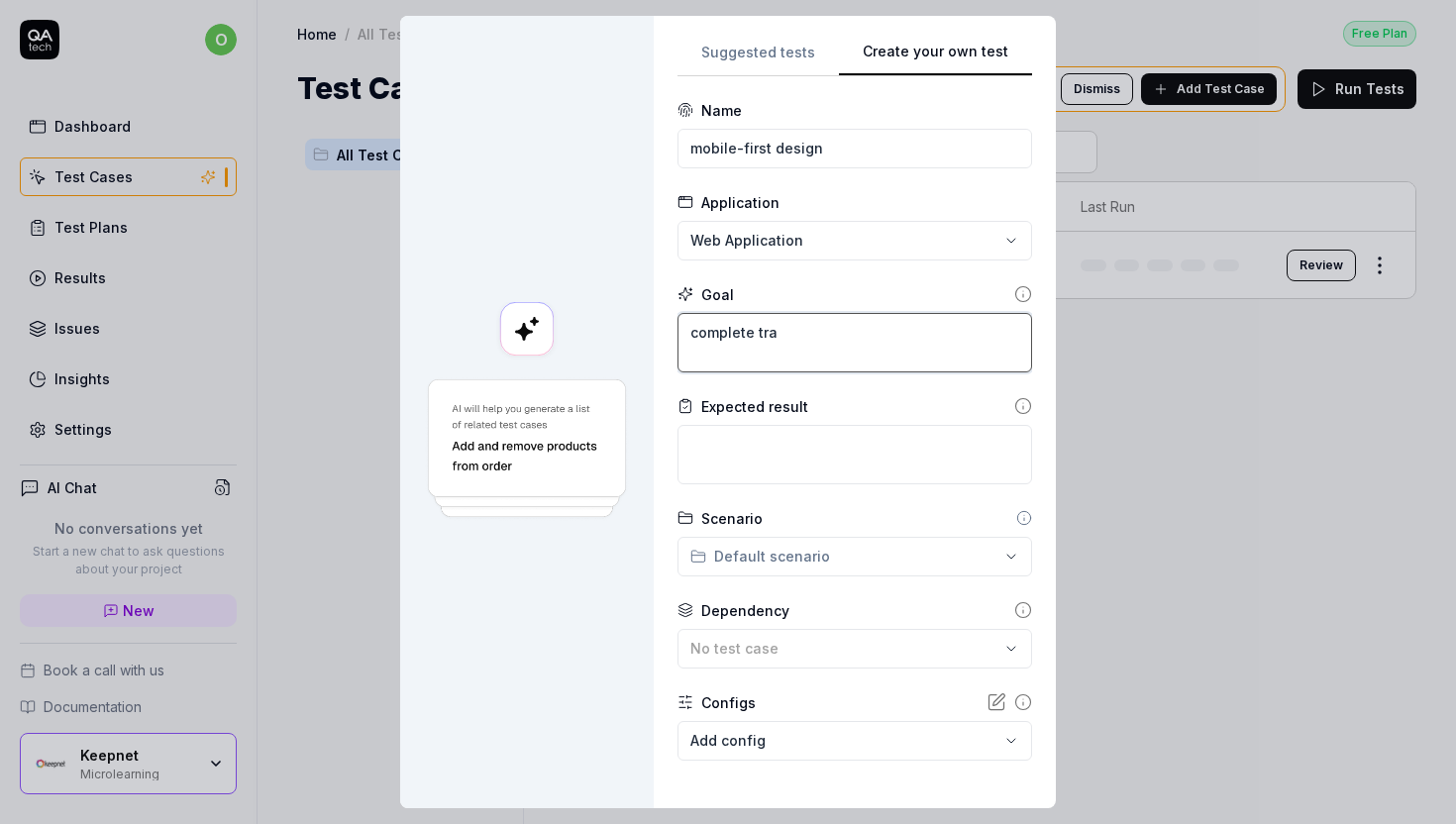 type on "complete trai" 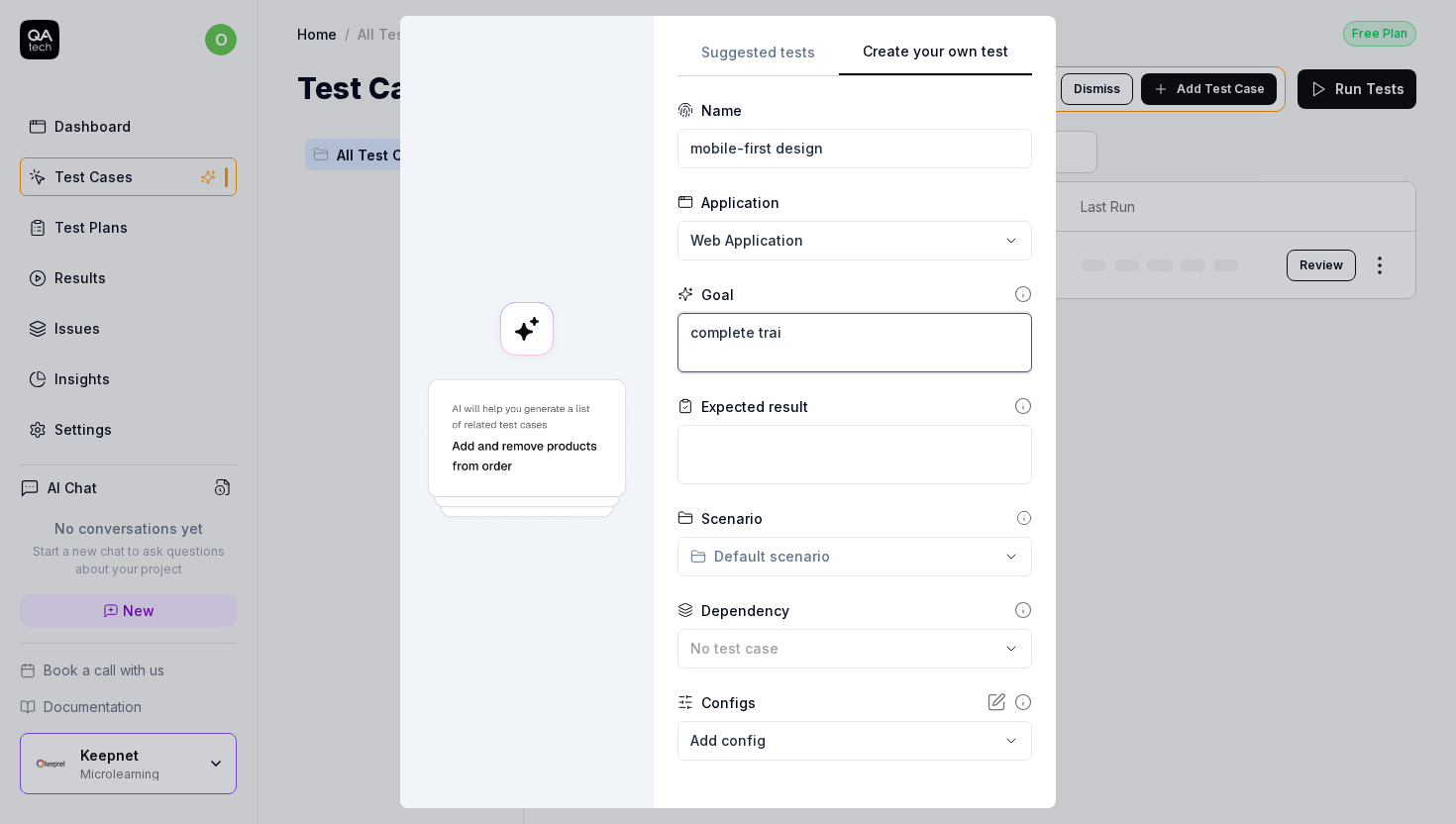 type on "*" 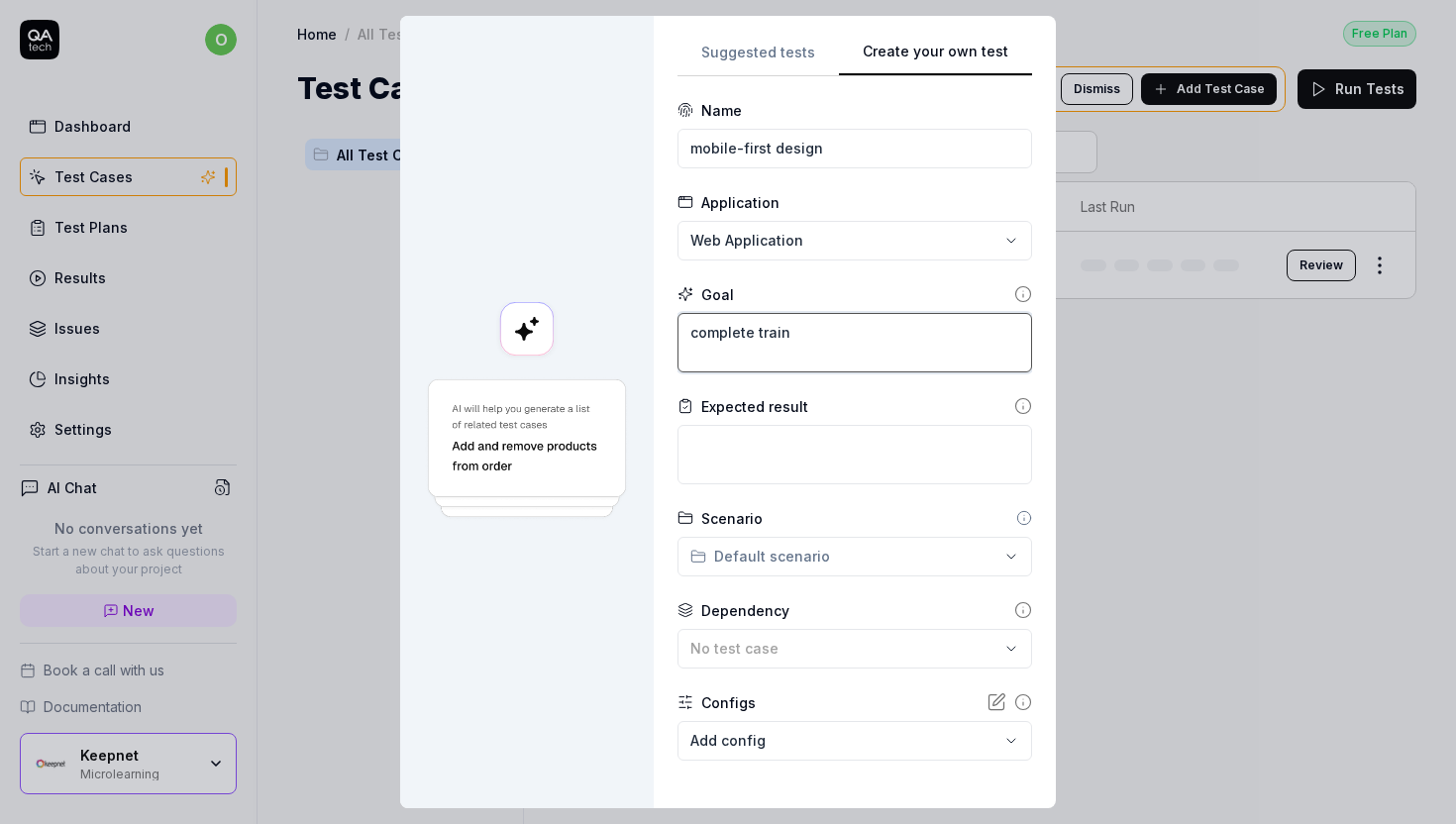 type on "*" 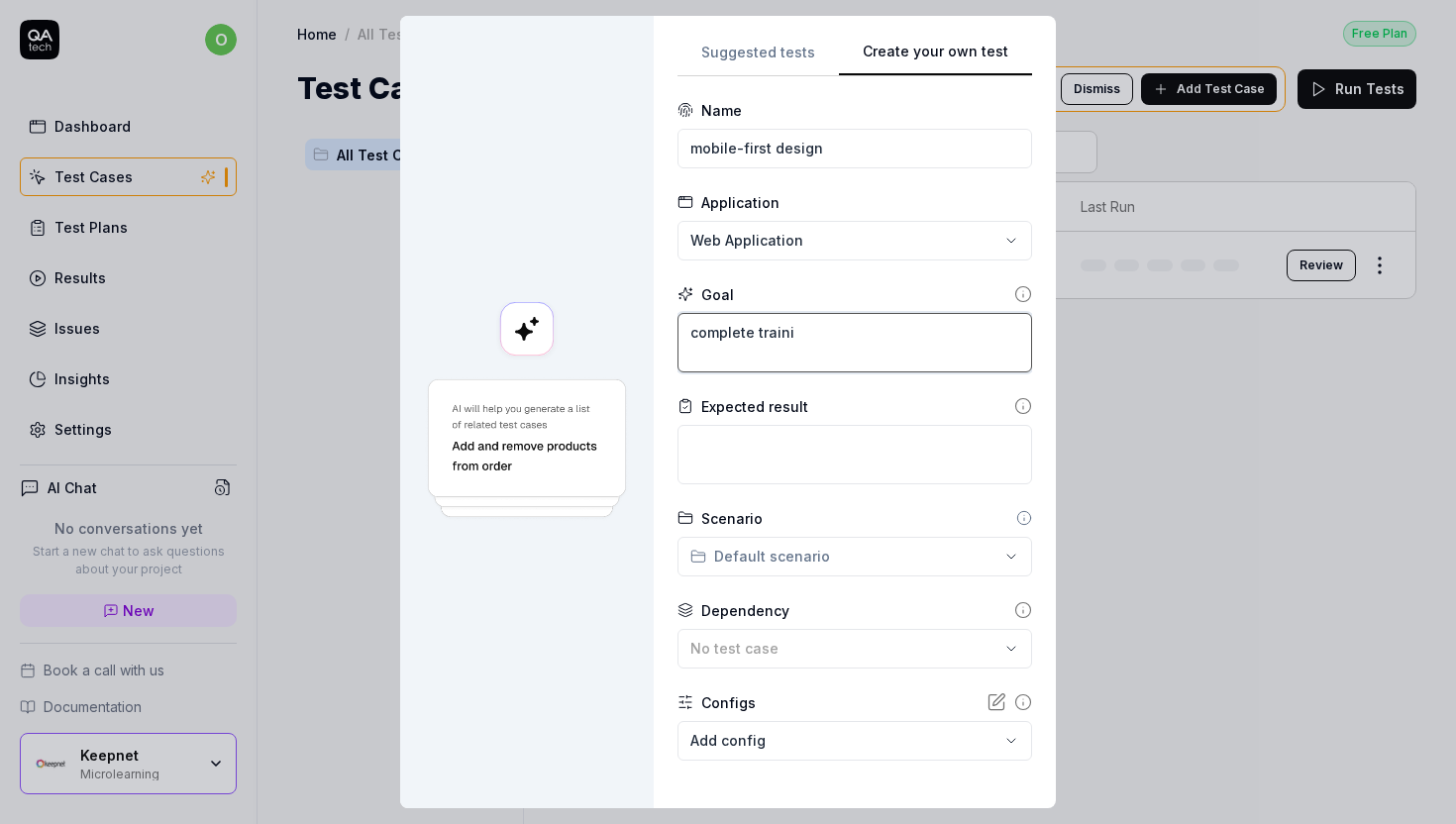 type on "*" 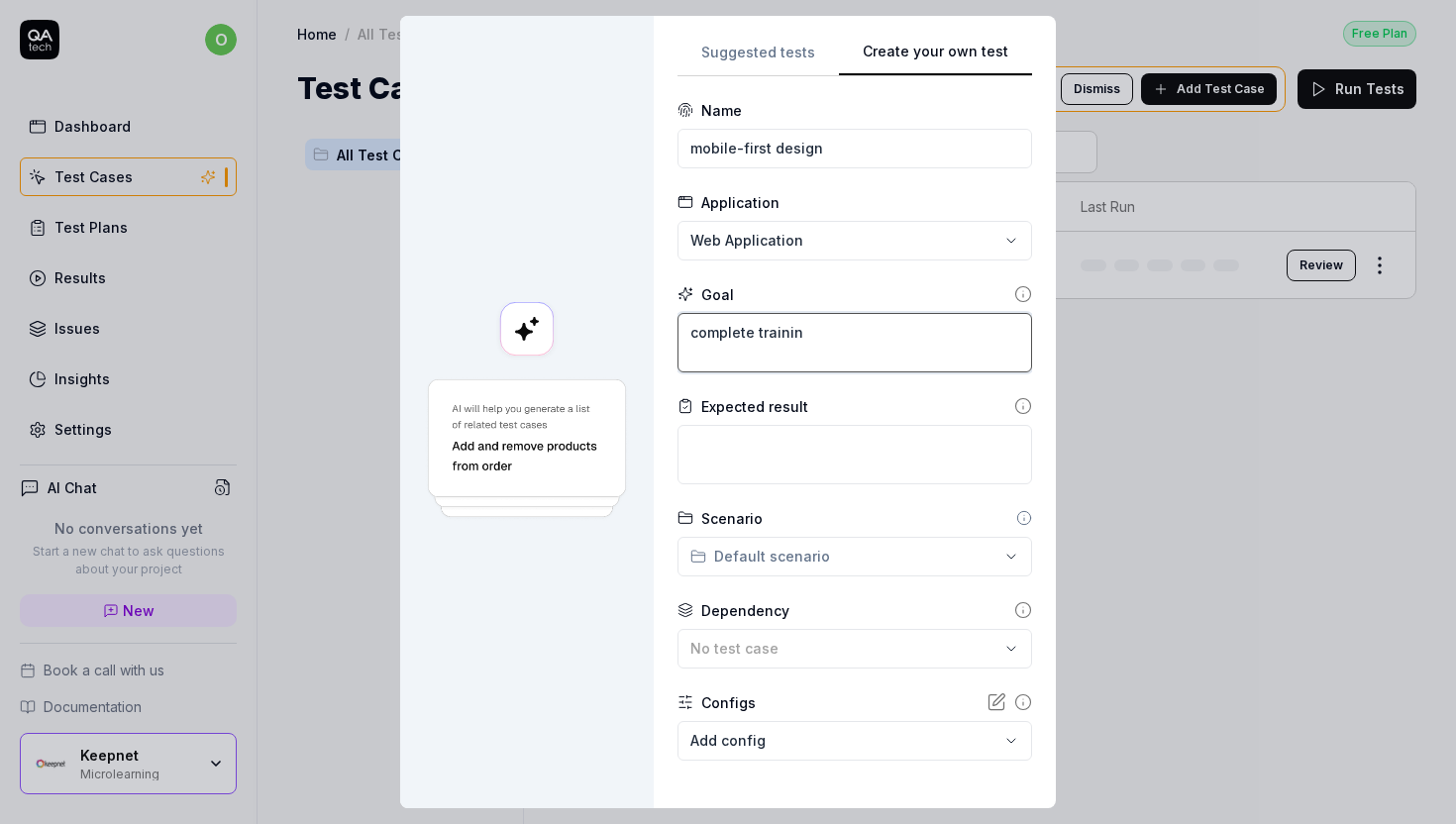 type on "complete training" 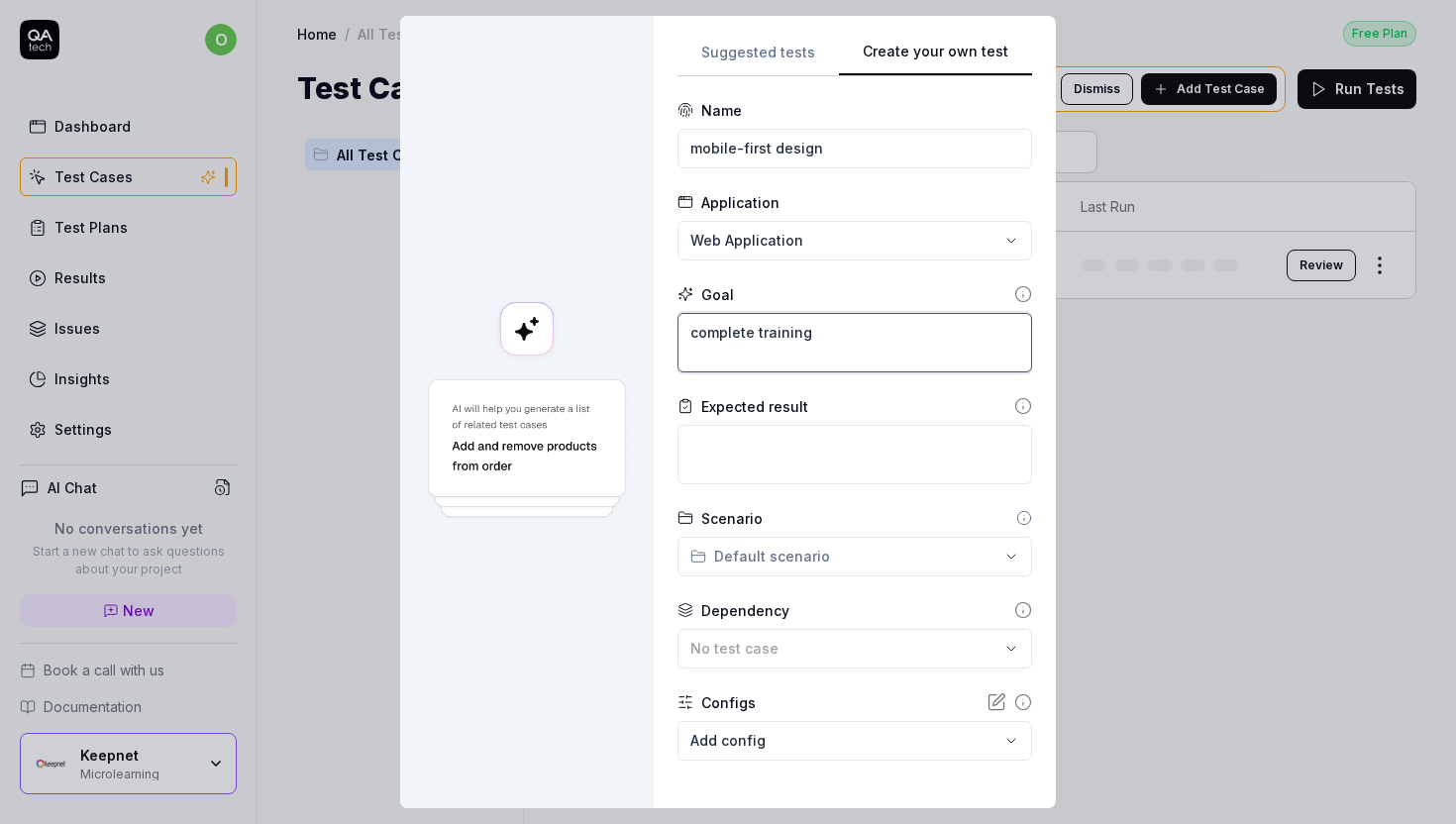type on "*" 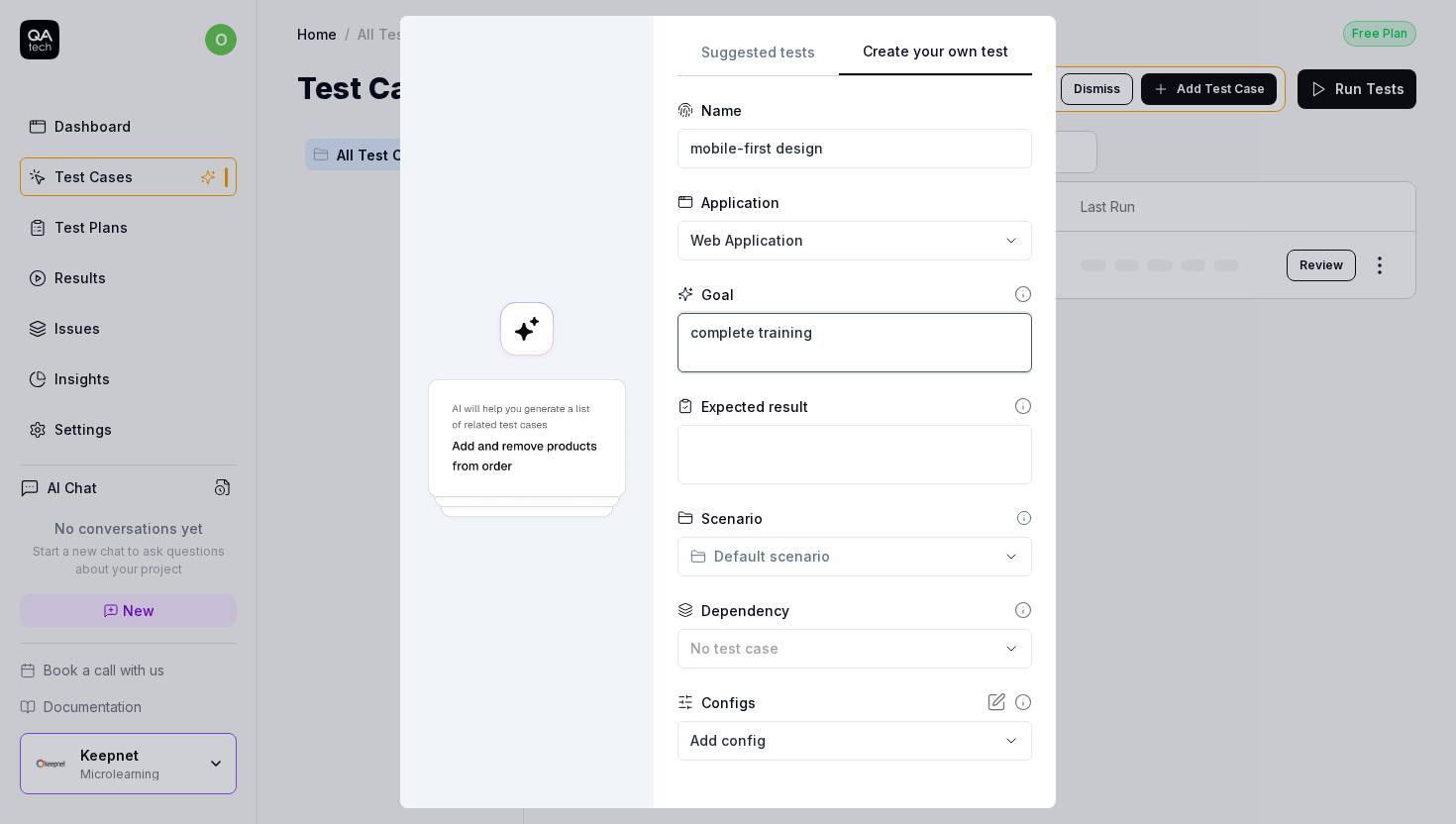 type on "complete training" 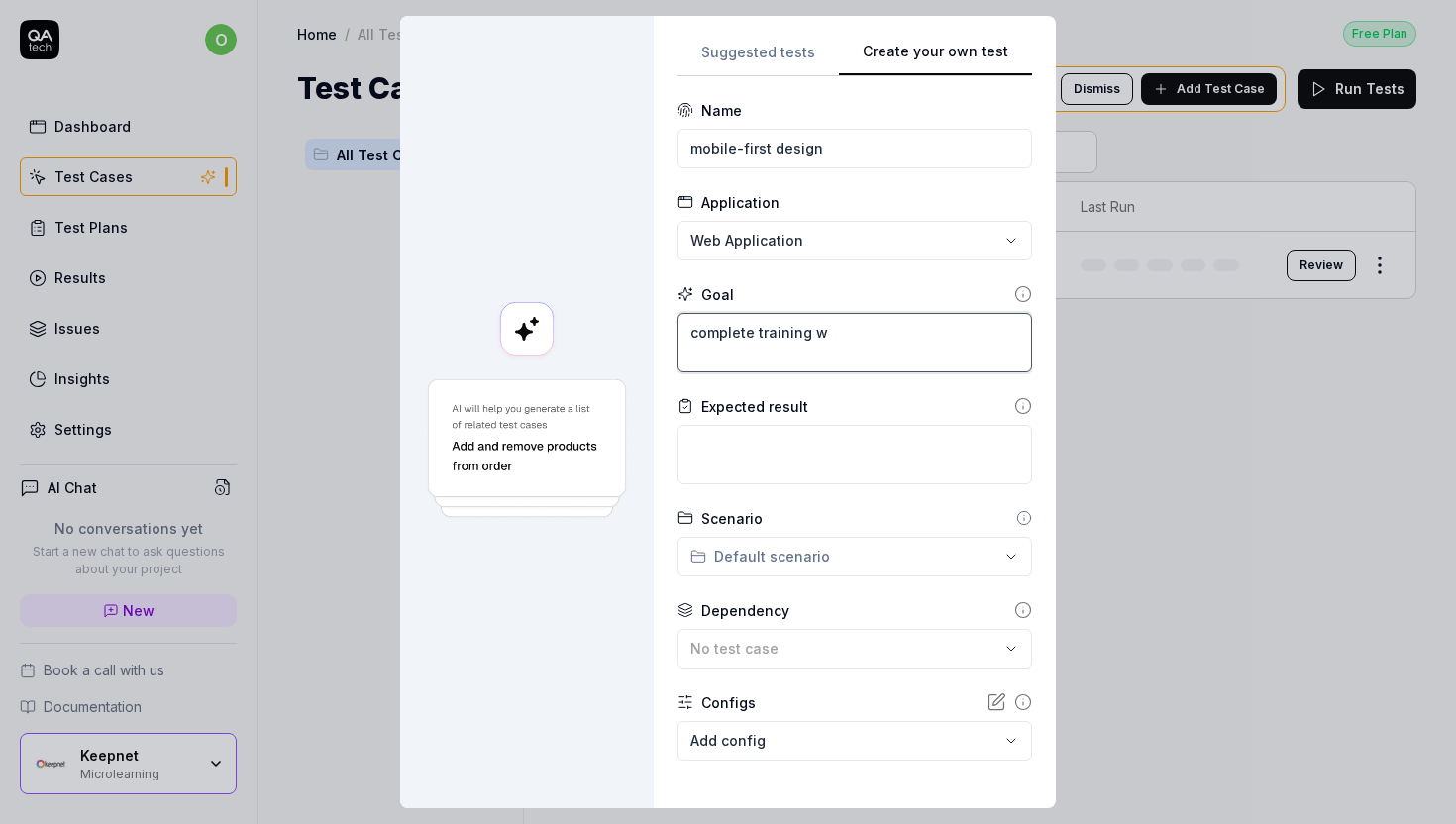 type on "*" 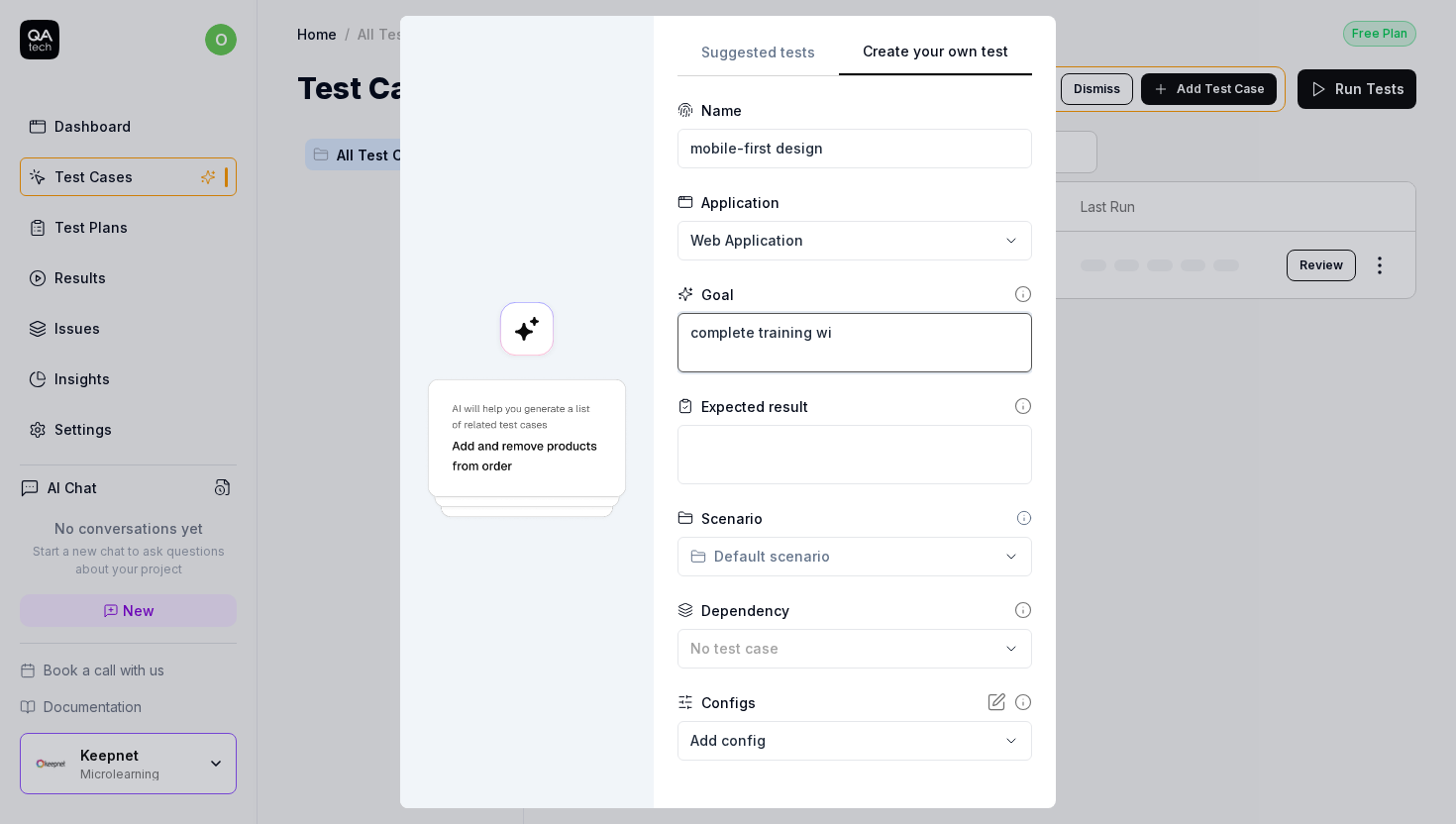 type on "*" 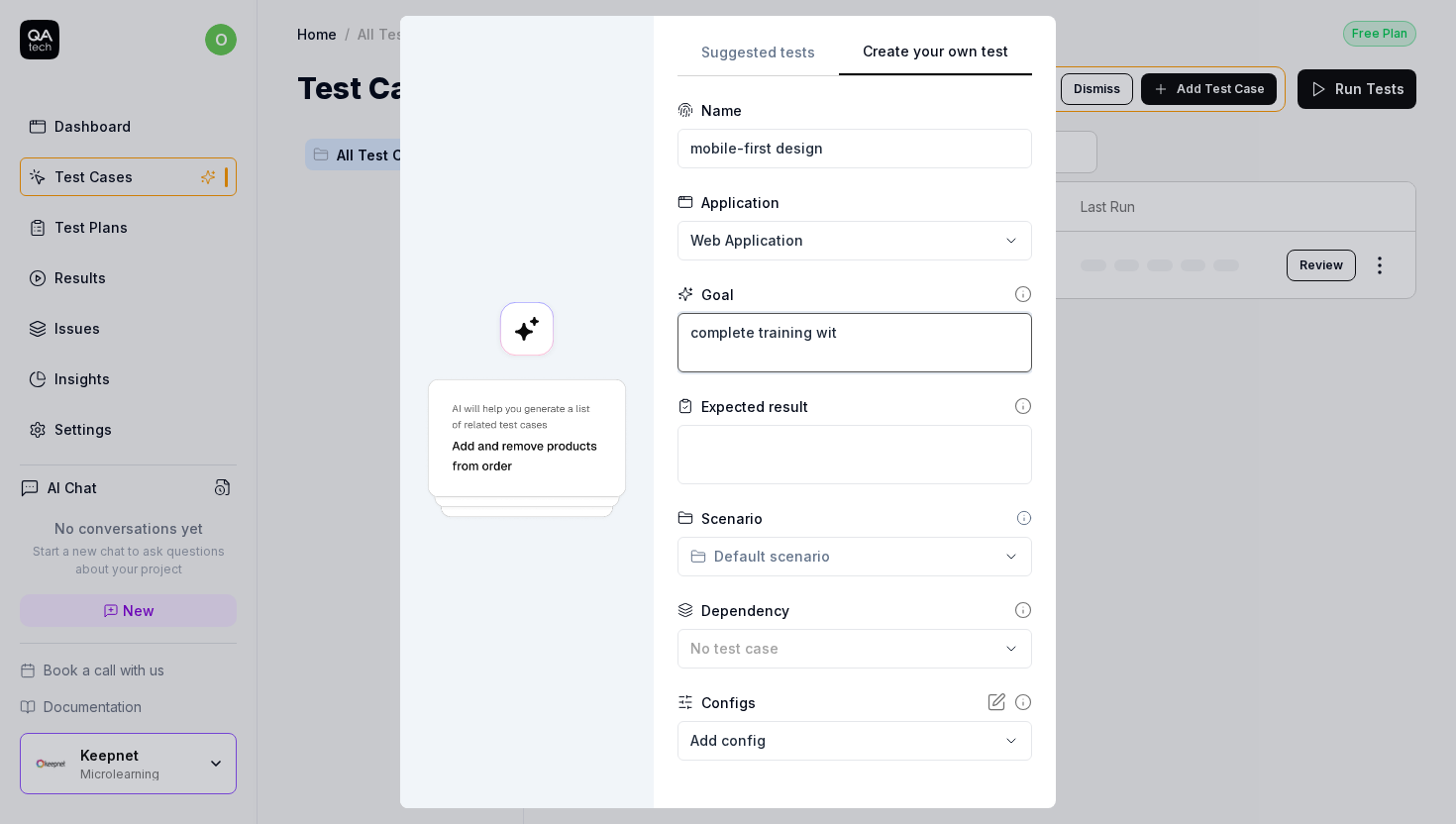 type on "complete training with" 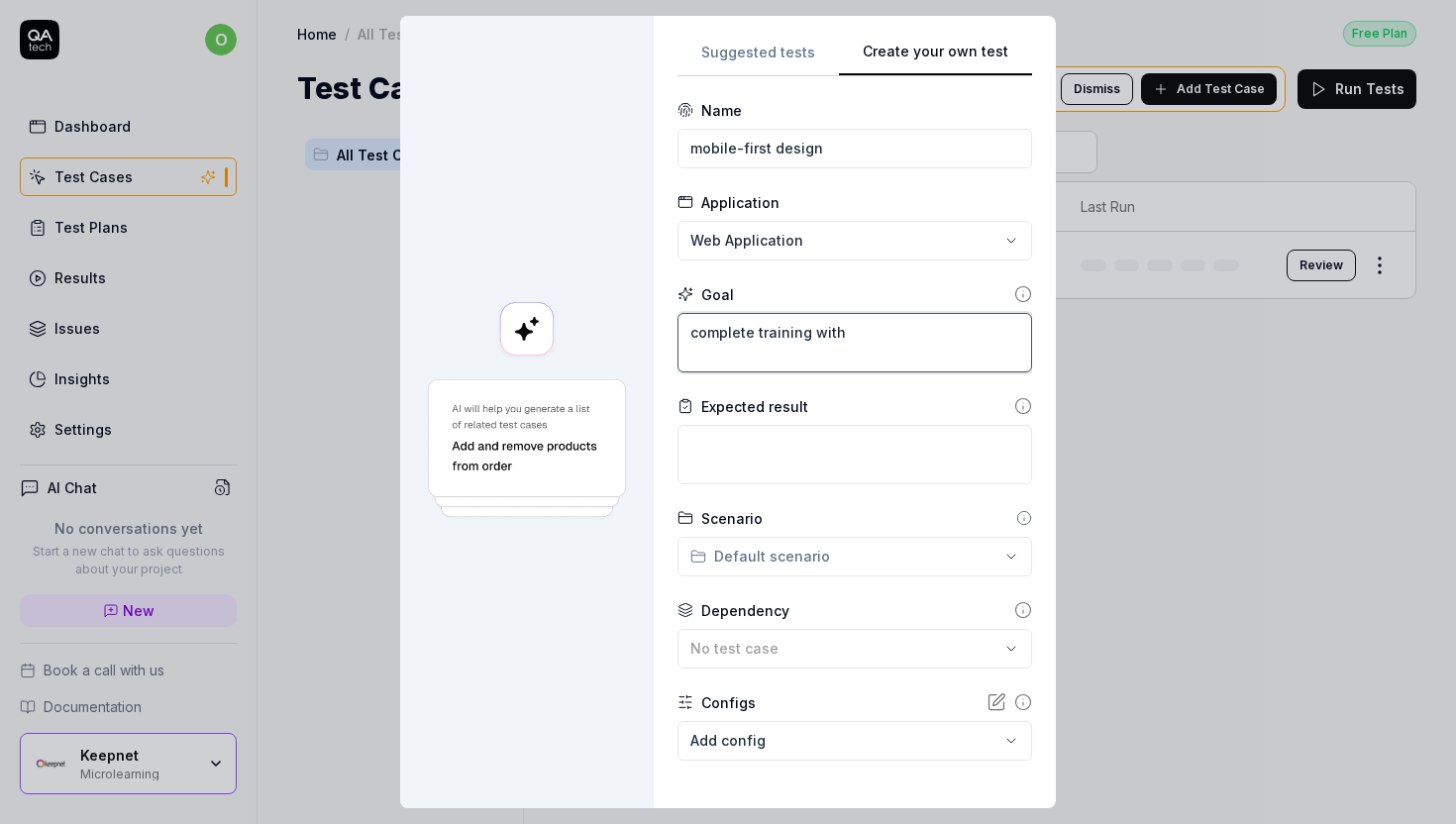 type on "*" 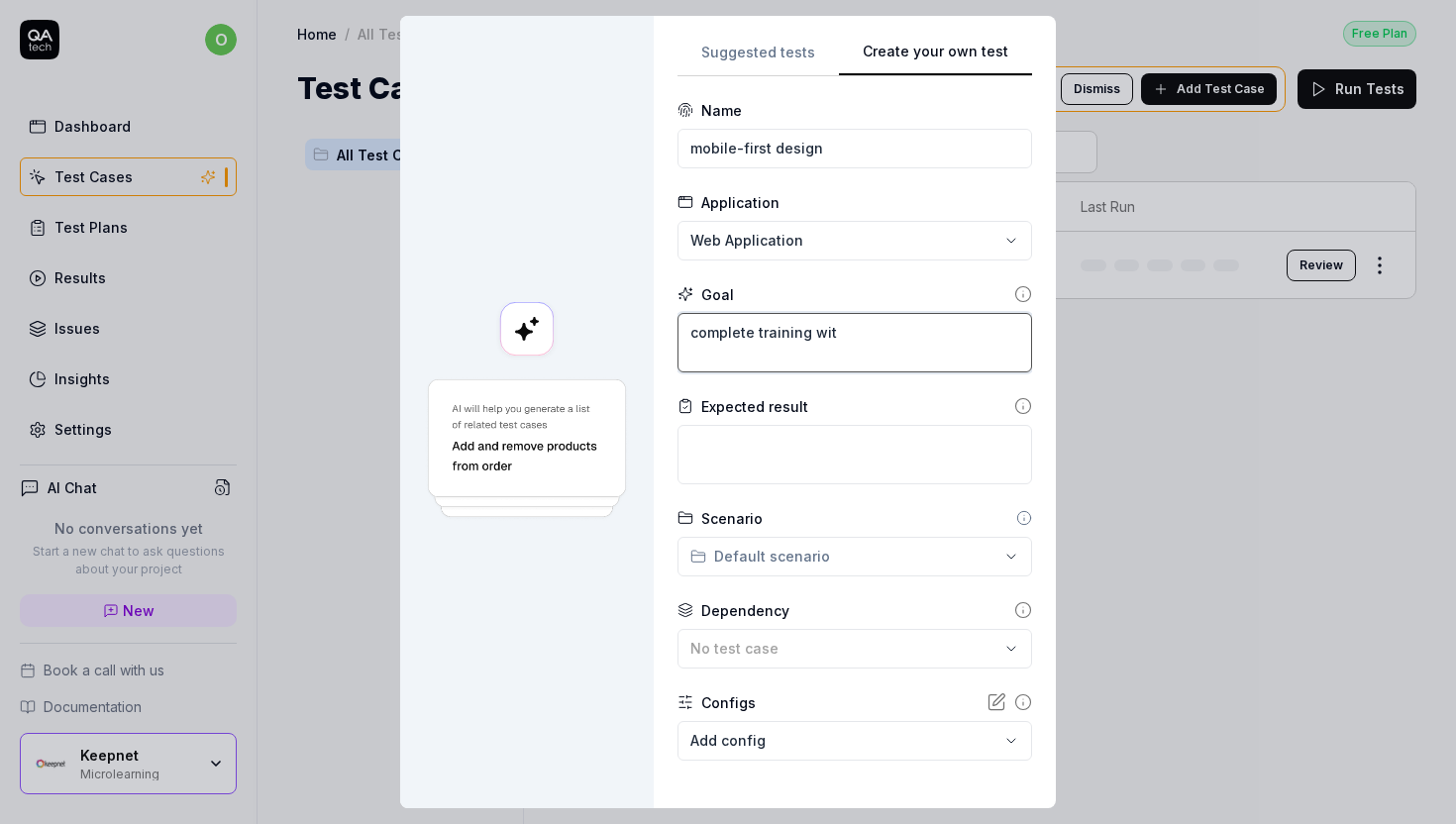 type on "*" 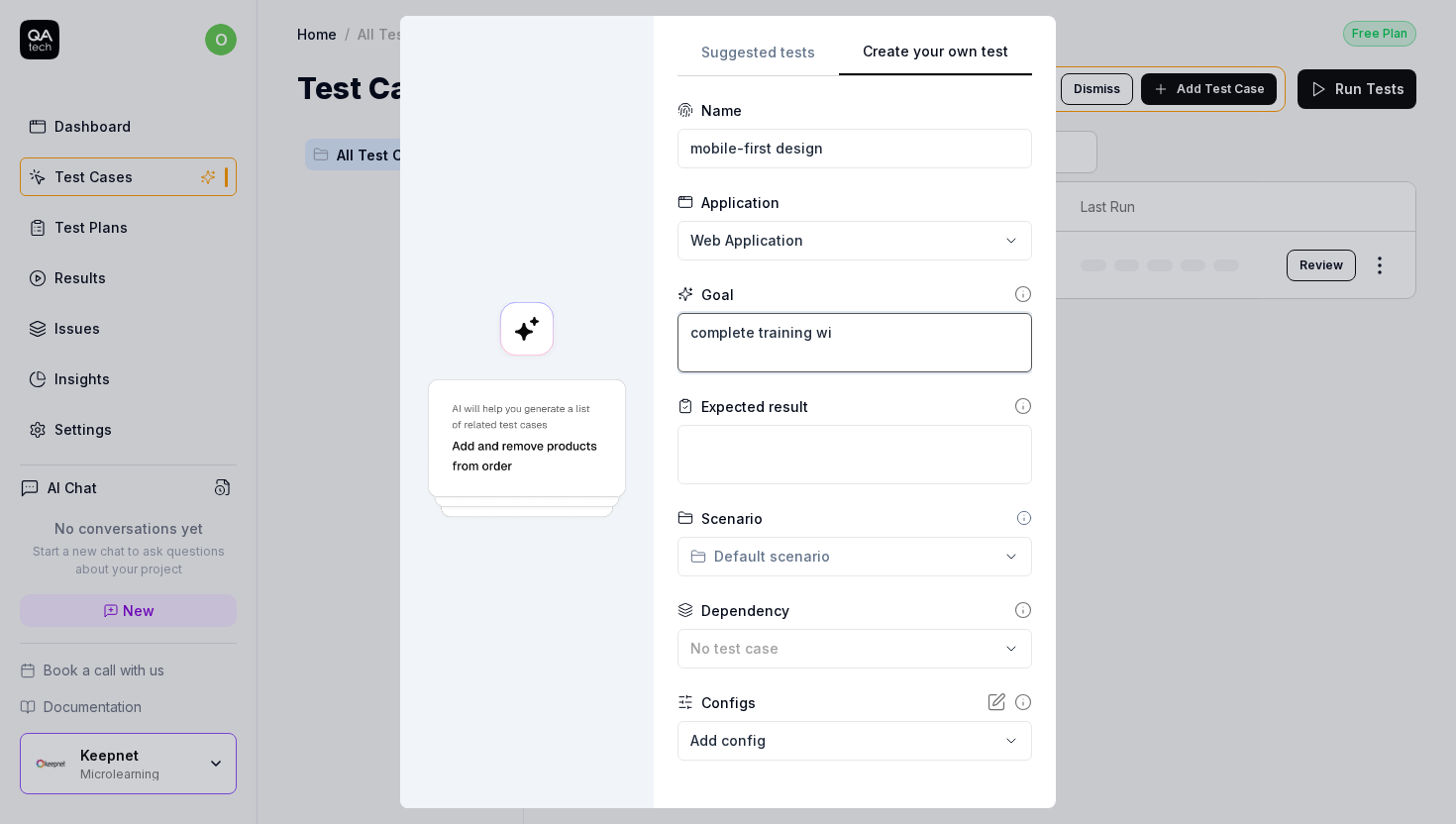type on "*" 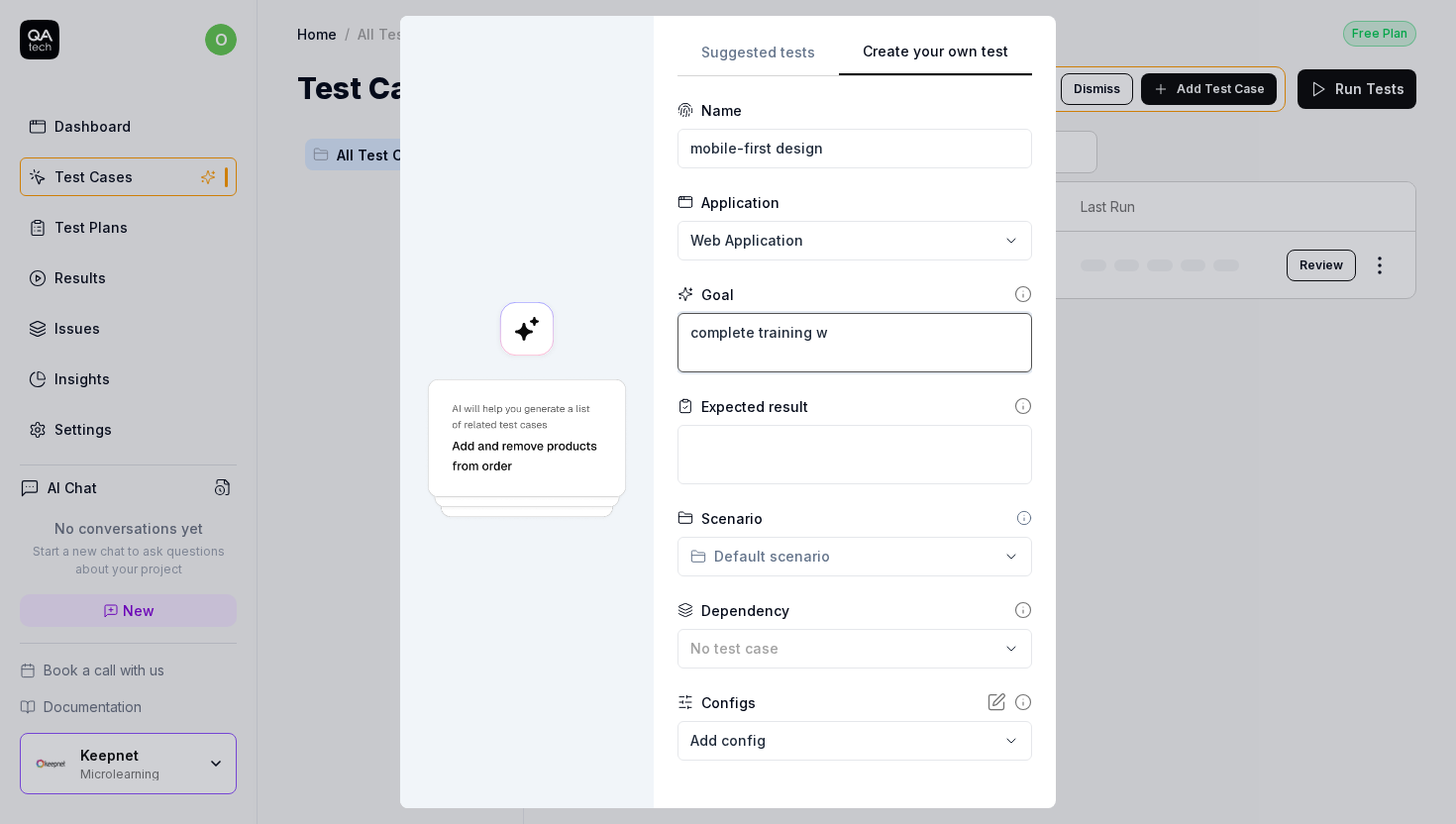 type on "*" 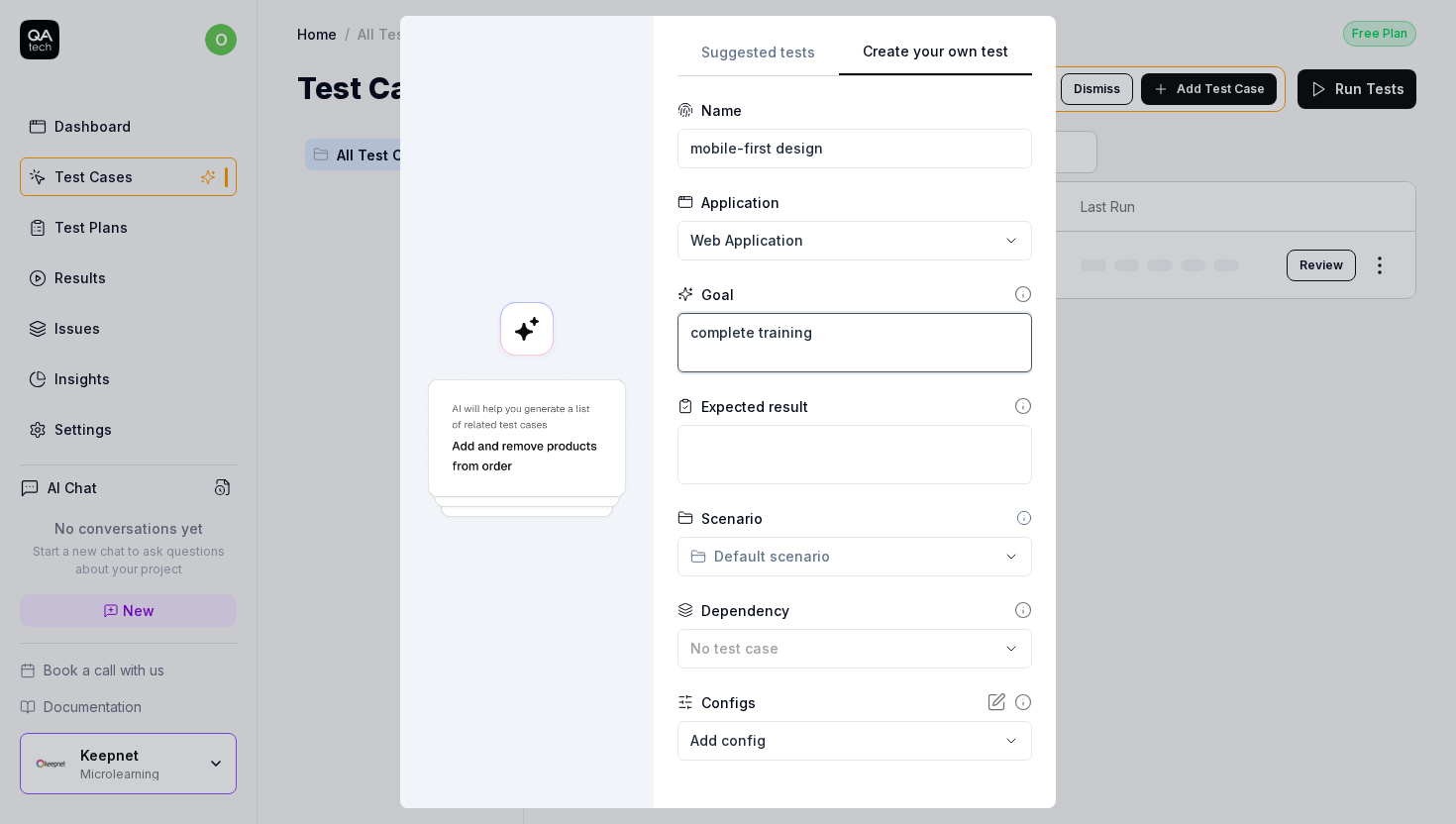 type on "*" 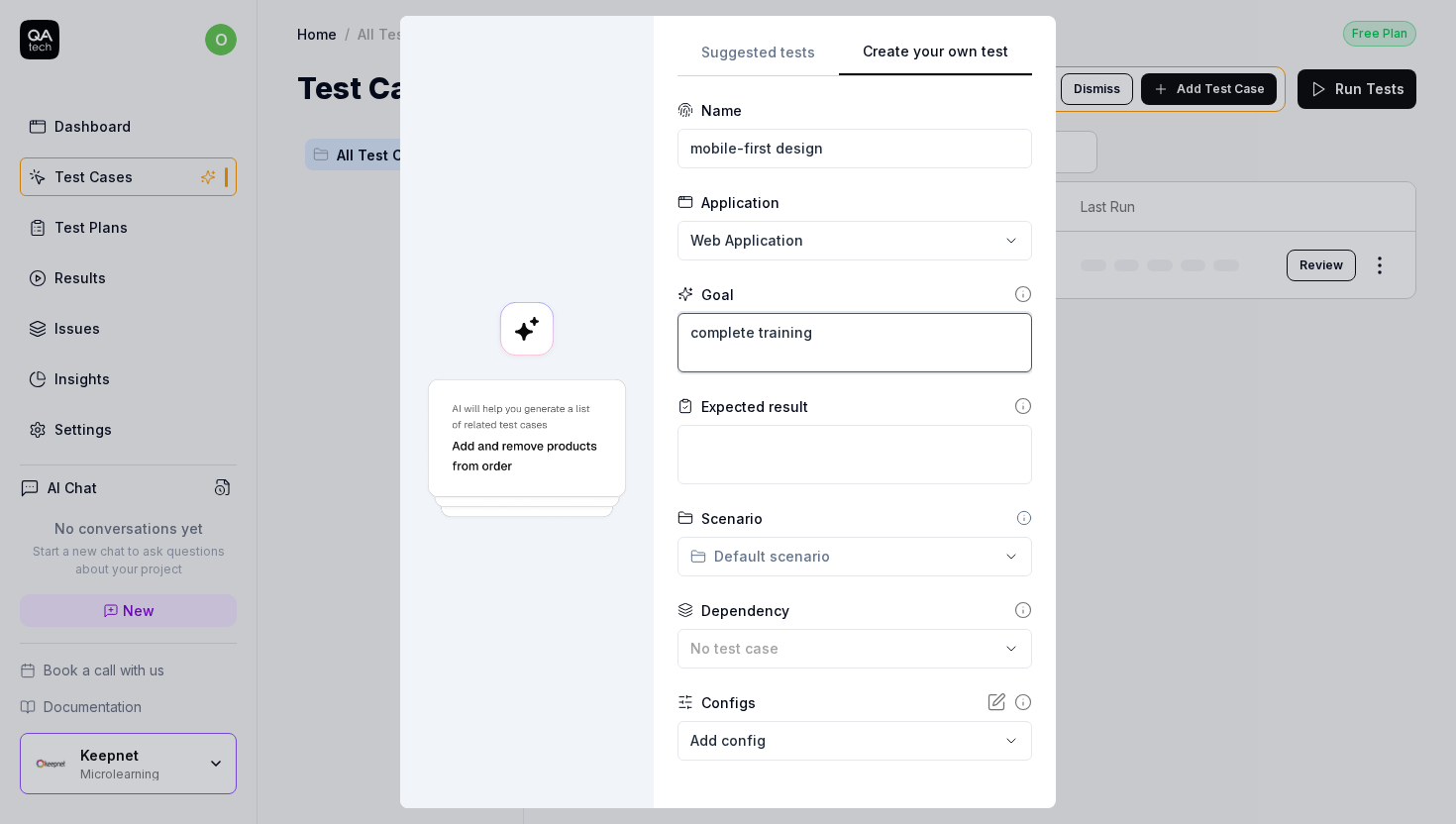 type on "*" 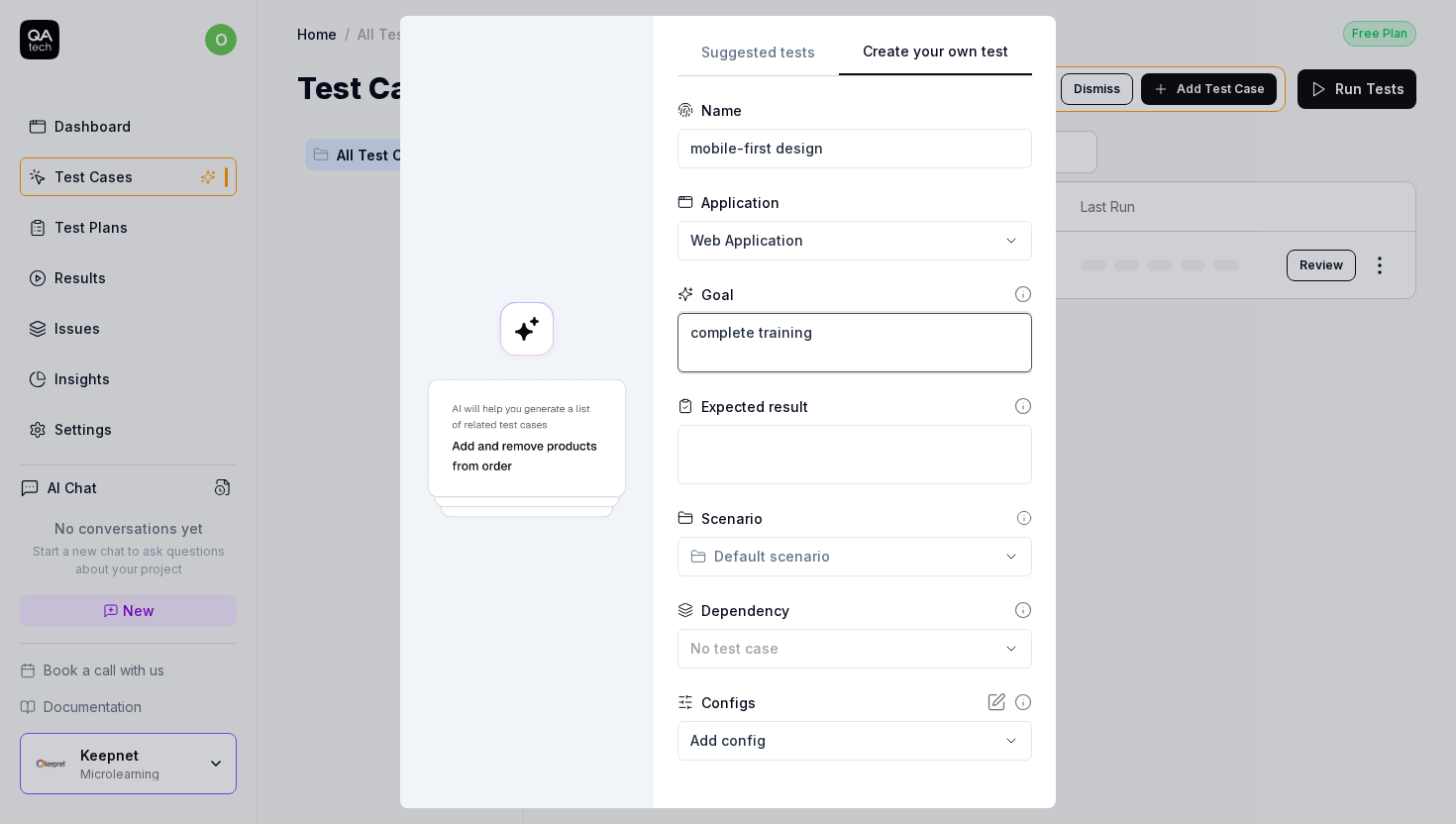 type on "complete training v" 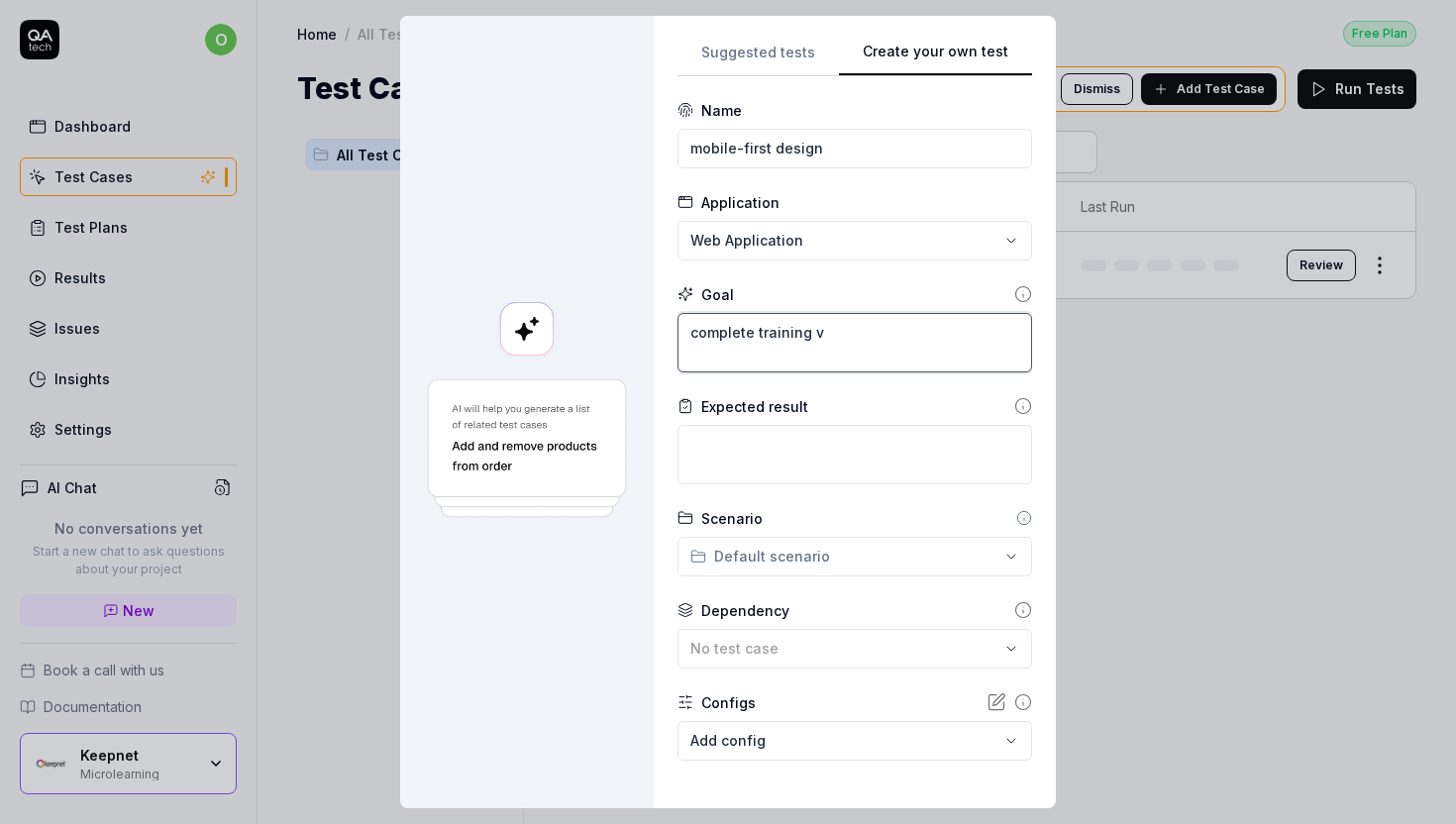 type on "*" 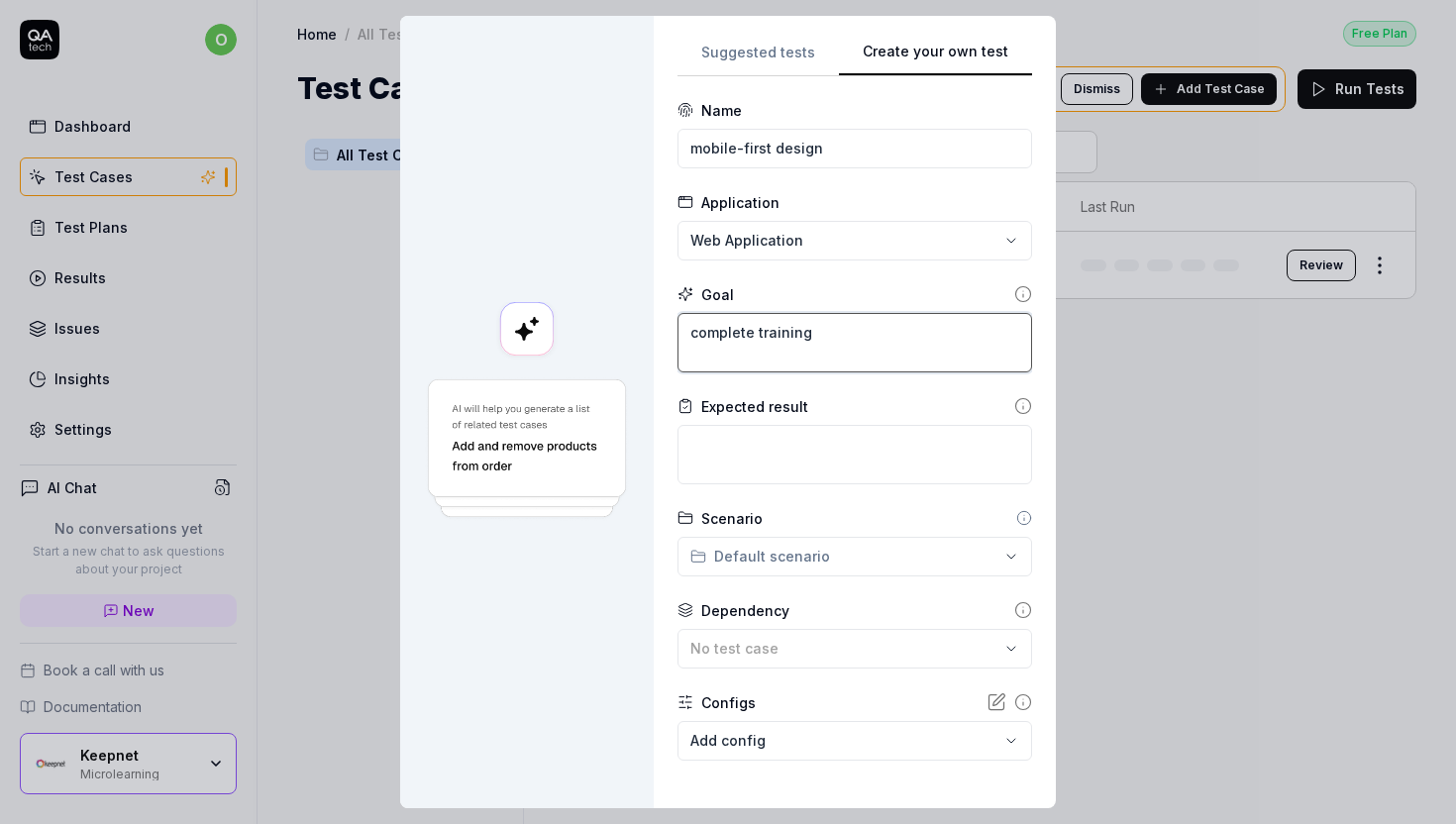 type on "*" 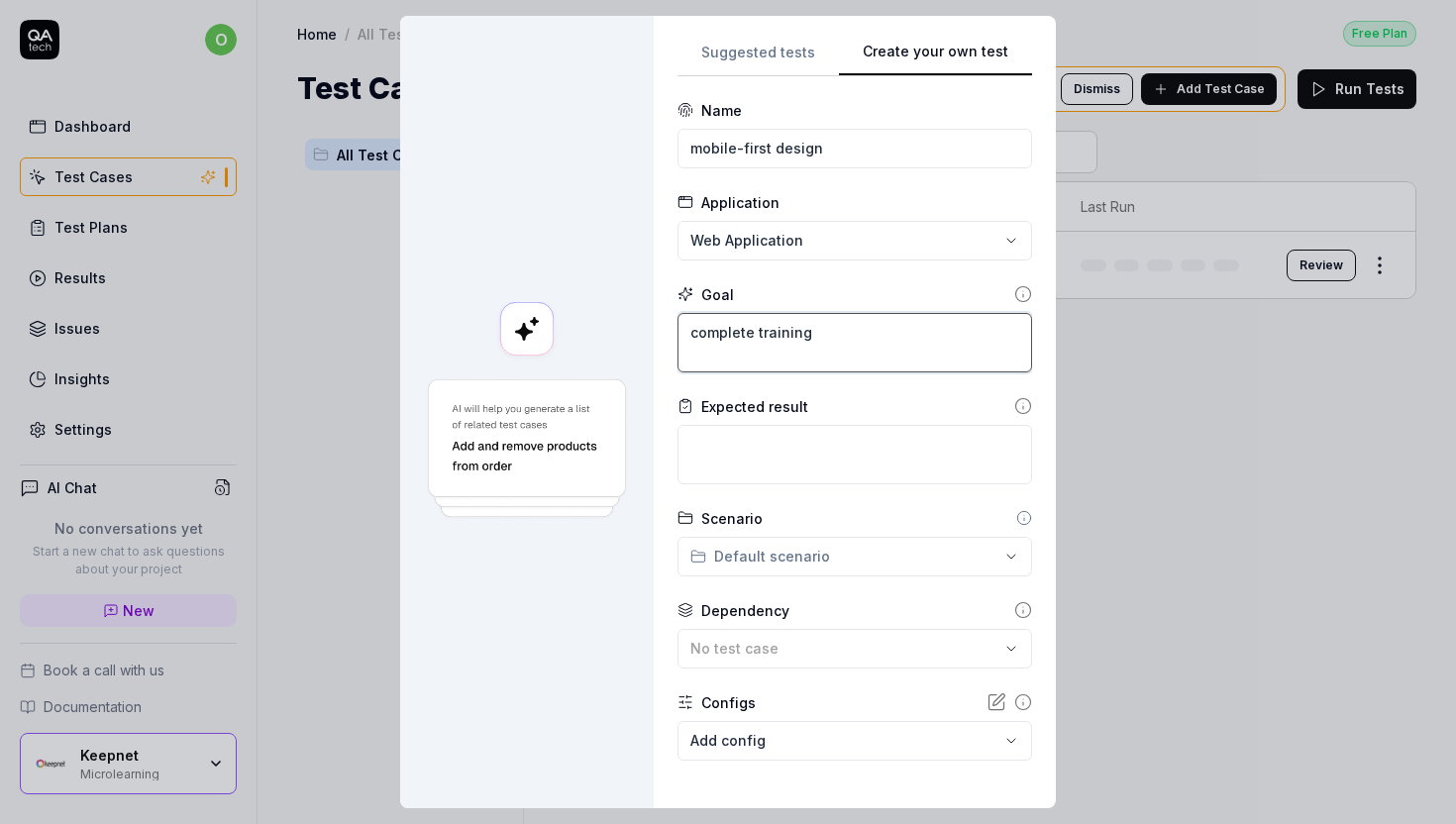 type on "complete training t" 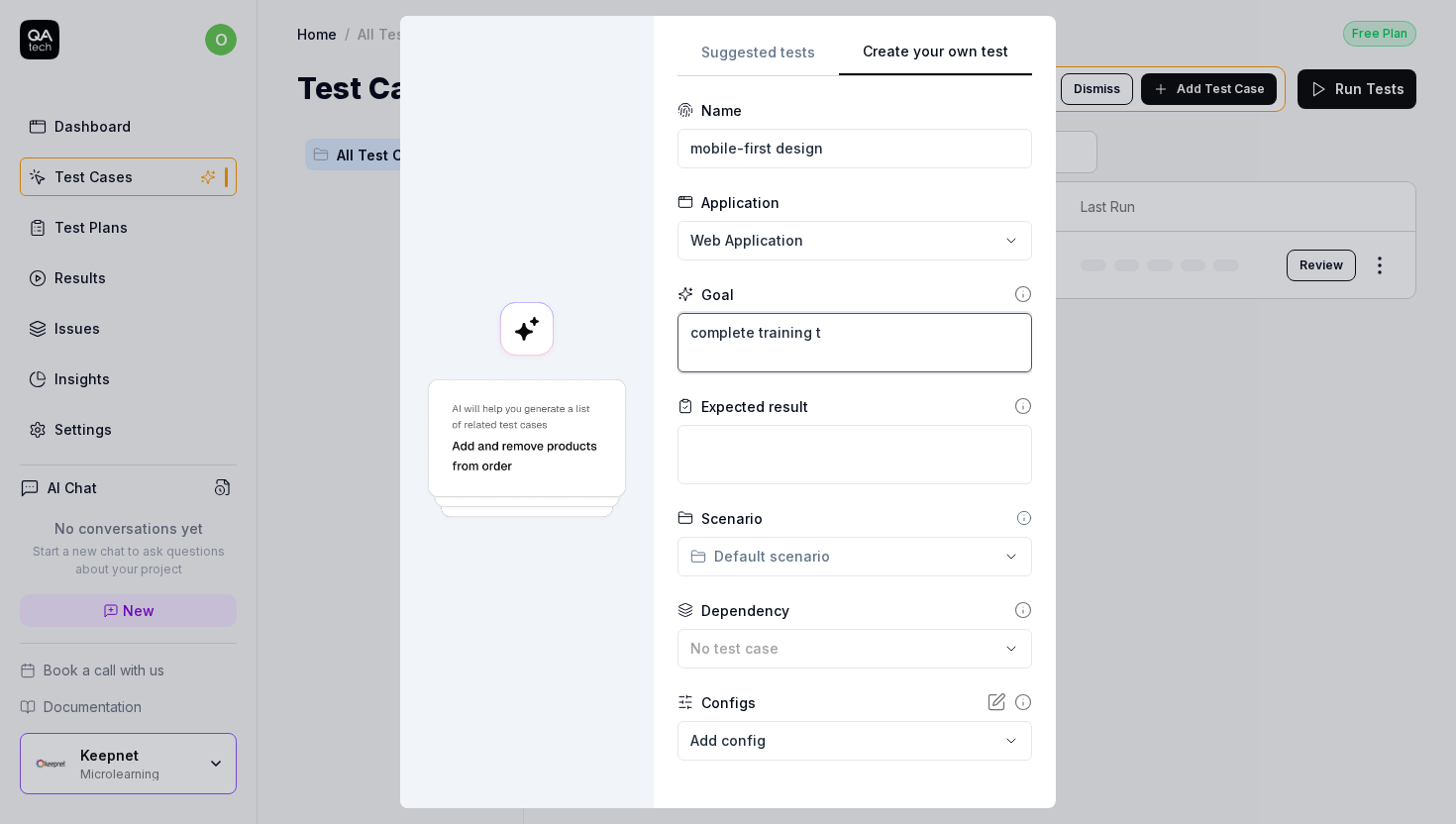 type on "*" 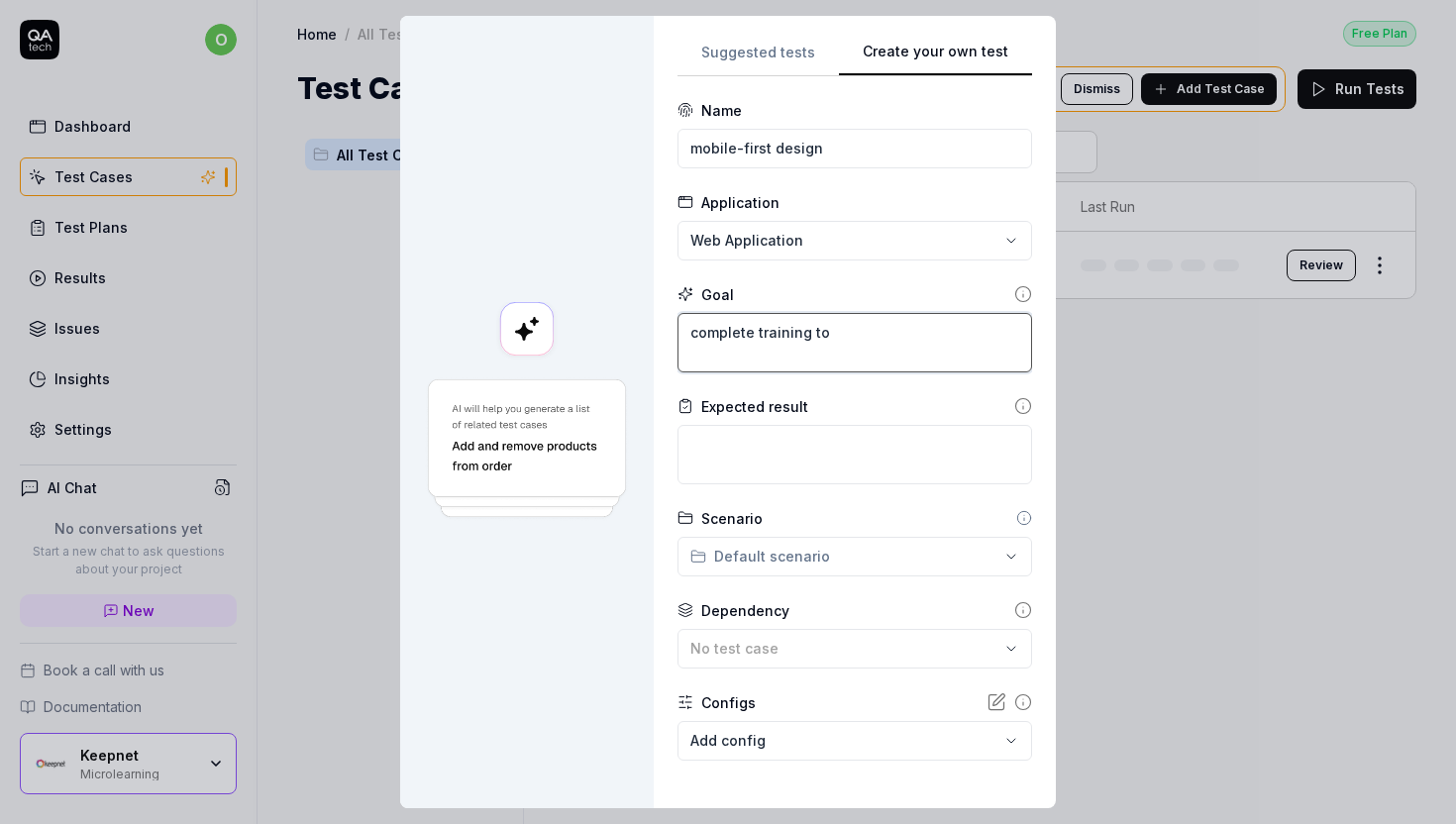 type on "*" 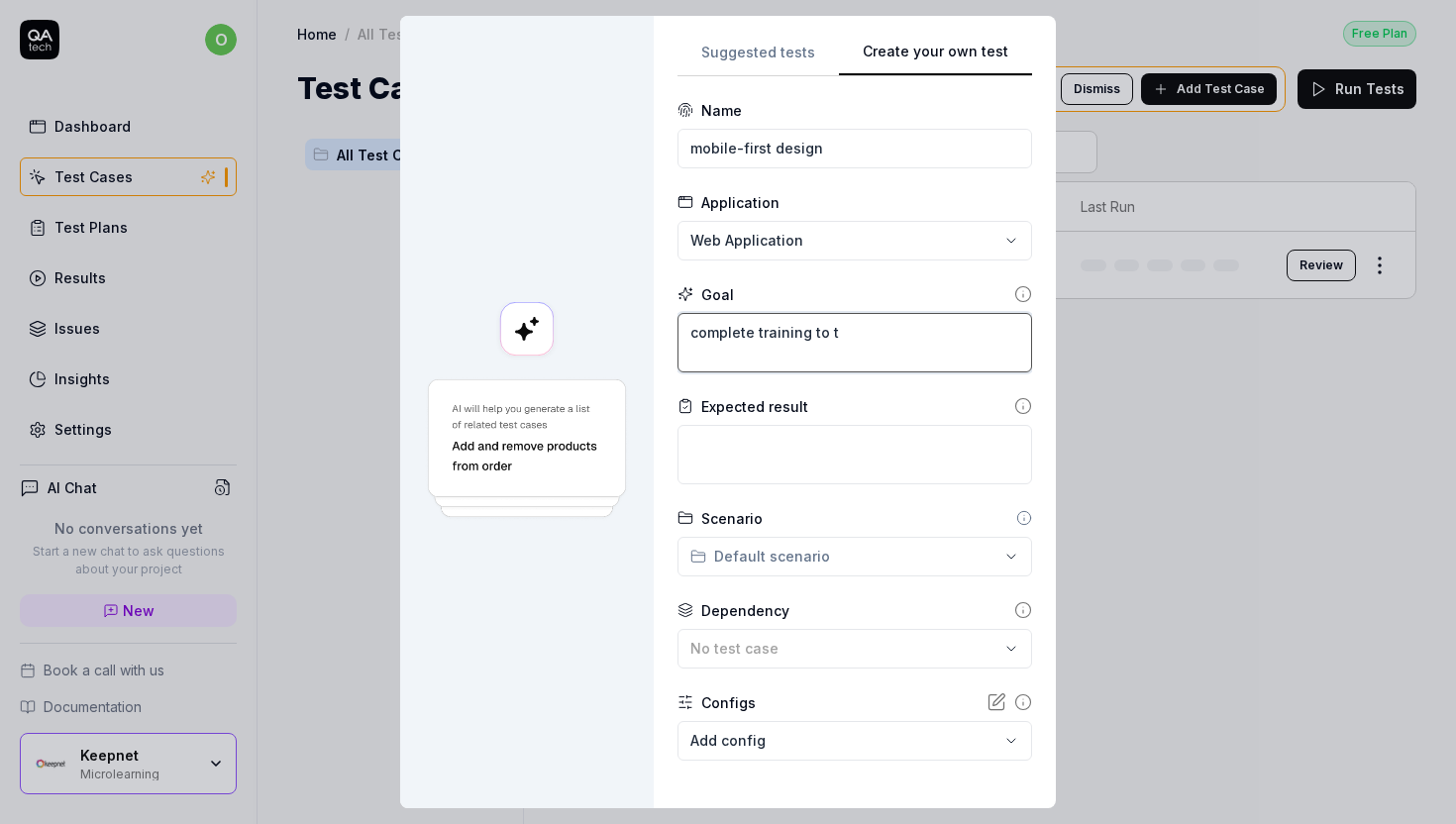 type on "*" 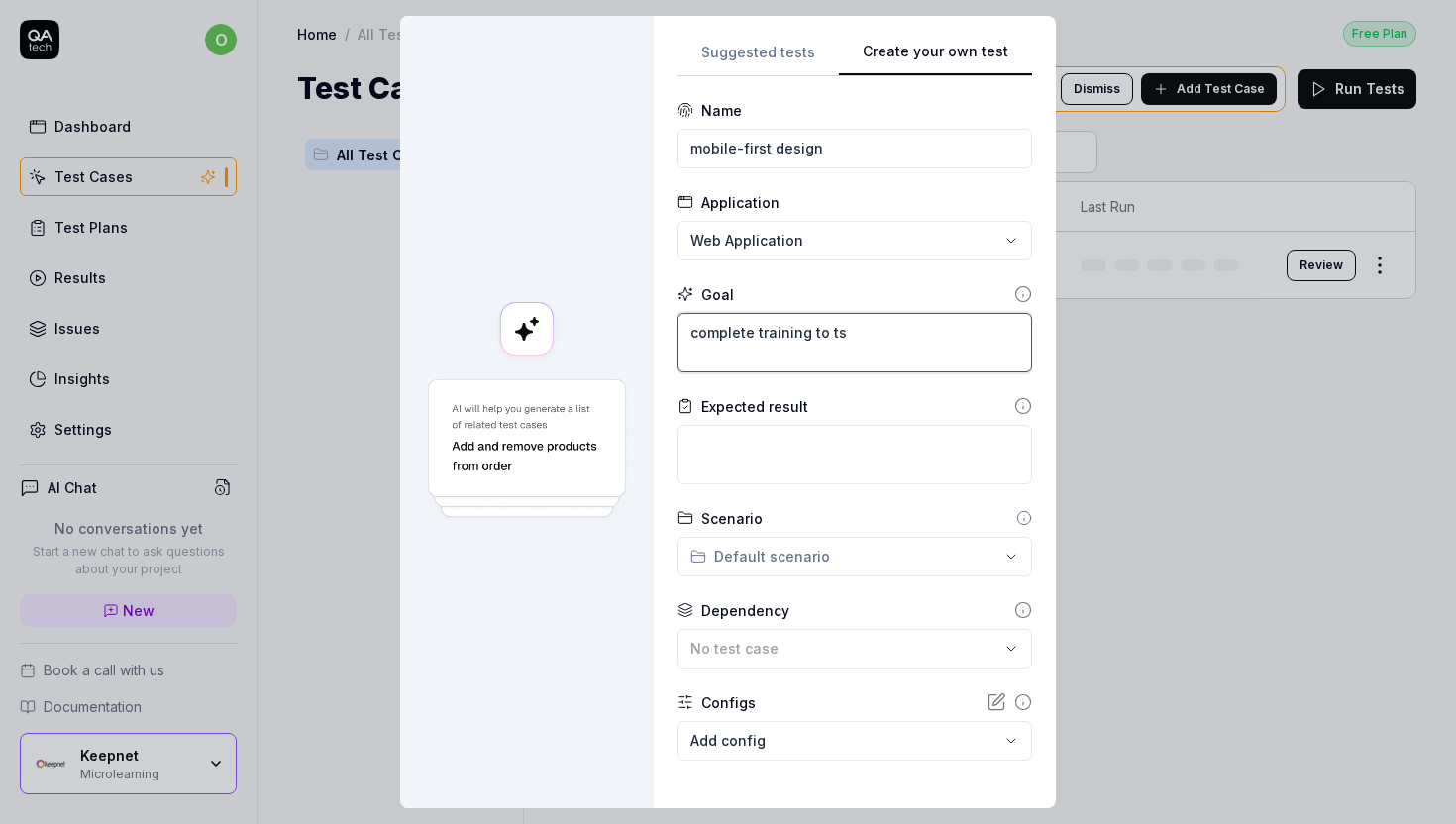 type on "*" 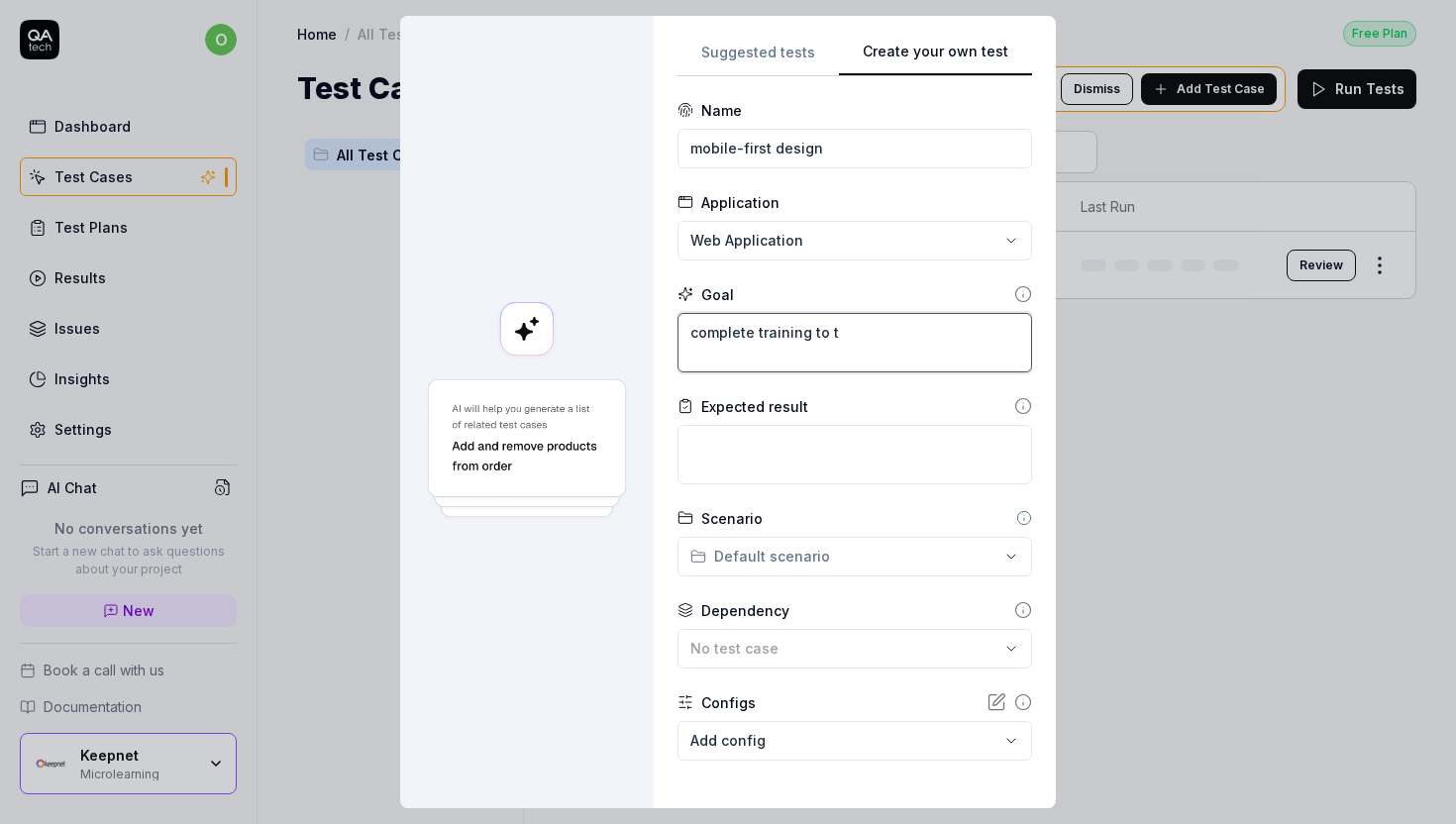 type on "*" 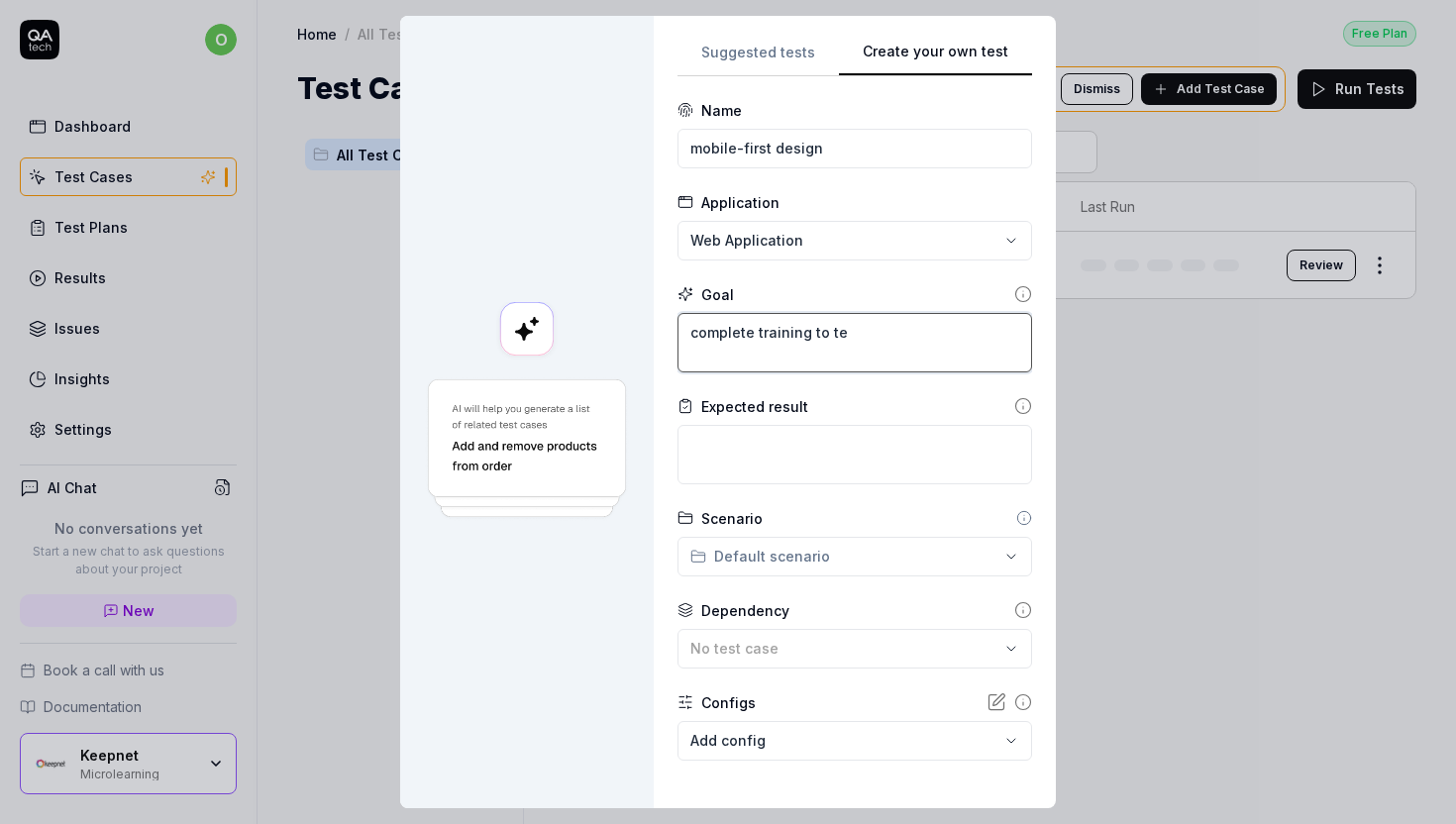 type on "*" 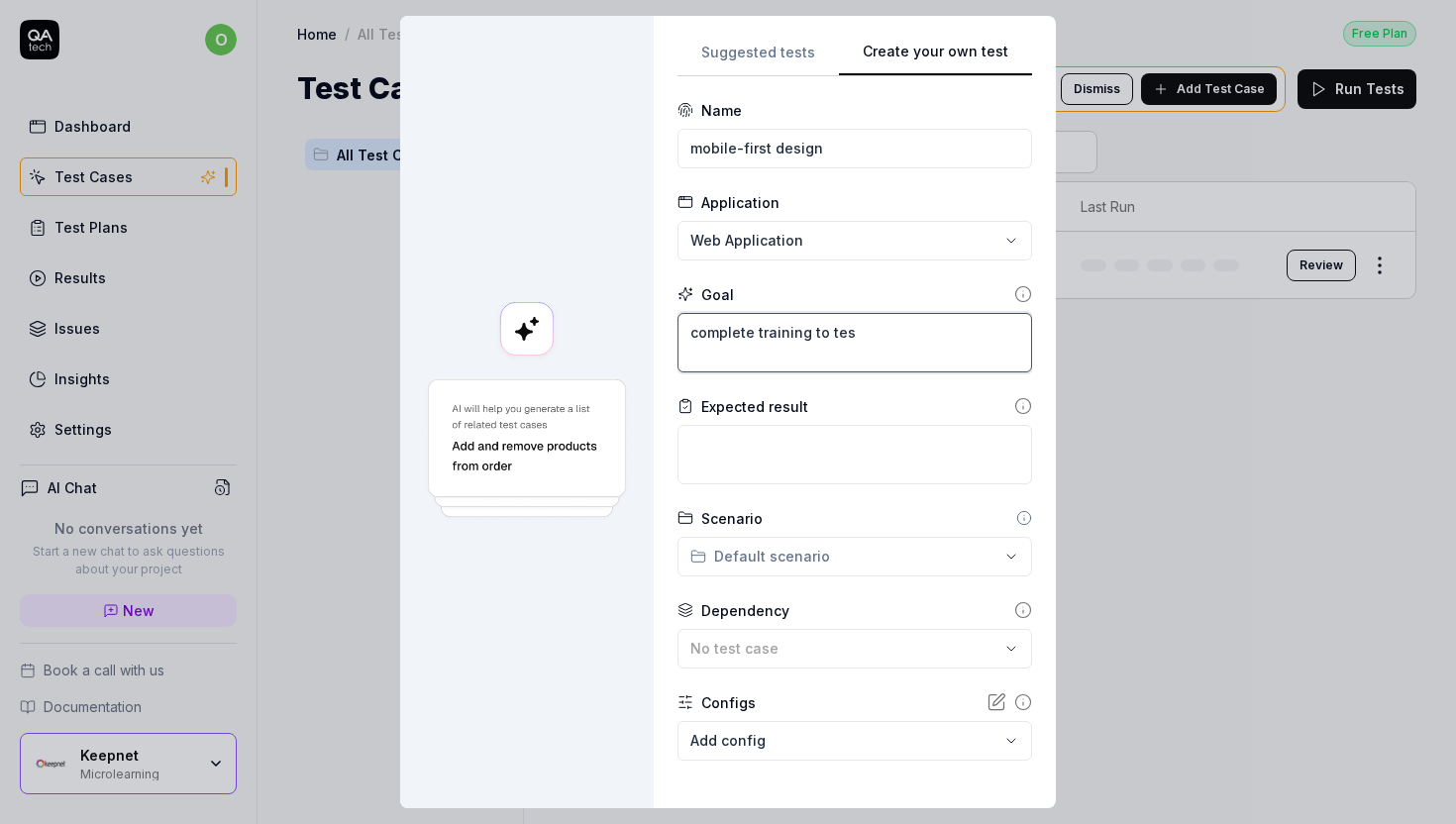 type on "*" 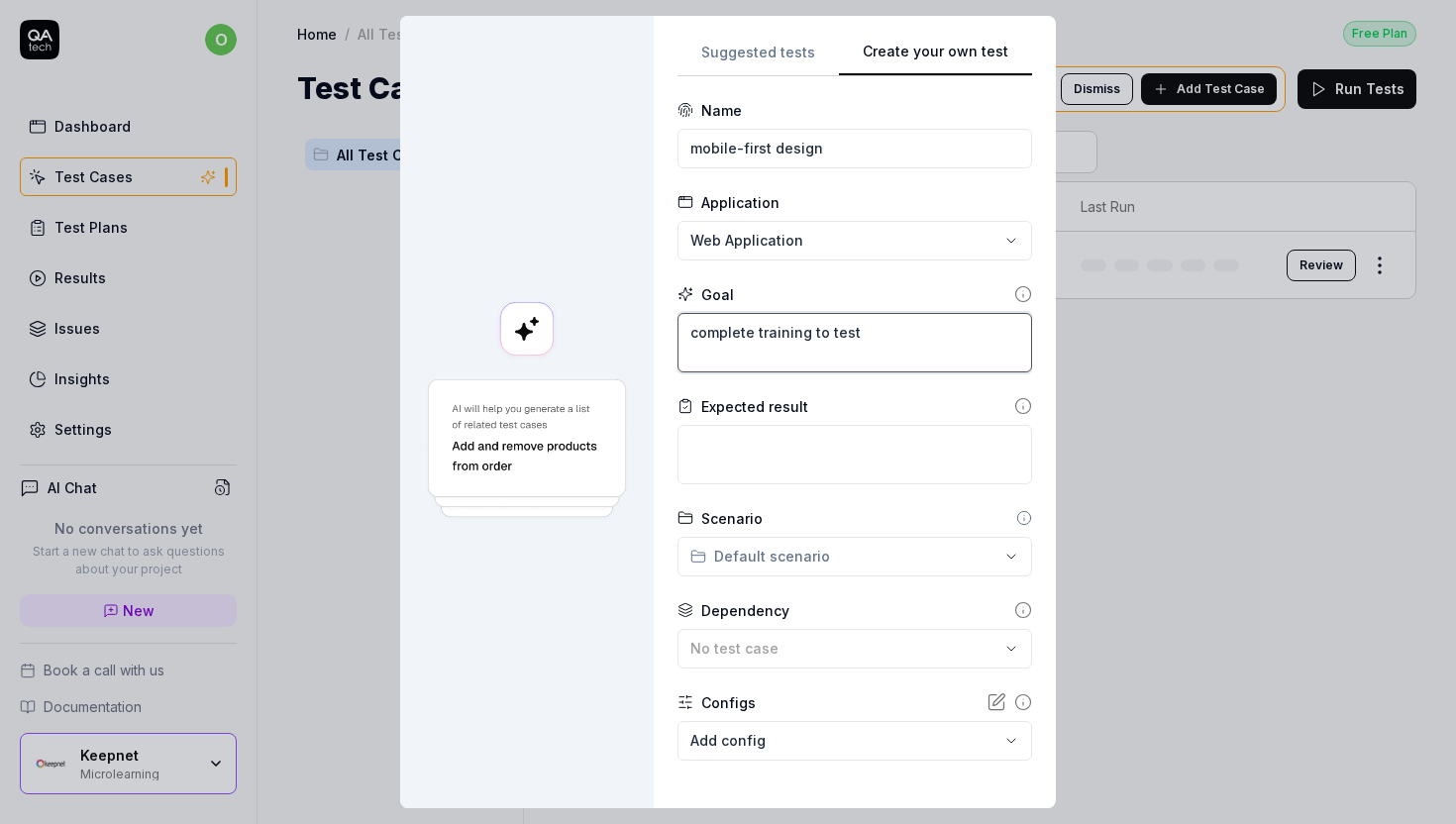 type on "complete training to test" 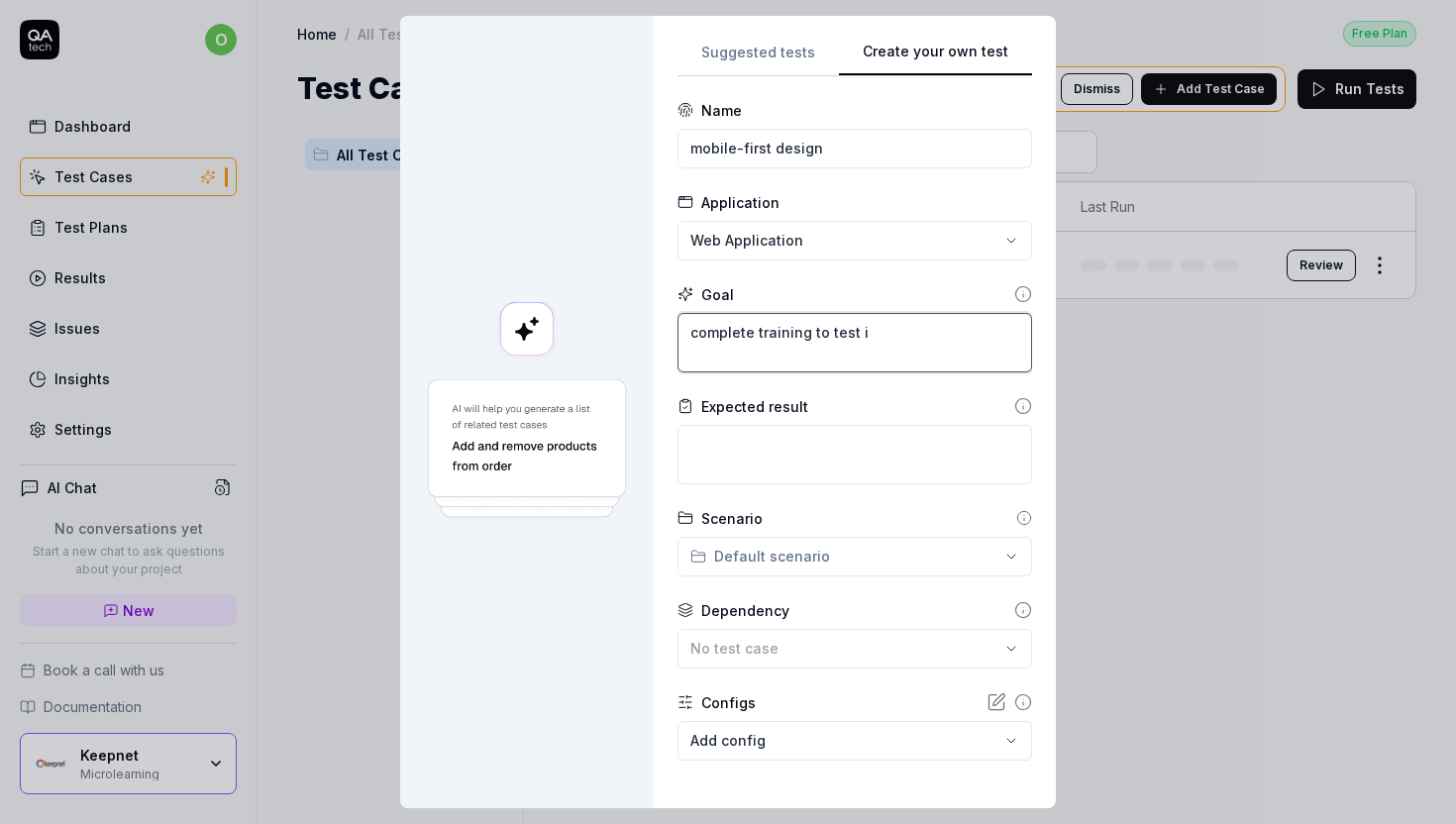 type on "*" 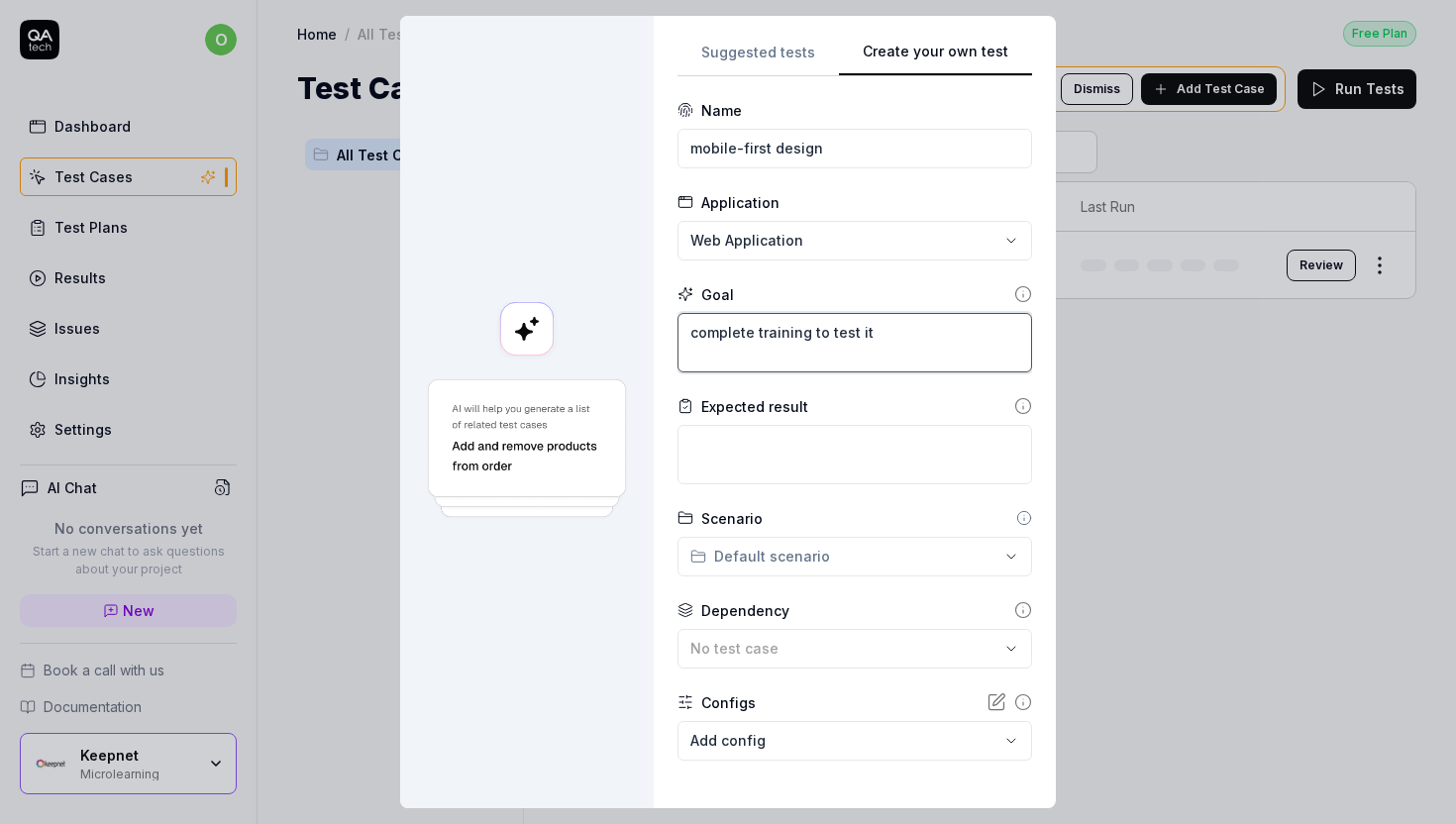 type on "*" 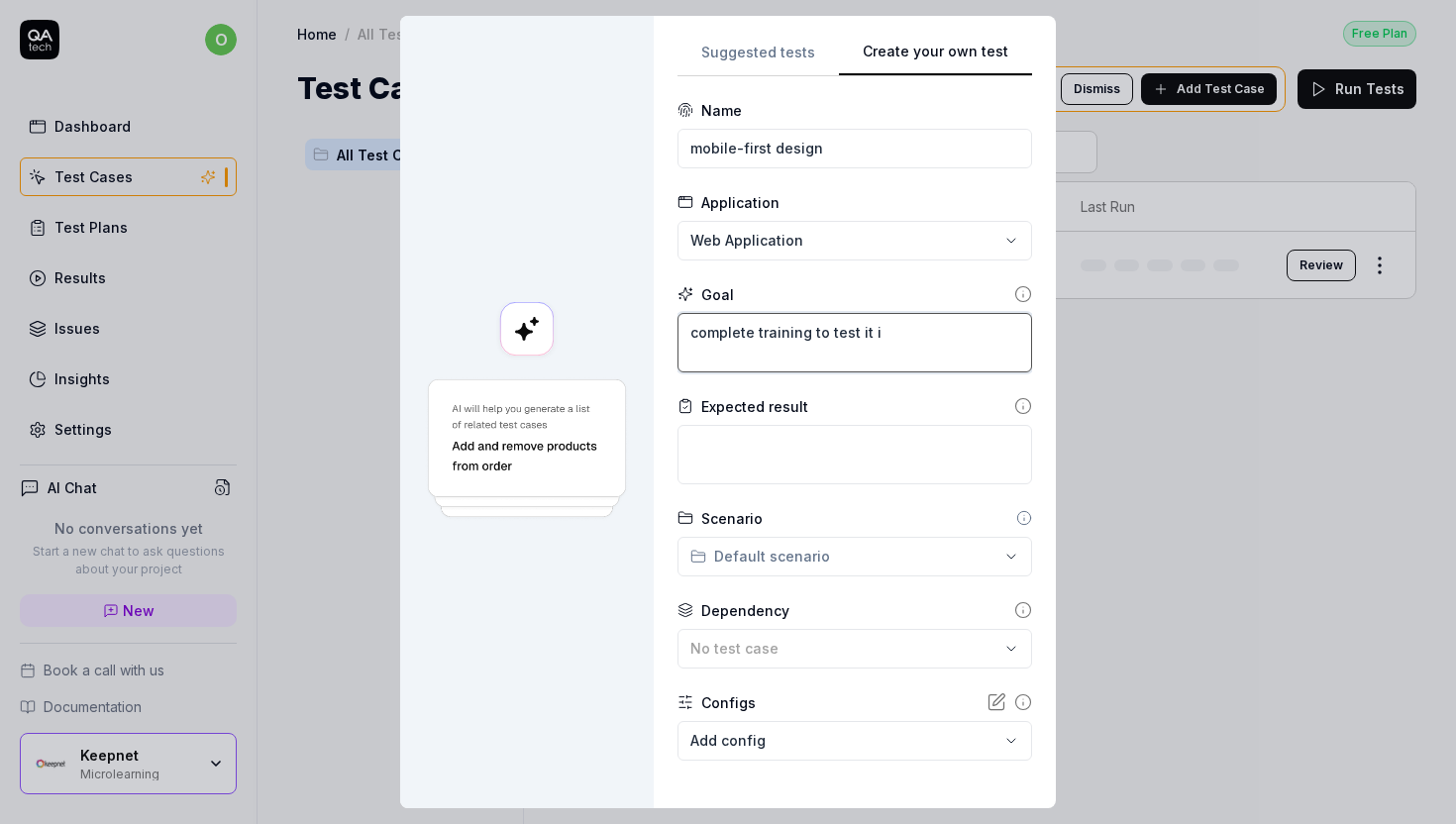 type on "*" 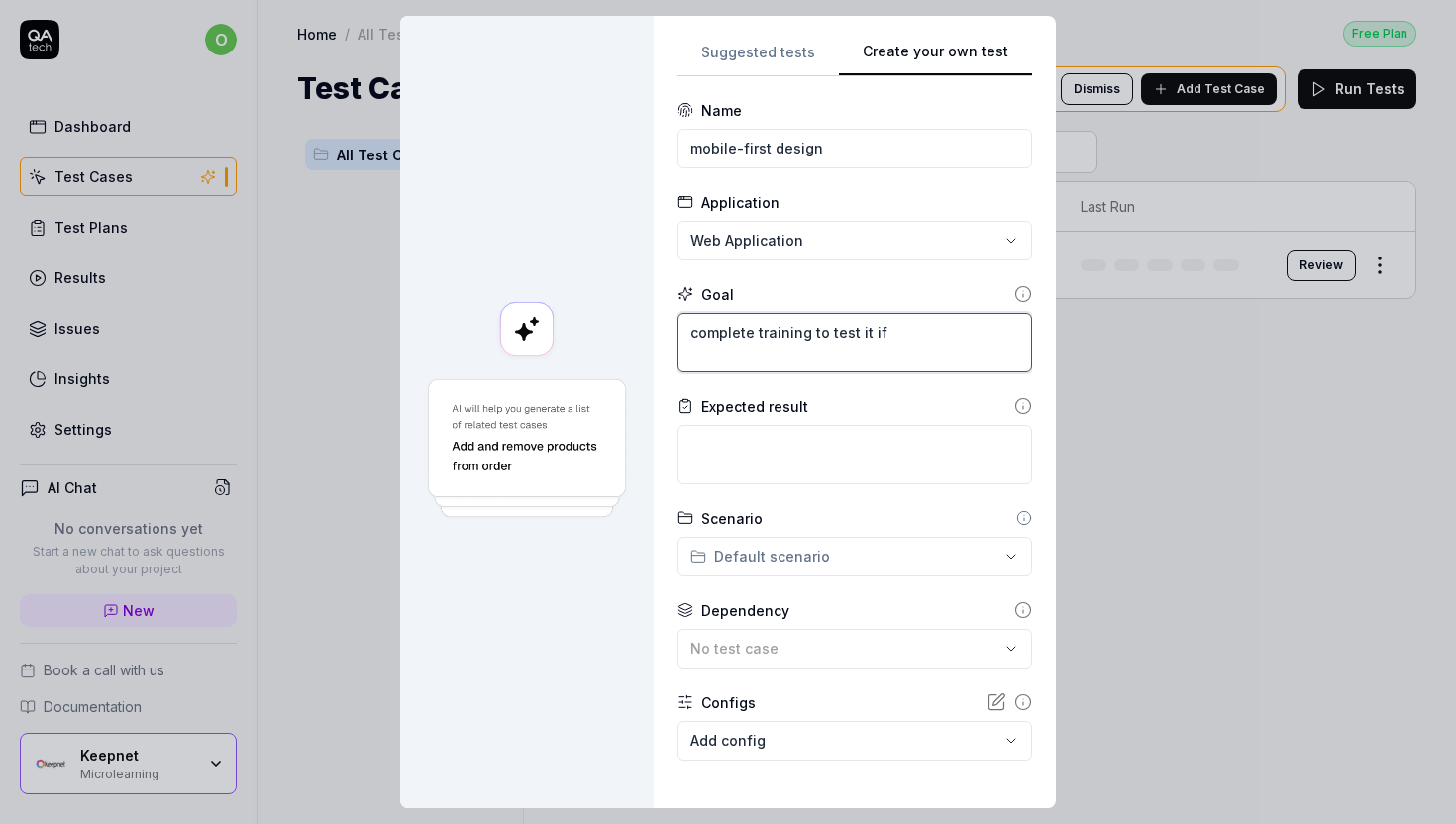 type on "*" 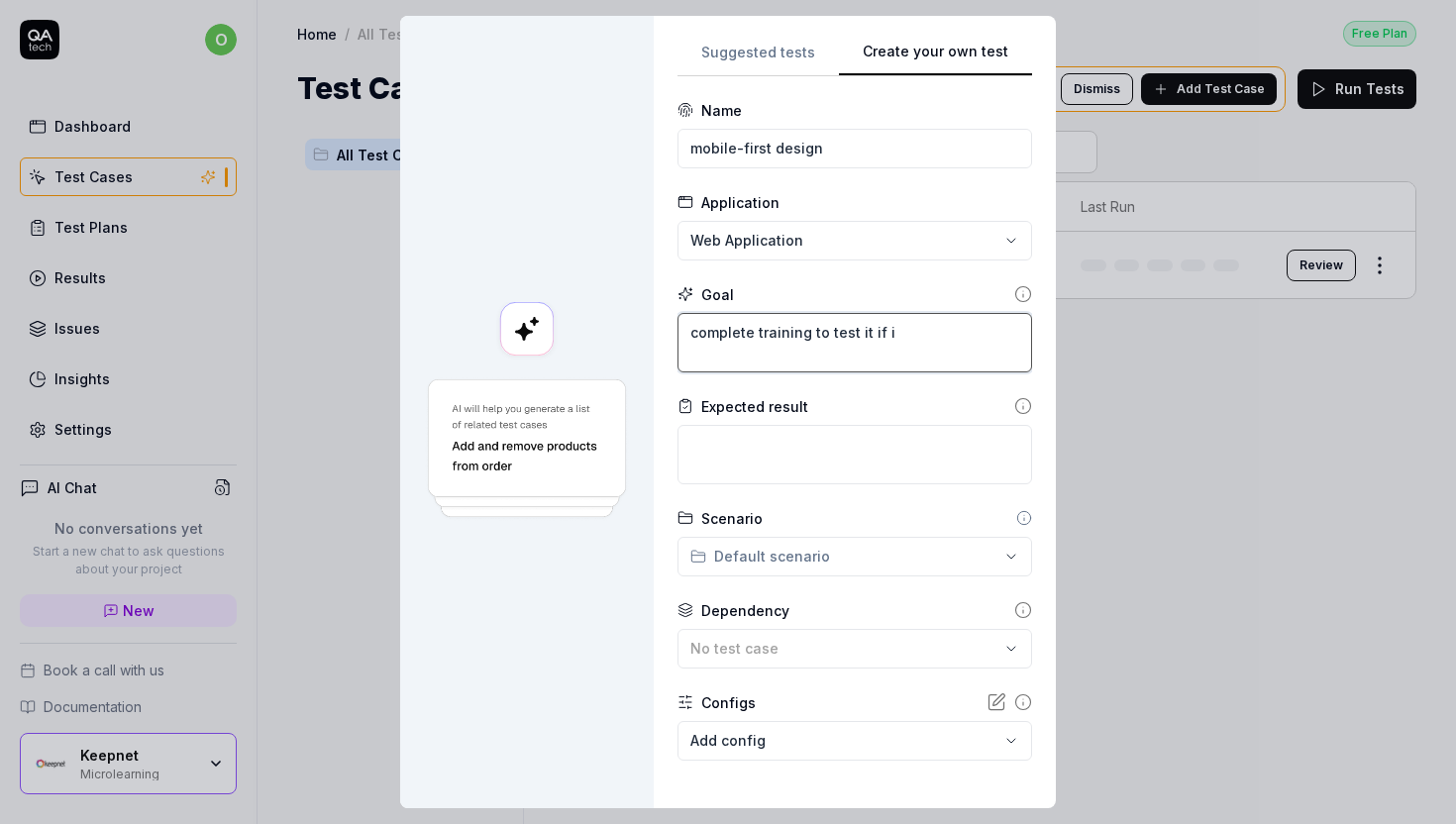 type on "*" 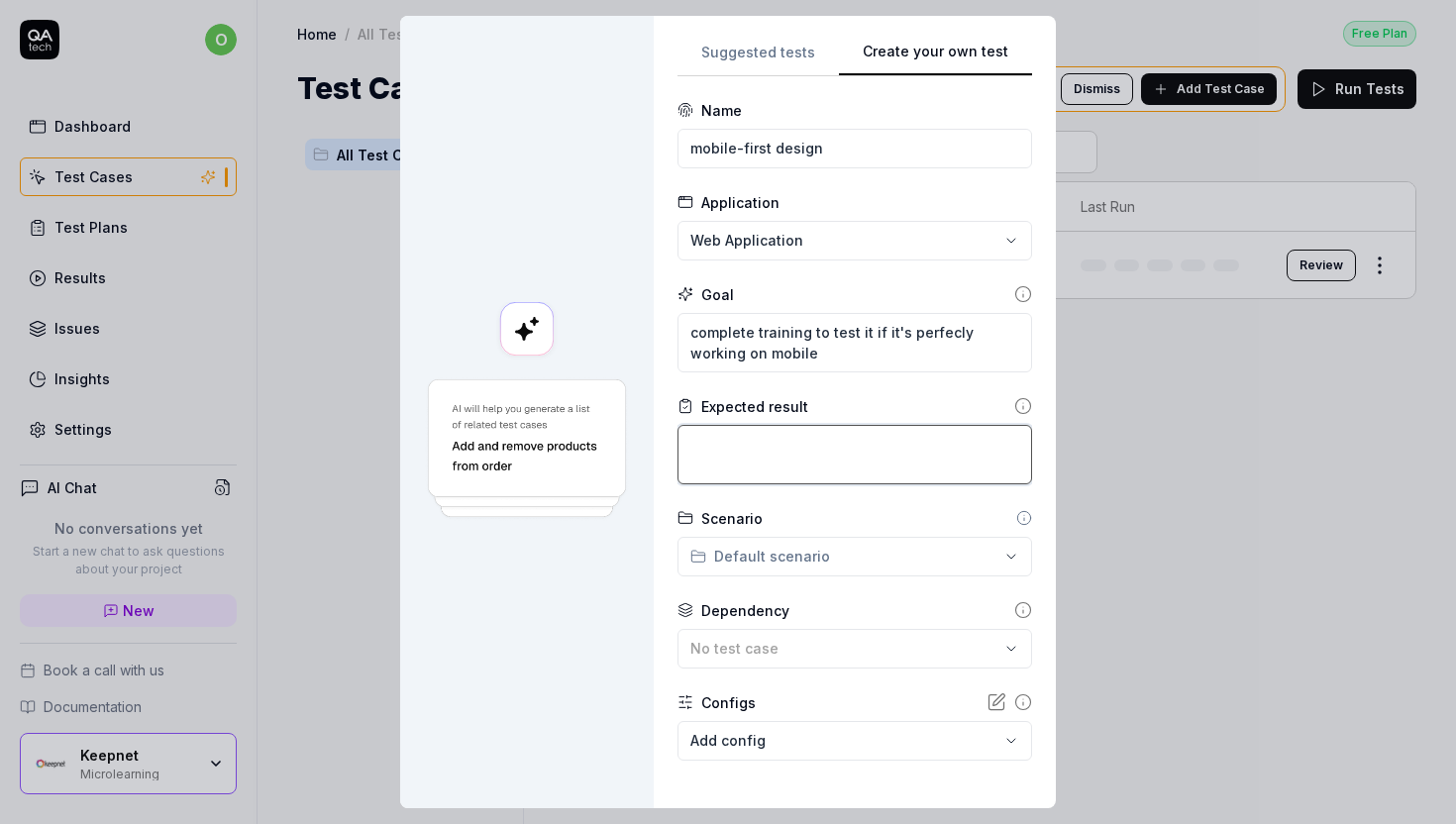 click at bounding box center (855, 455) 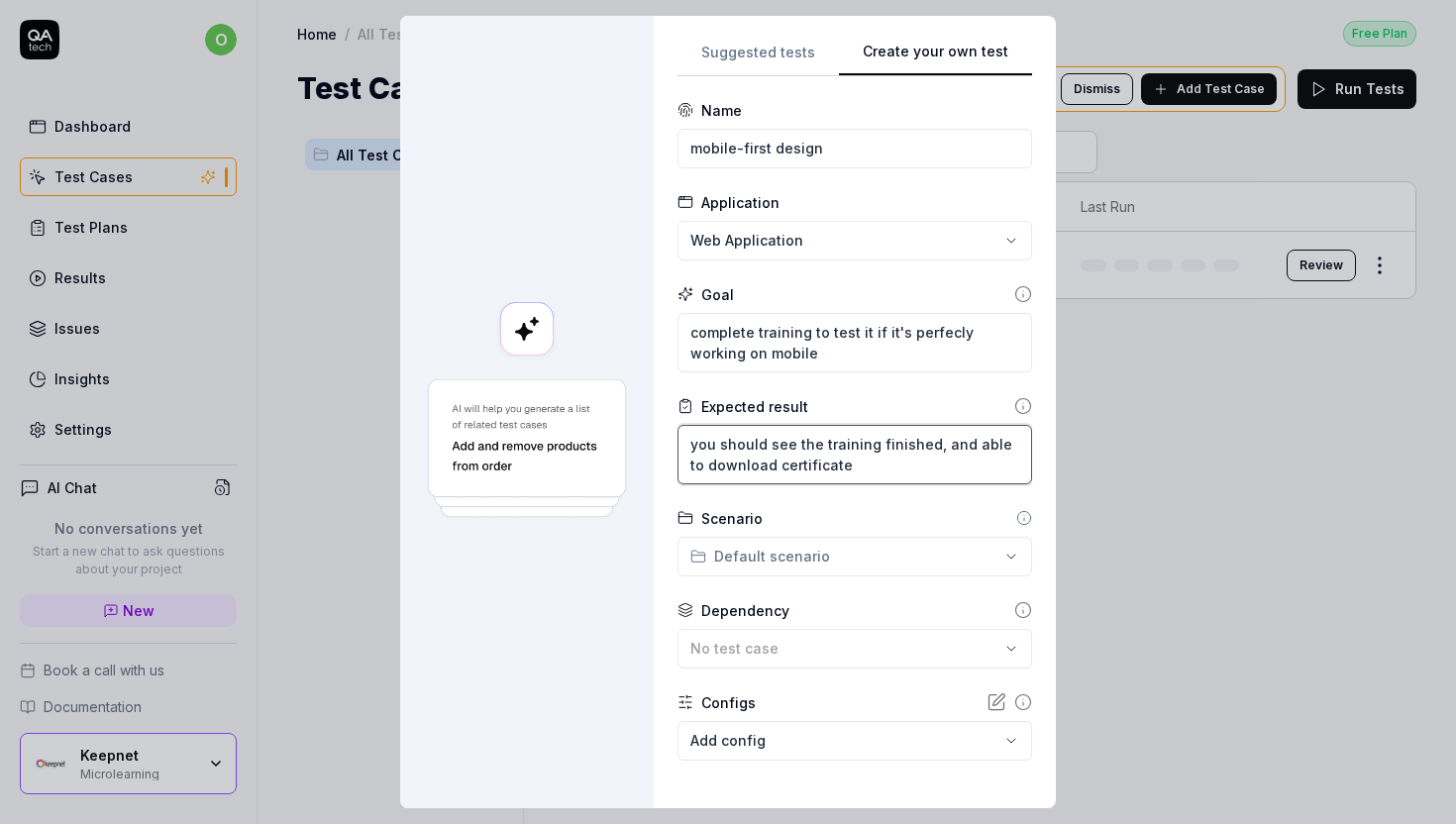 scroll, scrollTop: 86, scrollLeft: 0, axis: vertical 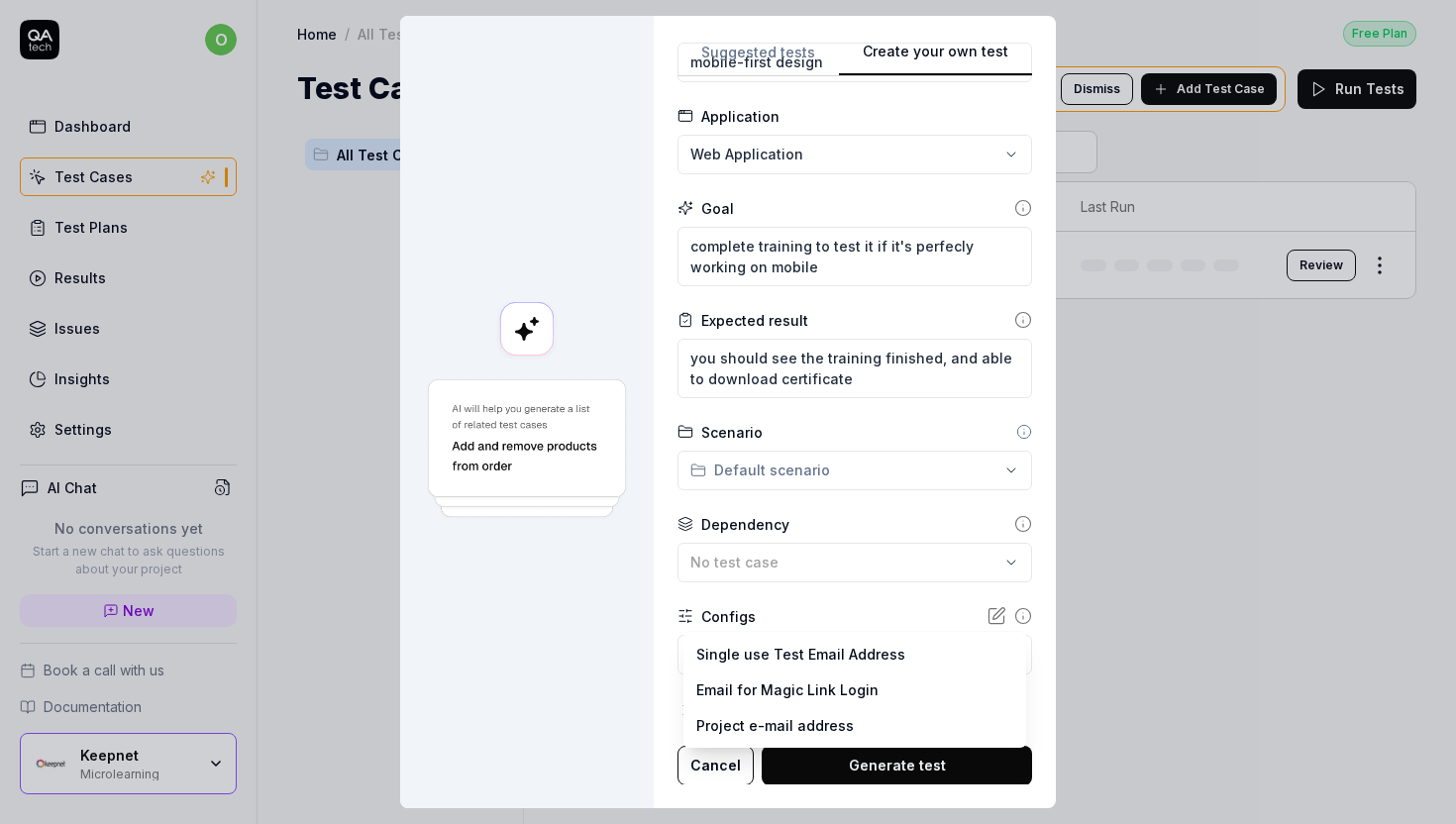 click on "**********" at bounding box center [728, 412] 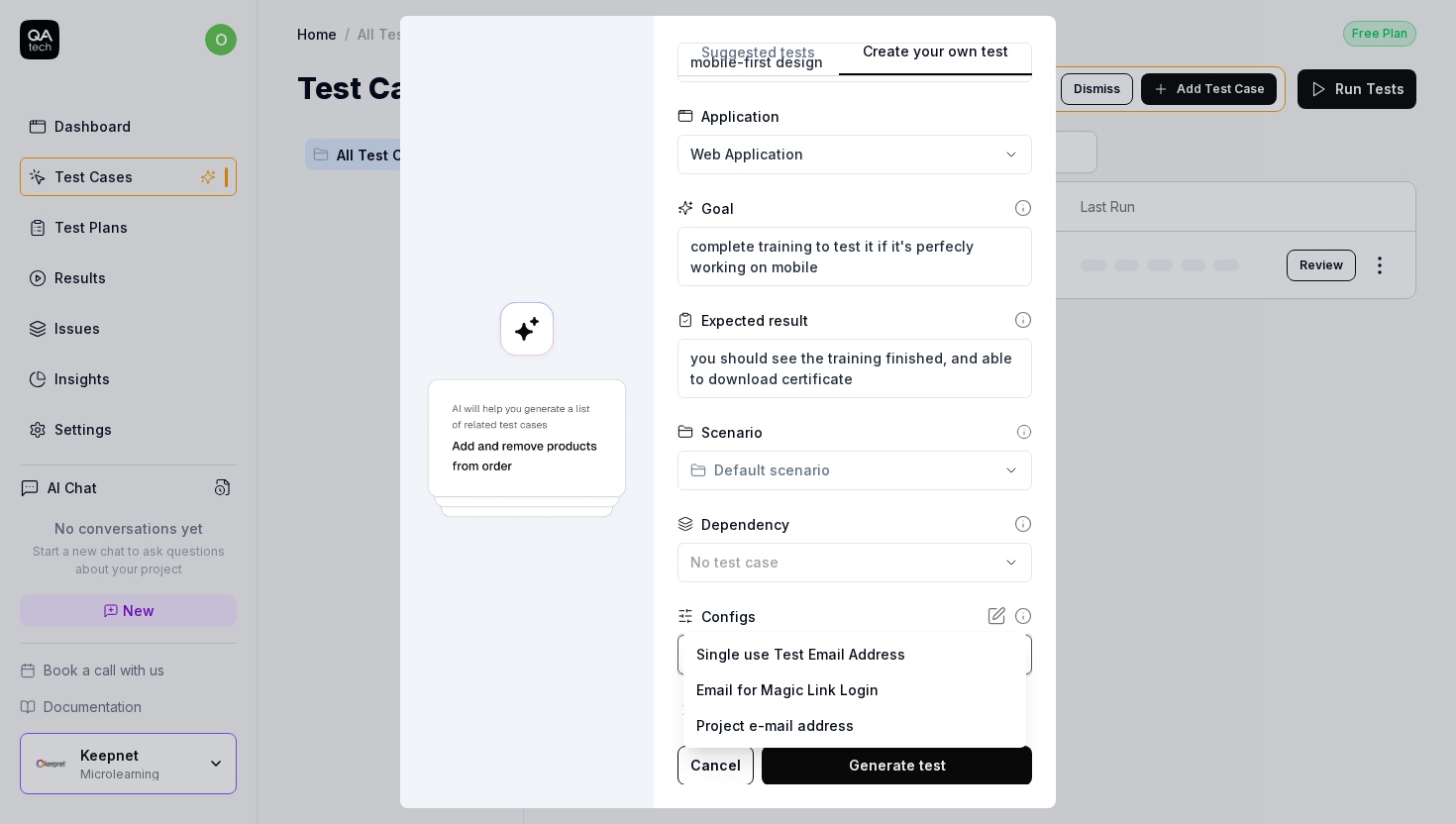 click on "**********" at bounding box center [728, 412] 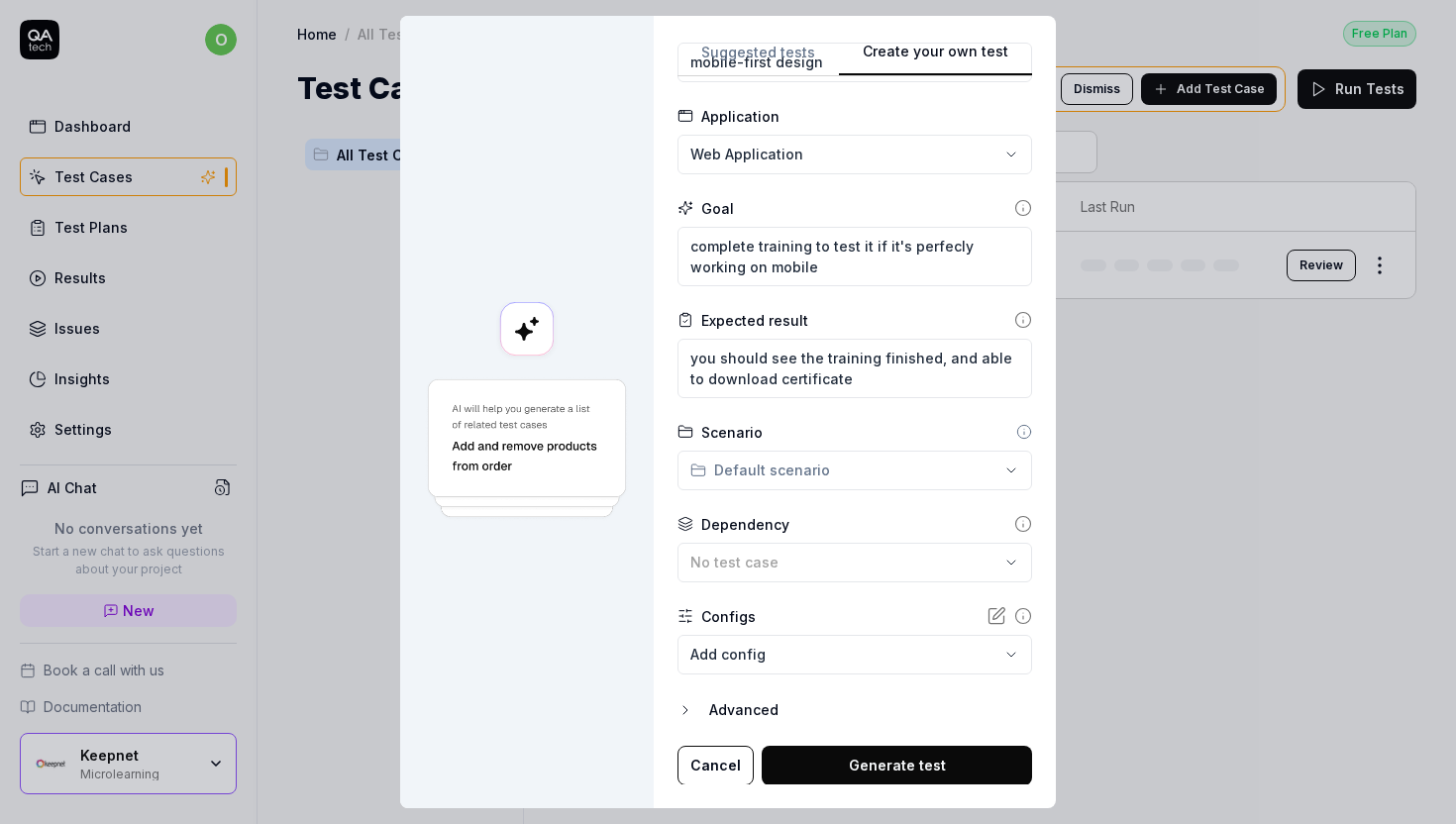 click on "Advanced" at bounding box center [855, 710] 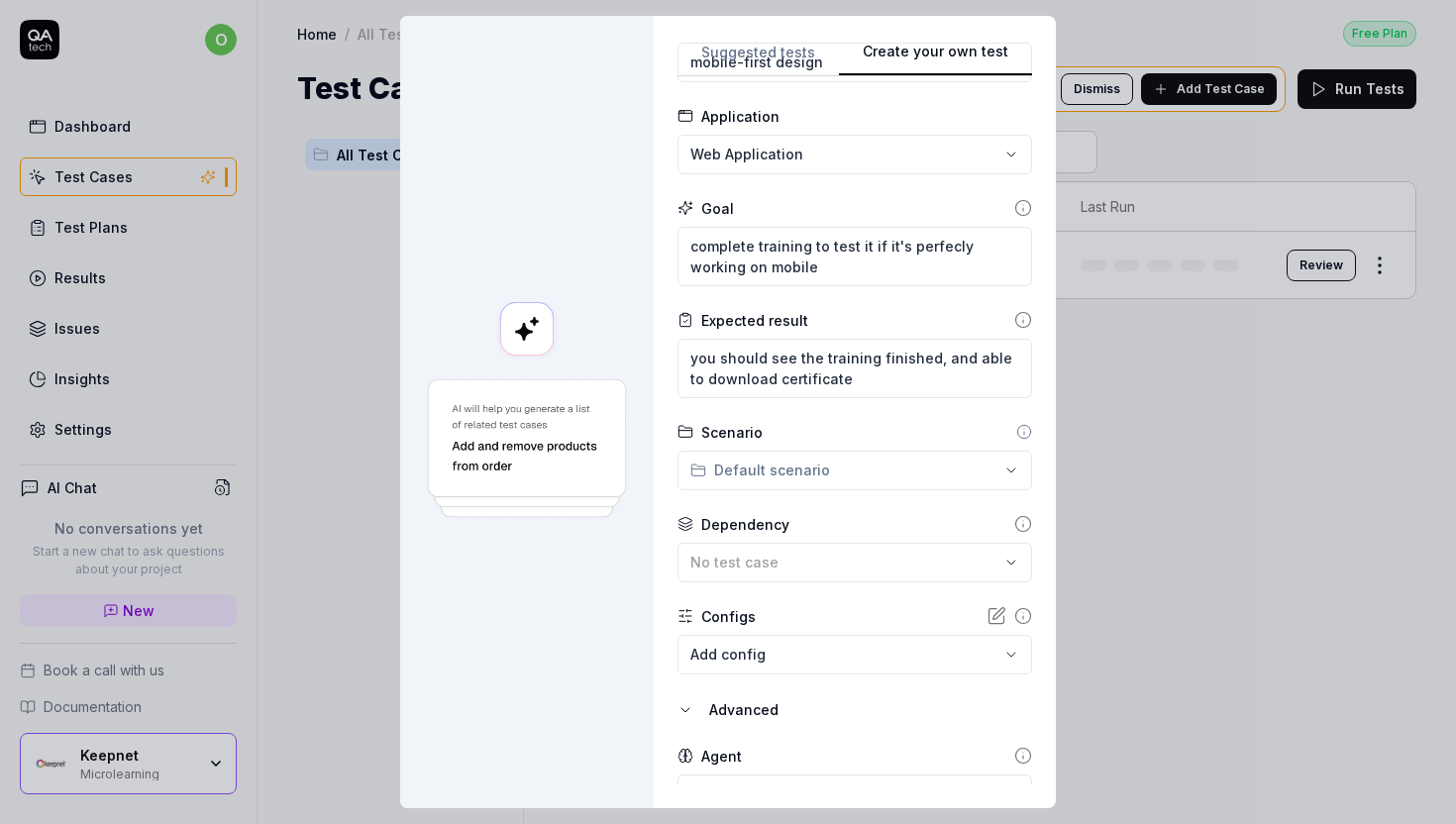 scroll, scrollTop: 178, scrollLeft: 0, axis: vertical 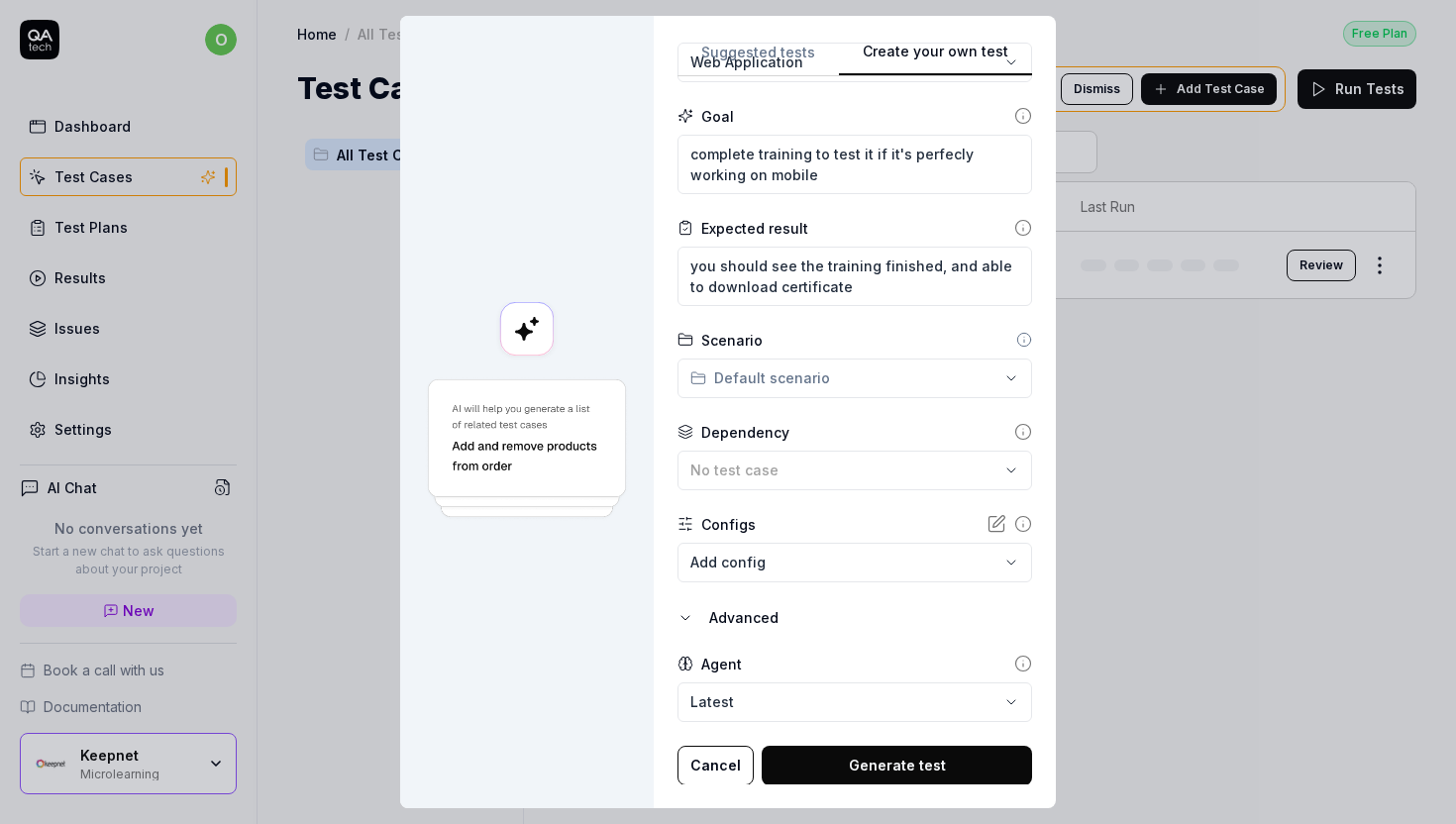 click on "Generate test" at bounding box center [896, 766] 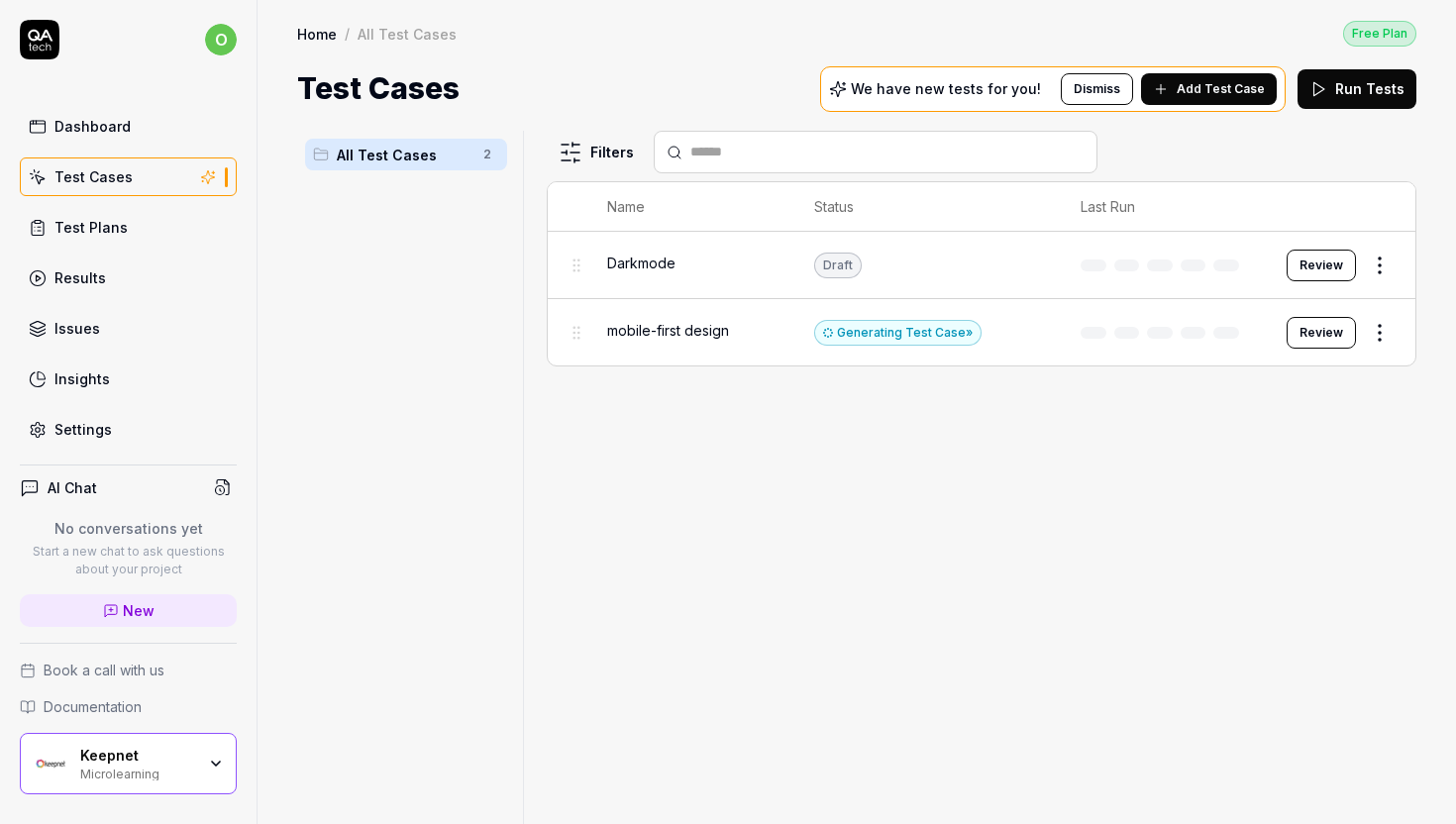click on "Darkmode" at bounding box center (691, 264) 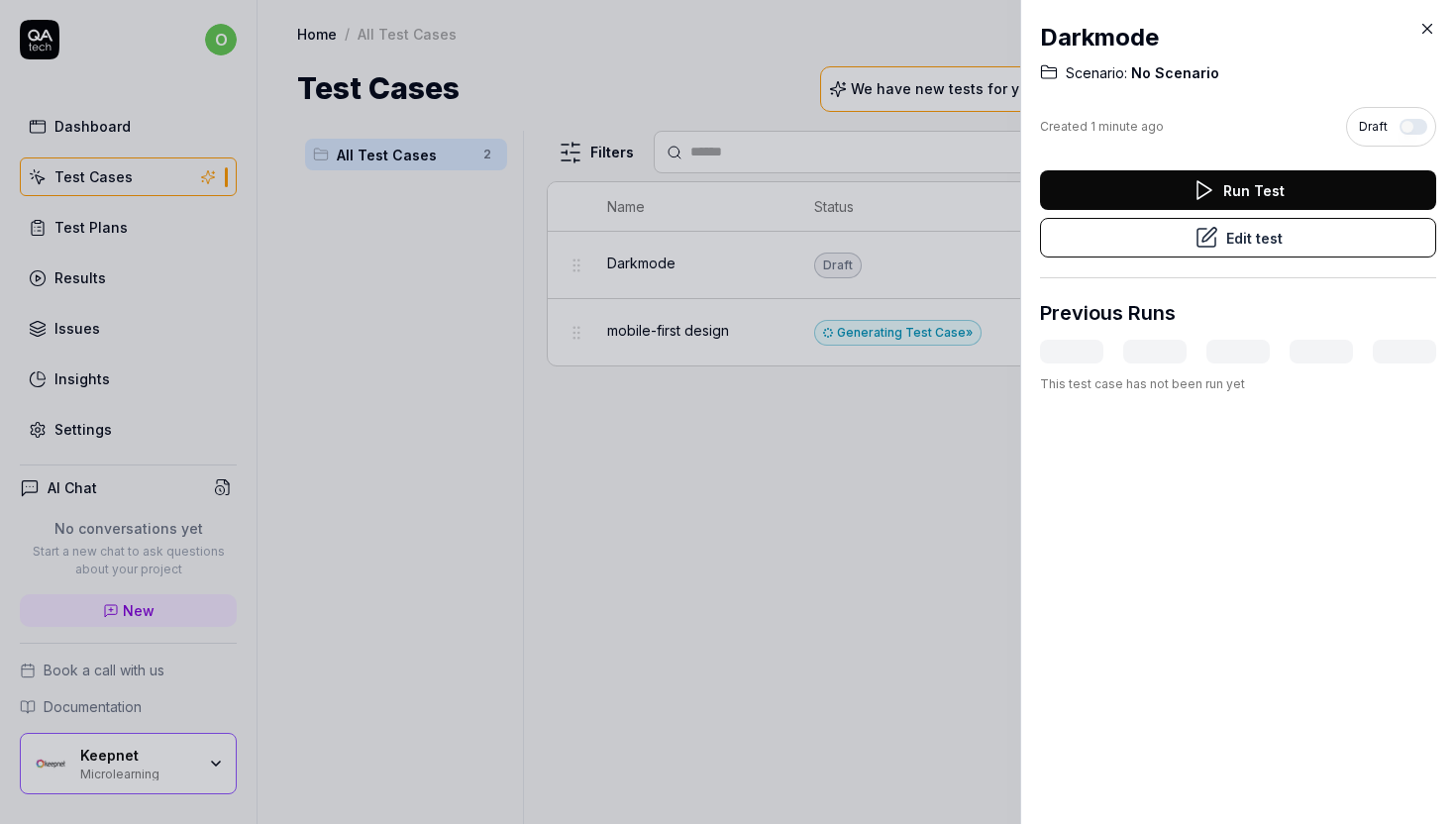 click on "Run Test" at bounding box center [1238, 190] 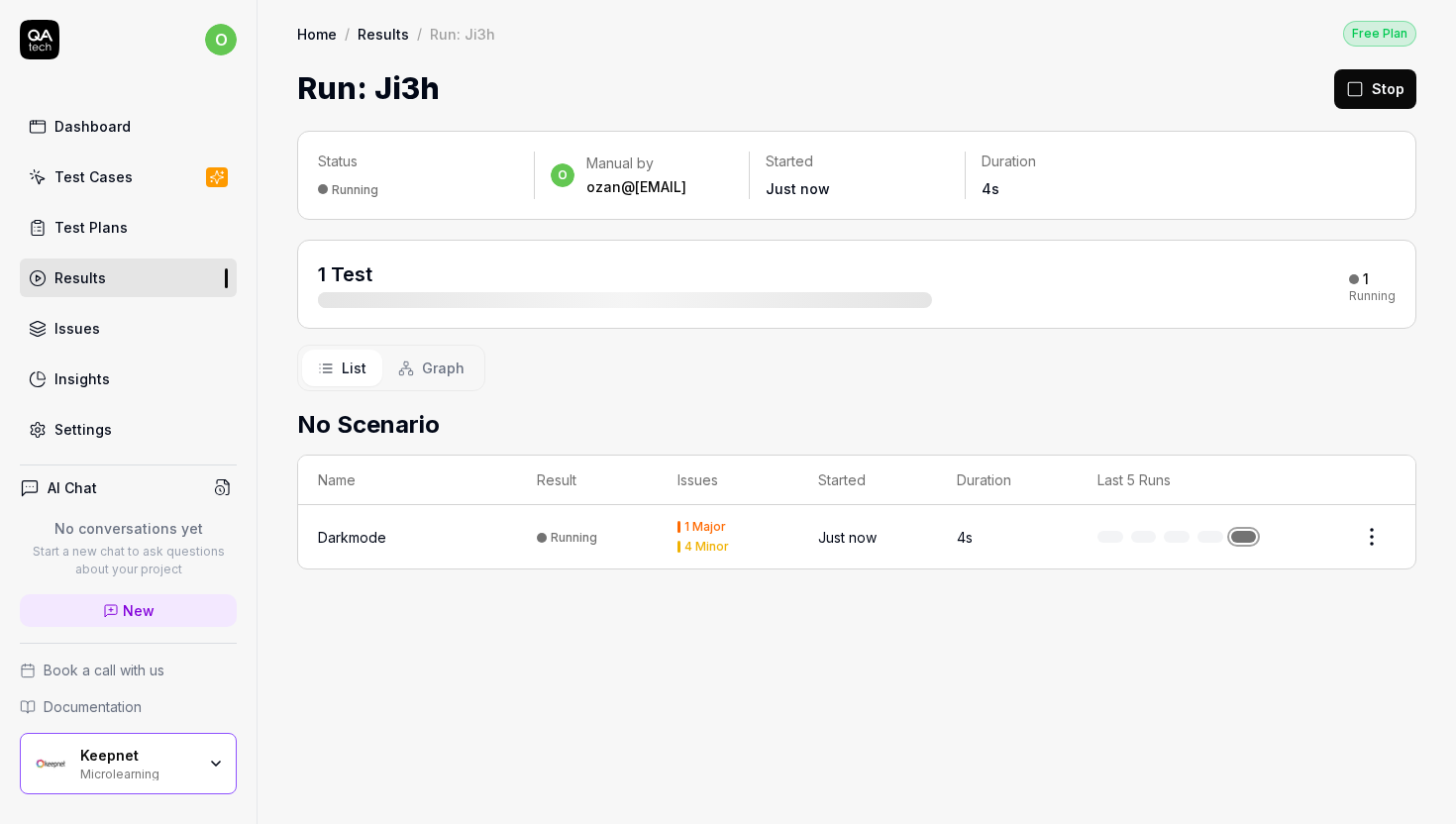 click on "Darkmode" at bounding box center [407, 537] 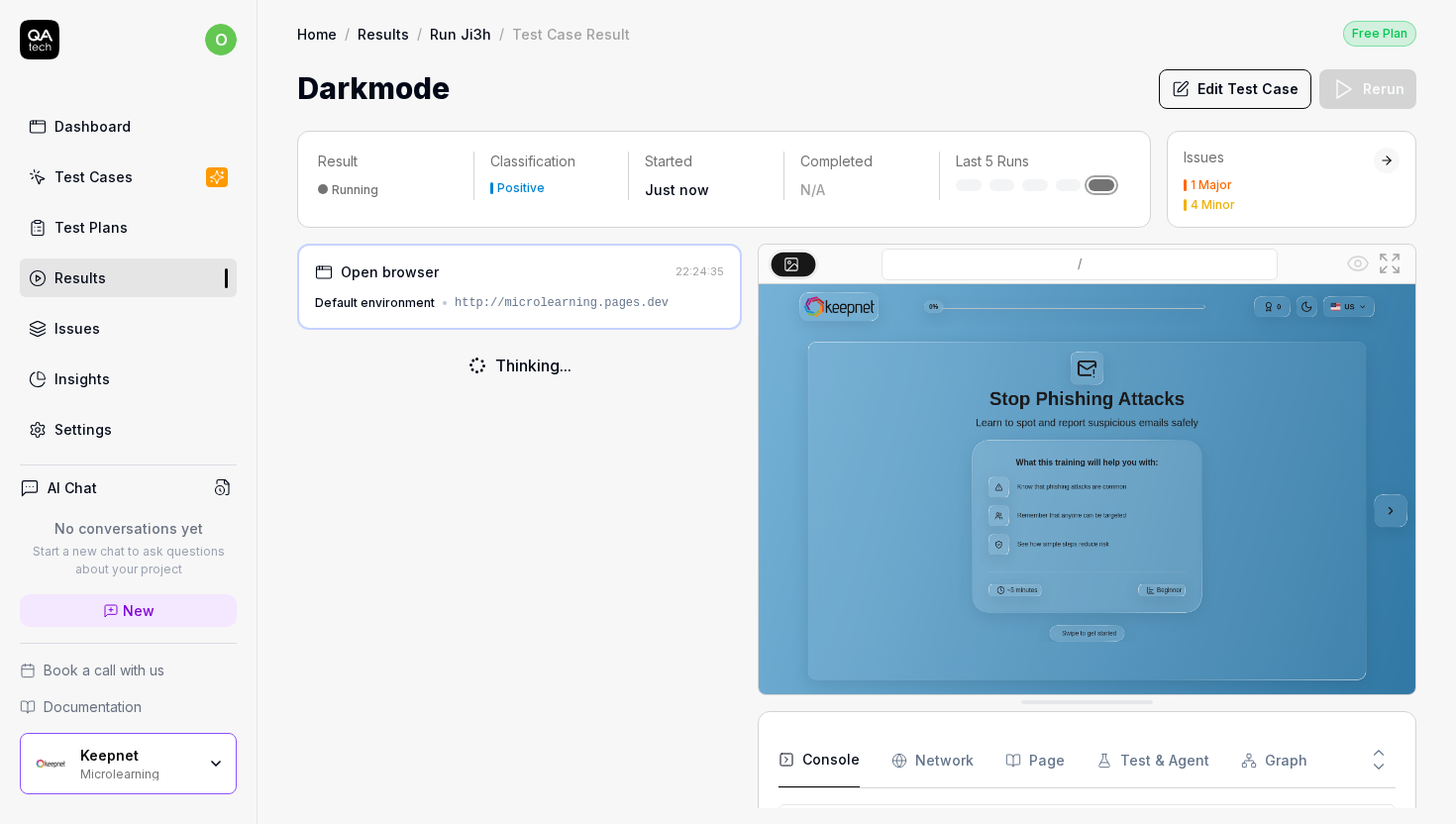 scroll, scrollTop: 642, scrollLeft: 0, axis: vertical 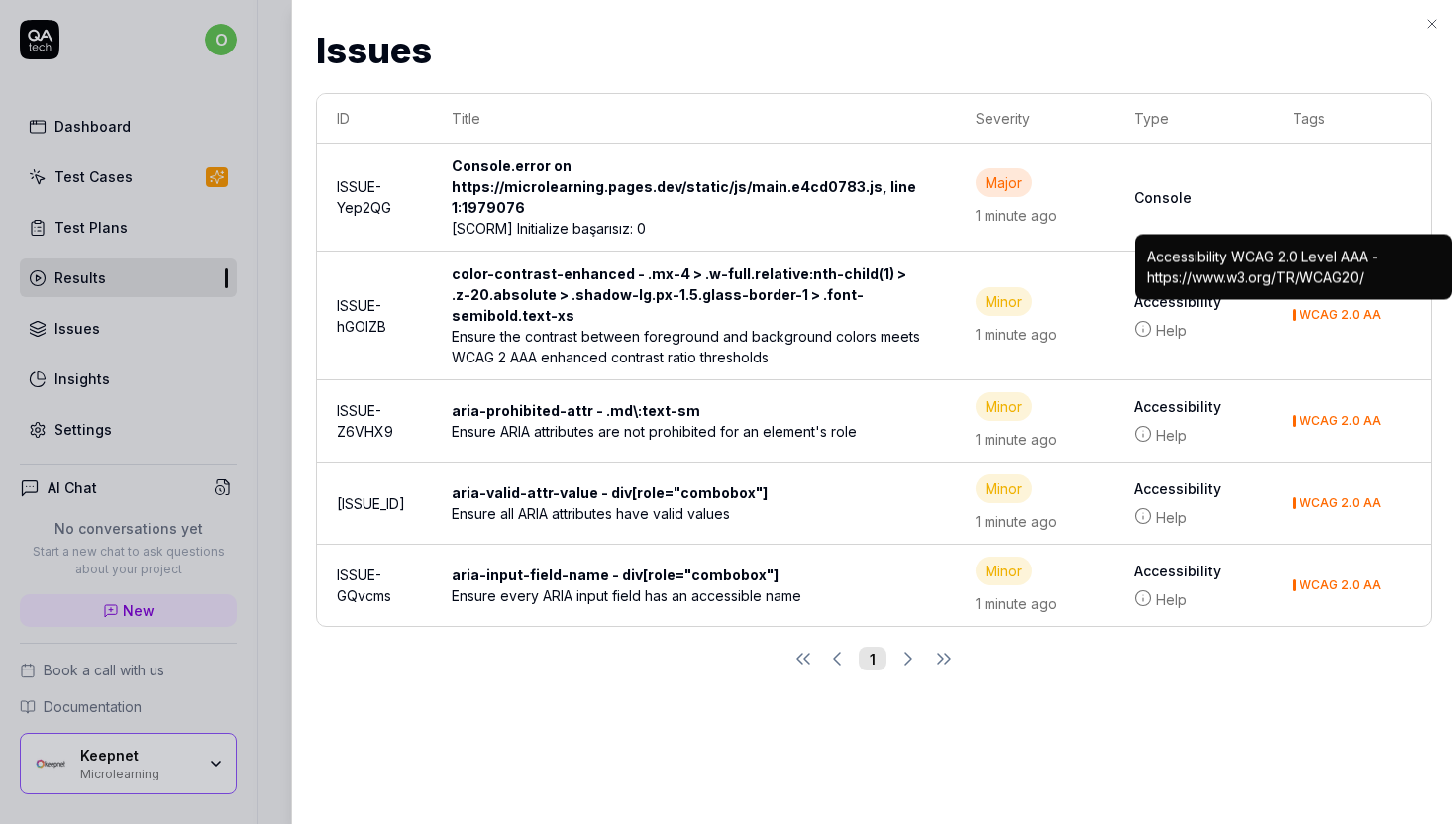 click on "Issues Issues ID Title Severity Type Tags ISSUE-Yep2QG Console.error on https://microlearning.pages.dev/static/js/main.e4cd0783.js, line 1:1979076 [SCORM] Initialize başarısız: 0 Major 1 minute ago Console ISSUE-hGOlZB color-contrast-enhanced - .mx-4 > .w-full.relative:nth-child(1) > .z-20.absolute > .shadow-lg.px-1\.5.glass-border-1 > .font-semibold.text-xs Ensure the contrast between foreground and background colors meets WCAG 2 AAA enhanced contrast ratio thresholds Minor 1 minute ago Accessibility  Help WCAG 2.0 AA Accessibility WCAG 2.0 Level AAA - https://www.w3.org/TR/WCAG20/ Accessibility WCAG 2.0 Level AAA - https://www.w3.org/TR/WCAG20/ ISSUE-Z6VHX9 aria-prohibited-attr - .md\:text-sm Ensure ARIA attributes are not prohibited for an element's role Minor 1 minute ago Accessibility  Help WCAG 2.0 AA ISSUE-rCdZHu aria-valid-attr-value - div[role="combobox"] Ensure all ARIA attributes have valid values Minor 1 minute ago Accessibility  Help WCAG 2.0 AA ISSUE-GQvcms Minor 1 minute ago Accessibility 1" at bounding box center (874, 412) 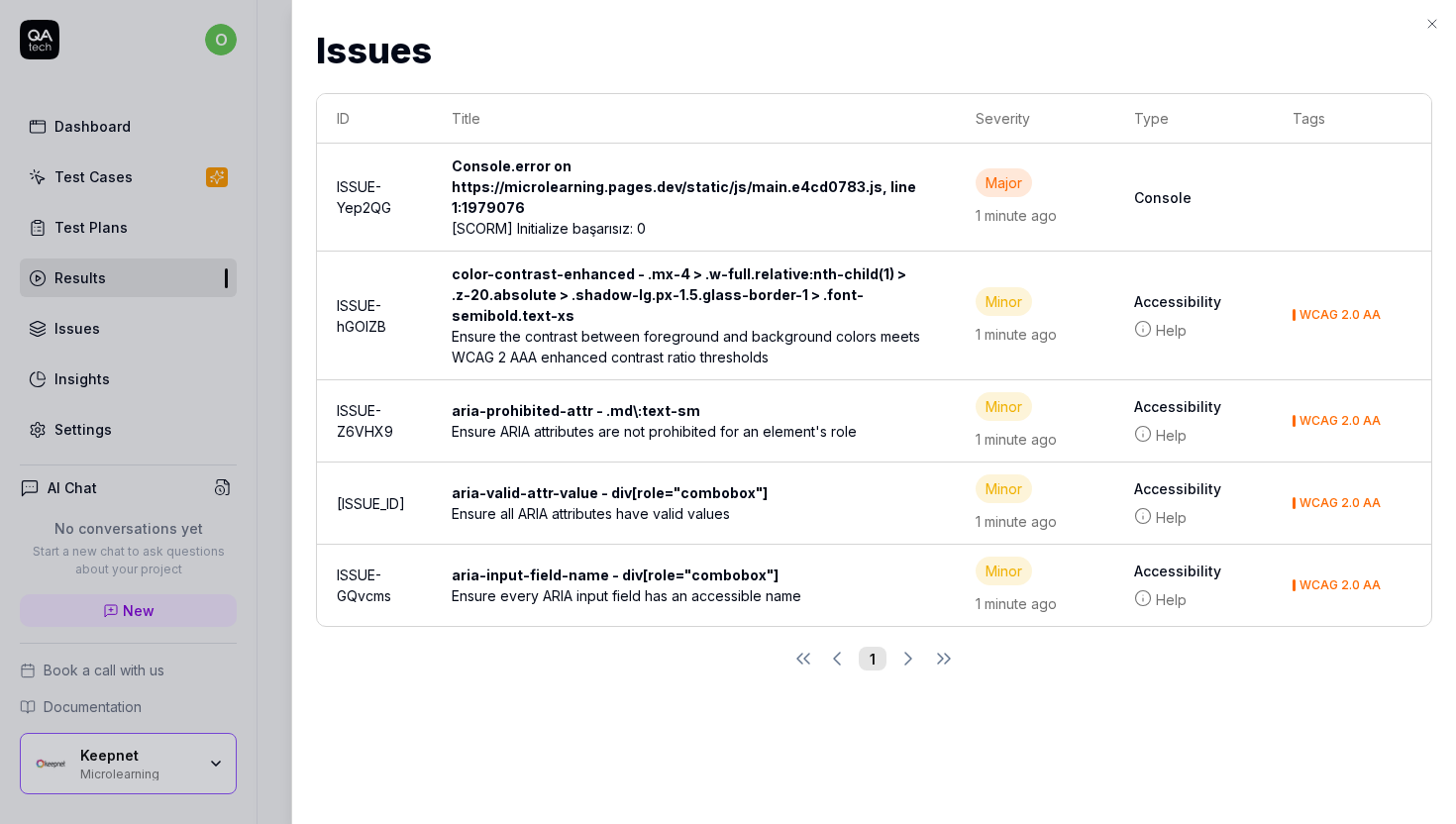 scroll, scrollTop: 0, scrollLeft: 0, axis: both 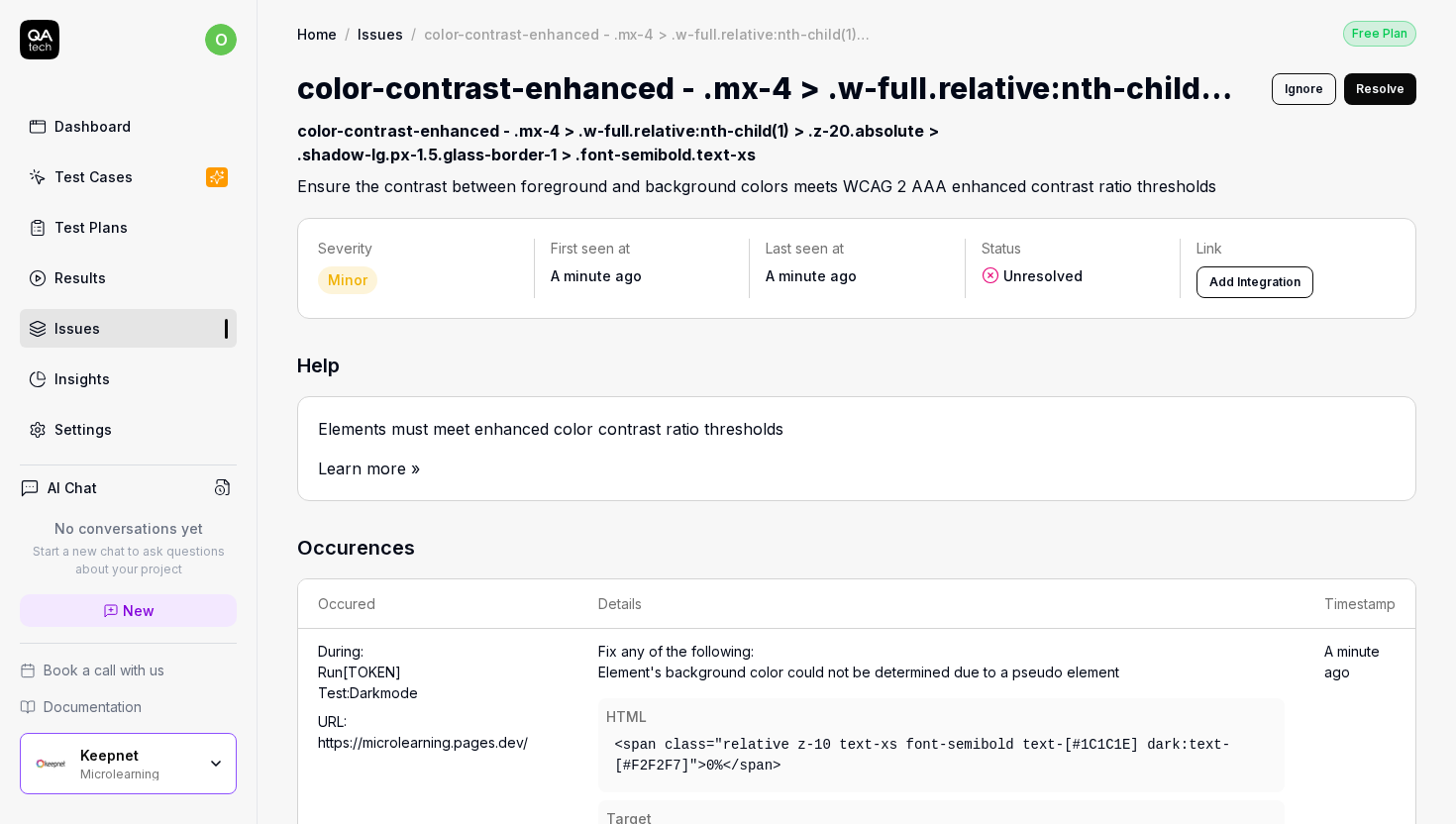 click on "Issues" at bounding box center [128, 328] 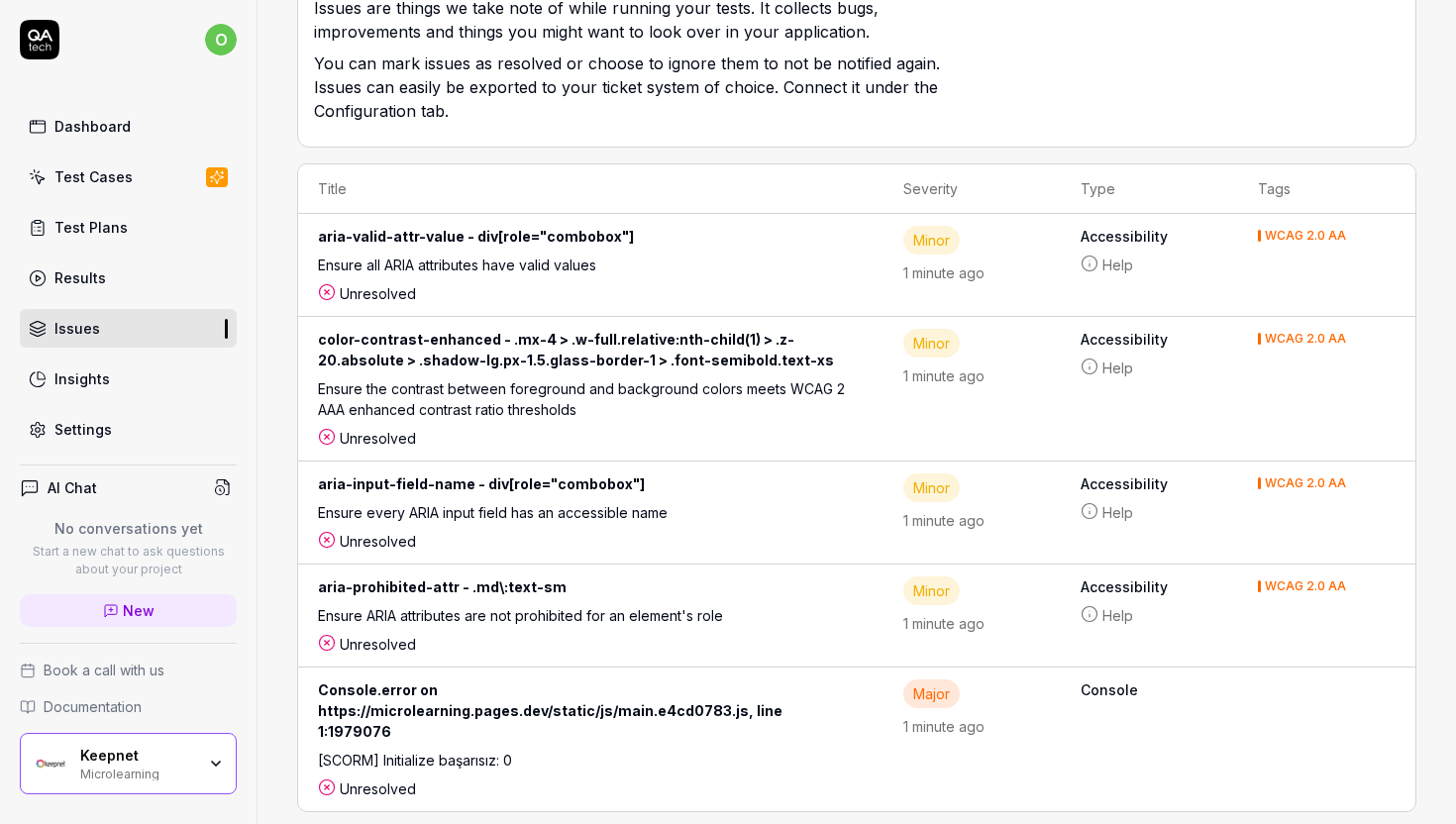 scroll, scrollTop: 0, scrollLeft: 0, axis: both 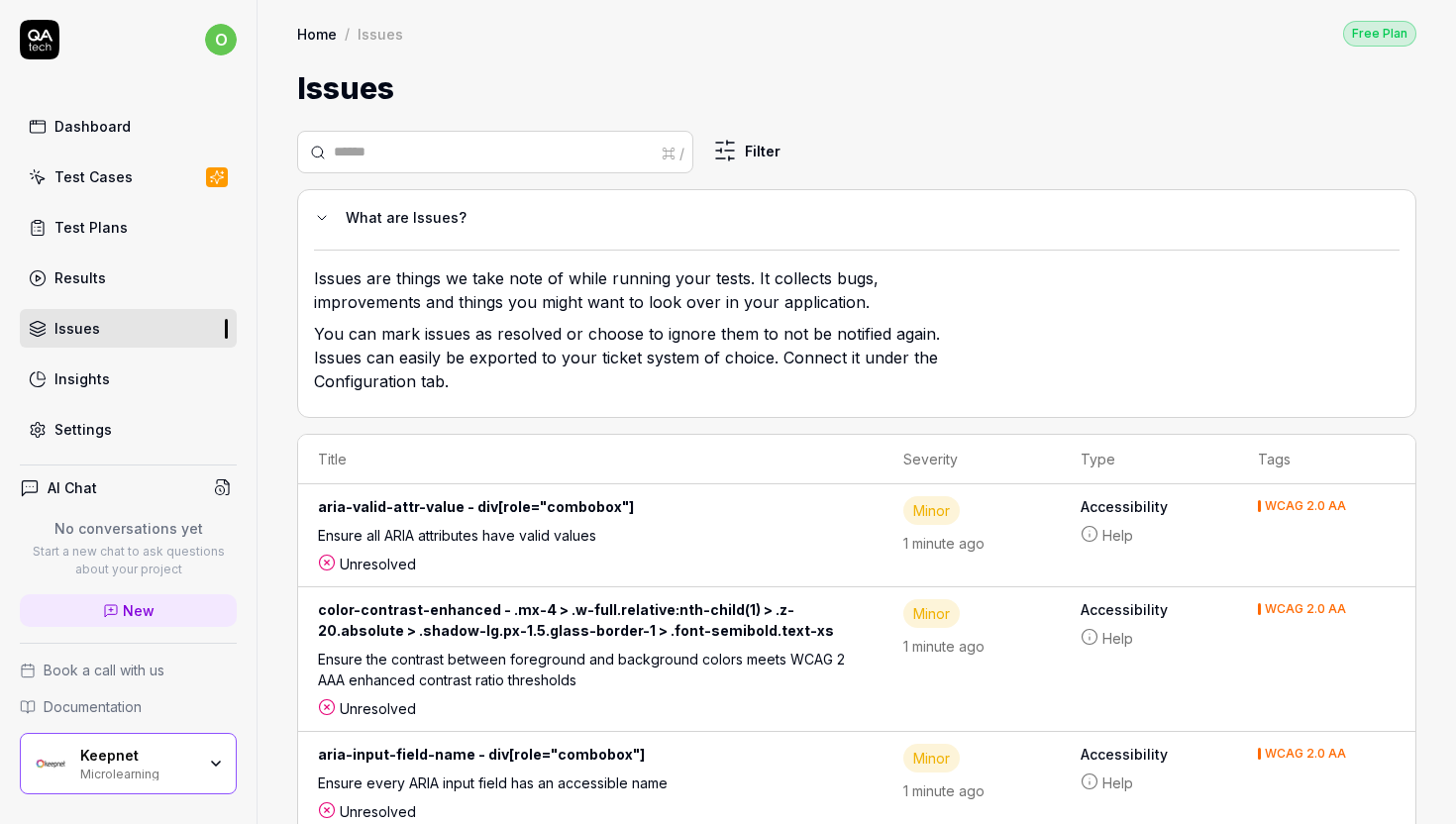 click on "Test Cases" at bounding box center (128, 176) 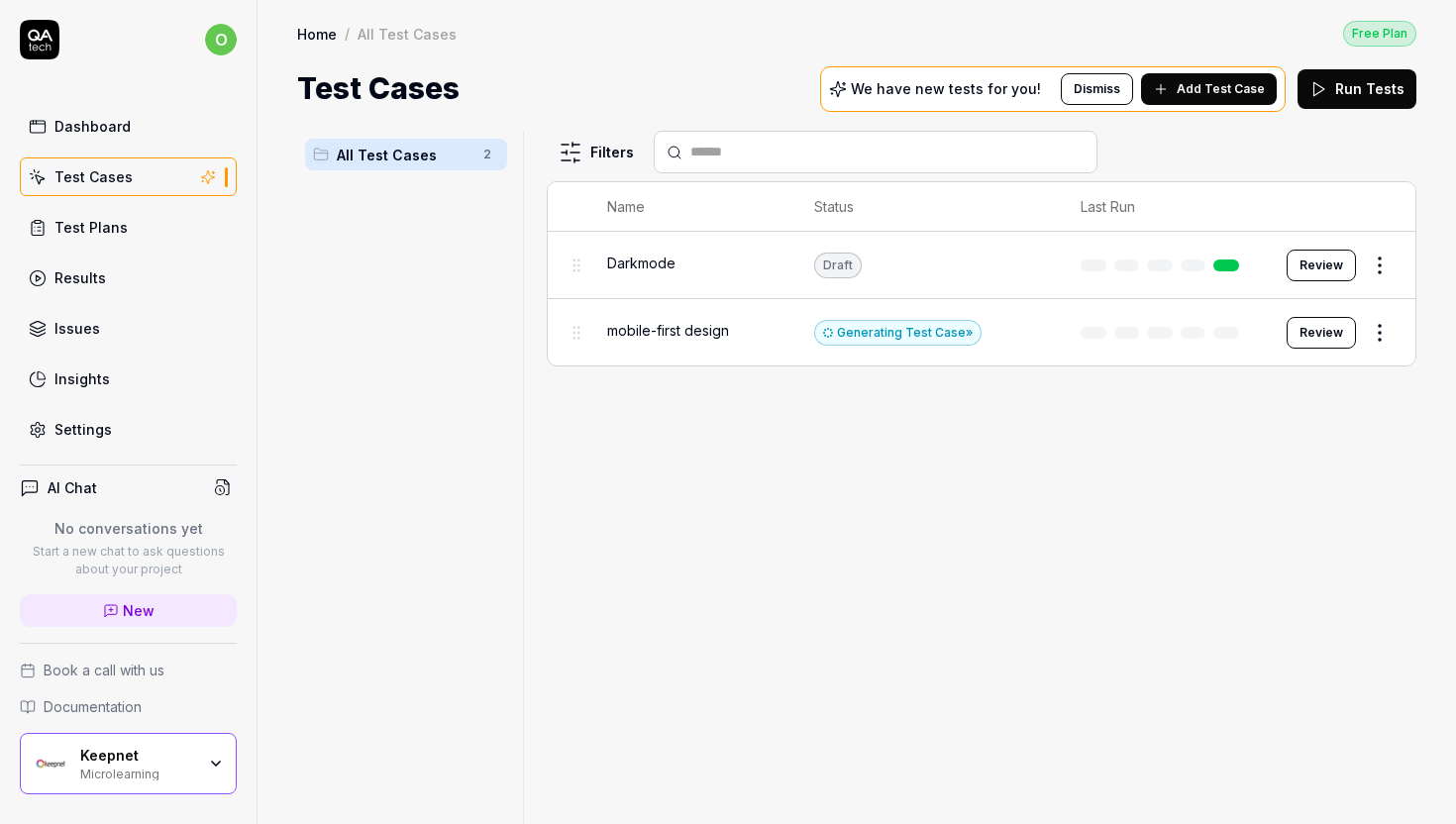 click on "Draft" at bounding box center (927, 265) 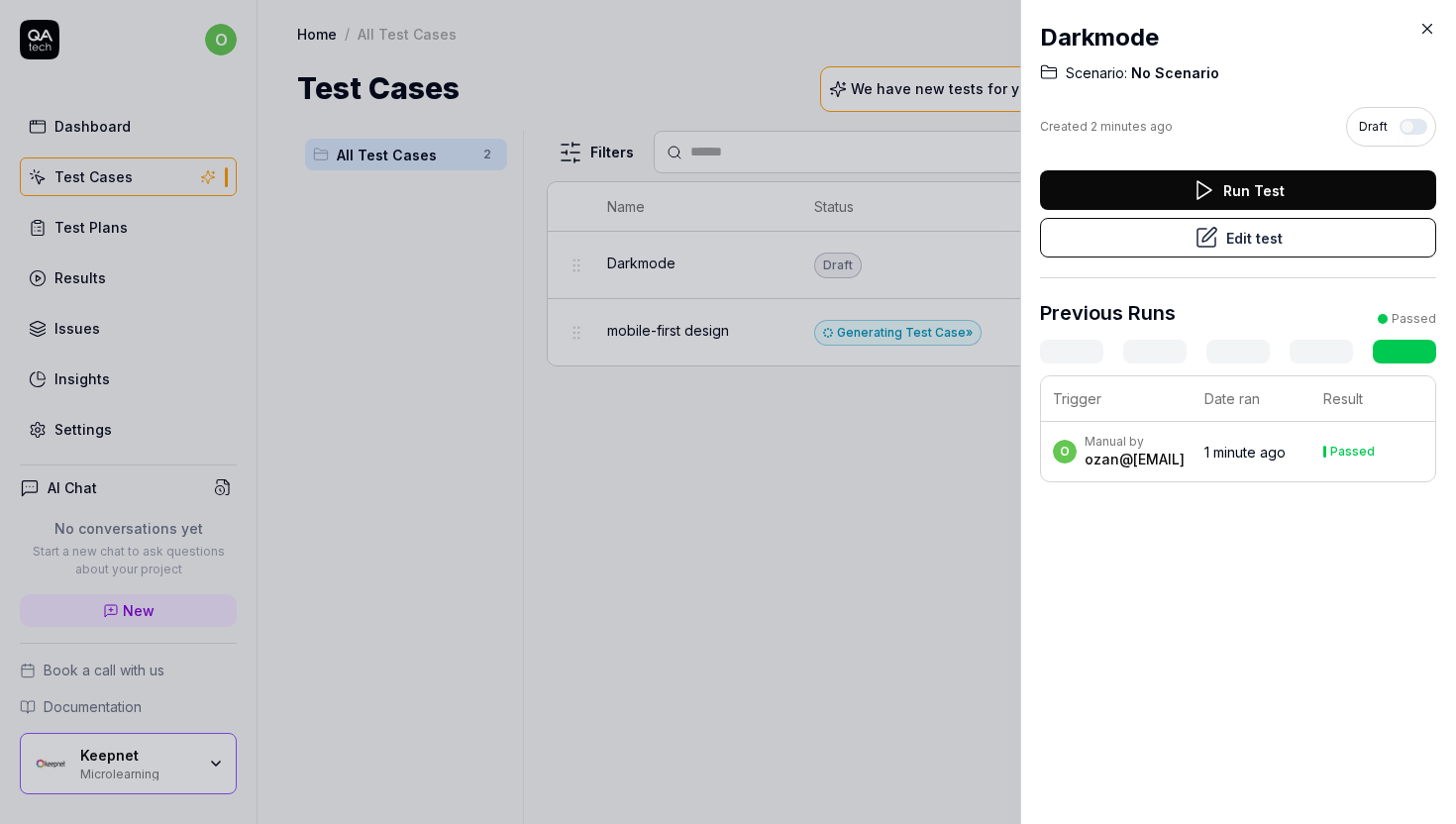 click at bounding box center [728, 412] 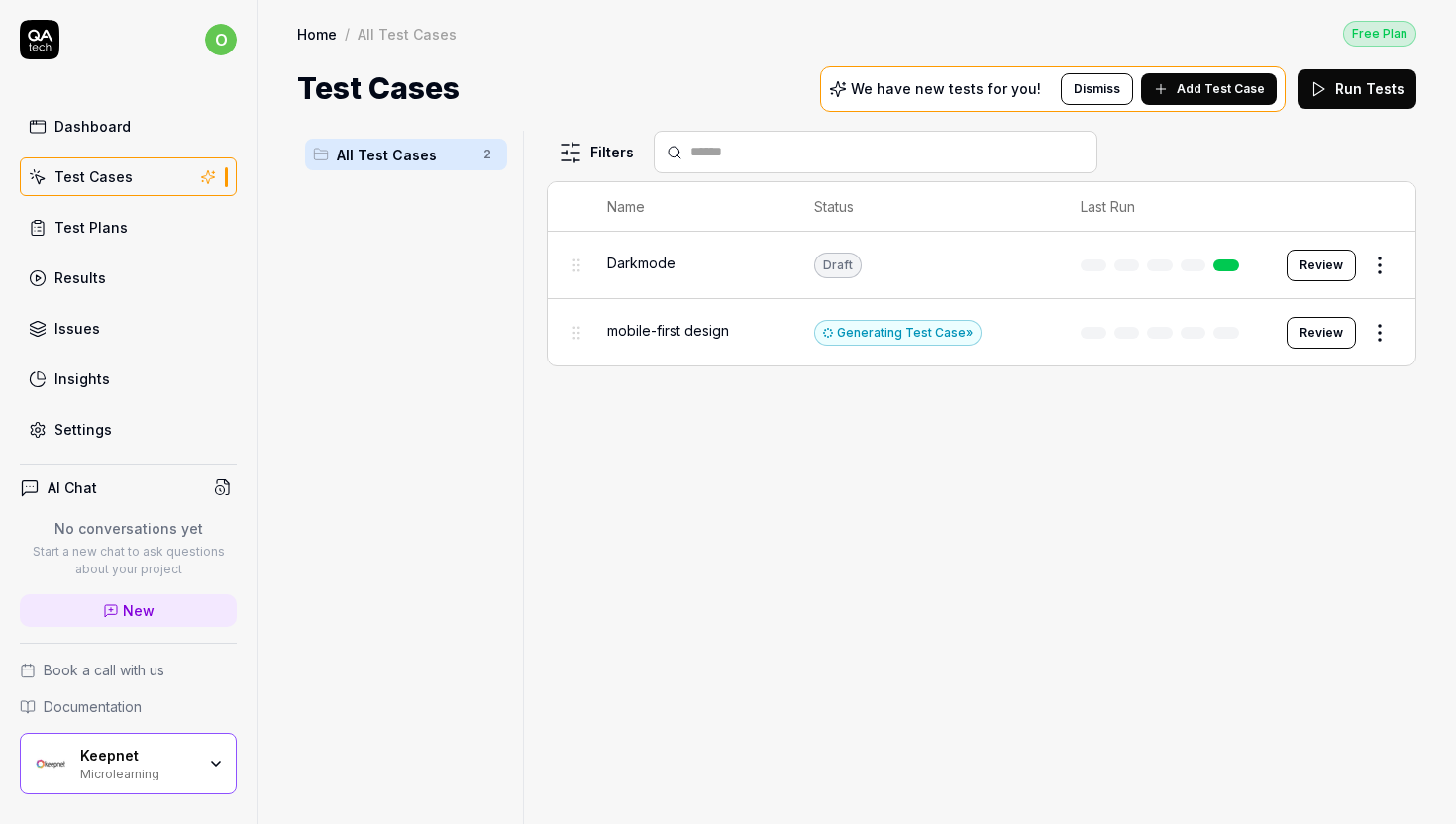 click on "Results" at bounding box center [128, 277] 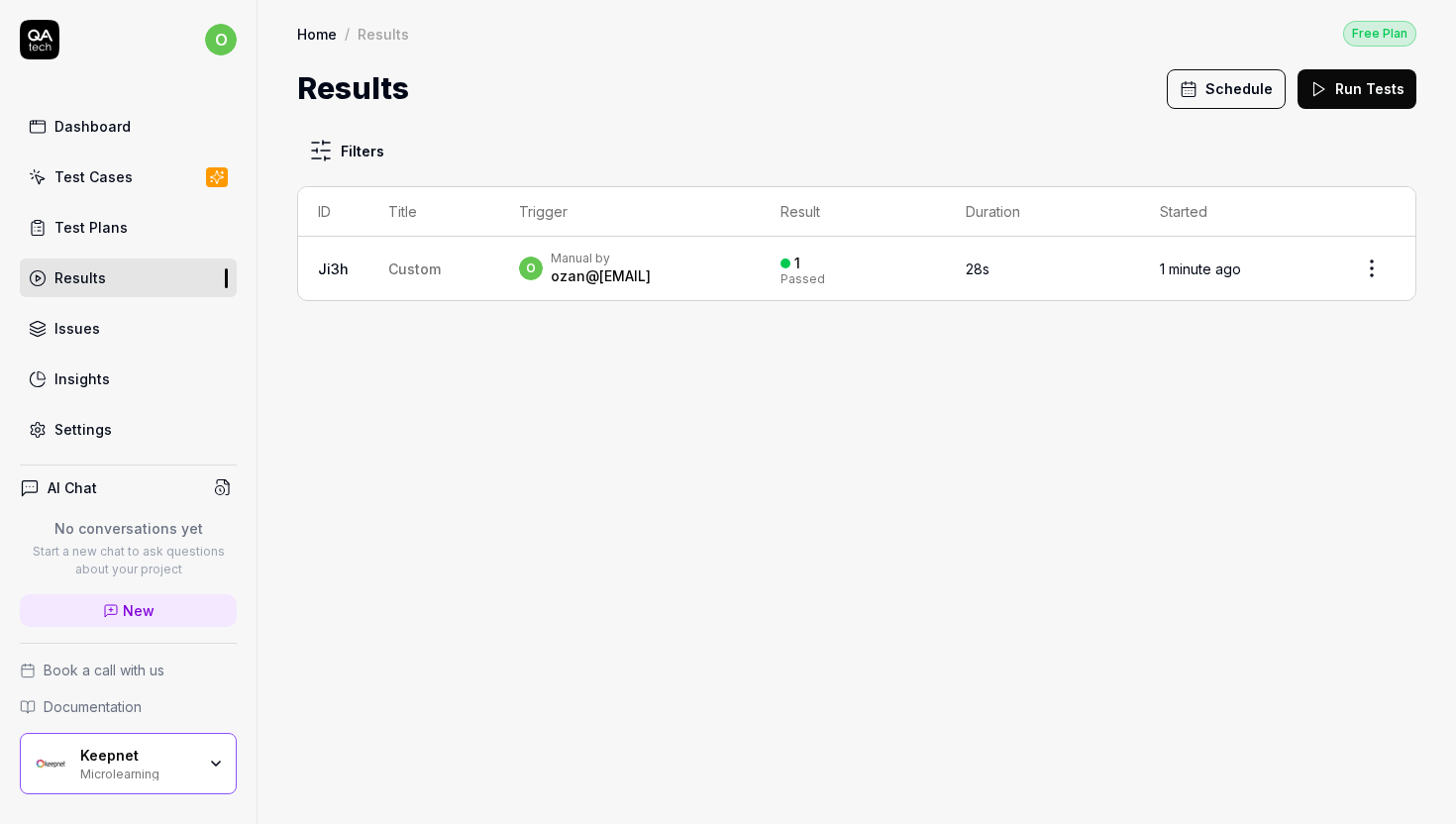 click on "ozan@[EMAIL]" at bounding box center (600, 276) 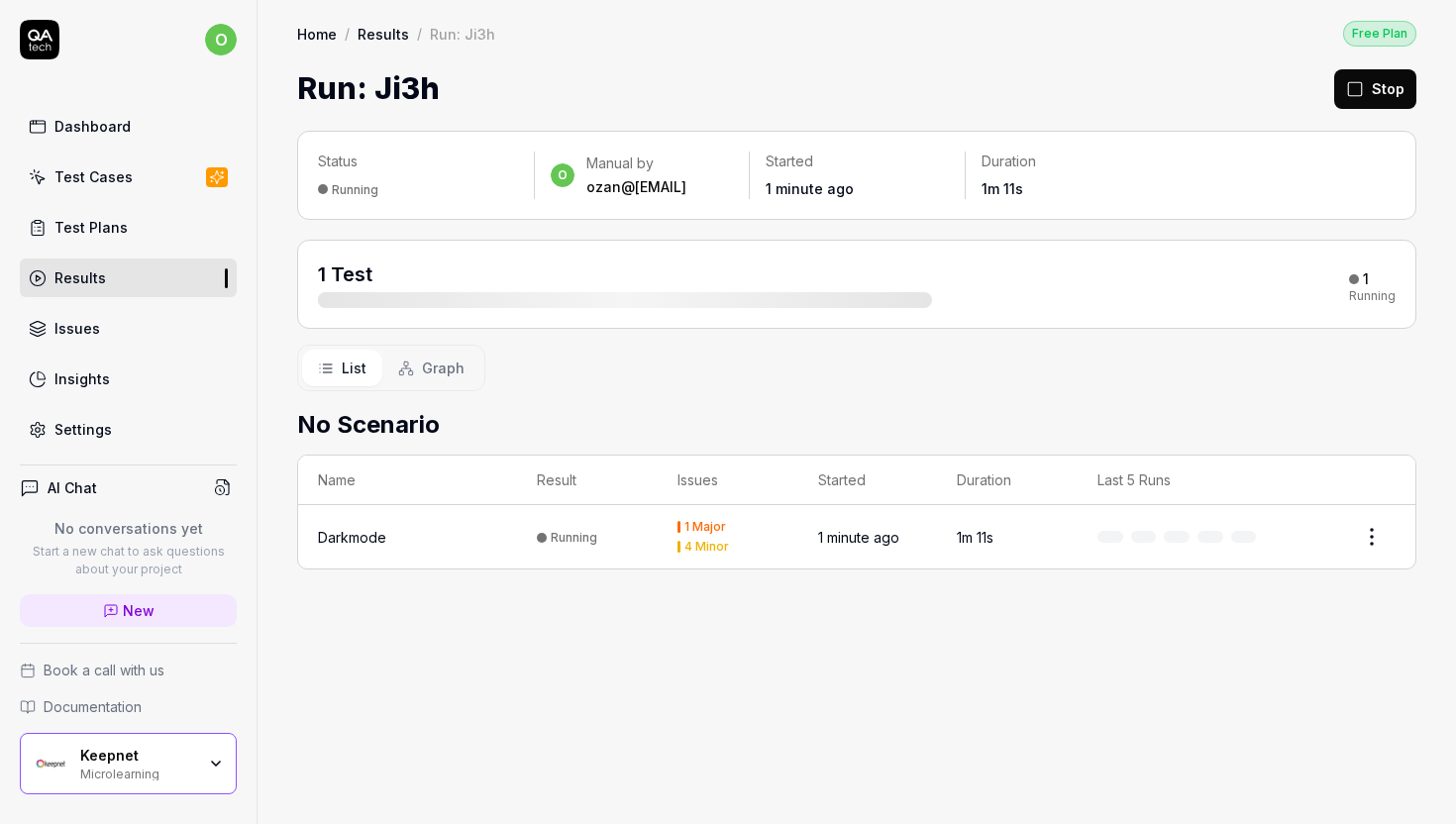 click on "1 Test" at bounding box center [625, 284] 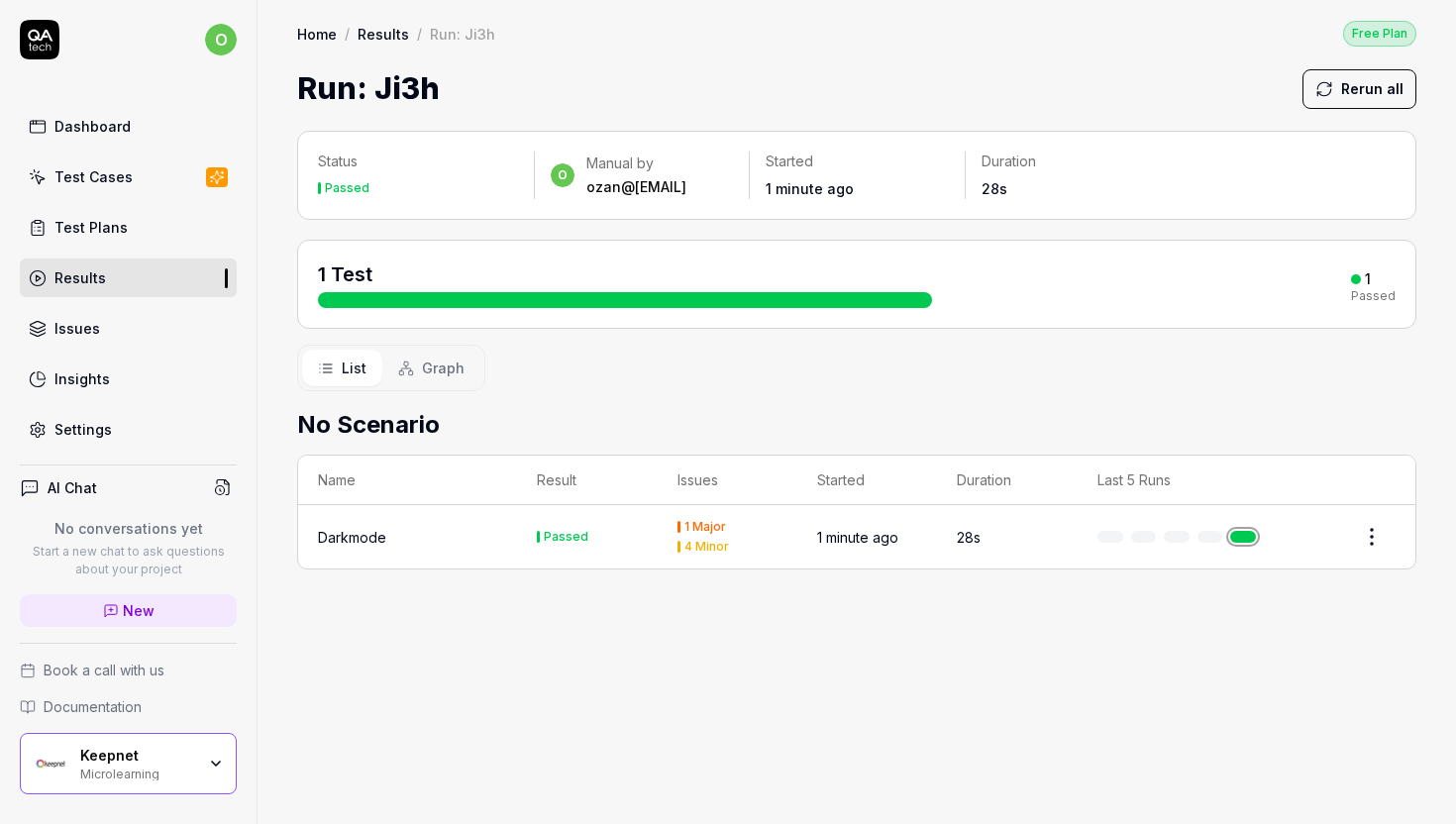 click on "Darkmode" at bounding box center [352, 537] 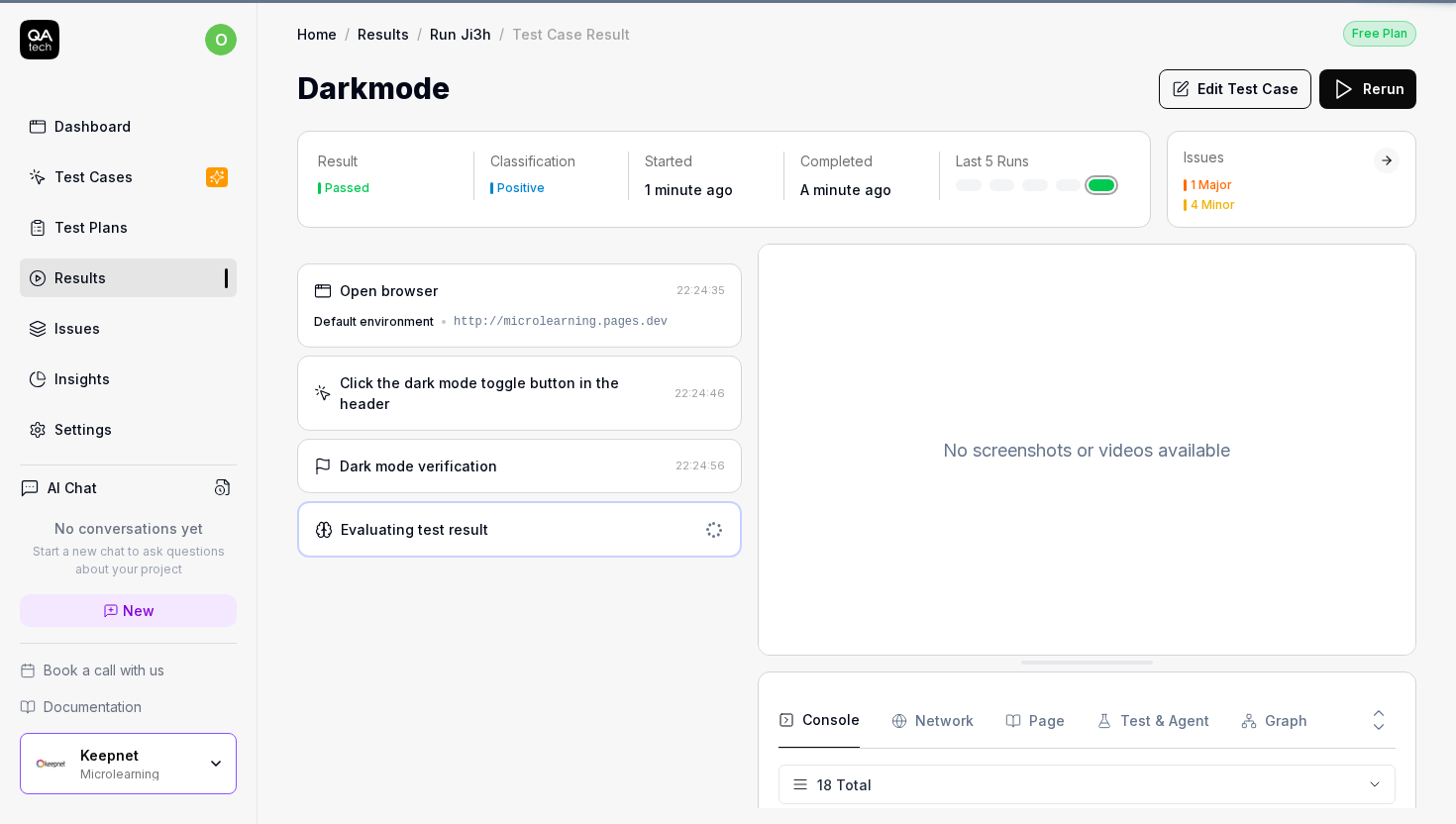 scroll, scrollTop: 642, scrollLeft: 0, axis: vertical 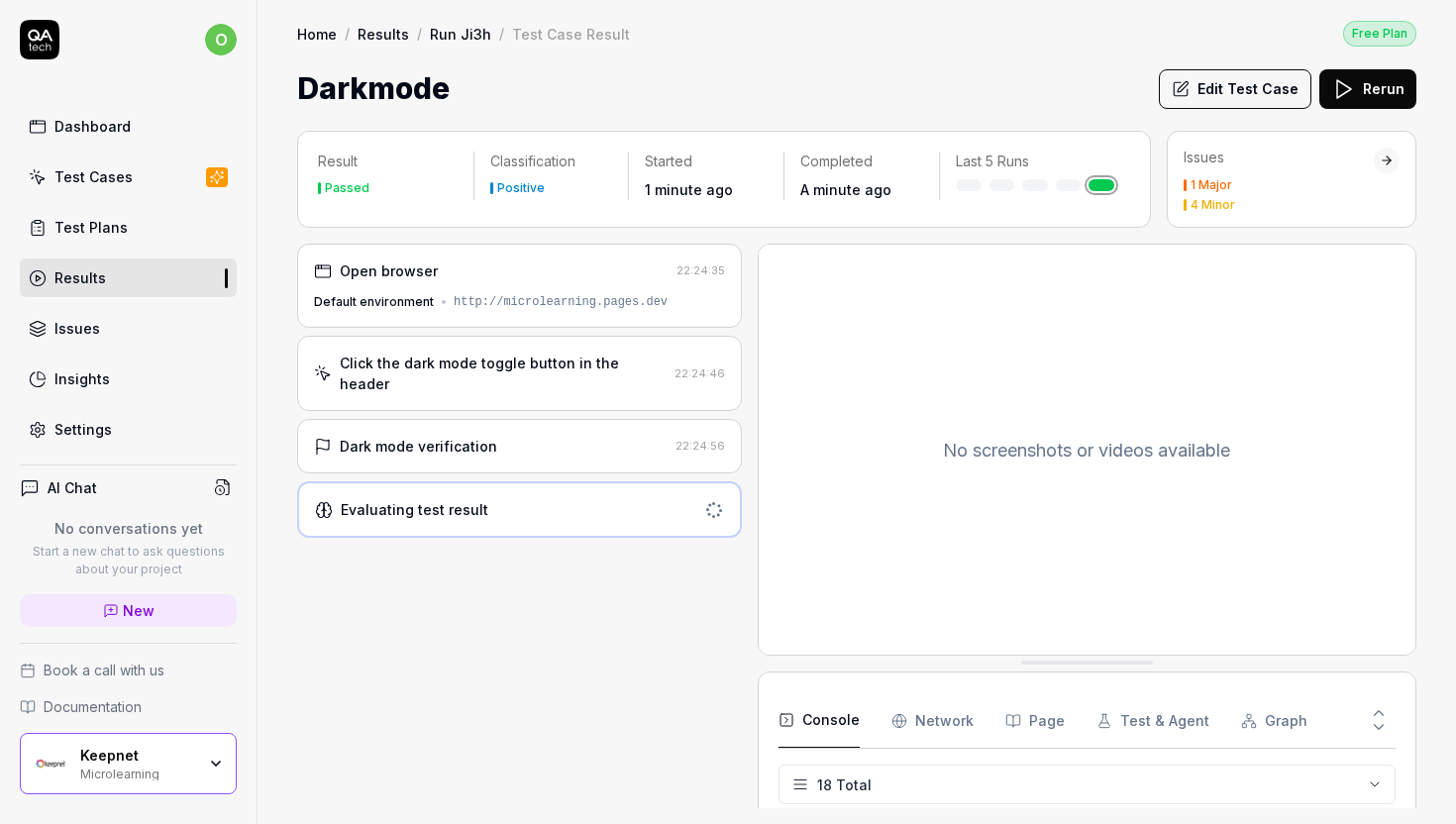 click on "Click the dark mode toggle button in the header" at bounding box center (503, 373) 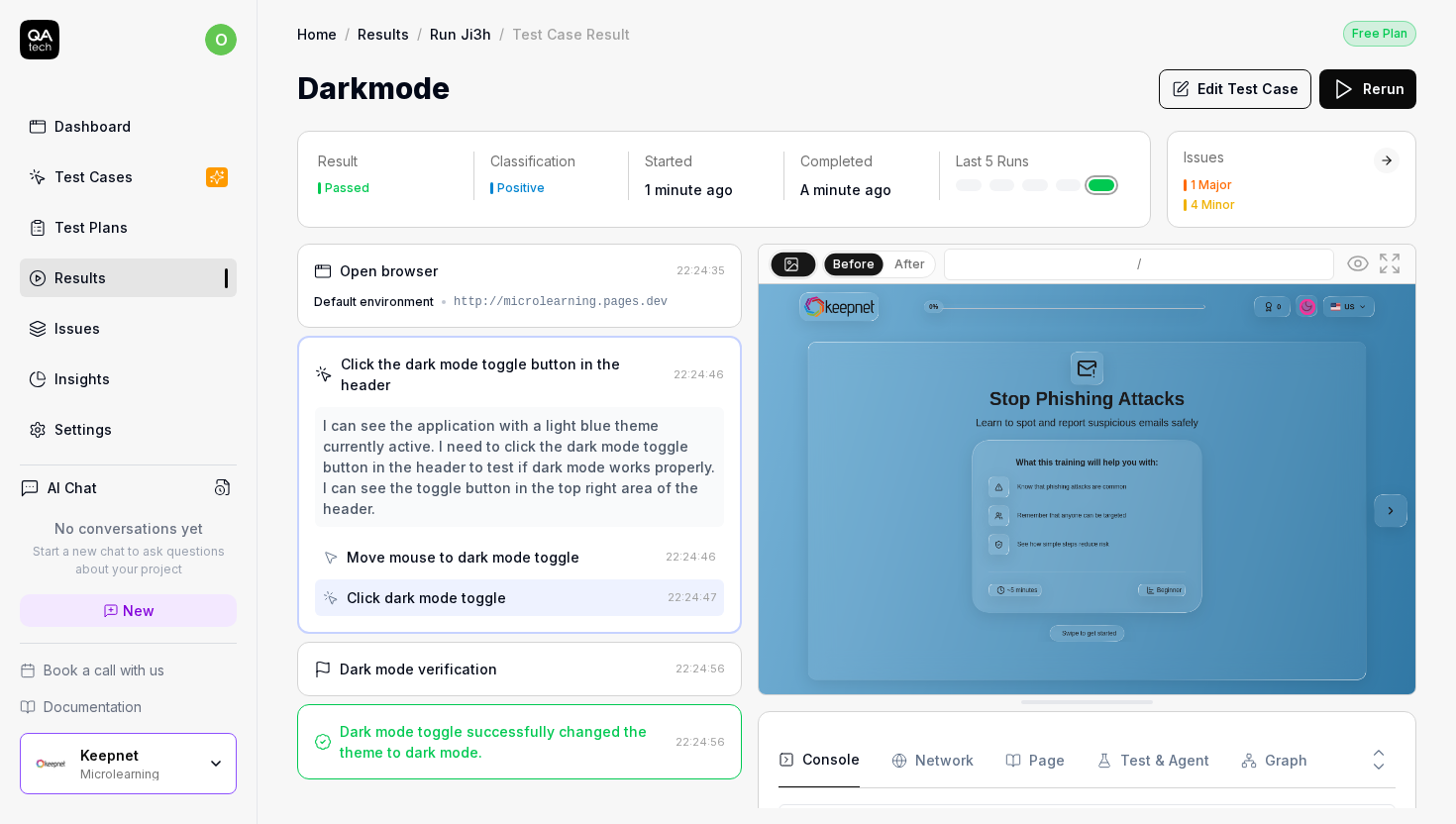 click on "Dark mode verification" at bounding box center [490, 669] 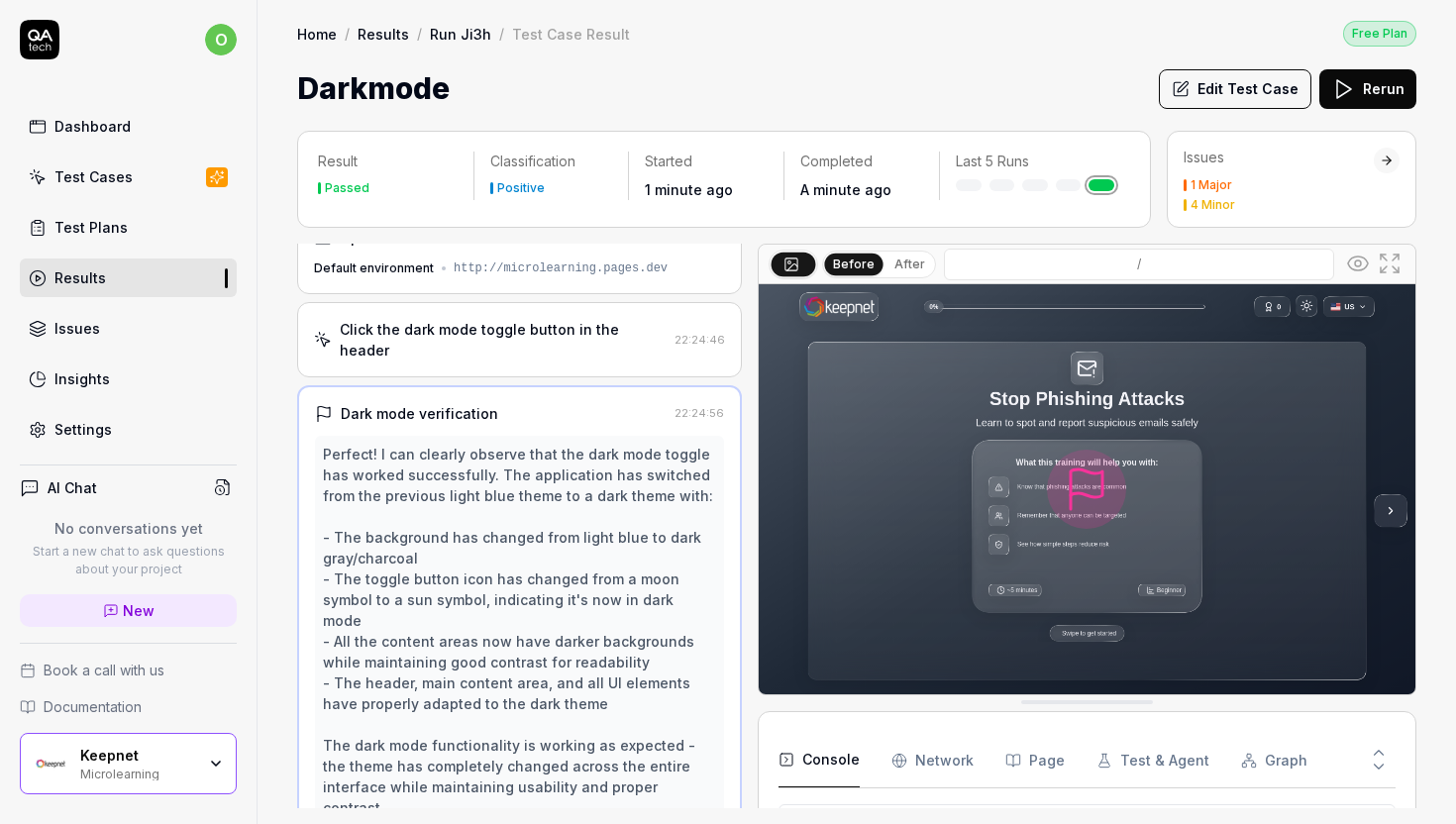 scroll, scrollTop: 0, scrollLeft: 0, axis: both 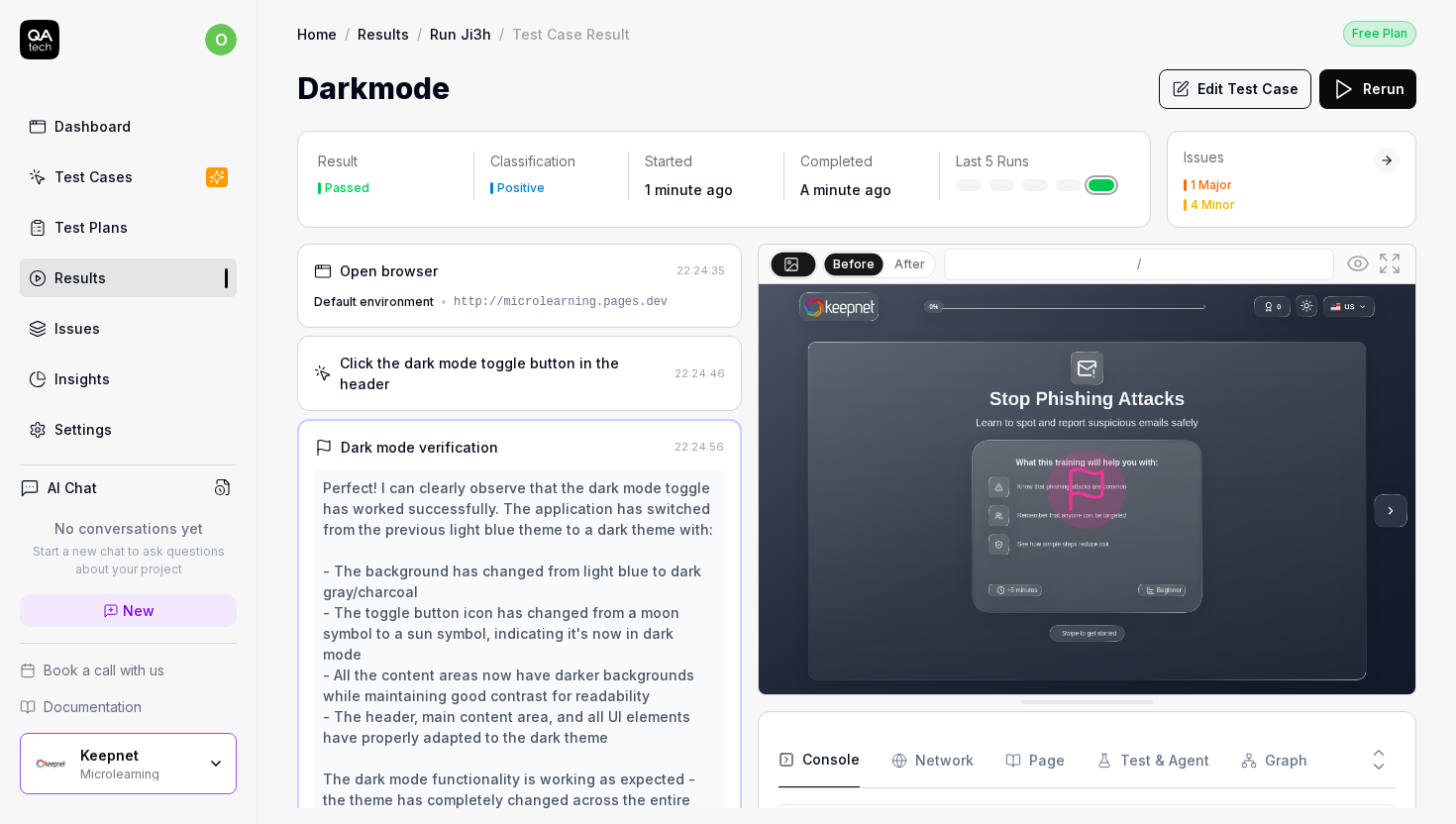 click on "Dashboard" at bounding box center (92, 126) 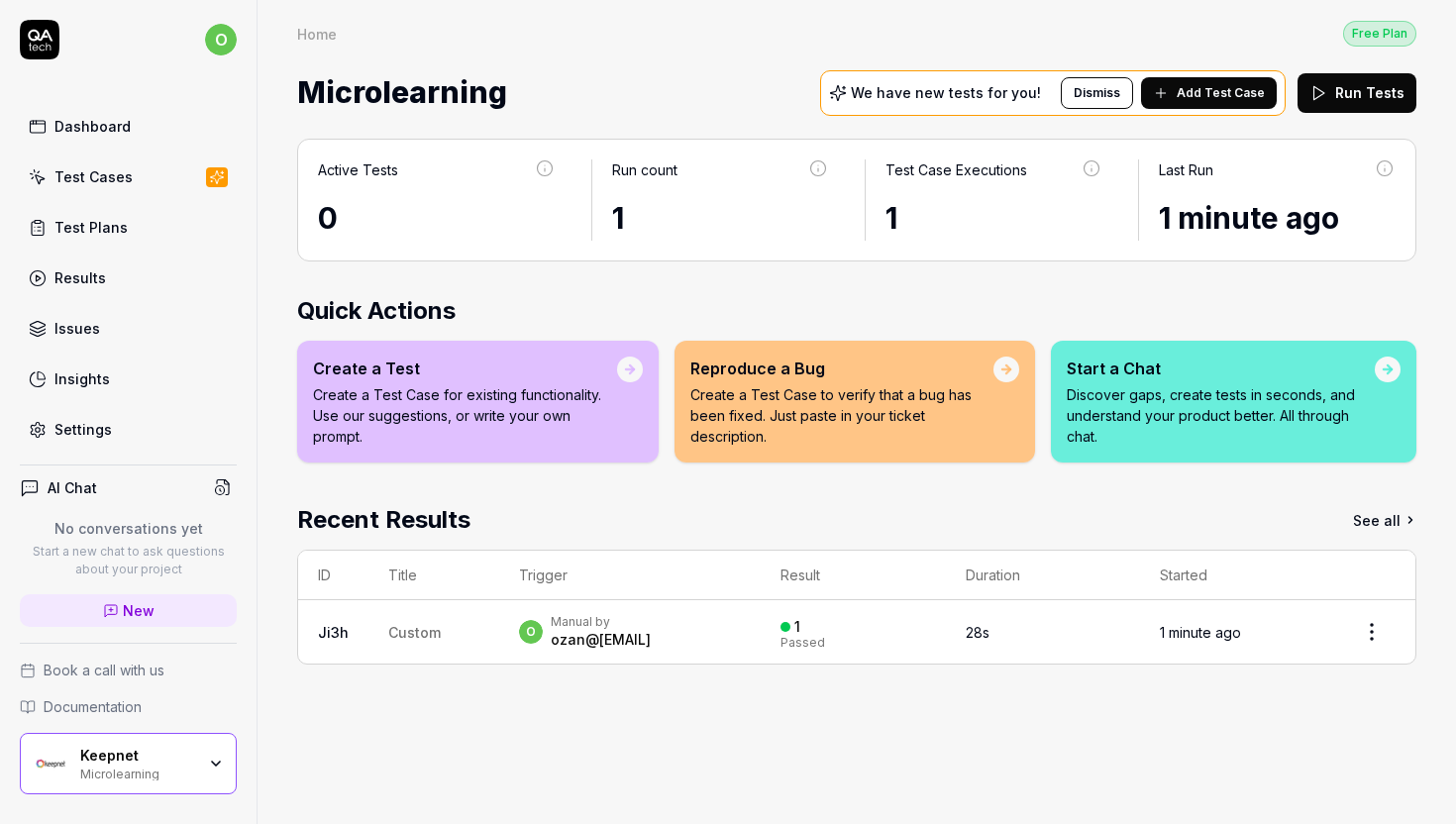 click on "Test Plans" at bounding box center [128, 227] 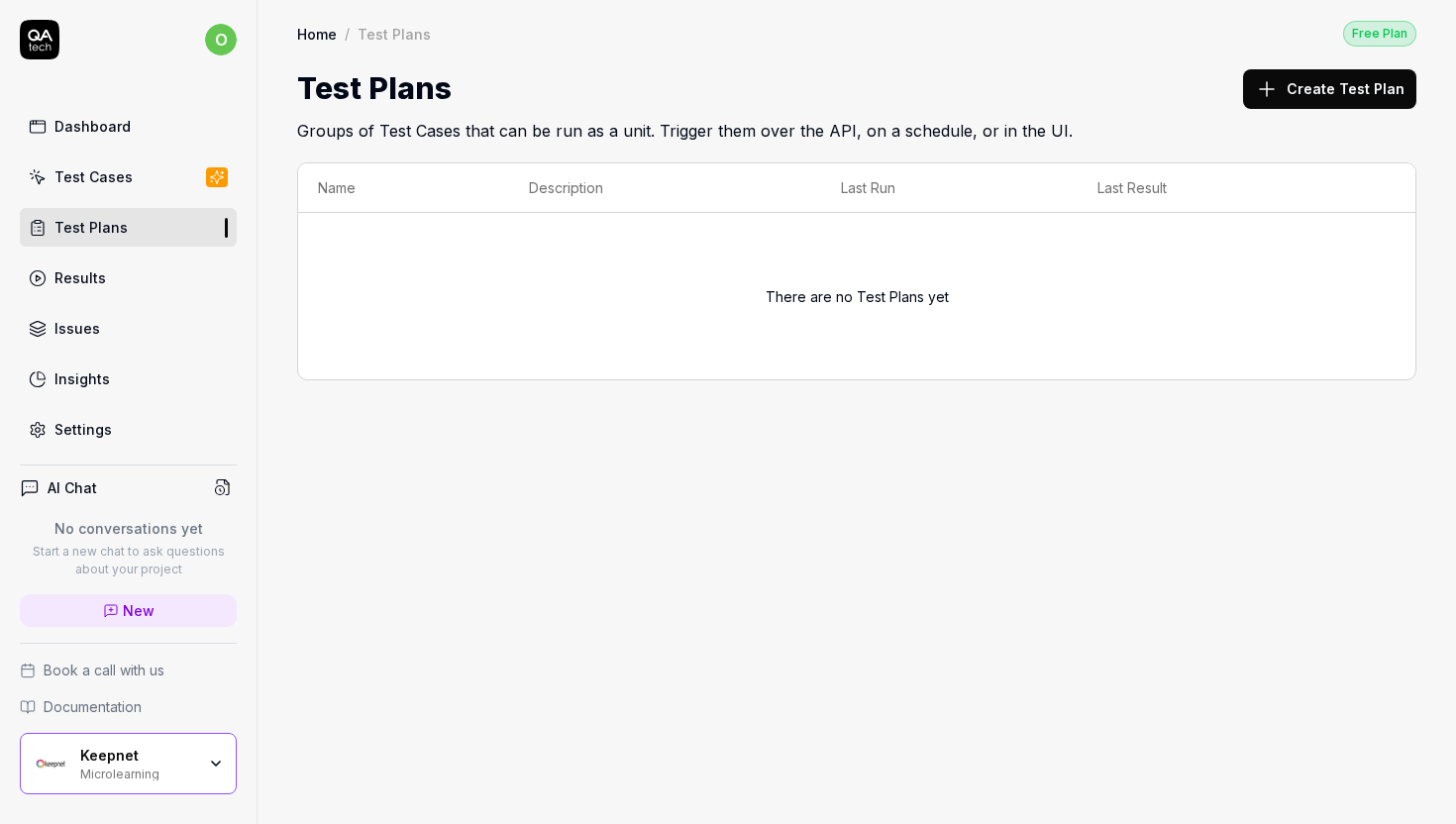 click on "Results" at bounding box center [128, 277] 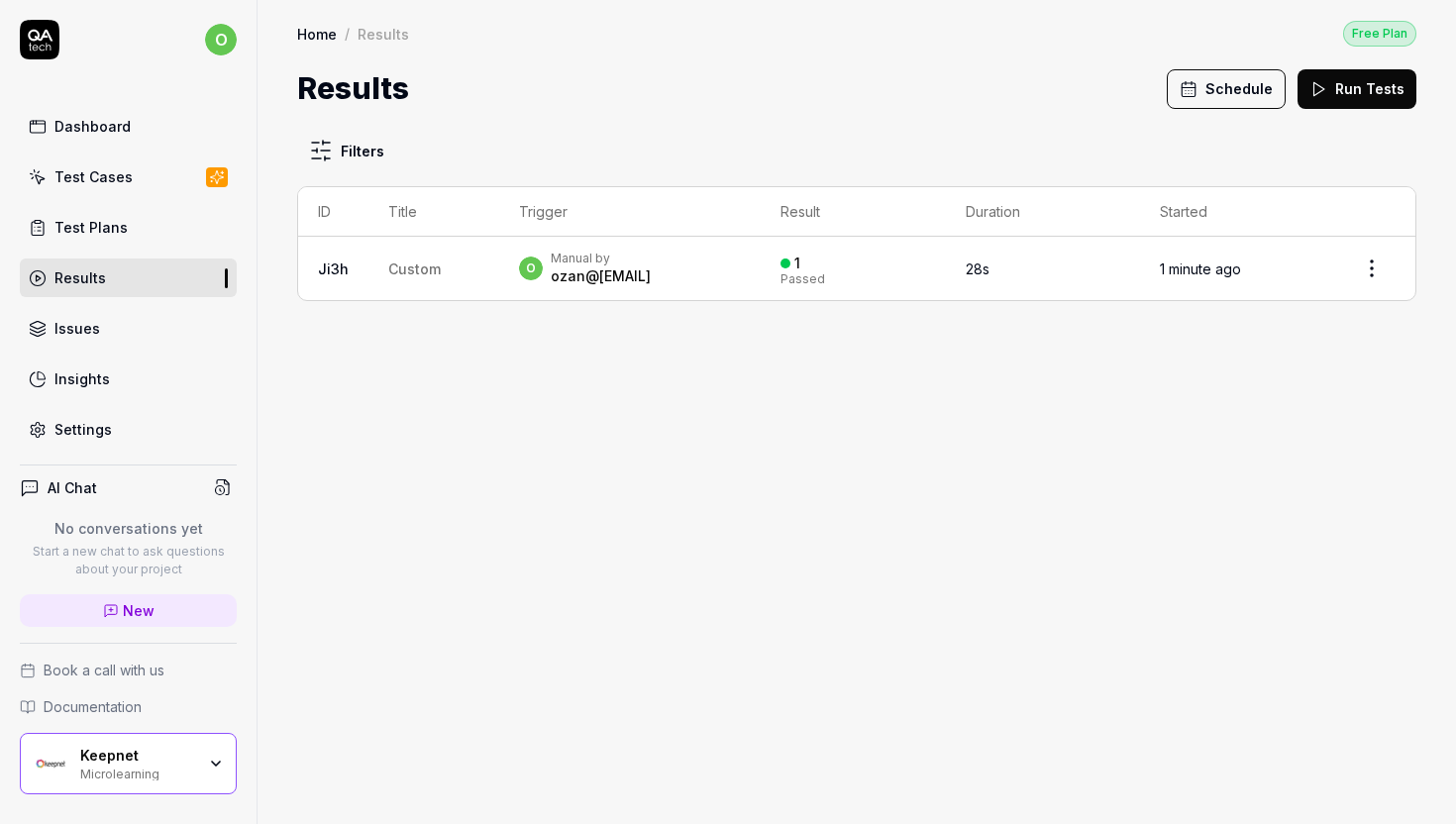 click on "Test Plans" at bounding box center (91, 227) 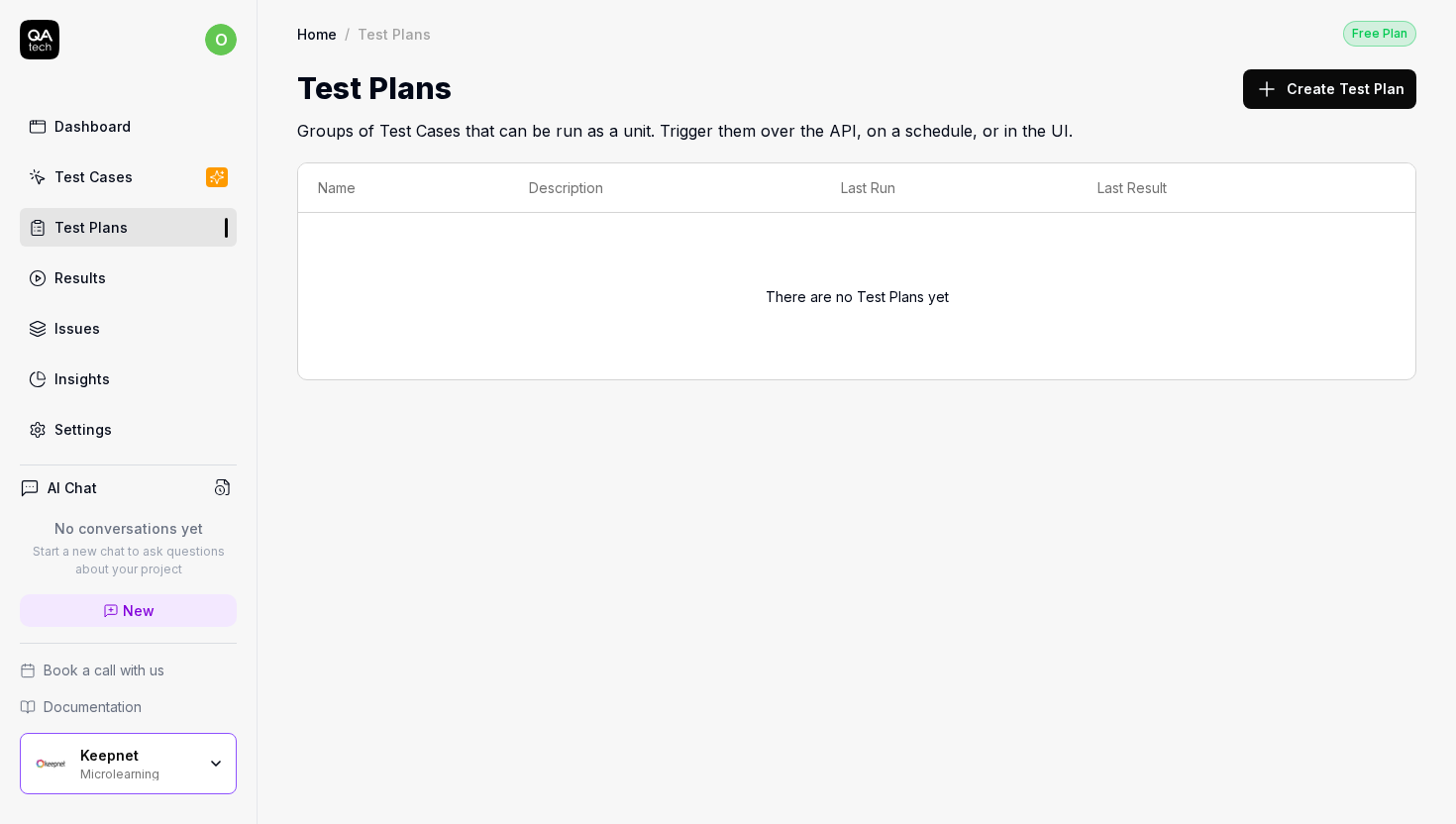 click on "Test Cases" at bounding box center [128, 176] 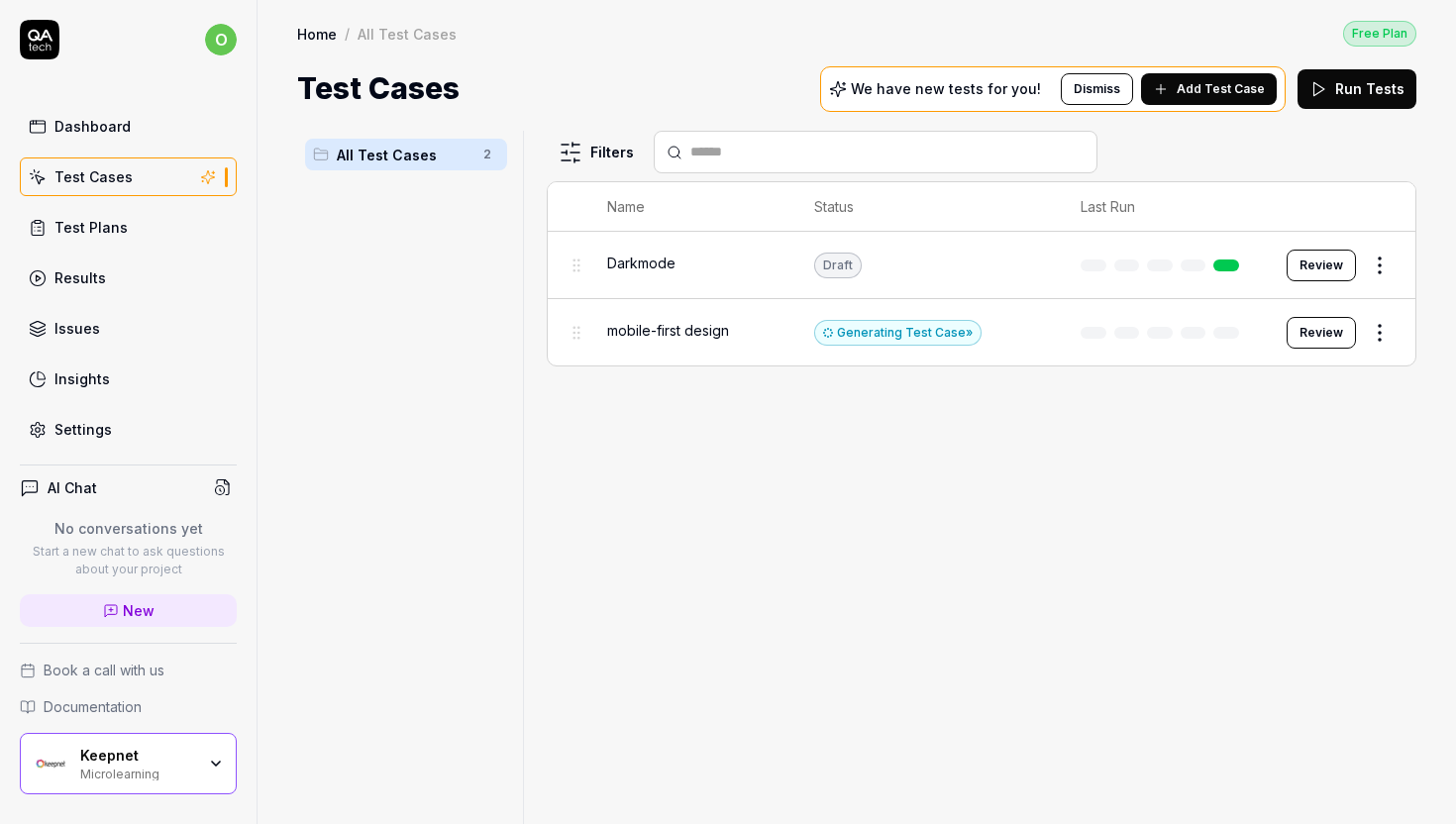 click at bounding box center [1164, 332] 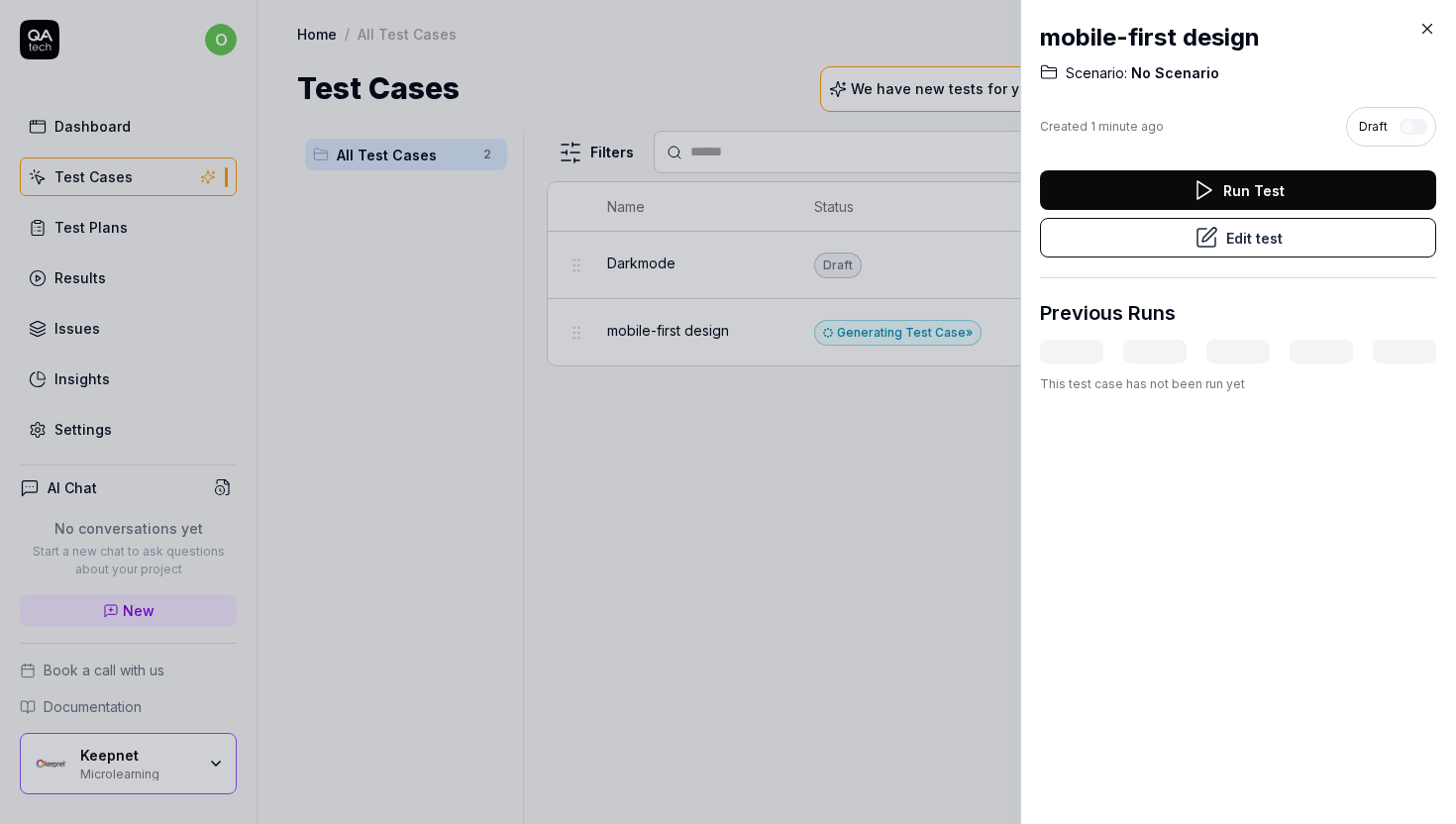 click on "Run Test" at bounding box center [1238, 190] 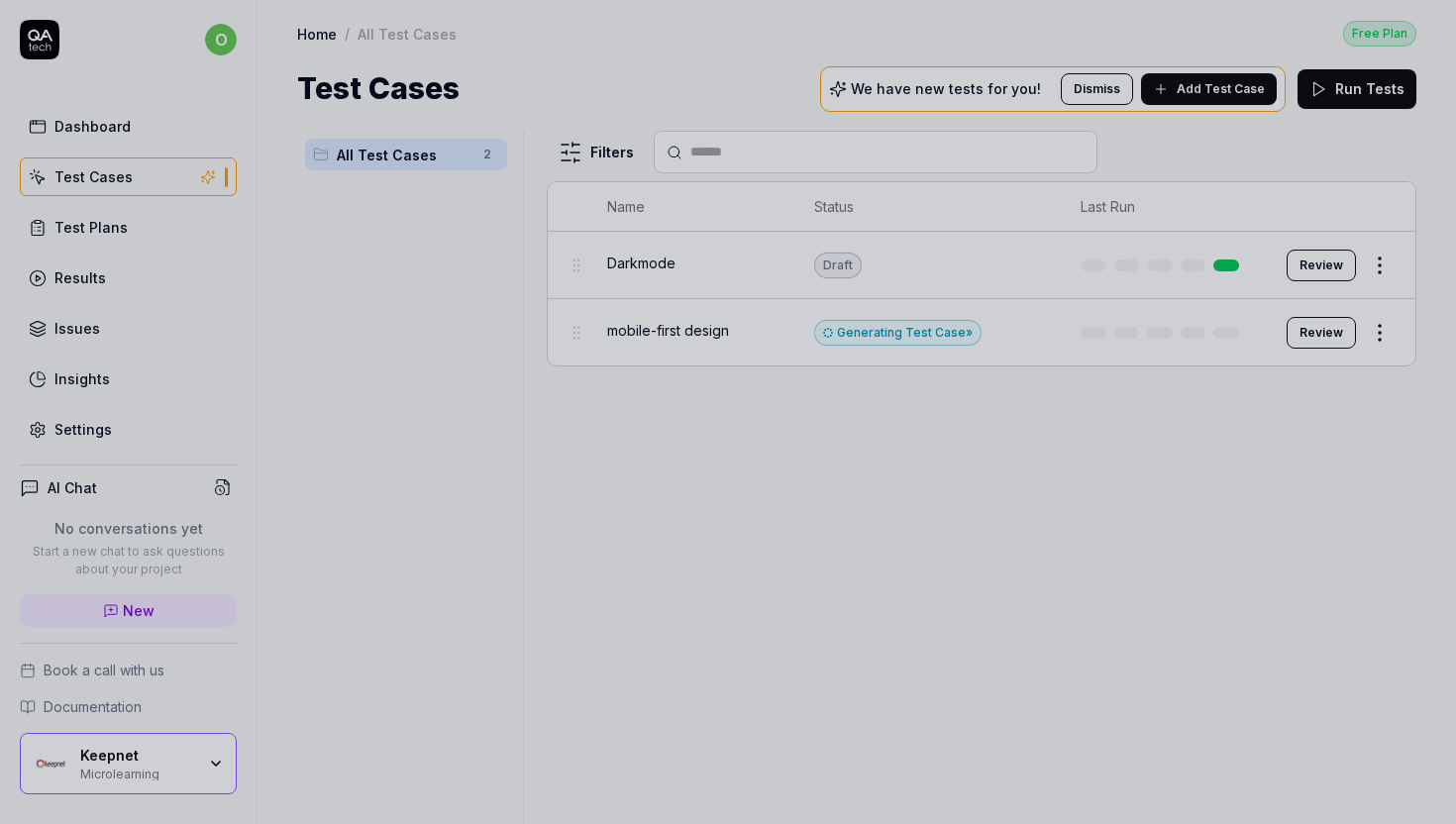click at bounding box center [728, 412] 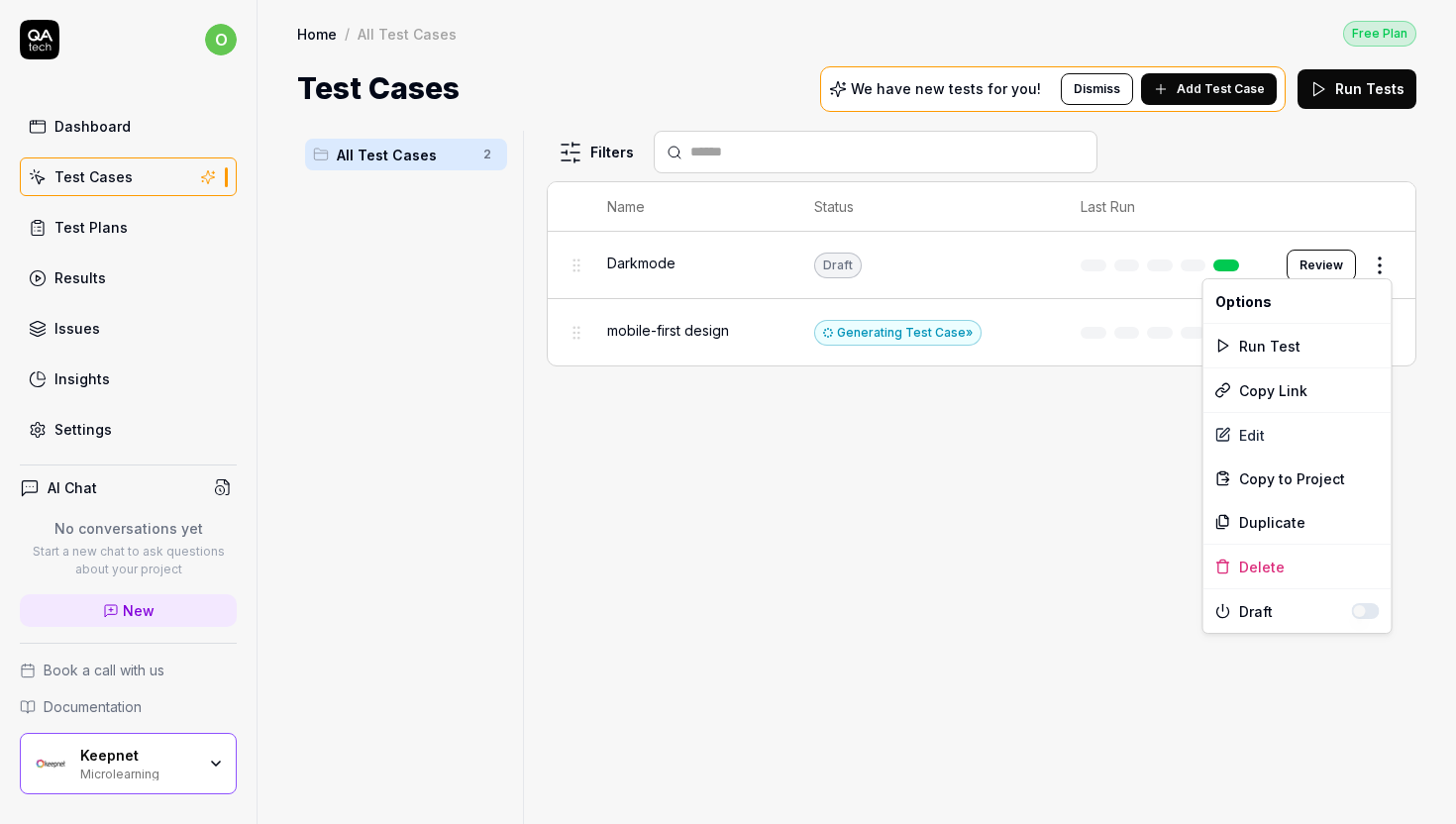 click on "o Dashboard Test Cases Test Plans Results Issues Insights Settings AI Chat No conversations yet Start a new chat to ask questions about your project New Book a call with us Documentation Keepnet Microlearning Collapse Sidebar Home / All Test Cases Free Plan Home / All Test Cases Free Plan Test Cases We have new tests for you! Dismiss Add Test Case Run Tests All Test Cases 2 Filters Name Status Last Run Darkmode Draft Review mobile-first design Generating Test Case  » Review
To pick up a draggable item, press the space bar.
While dragging, use the arrow keys to move the item.
Press space again to drop the item in its new position, or press escape to cancel.
* Options Run Test Copy Link Edit Copy to Project Duplicate Delete Draft" at bounding box center (728, 412) 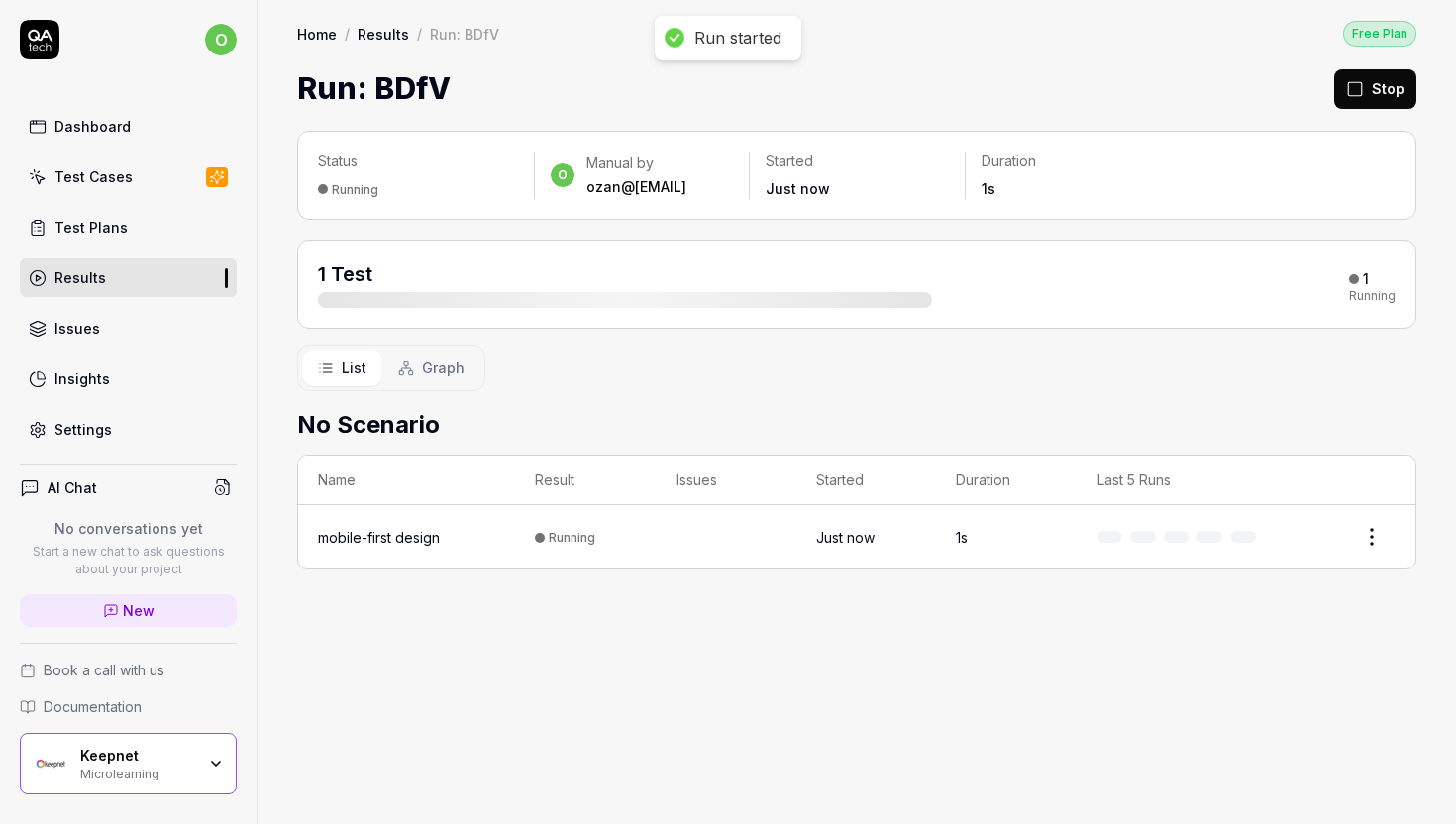 click on "No Scenario" at bounding box center (857, 425) 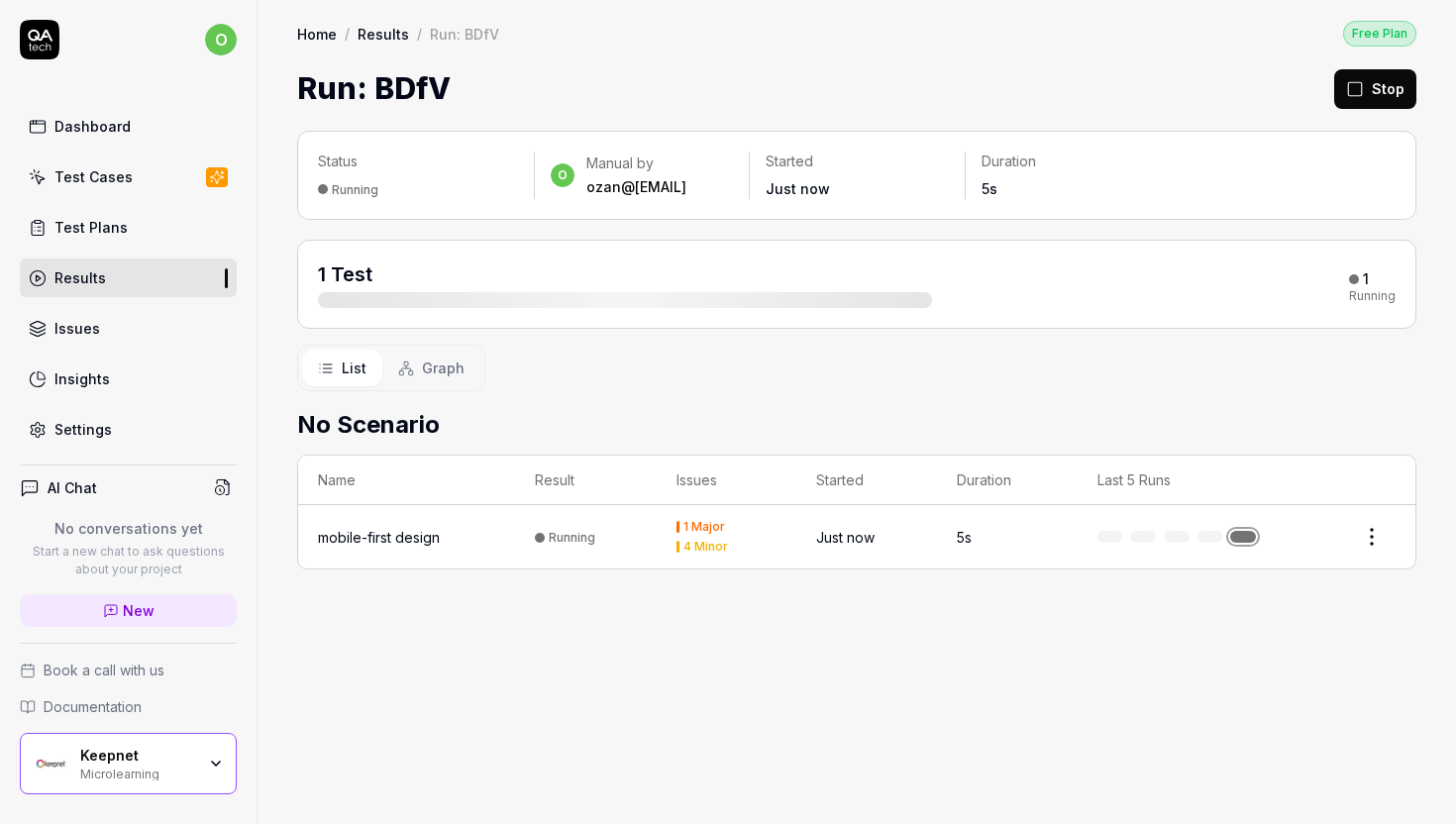 click on "mobile-first design" at bounding box center [406, 537] 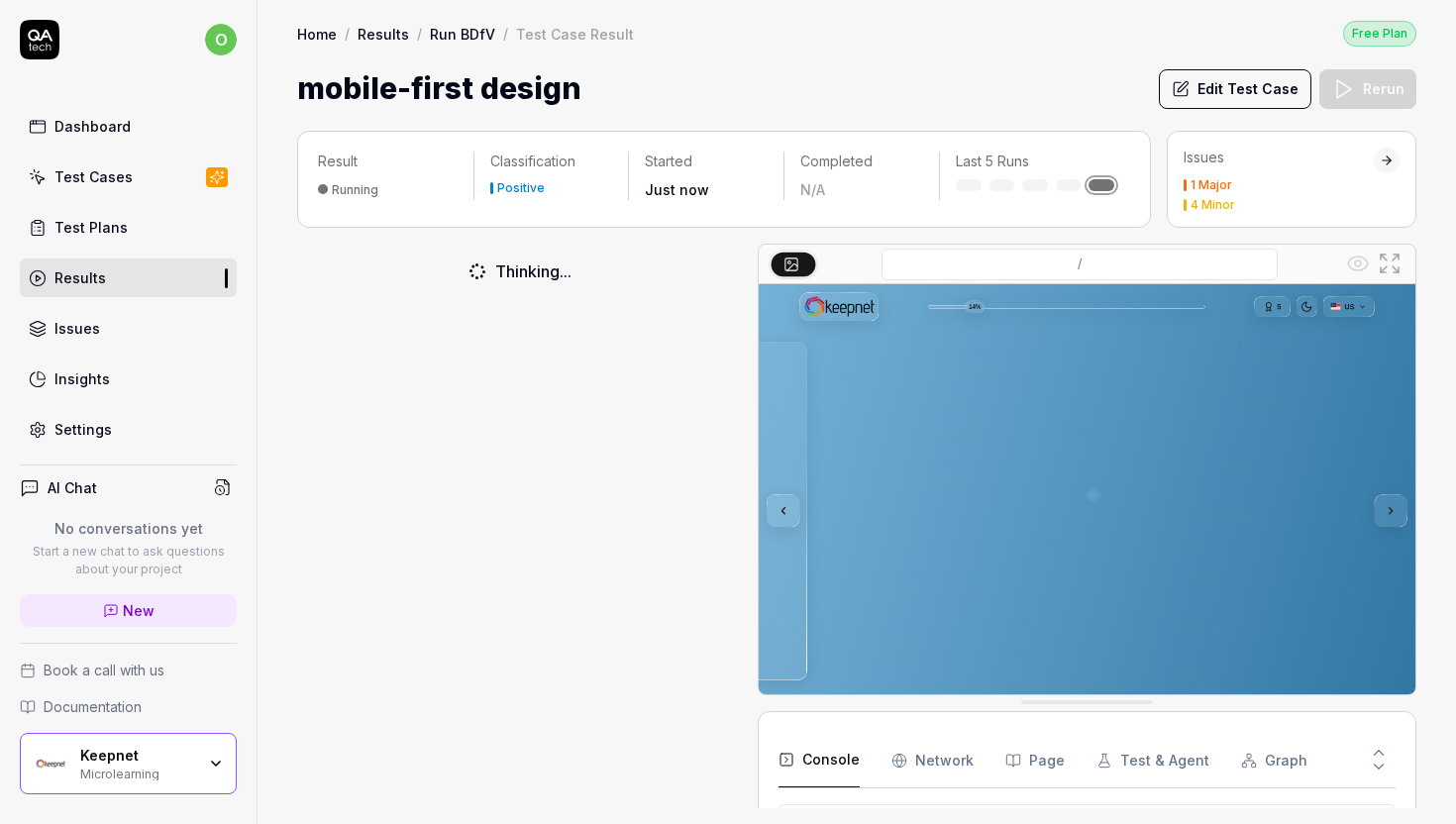 scroll, scrollTop: 642, scrollLeft: 0, axis: vertical 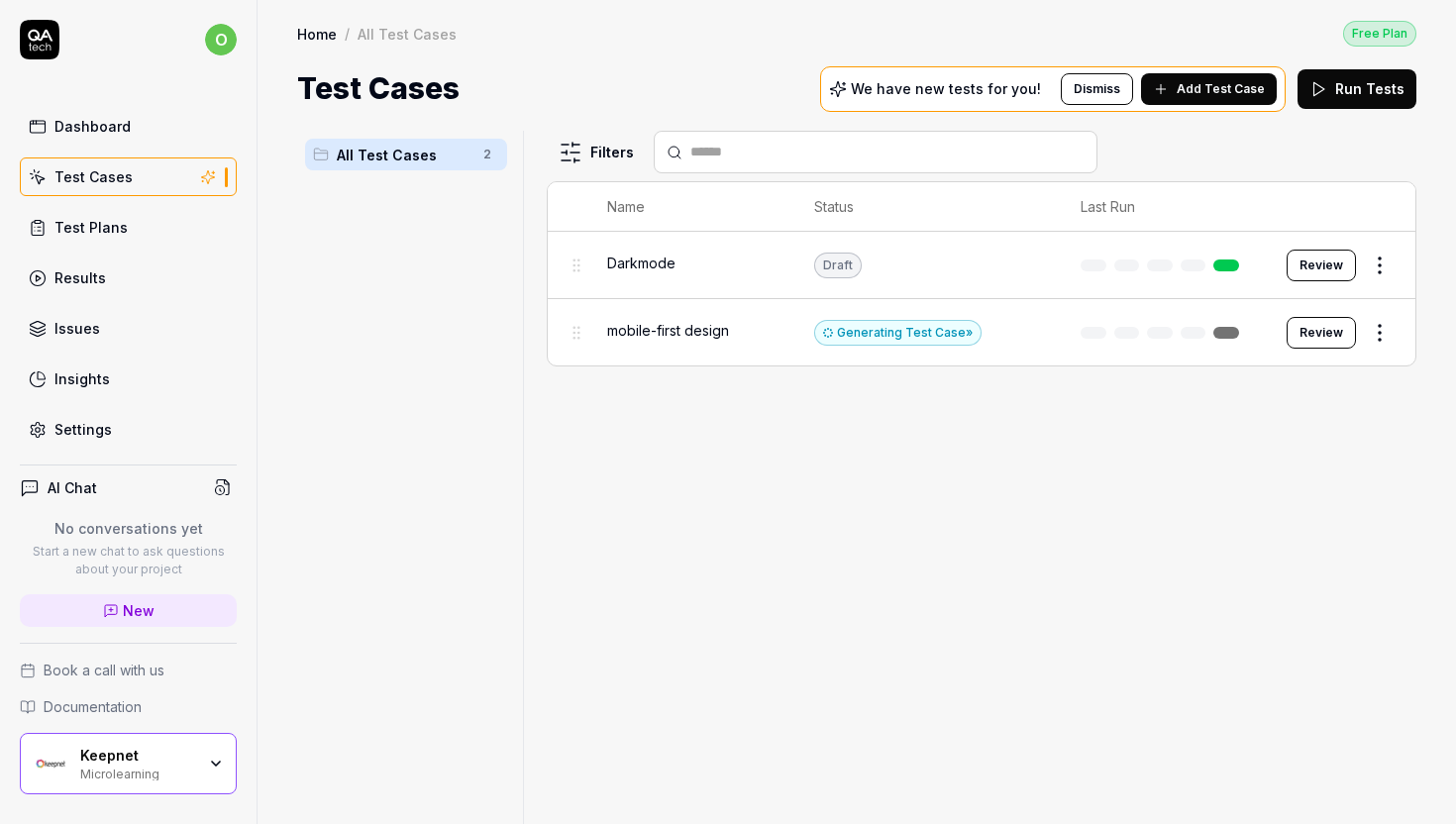 click on "o Dashboard Test Cases Test Plans Results Issues Insights Settings AI Chat No conversations yet Start a new chat to ask questions about your project New Book a call with us Documentation Keepnet Microlearning Collapse Sidebar Home / All Test Cases Free Plan Home / All Test Cases Free Plan Test Cases We have new tests for you! Dismiss Add Test Case Run Tests All Test Cases 2 Filters Name Status Last Run Darkmode Draft Review mobile-first design Generating Test Case  » Review
To pick up a draggable item, press the space bar.
While dragging, use the arrow keys to move the item.
Press space again to drop the item in its new position, or press escape to cancel.
*" at bounding box center [728, 412] 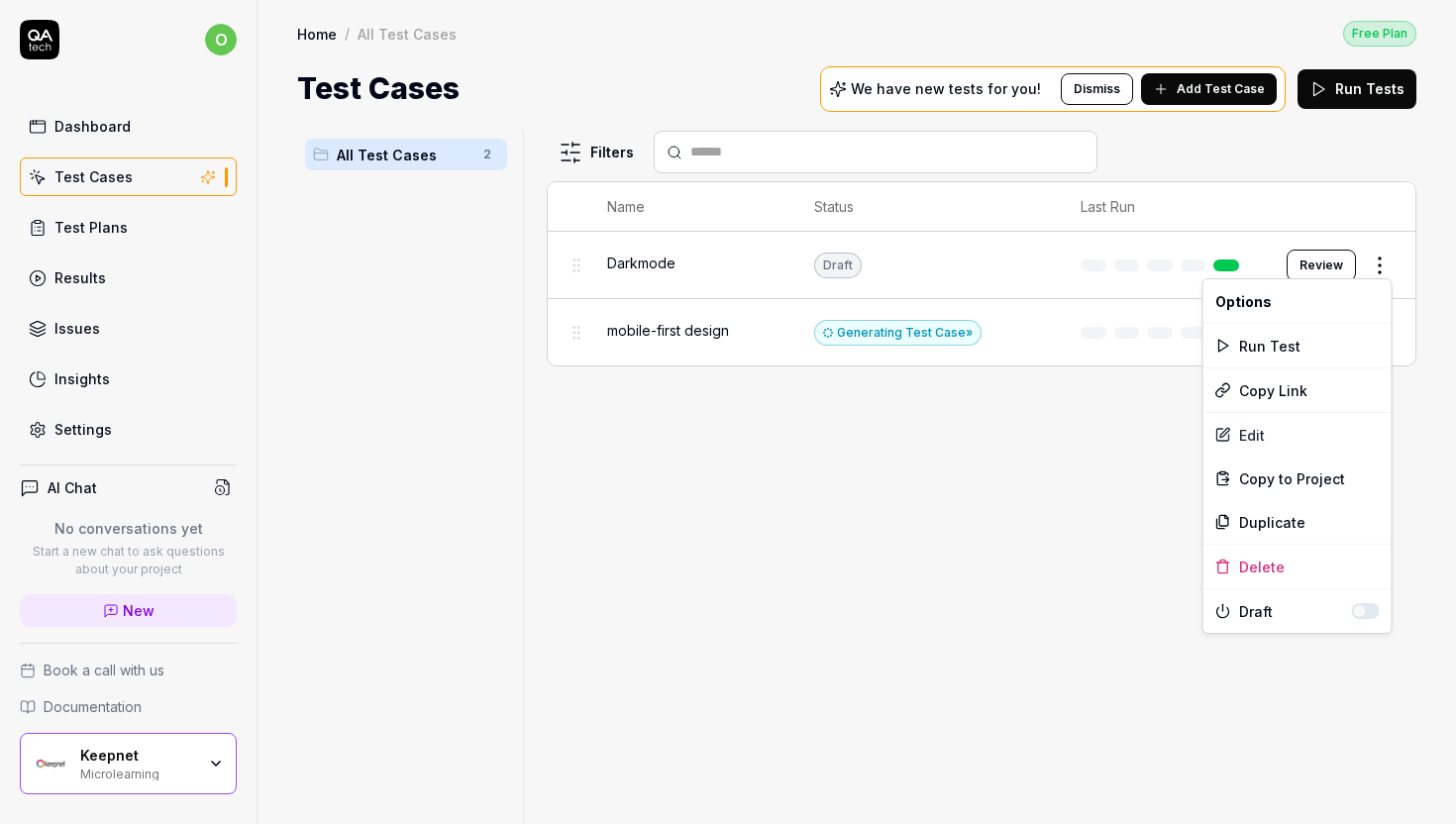 click on "o Dashboard Test Cases Test Plans Results Issues Insights Settings AI Chat No conversations yet Start a new chat to ask questions about your project New Book a call with us Documentation Keepnet Microlearning Collapse Sidebar Home / All Test Cases Free Plan Home / All Test Cases Free Plan Test Cases We have new tests for you! Dismiss Add Test Case Run Tests All Test Cases 2 Filters Name Status Last Run Darkmode Draft Review mobile-first design Generating Test Case  » Review
To pick up a draggable item, press the space bar.
While dragging, use the arrow keys to move the item.
Press space again to drop the item in its new position, or press escape to cancel.
* Options Run Test Copy Link Edit Copy to Project Duplicate Delete Draft" at bounding box center [728, 412] 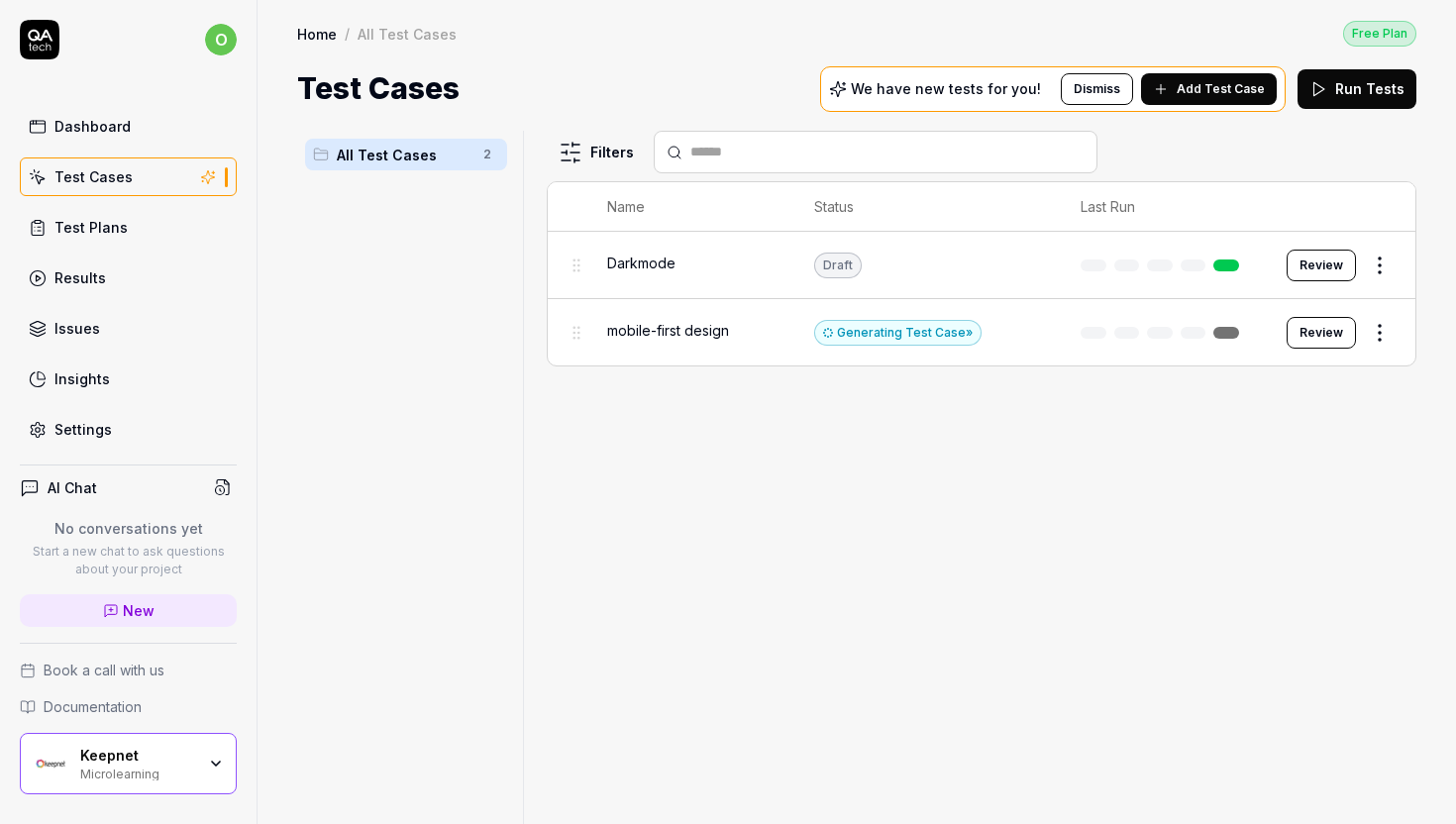 click on "Draft" at bounding box center [927, 265] 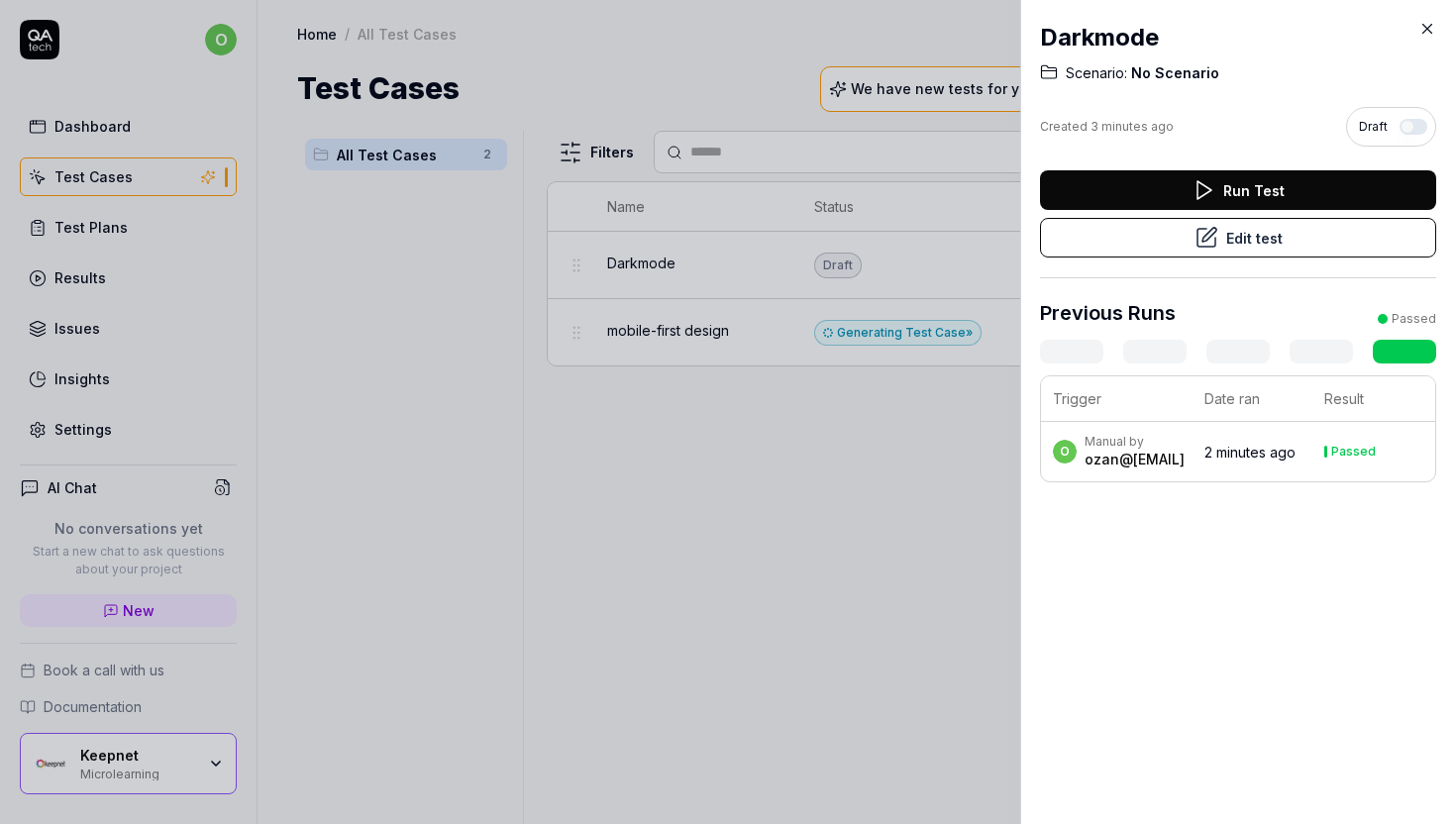 click on "Edit test" at bounding box center (1238, 238) 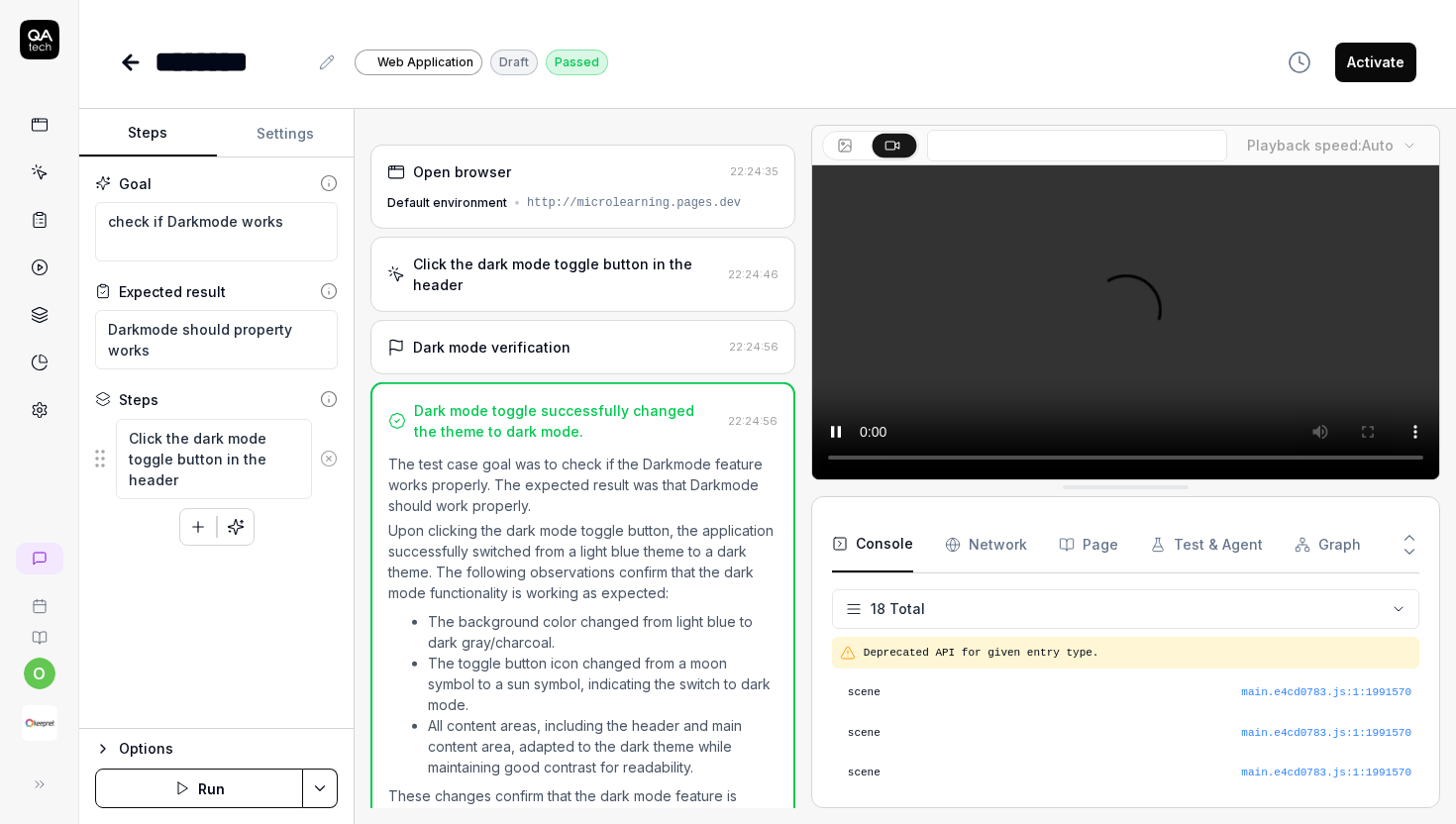 scroll, scrollTop: 642, scrollLeft: 0, axis: vertical 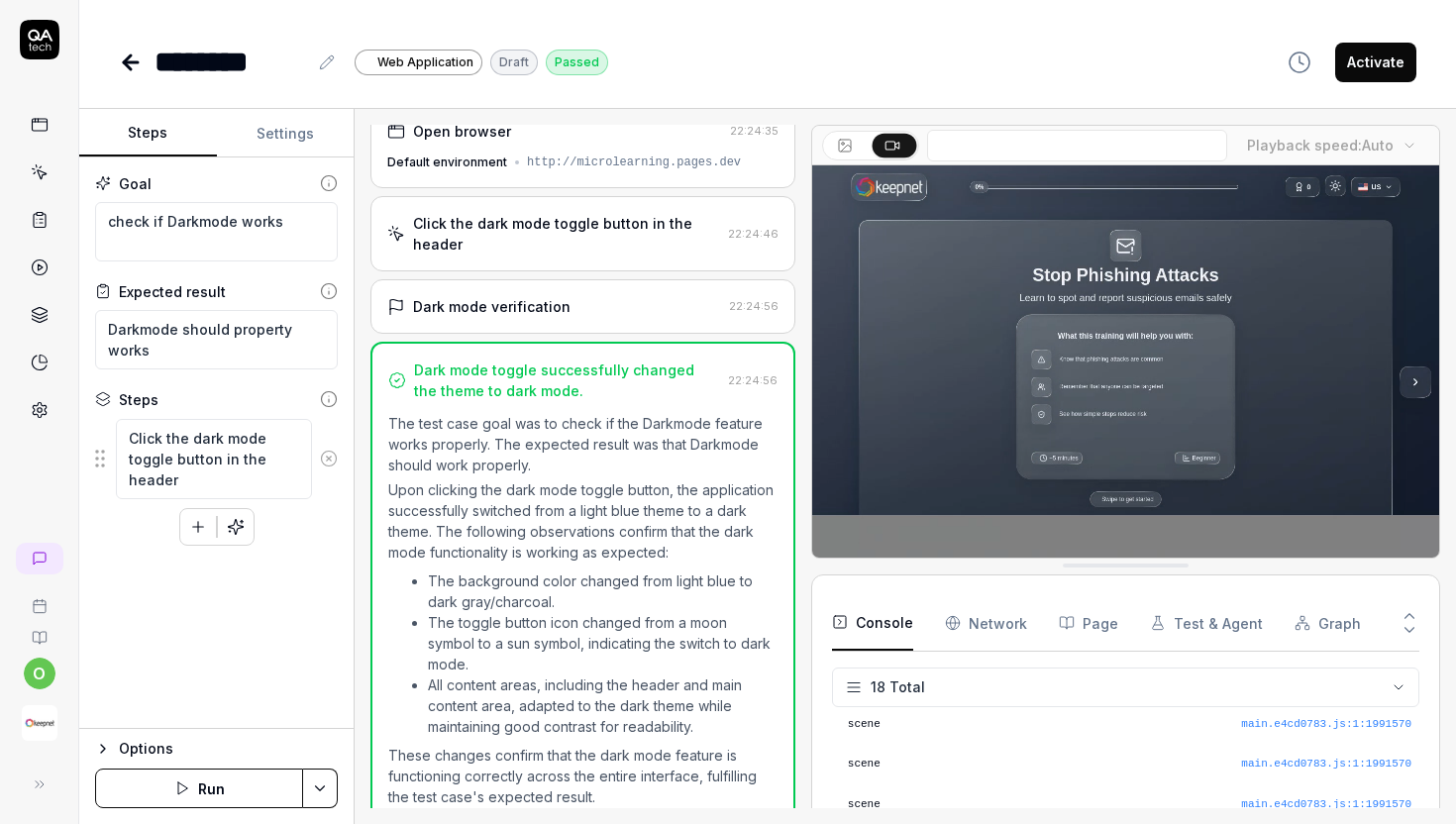 click on "******** Web Application Draft Passed Activate" at bounding box center [768, 42] 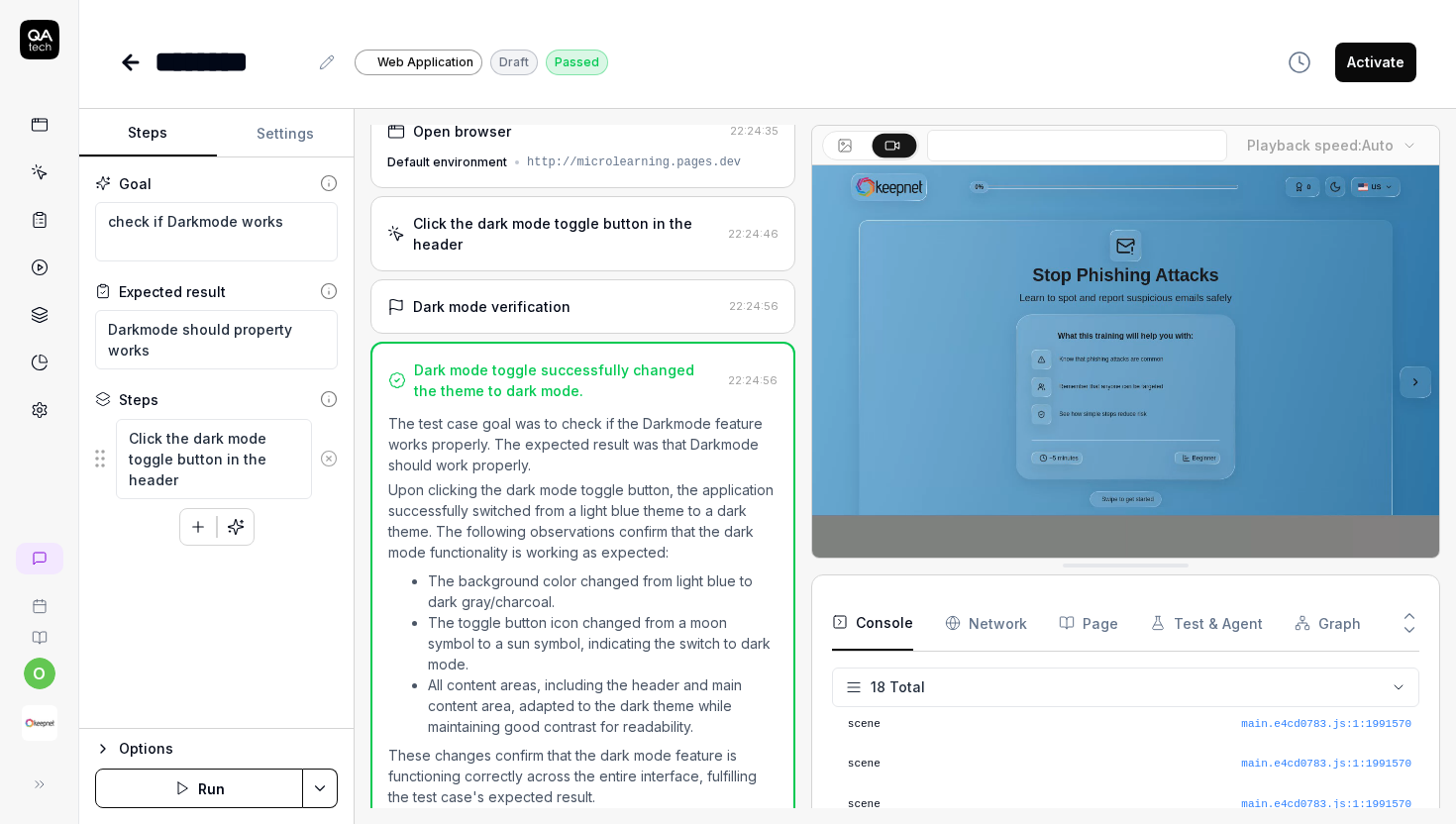 click 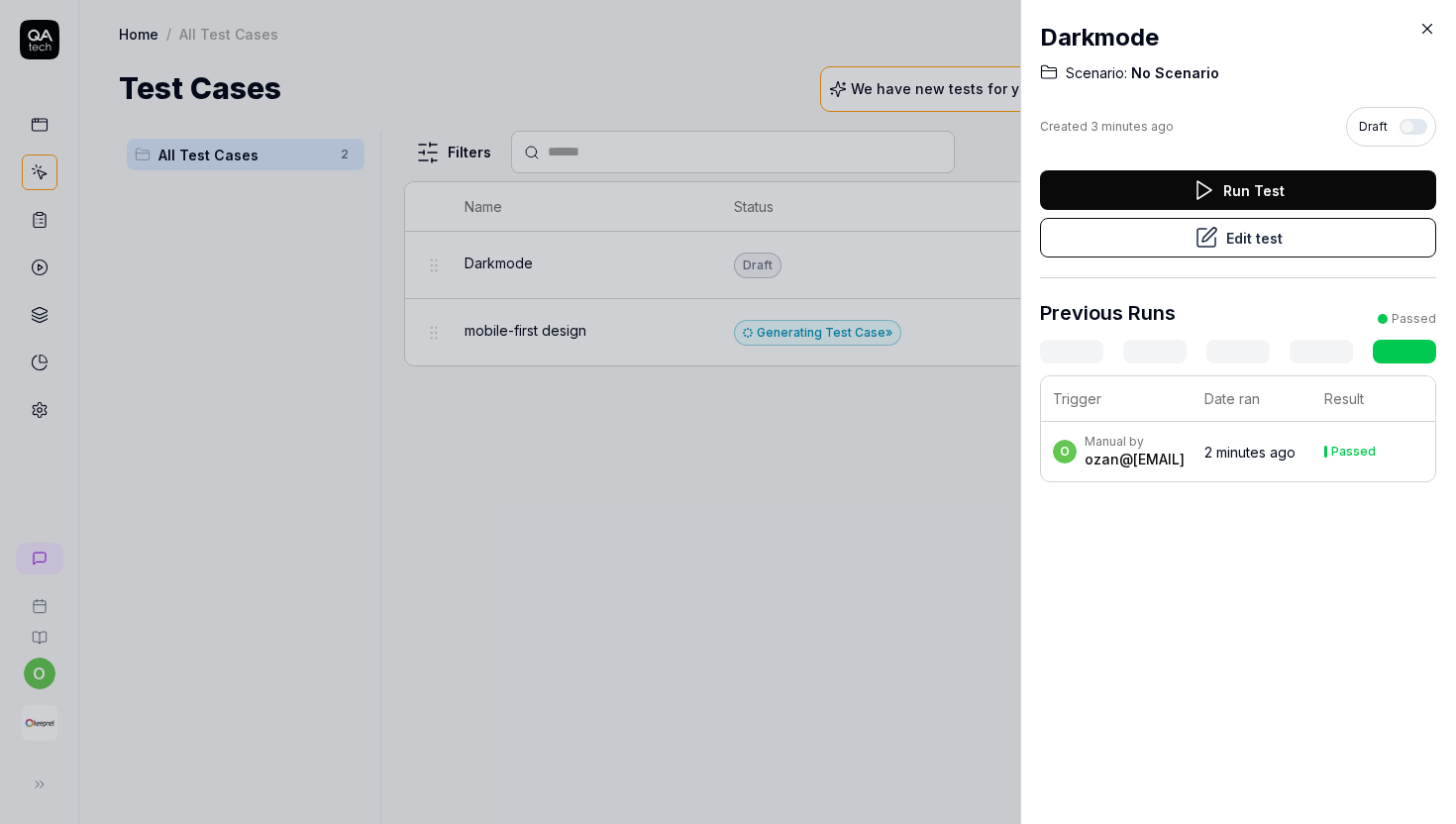 click at bounding box center (728, 412) 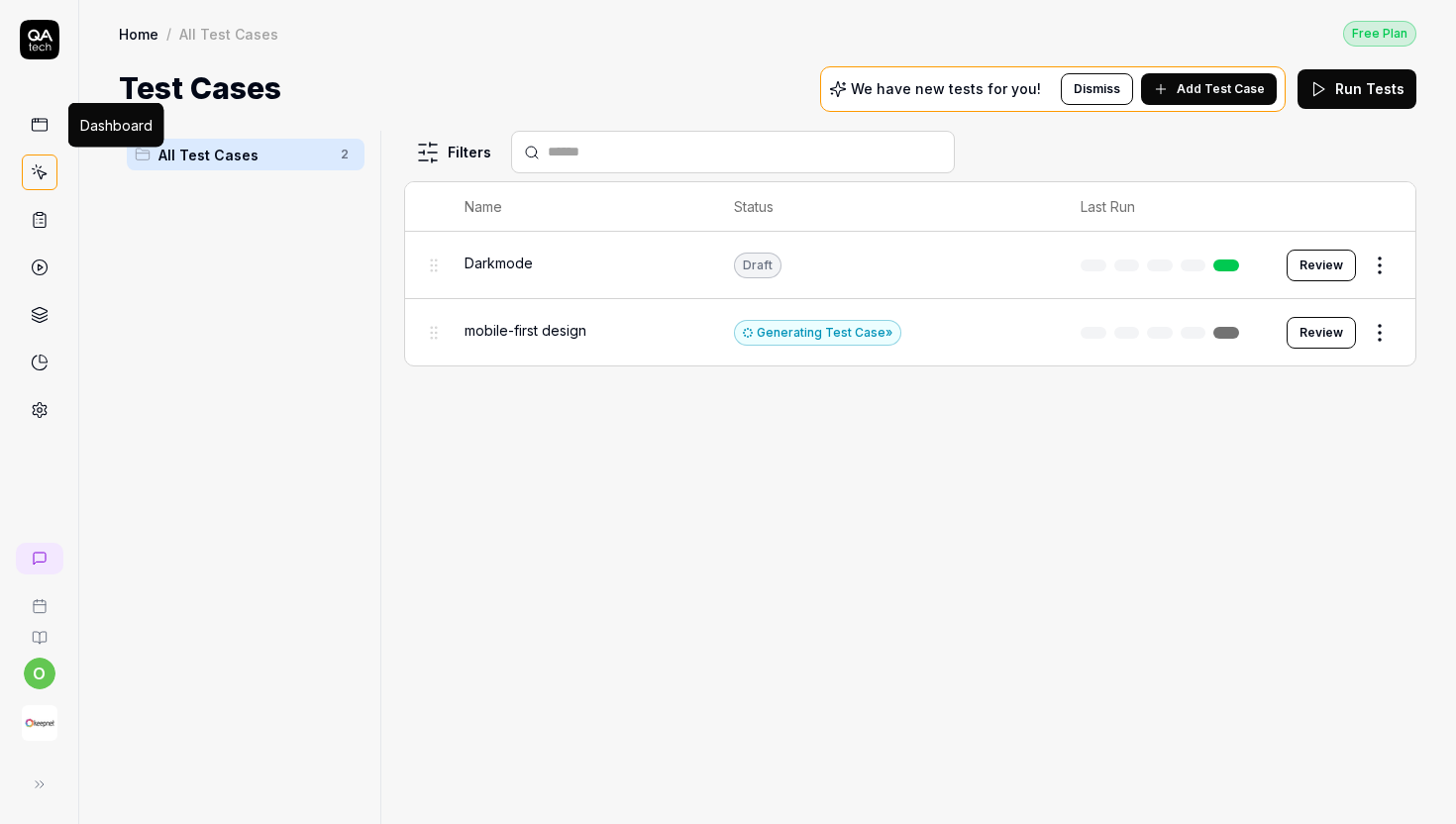 click 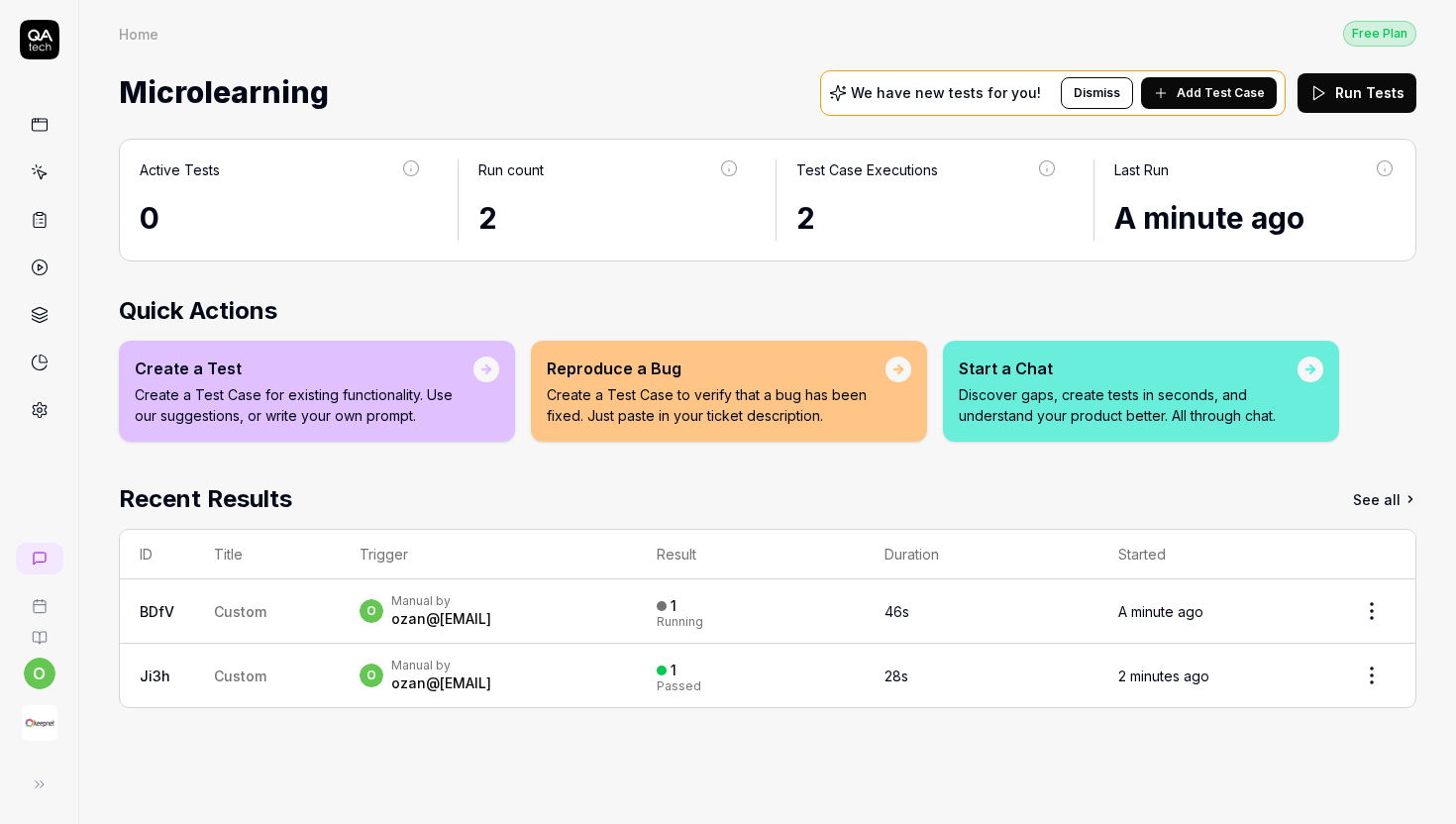 click at bounding box center (40, 267) 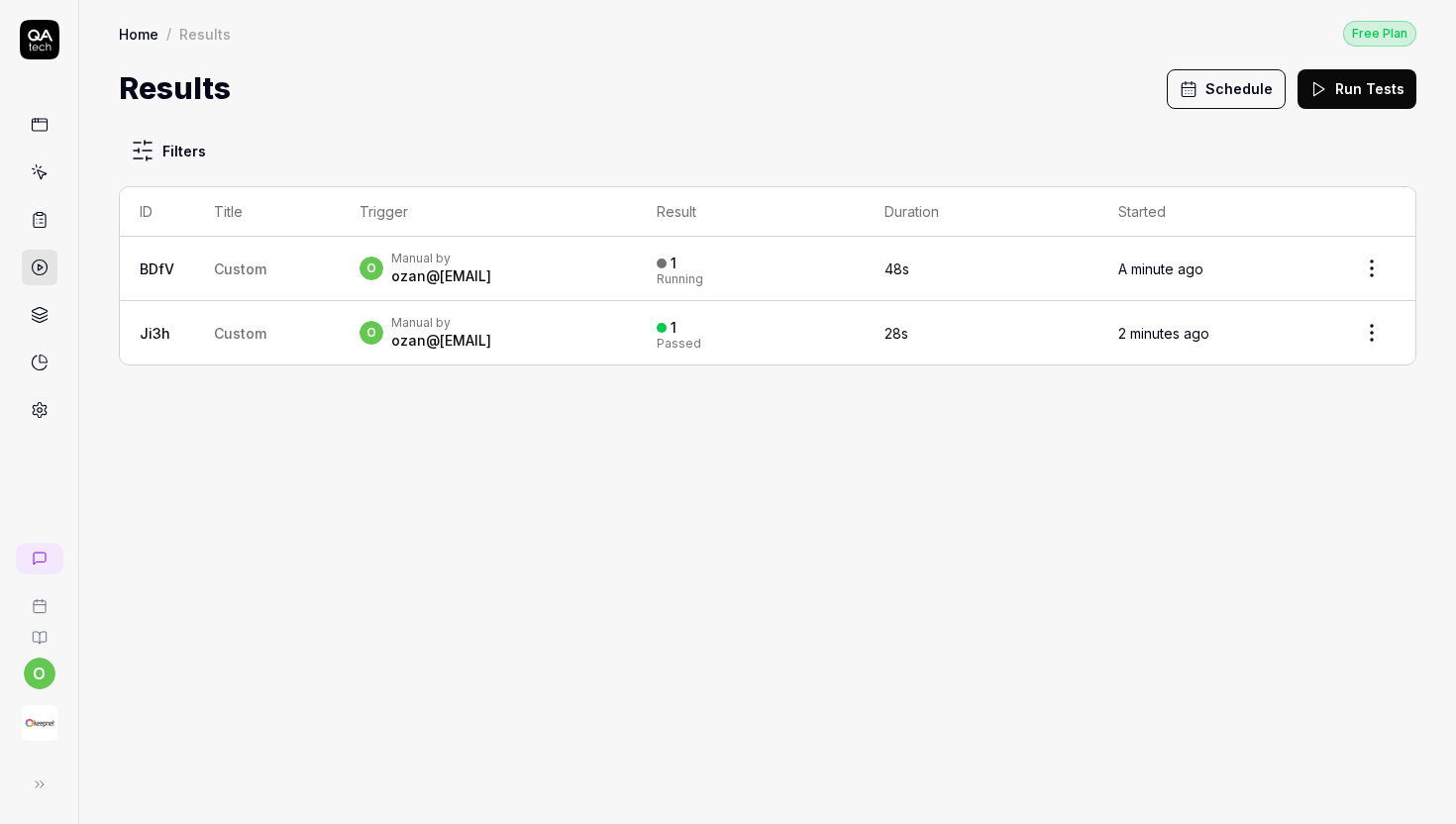 click on "o Manual by ozan@keepnetlabs.com" at bounding box center [488, 268] 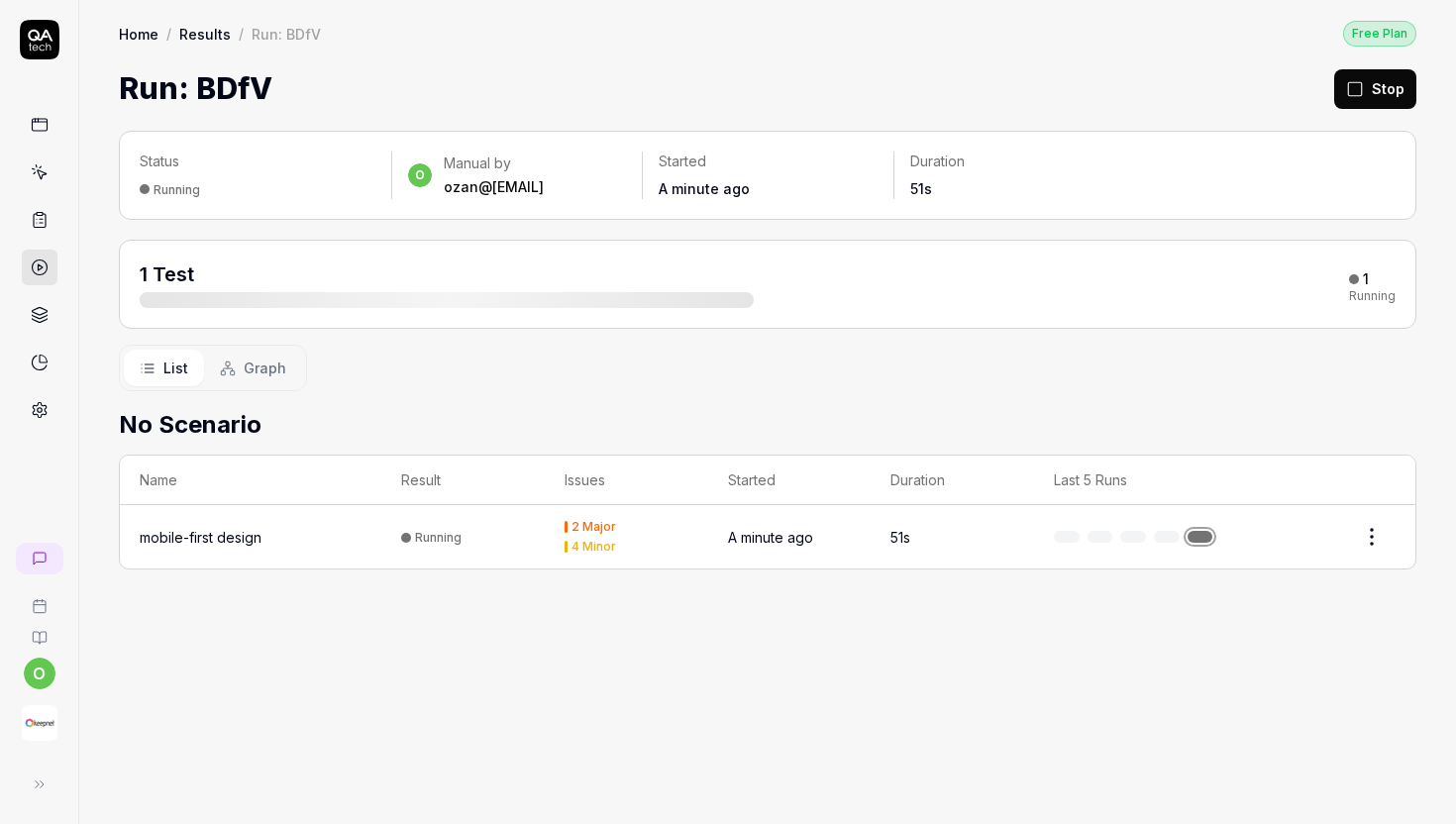 click on "mobile-first design" at bounding box center [251, 537] 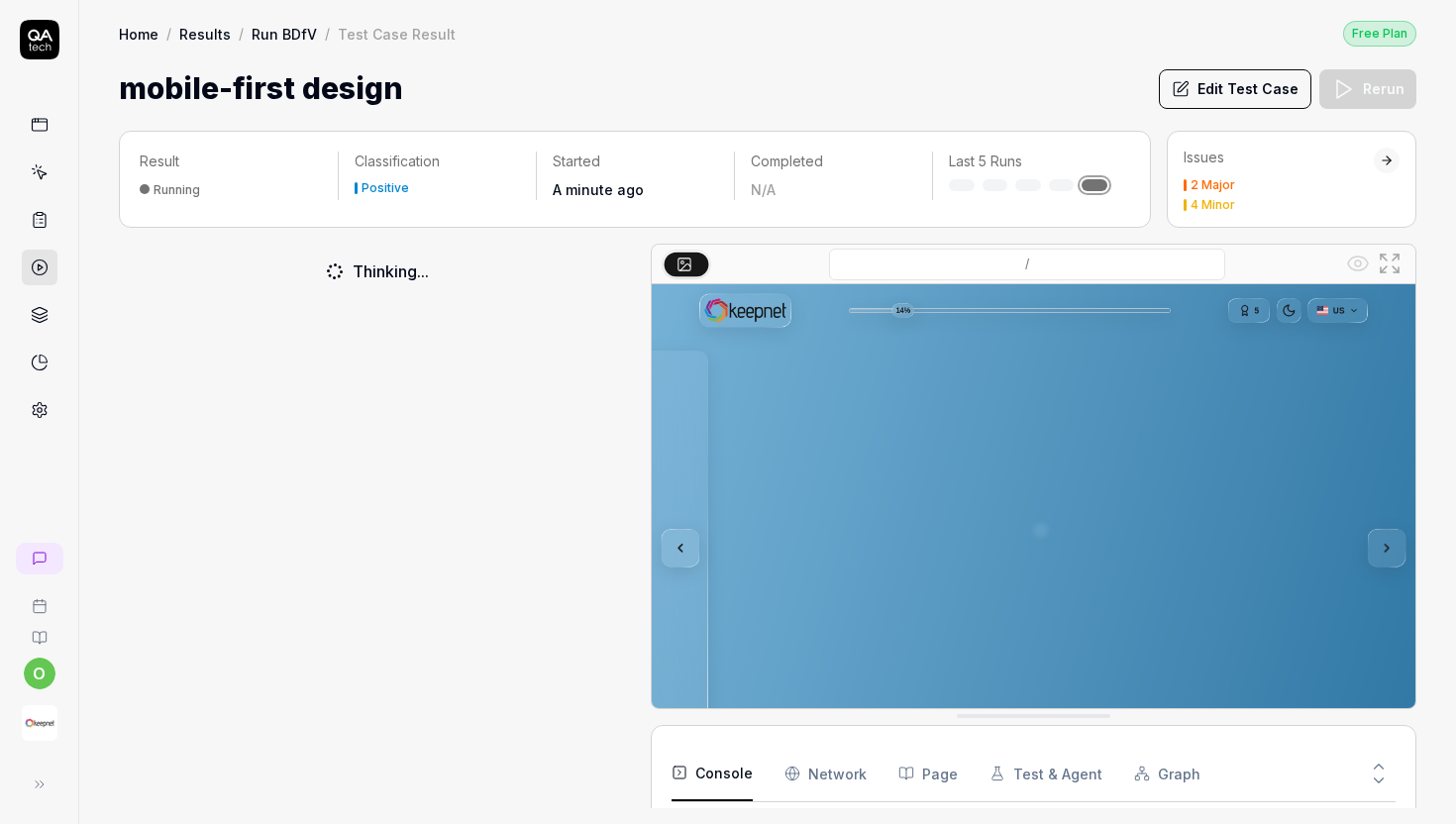 scroll, scrollTop: 707, scrollLeft: 0, axis: vertical 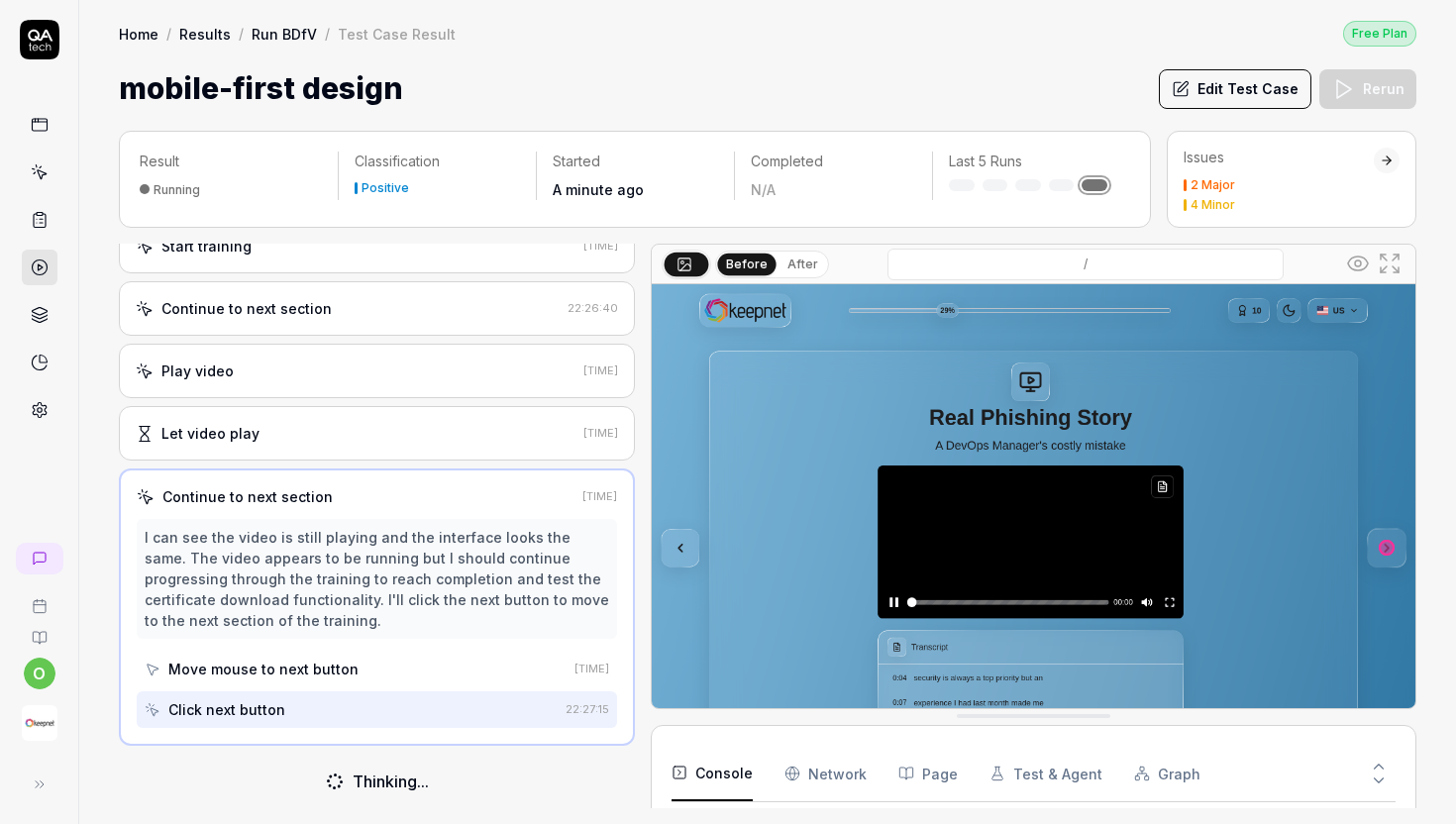 click on "2   Major" at bounding box center [1212, 185] 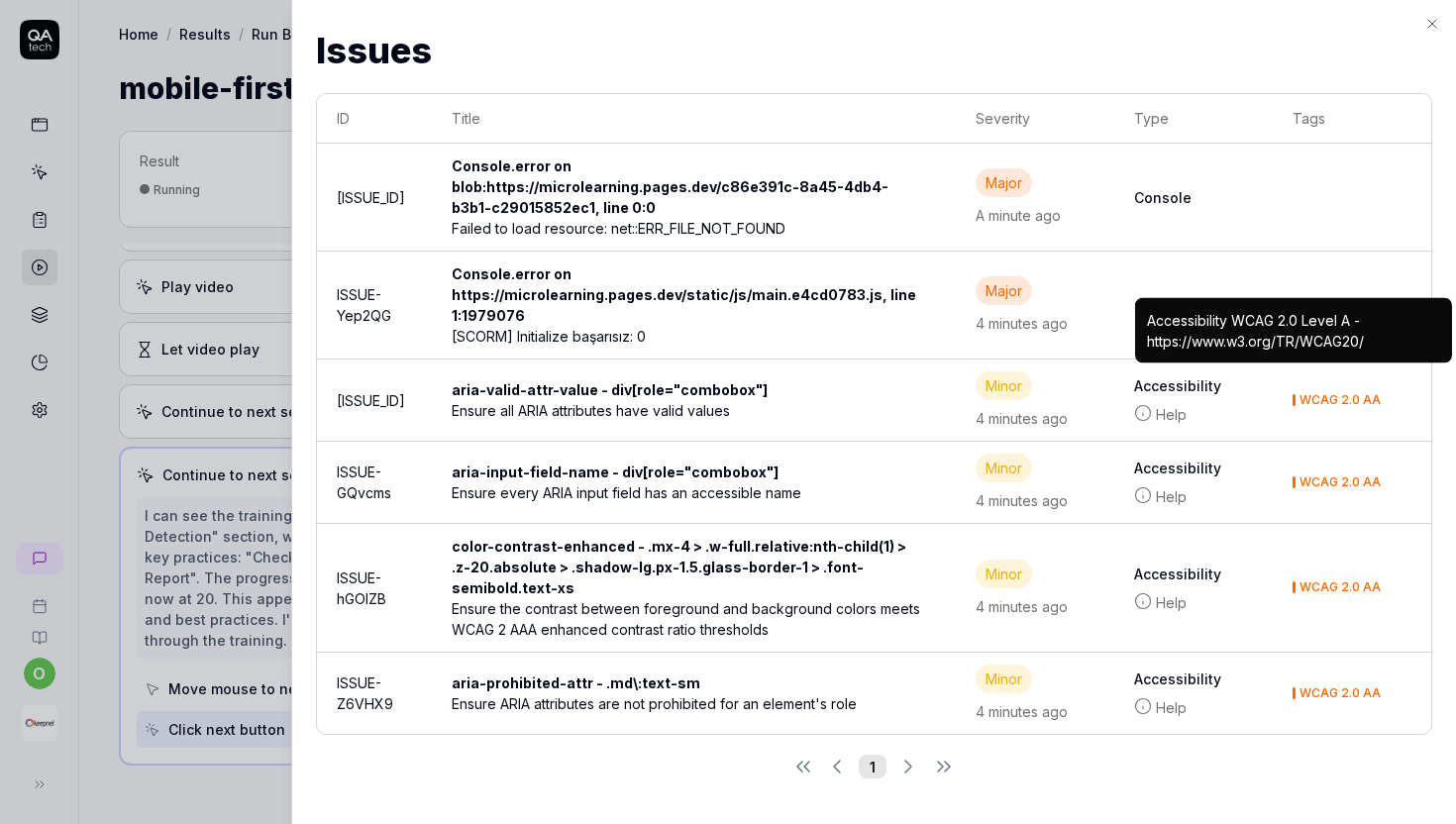 scroll, scrollTop: 200, scrollLeft: 0, axis: vertical 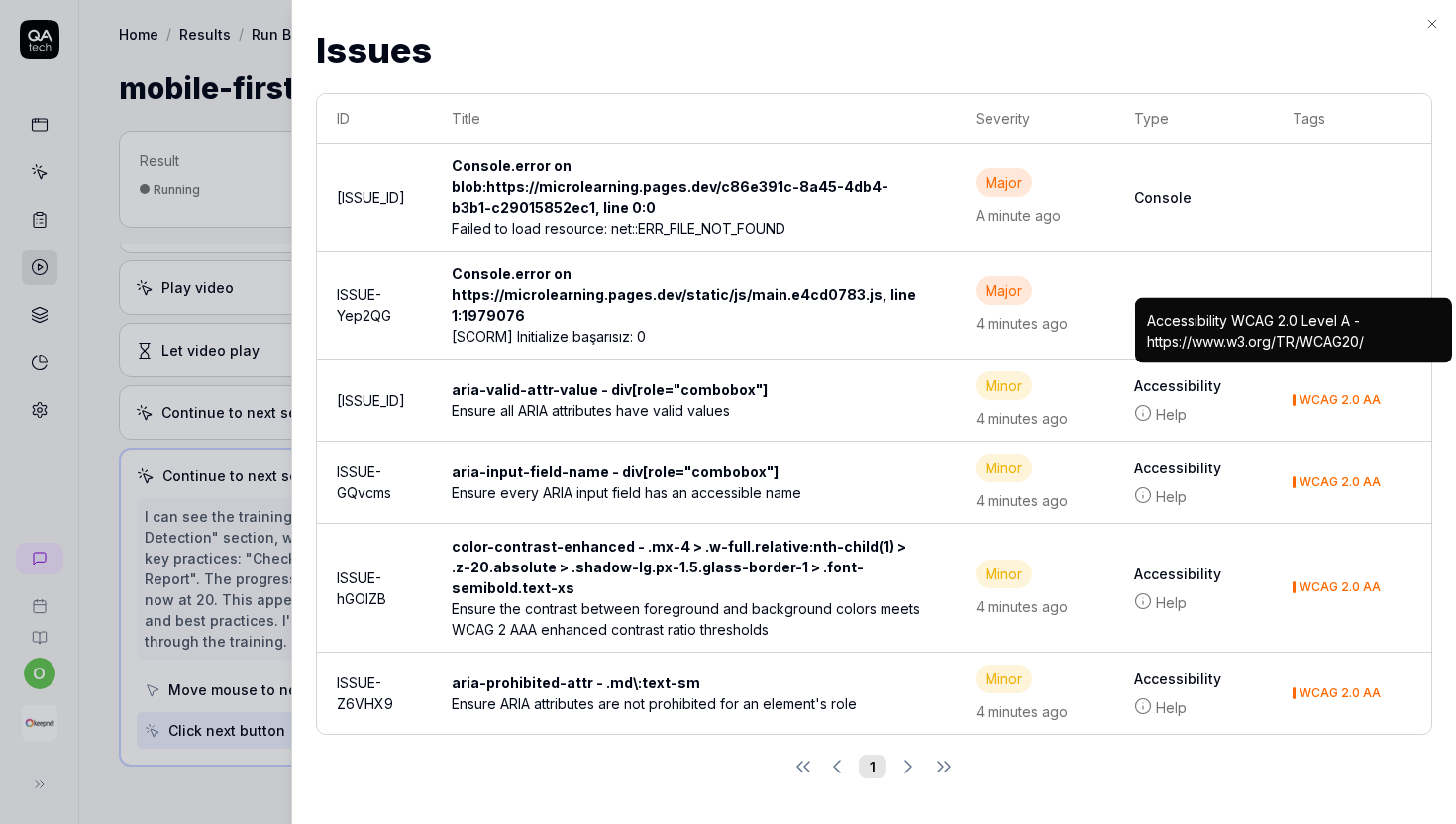 click at bounding box center [728, 412] 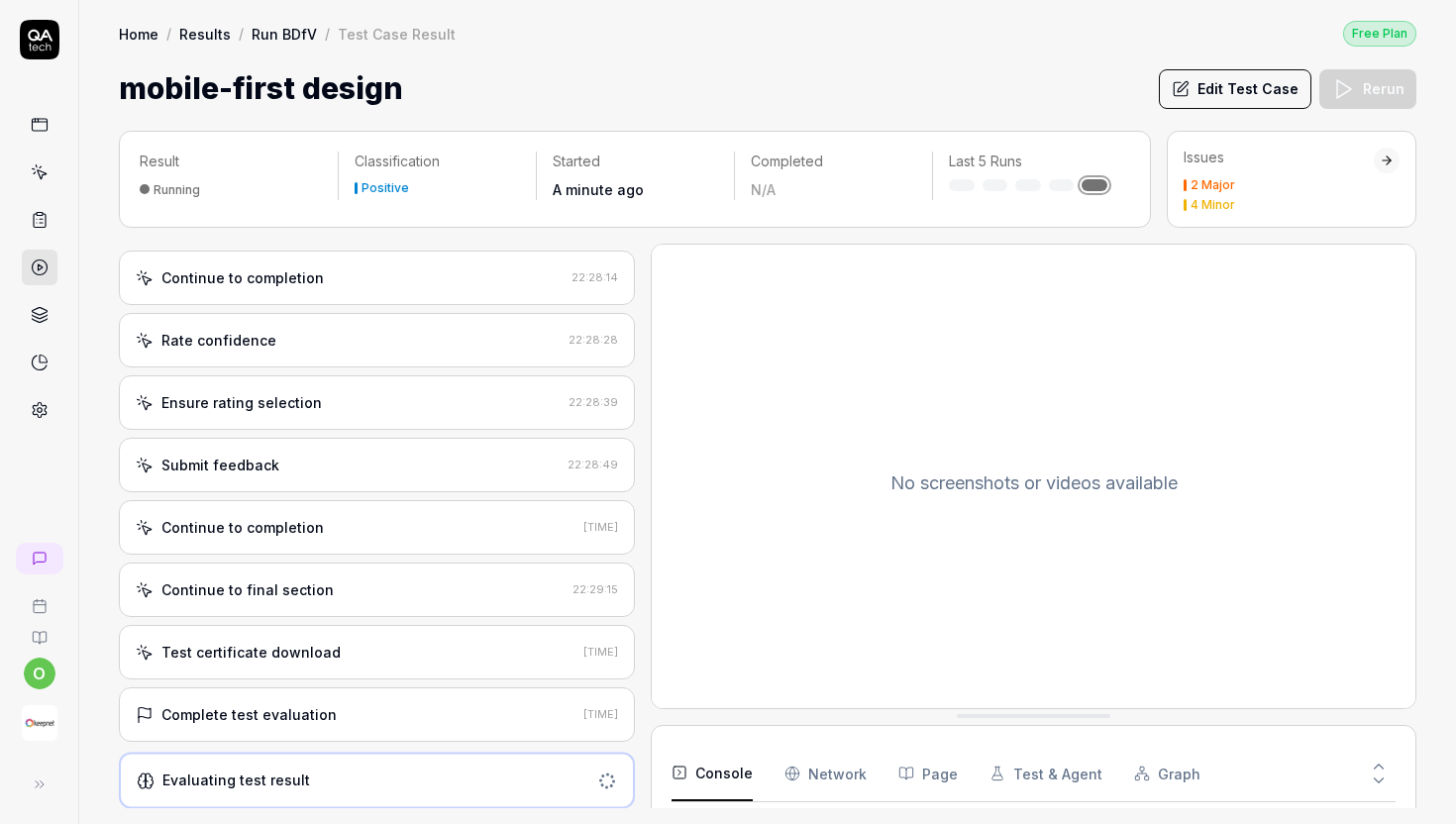 scroll, scrollTop: 644, scrollLeft: 0, axis: vertical 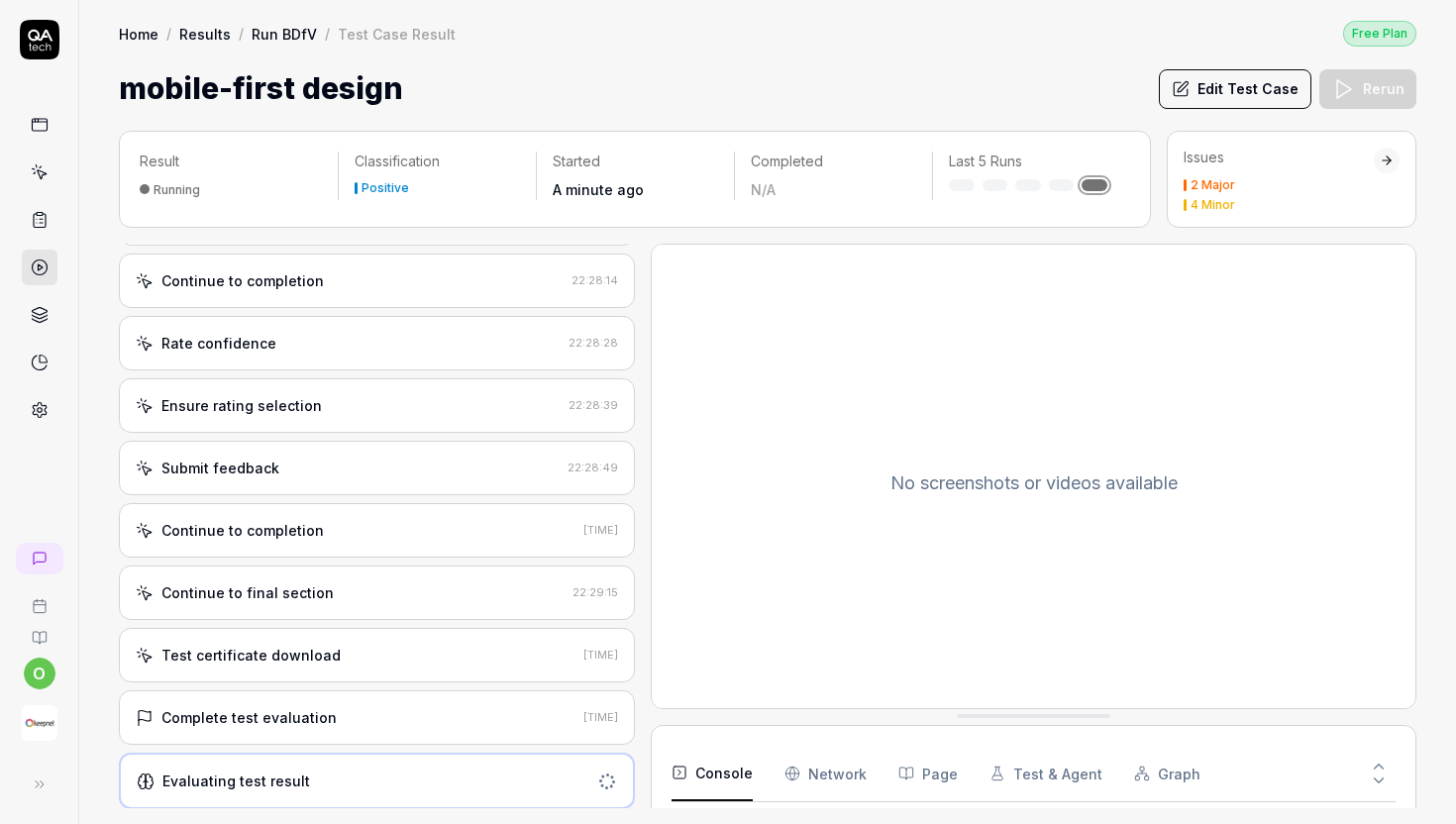 click on "2   Major" at bounding box center [1212, 185] 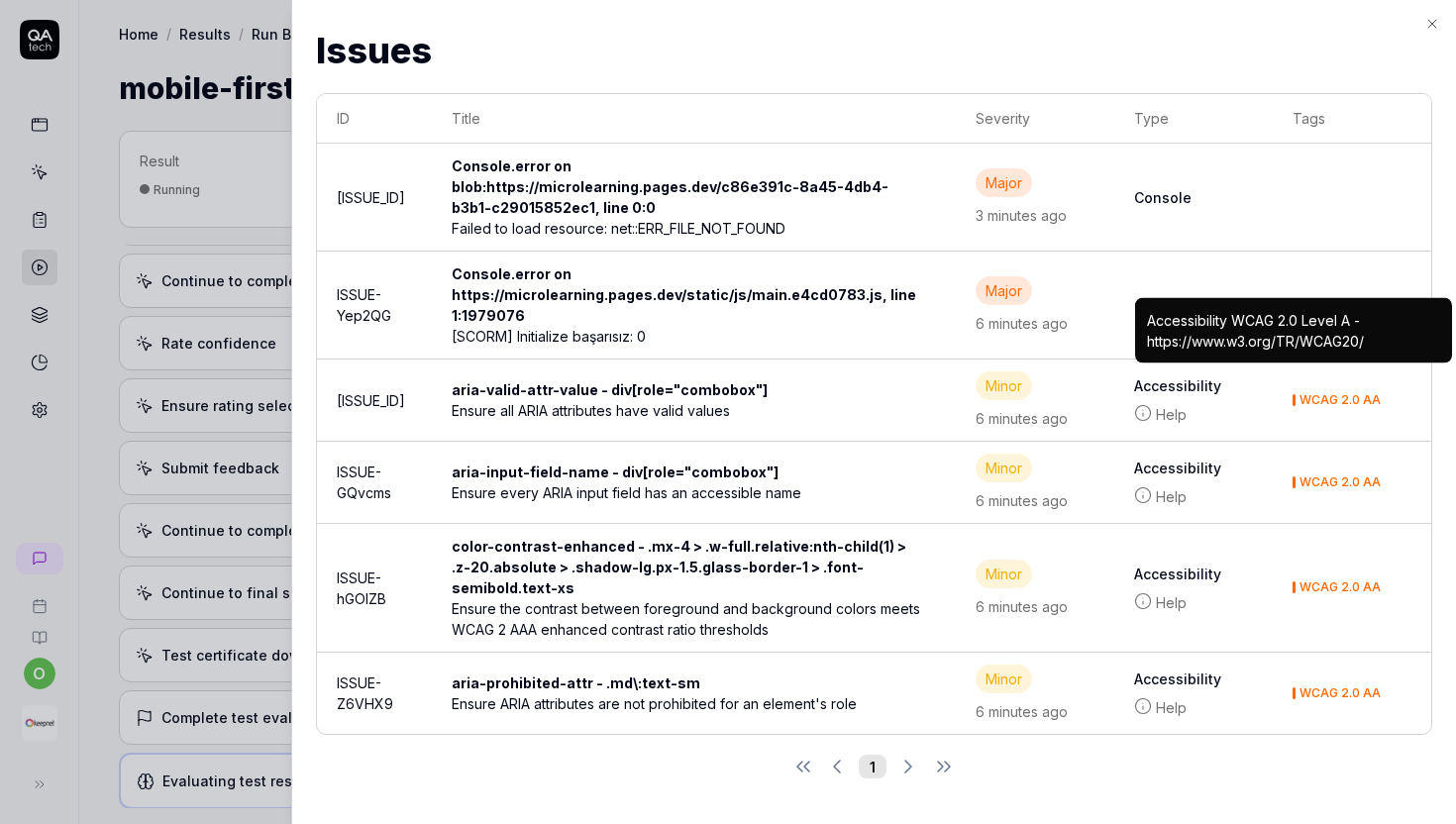scroll, scrollTop: 650, scrollLeft: 0, axis: vertical 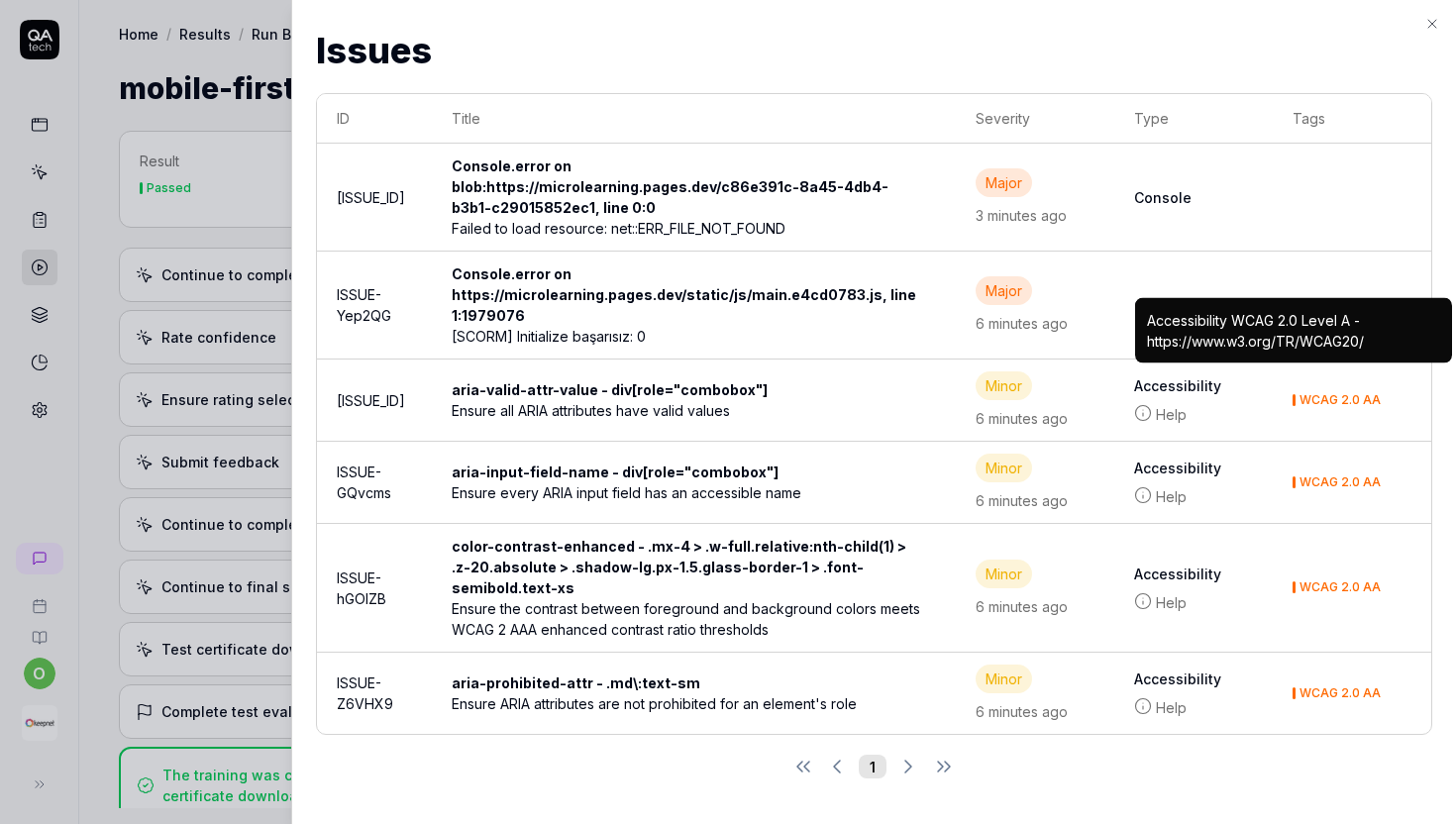 click at bounding box center [728, 412] 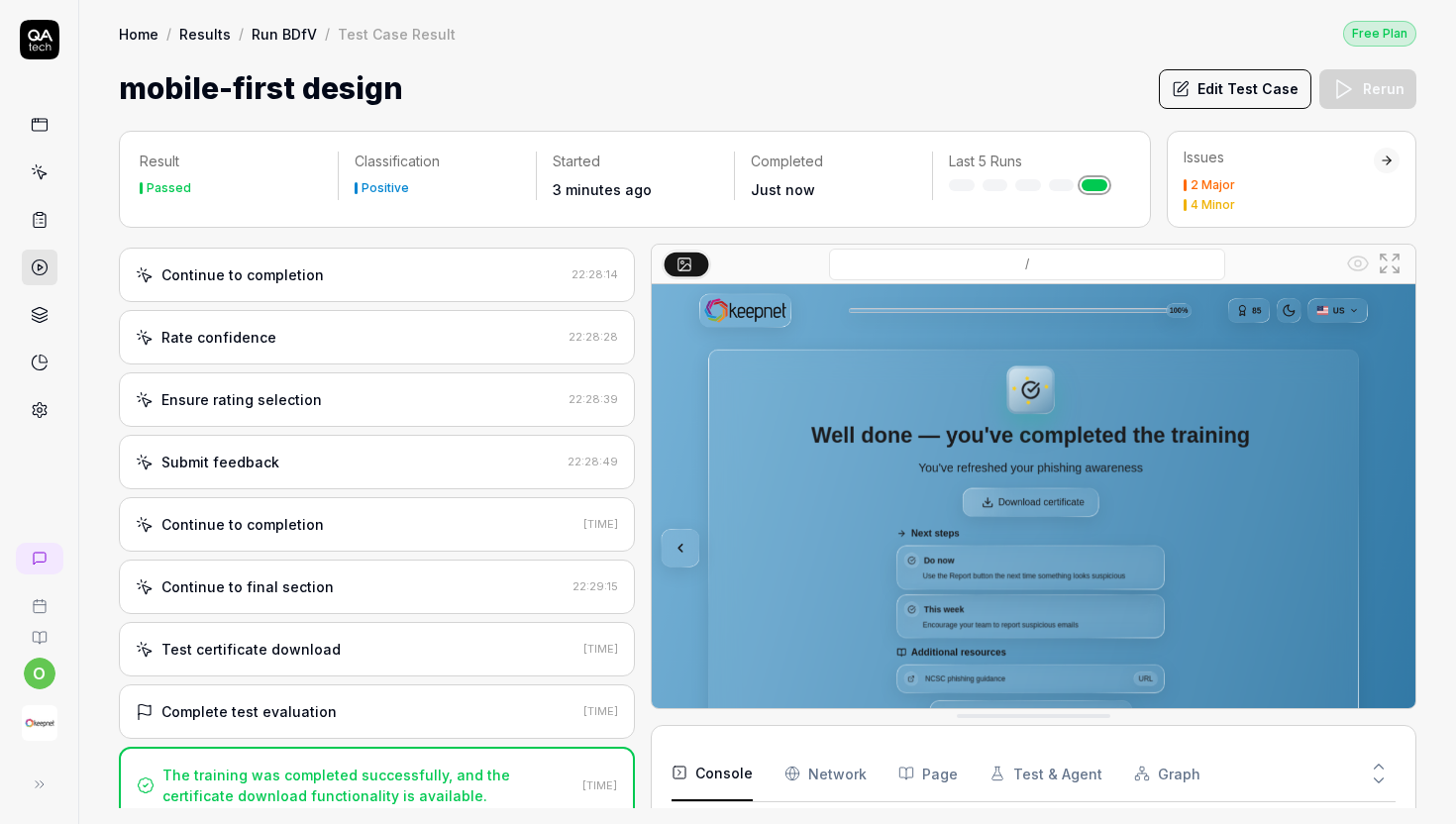 scroll, scrollTop: 52, scrollLeft: 0, axis: vertical 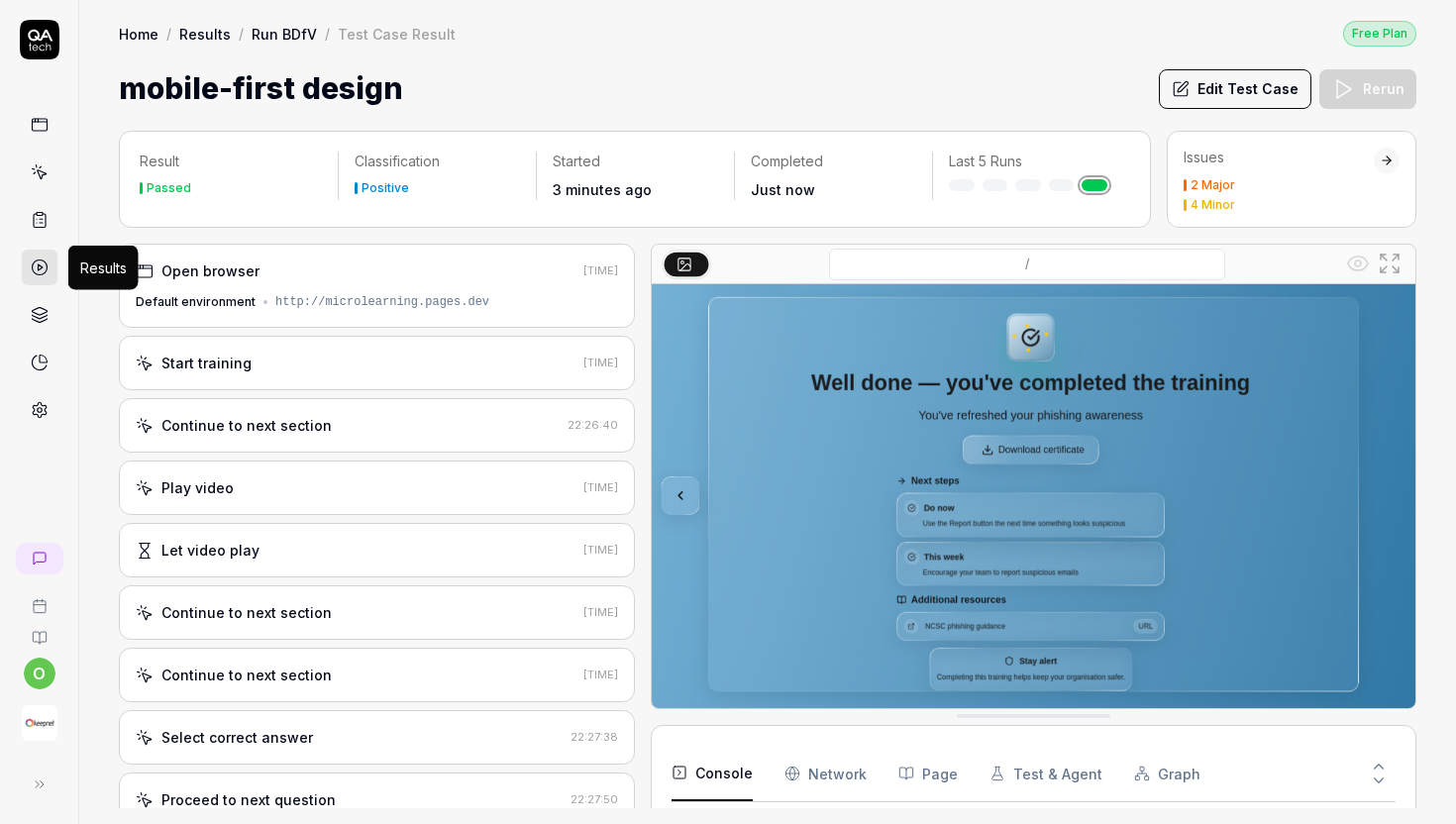 click 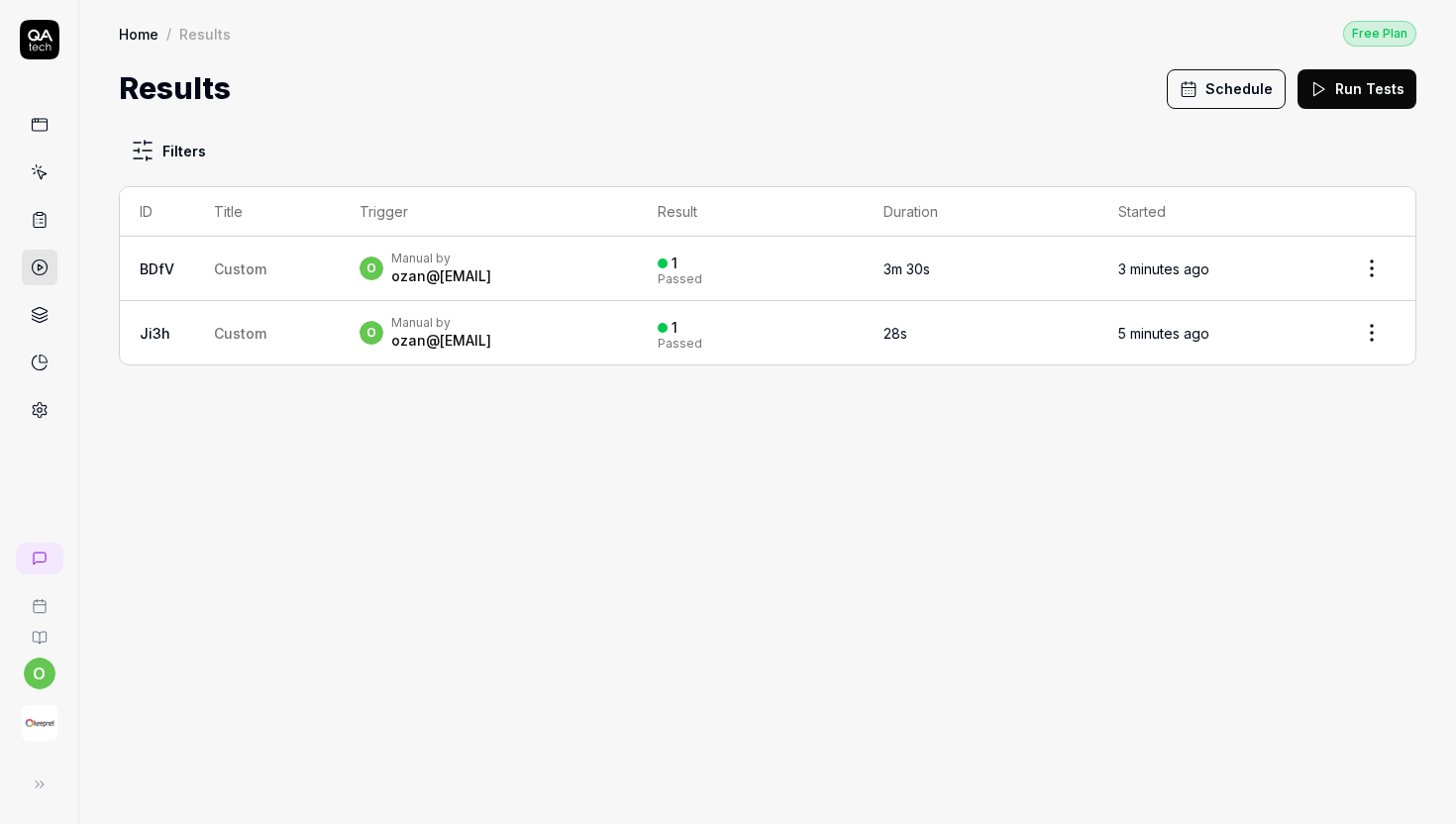 click 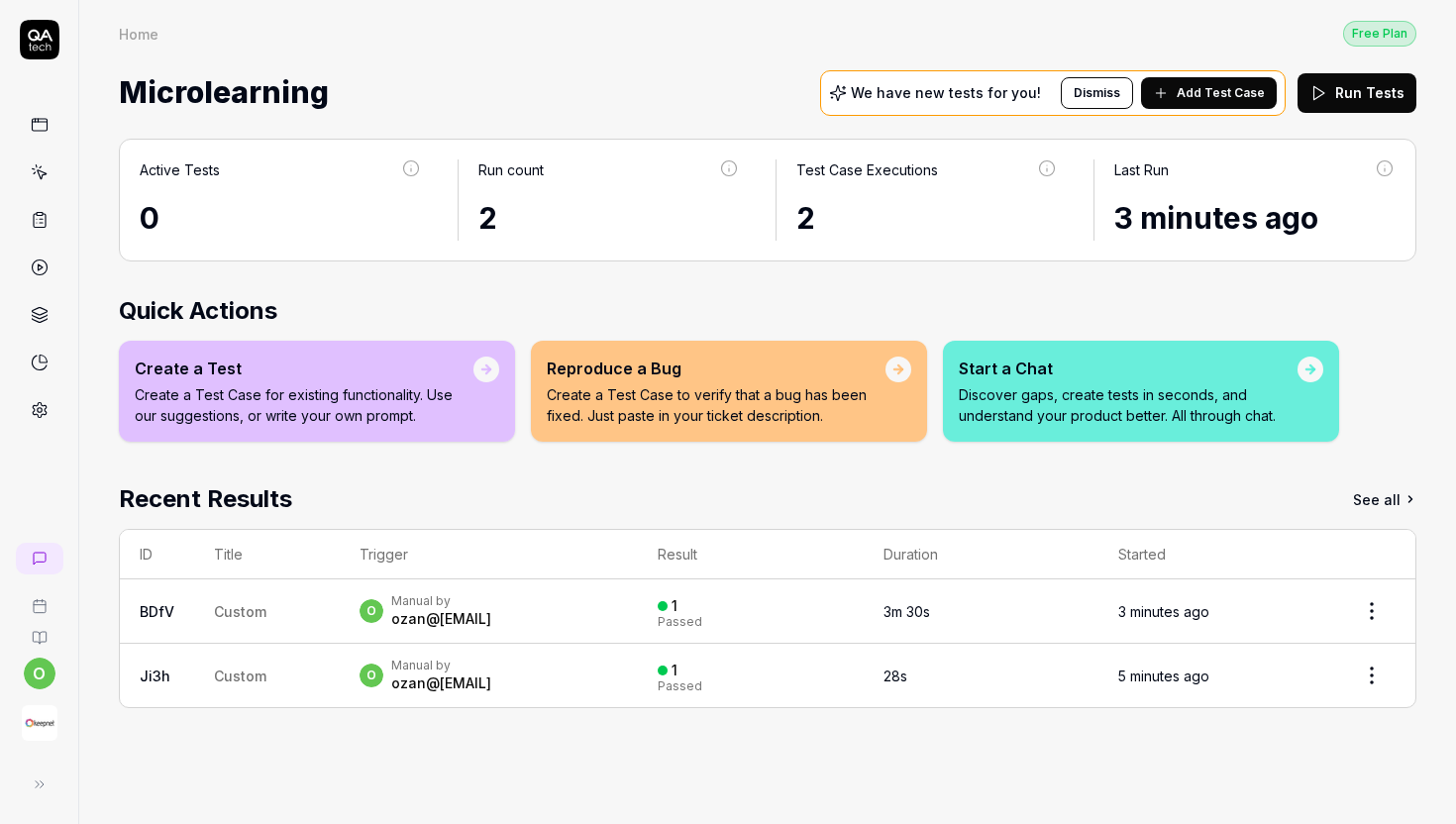 click on "Add Test Case" at bounding box center (1208, 93) 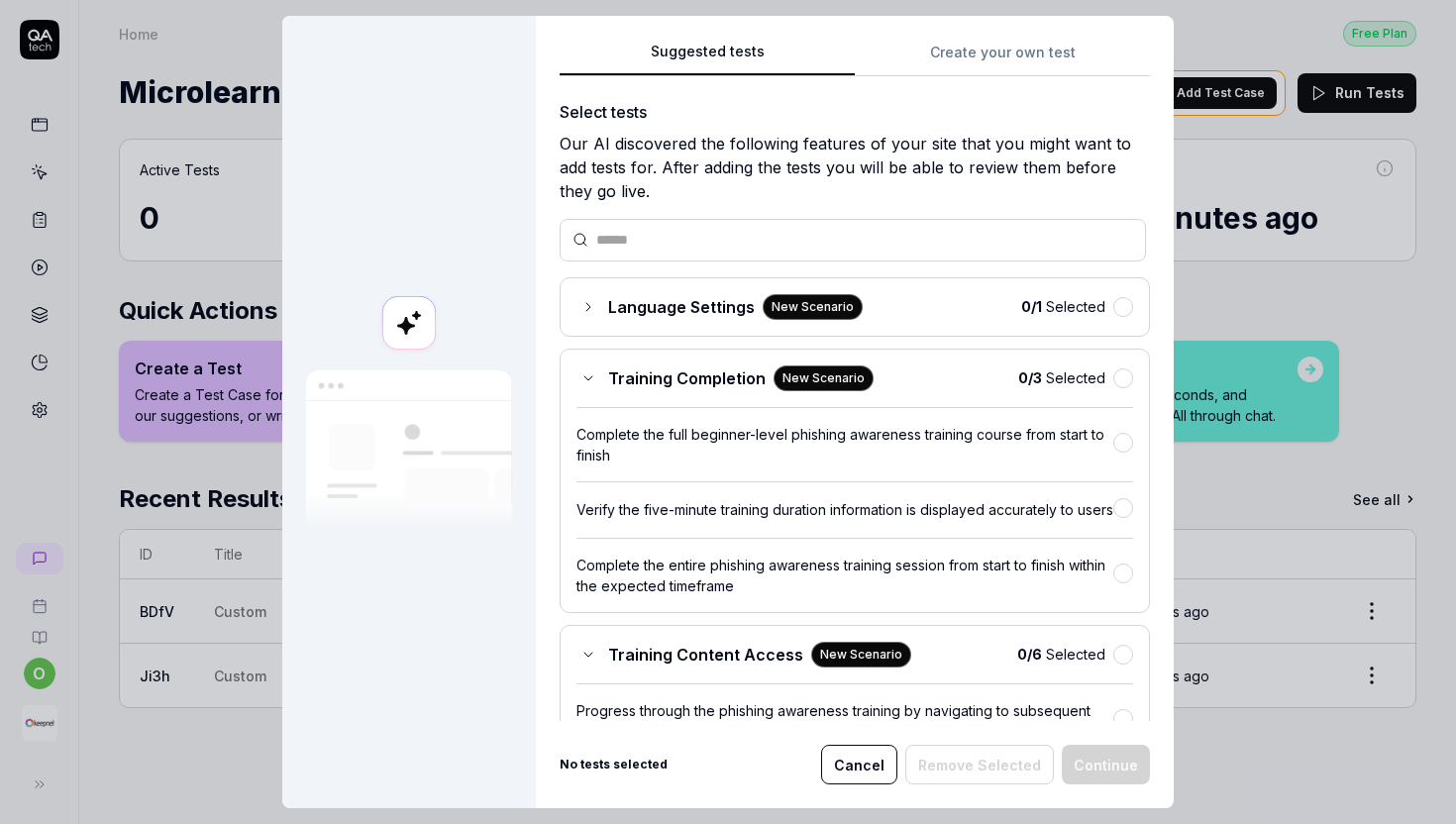 click on "Create your own test" at bounding box center [1002, 58] 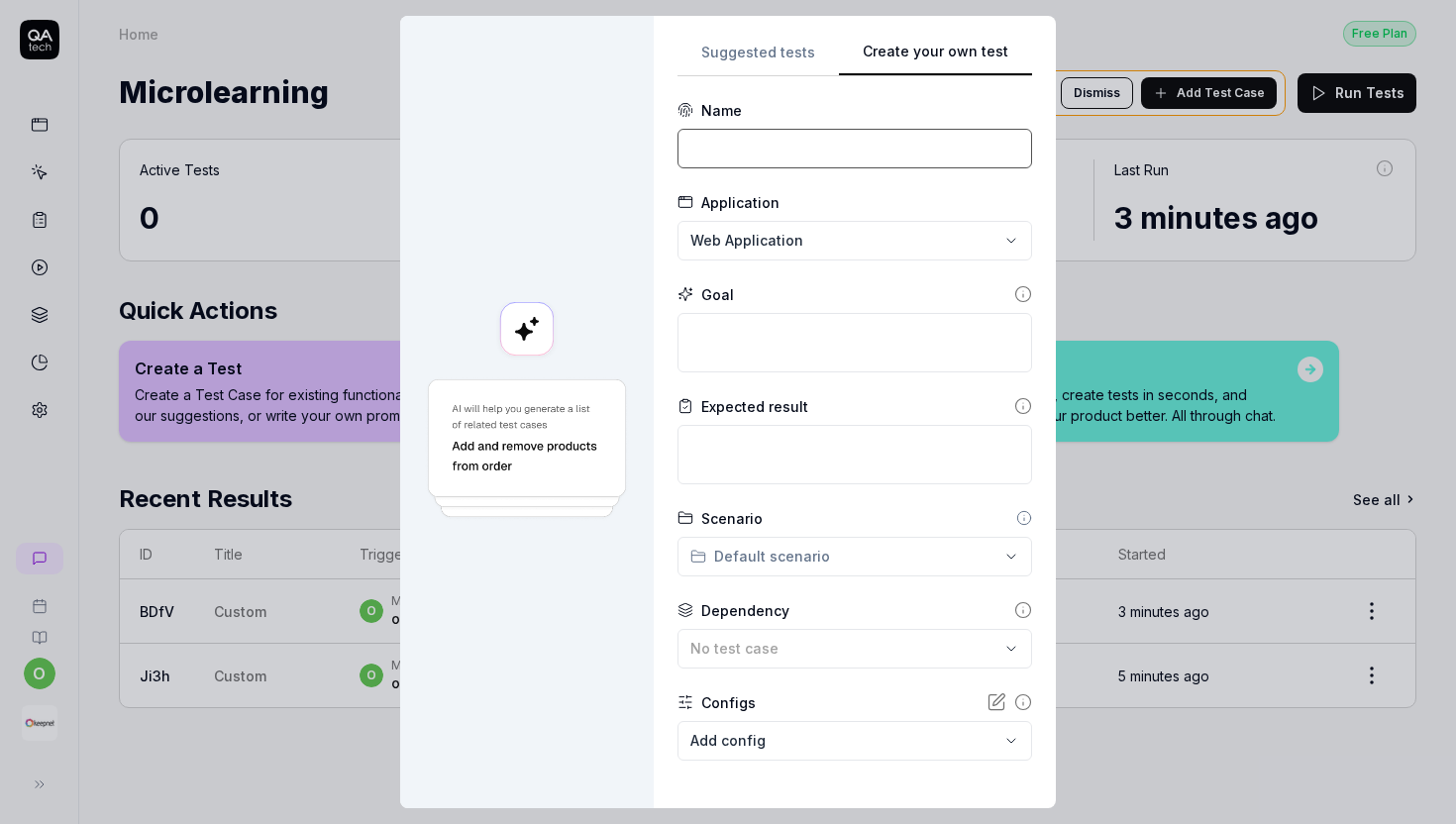 click at bounding box center [855, 149] 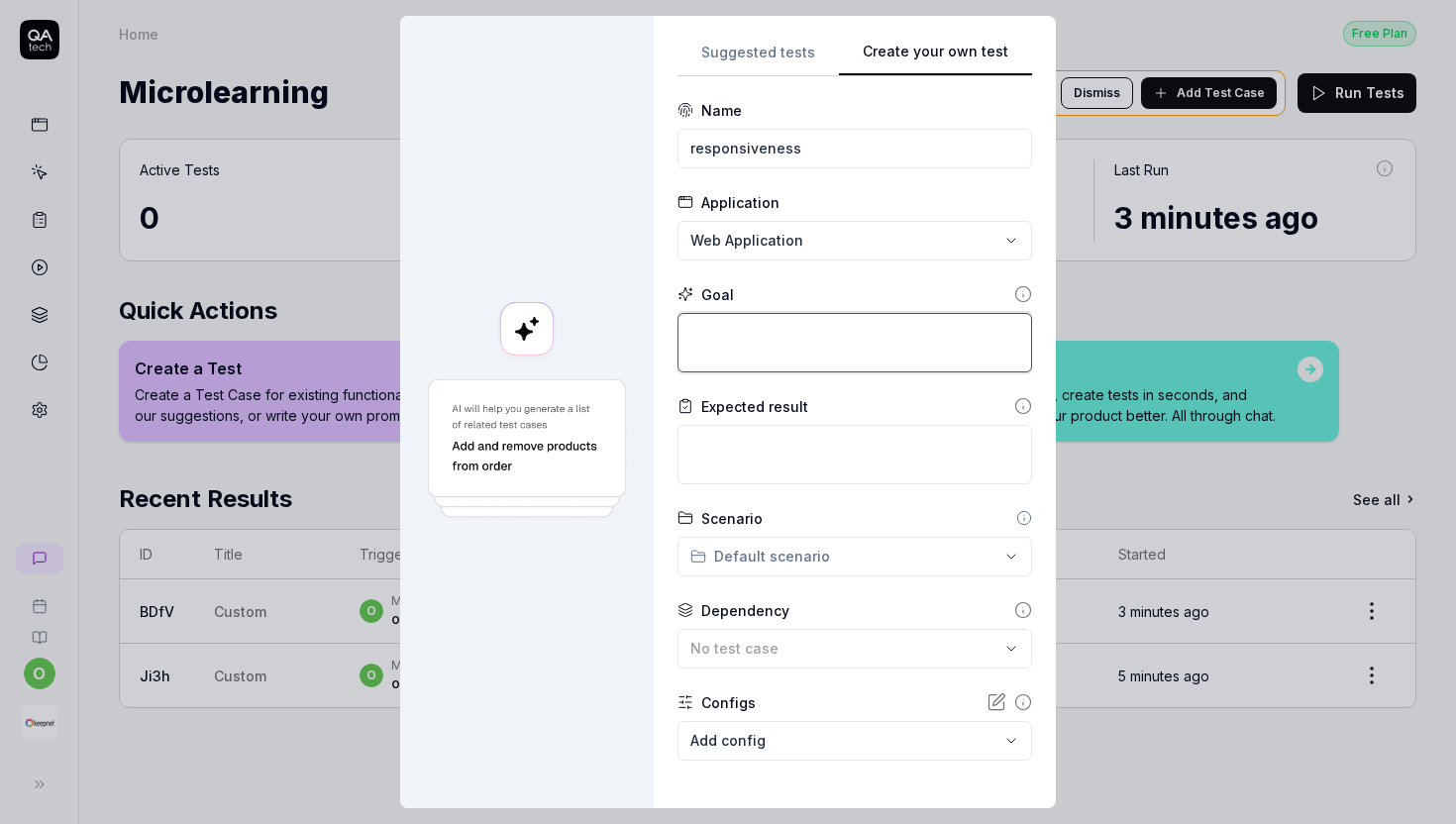 click at bounding box center (855, 343) 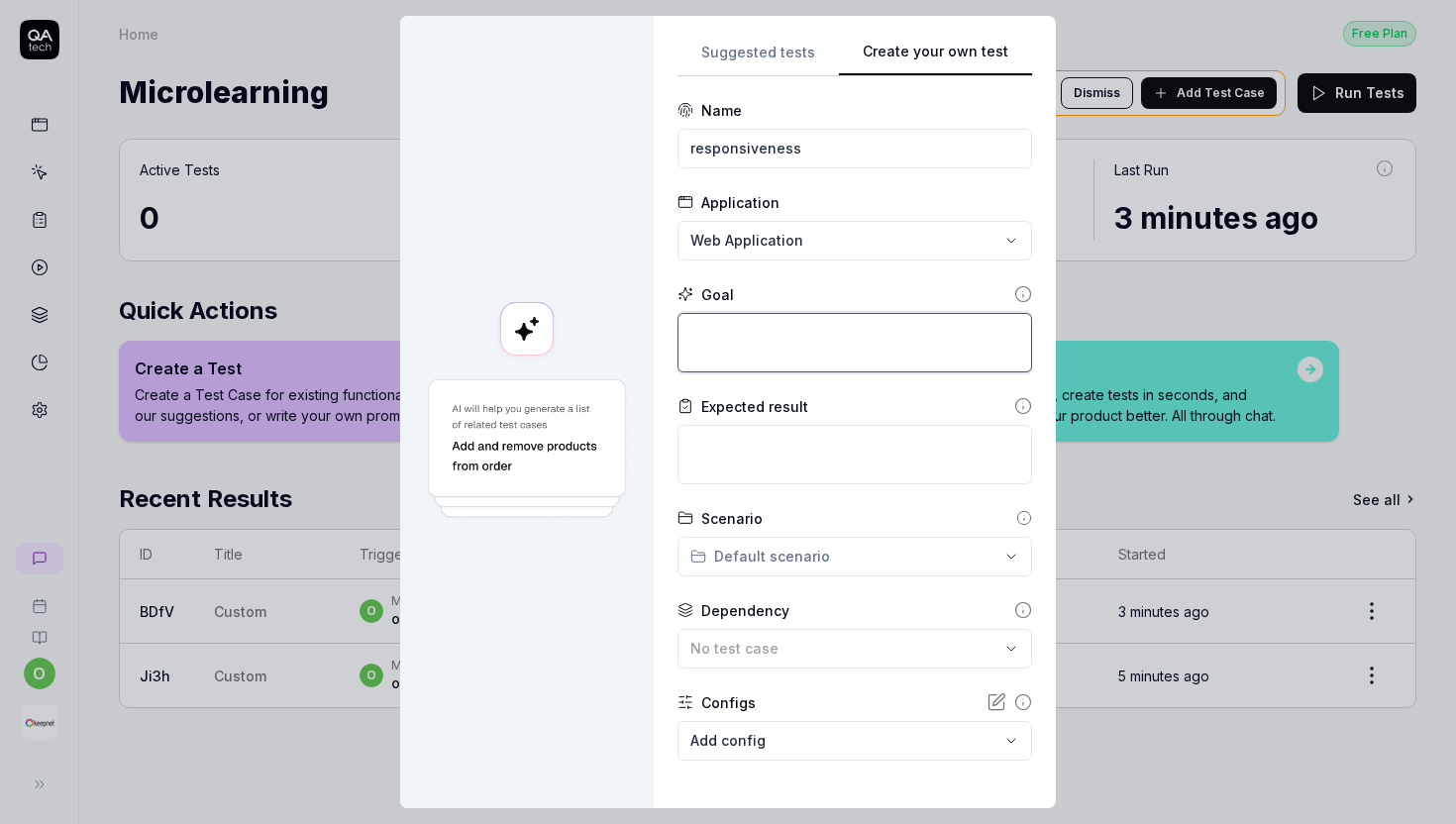 paste on "responsiveness" 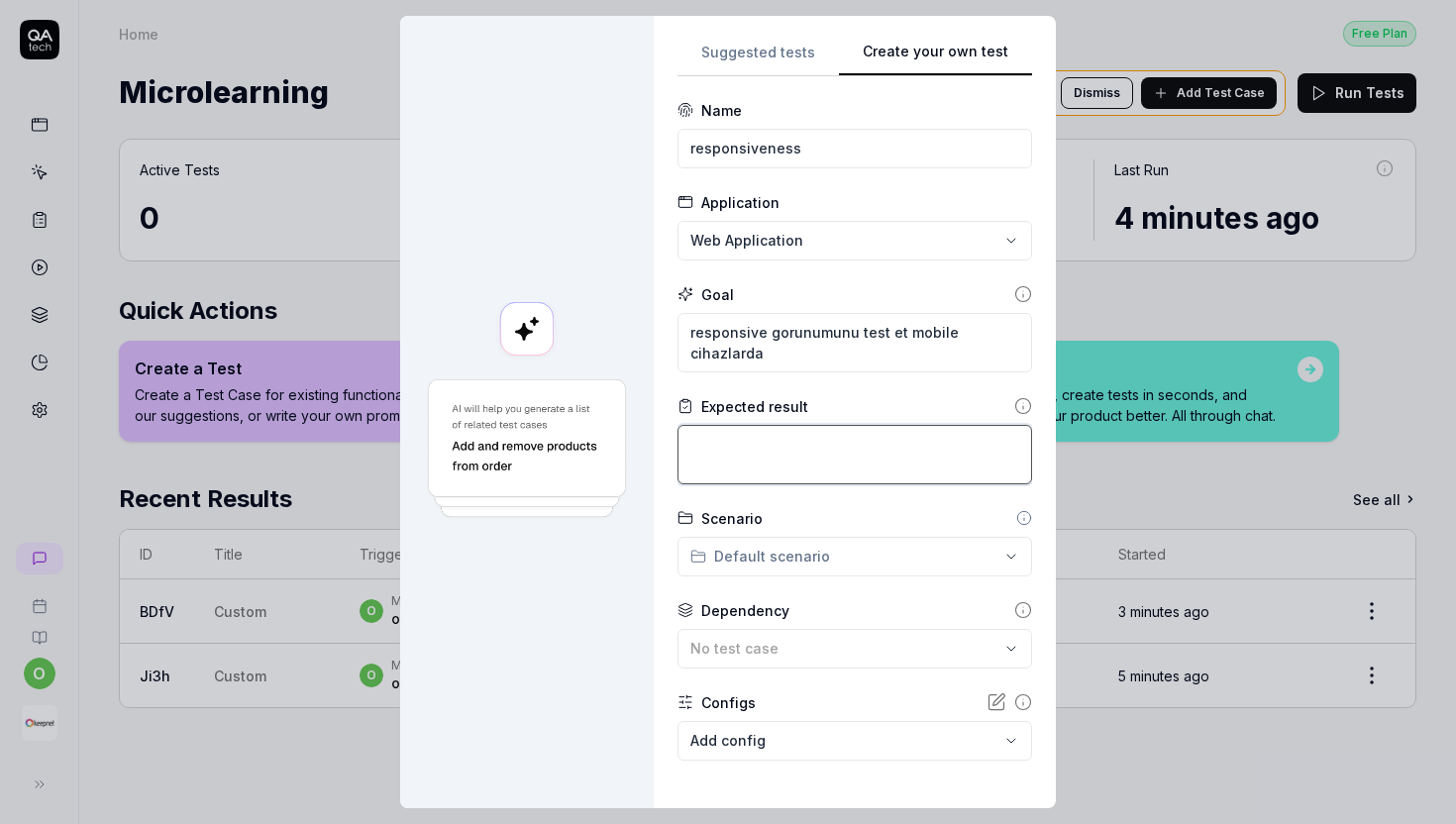 click at bounding box center [855, 455] 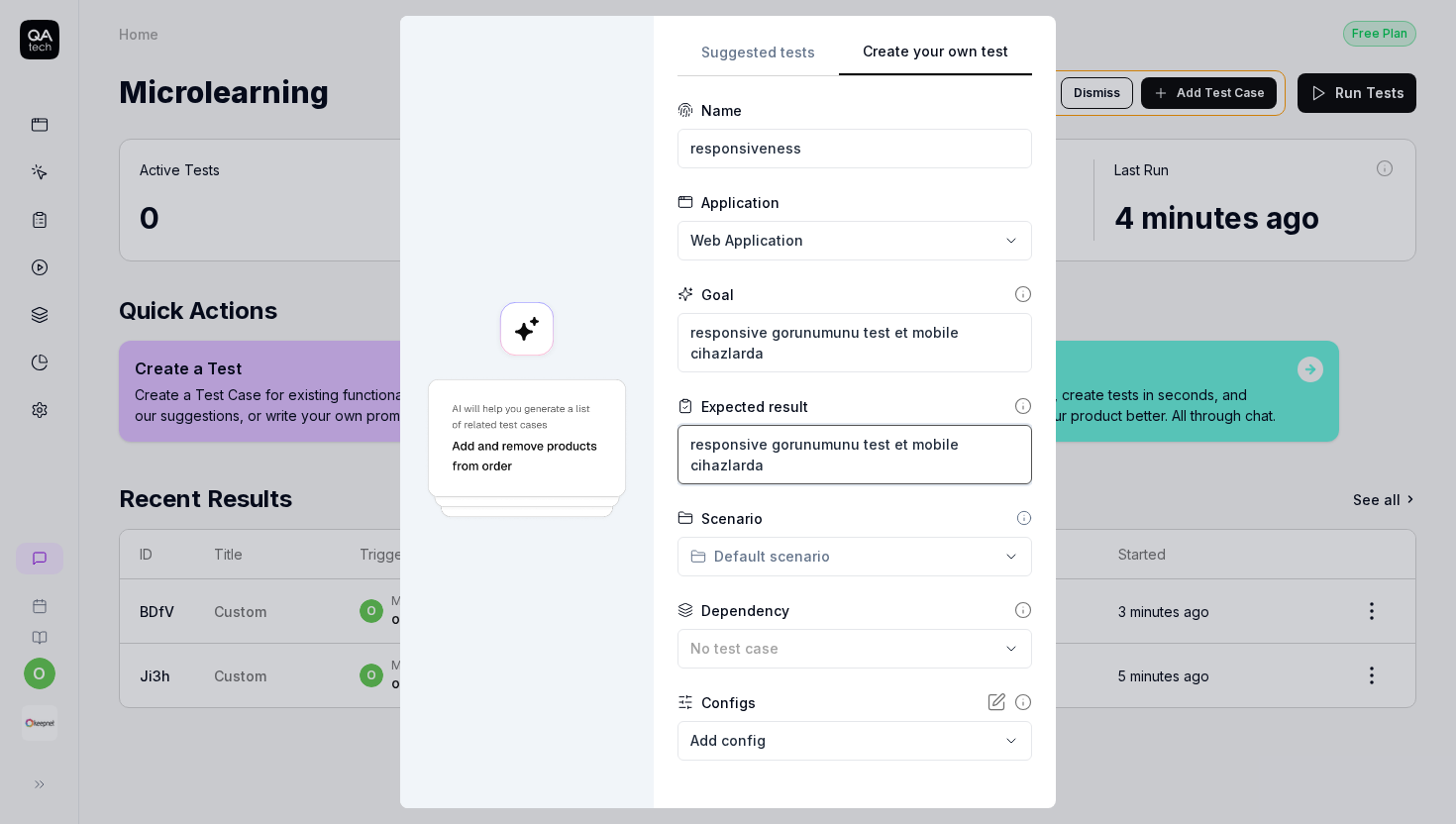 drag, startPoint x: 908, startPoint y: 445, endPoint x: 546, endPoint y: 445, distance: 362 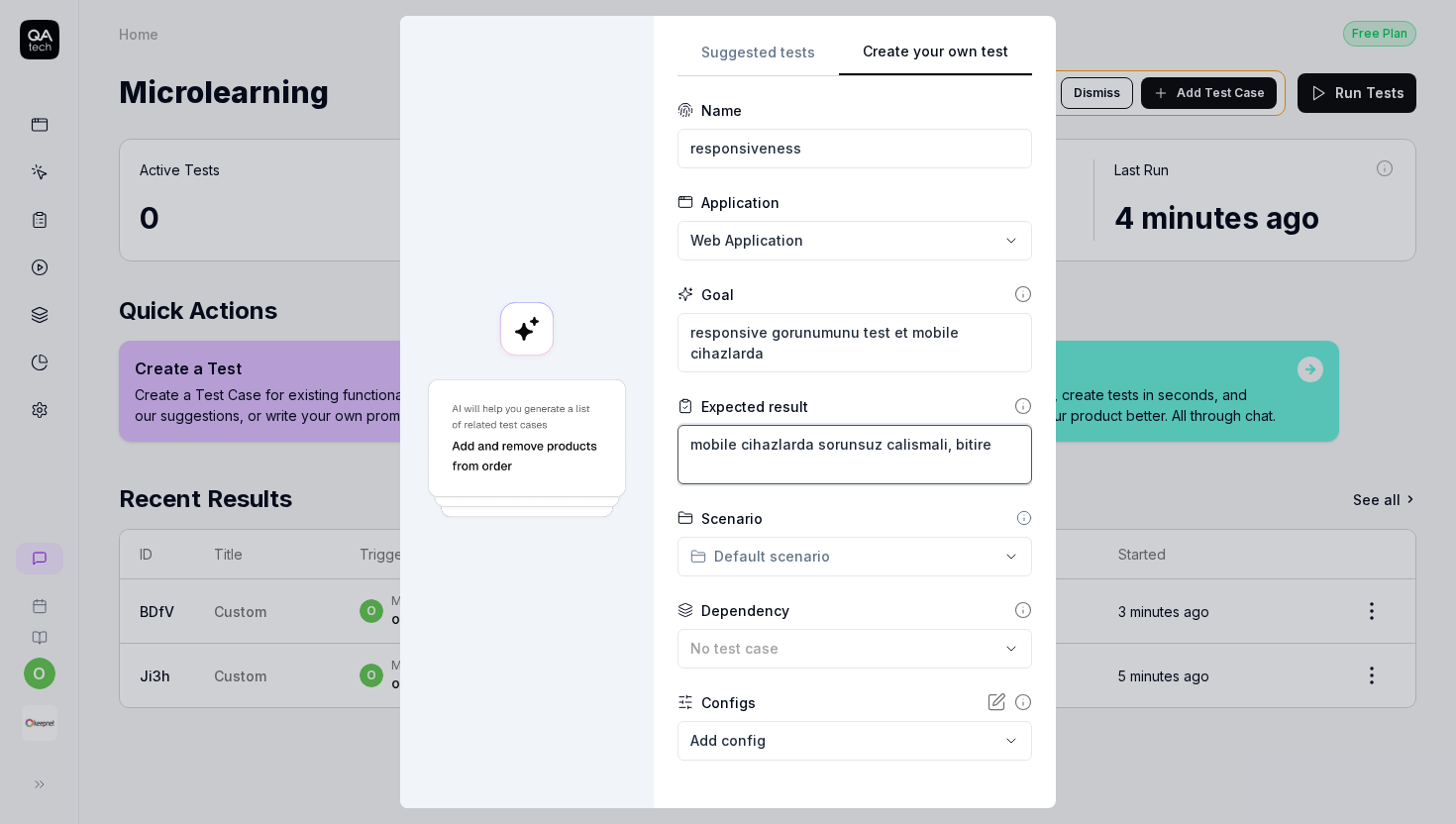 drag, startPoint x: 884, startPoint y: 444, endPoint x: 894, endPoint y: 467, distance: 25 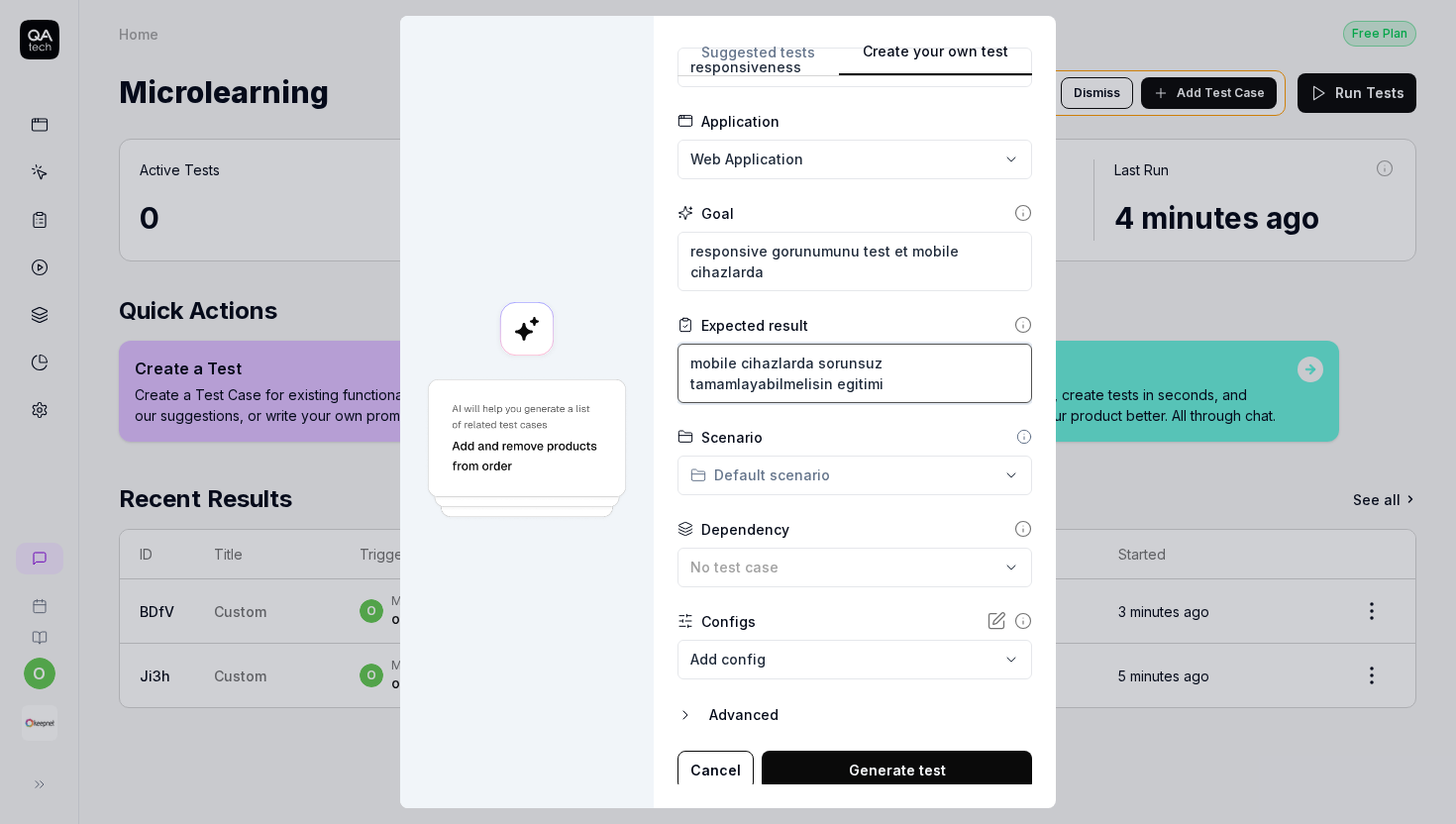 scroll, scrollTop: 86, scrollLeft: 0, axis: vertical 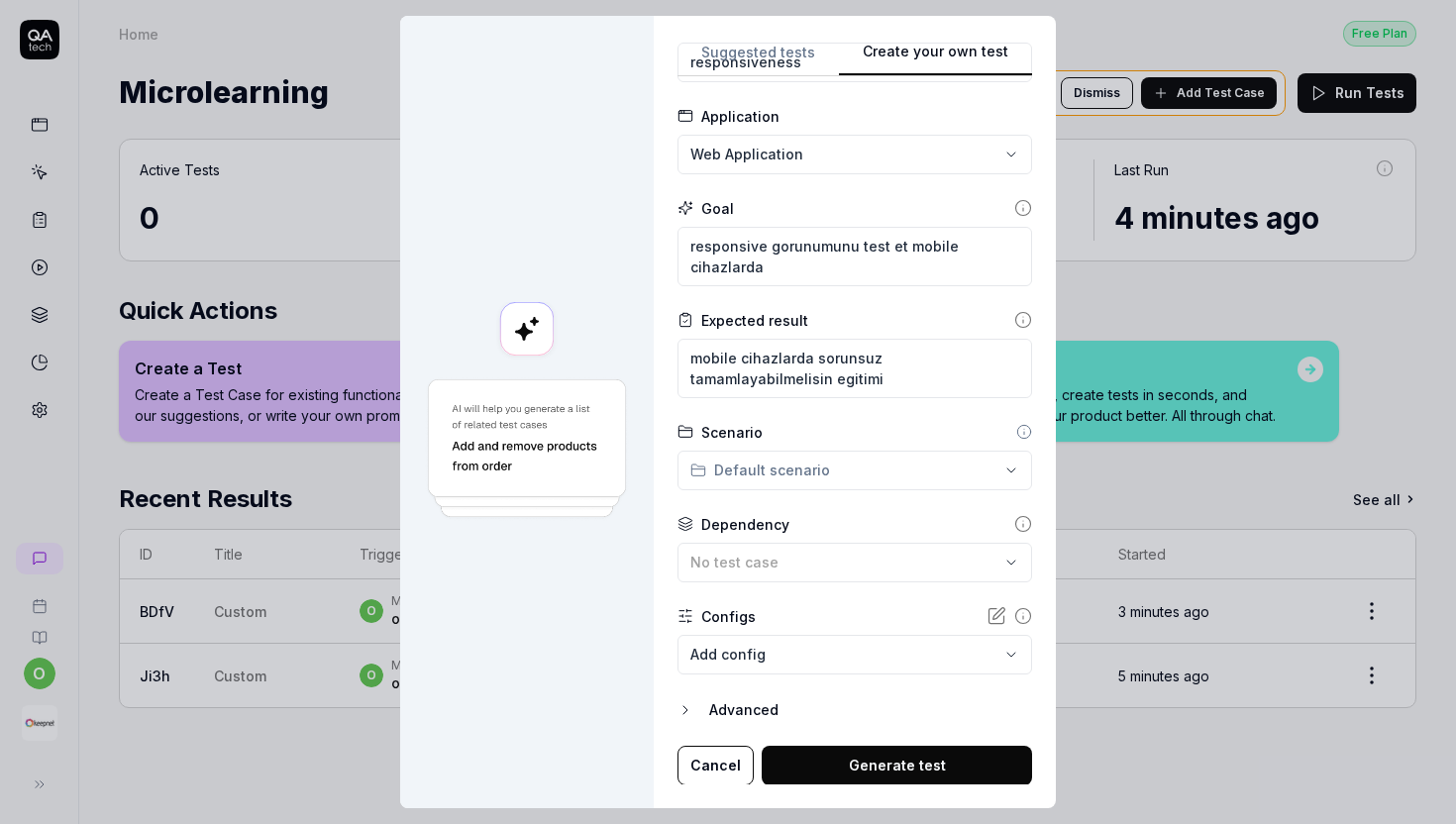 click on "Advanced" at bounding box center (871, 710) 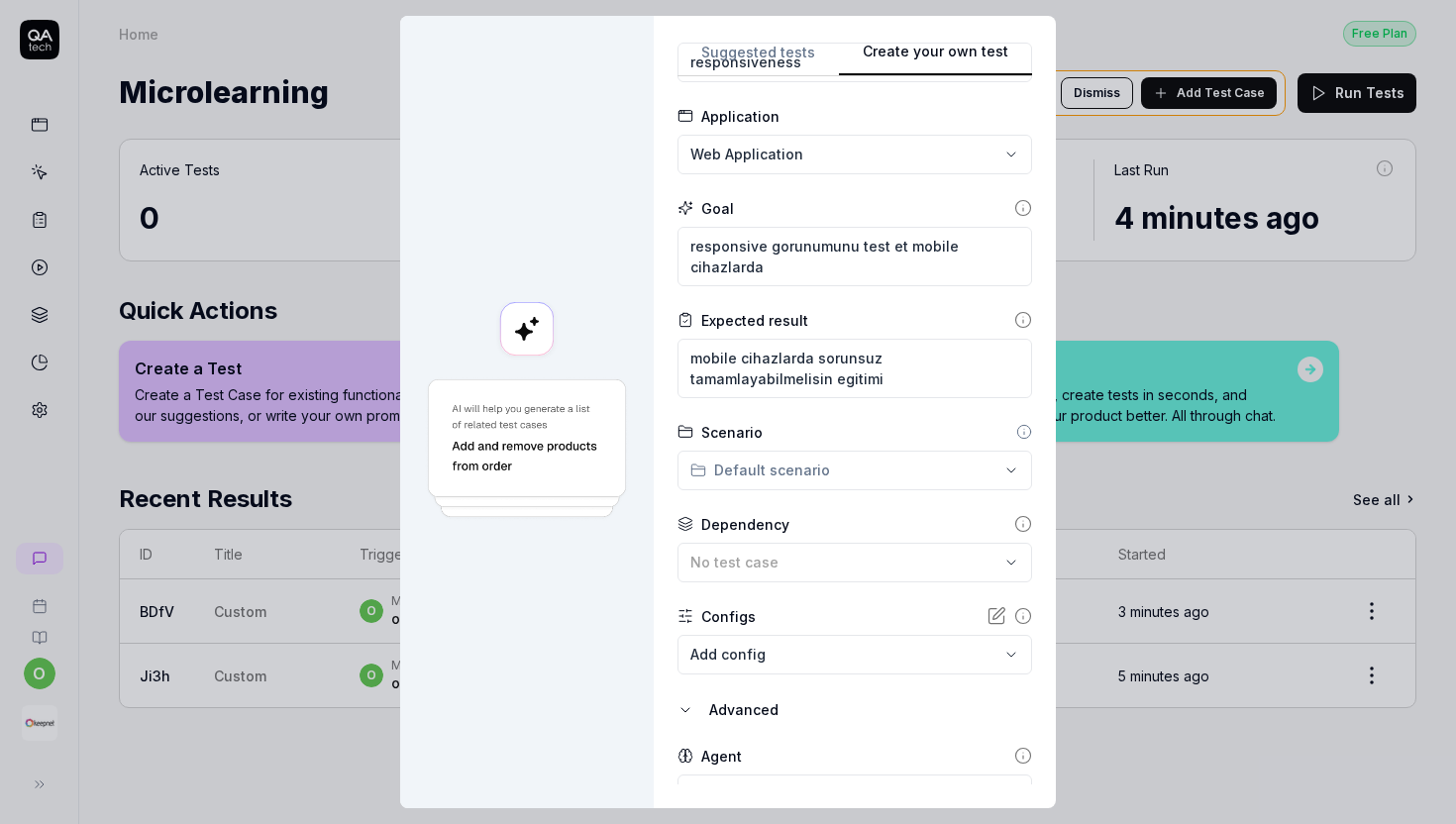 scroll, scrollTop: 178, scrollLeft: 0, axis: vertical 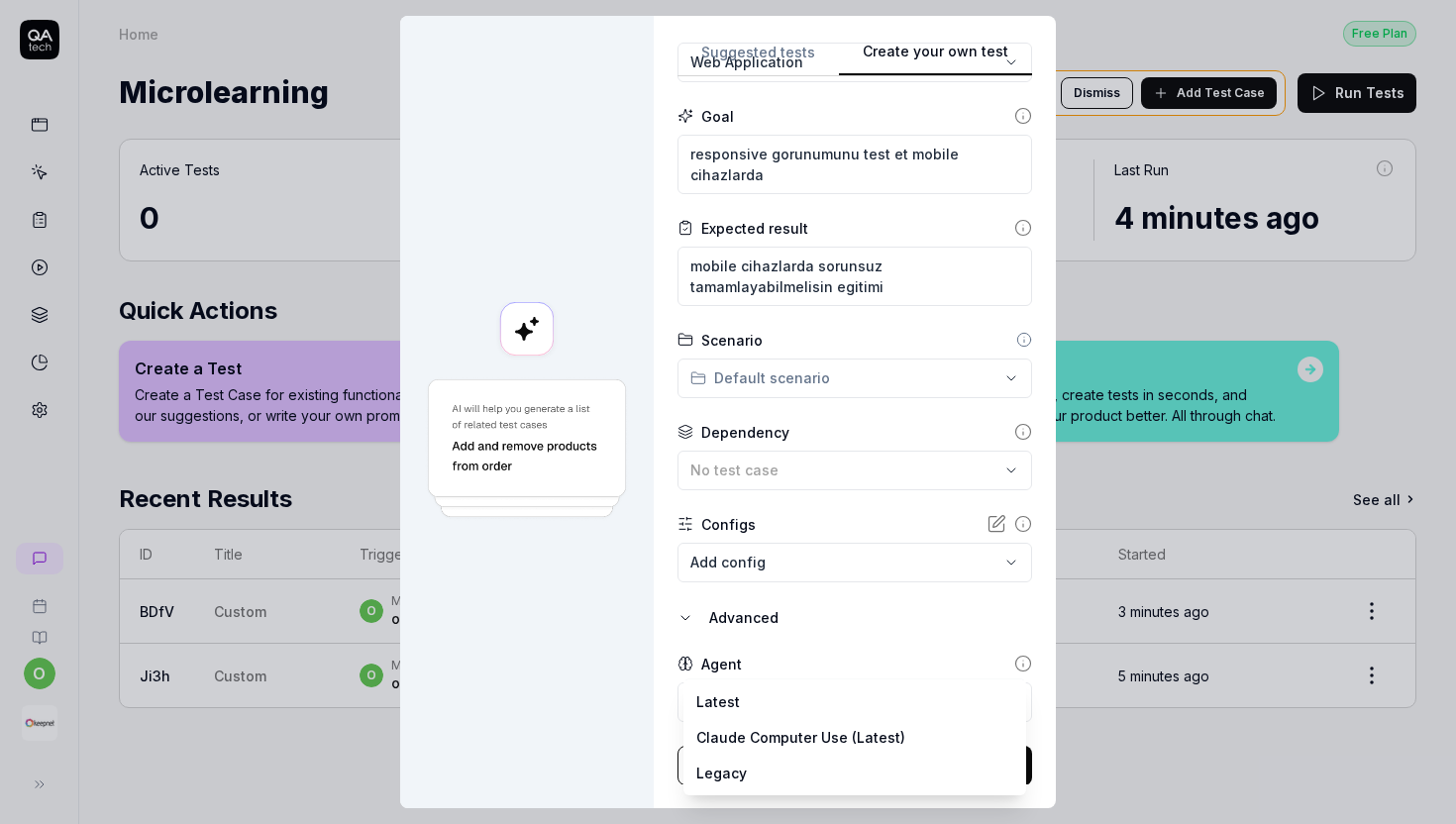 click on "o Home Free Plan Home Free Plan Microlearning We have new tests for you! Dismiss Add Test Case Run Tests Active Tests 0 Run count 2 Test Case Executions 2 Last Run 4 minutes ago Quick Actions Create a Test Create a Test Case for existing functionality. Use our suggestions, or write your own prompt. Reproduce a Bug Create a Test Case to verify that a bug has been fixed. Just paste in your ticket description. Start a Chat Discover gaps, create tests in seconds, and understand your product better. All through chat. Recent Results See all ID Title Trigger Result Duration Started BDfV Custom o Manual by [EMAIL] 1 Passed 3m 30s 3 minutes ago Ji3h Custom o Manual by [EMAIL] 1 Passed 28s 5 minutes ago
* Create your own test Suggested tests Create your own test Name responsiveness Application Web Application Goal responsive gorunumunu test et mobile cihazlarda Expected result mobile cihazlarda sorunsuz tamamlayabilmelisin egitimi Scenario Default scenario Dependency No test case Configs" at bounding box center [728, 412] 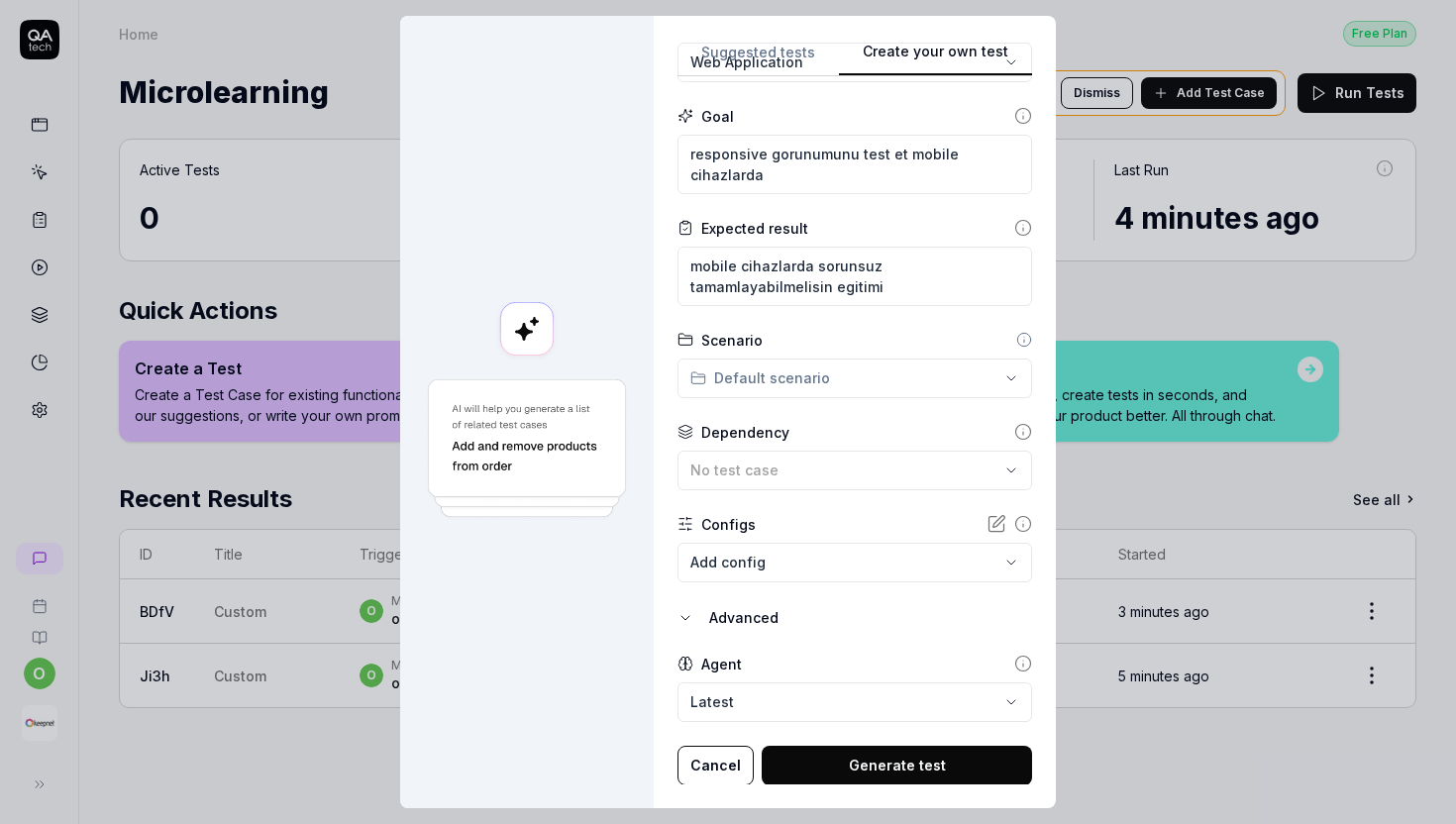drag, startPoint x: 877, startPoint y: 762, endPoint x: 851, endPoint y: 621, distance: 143.37713 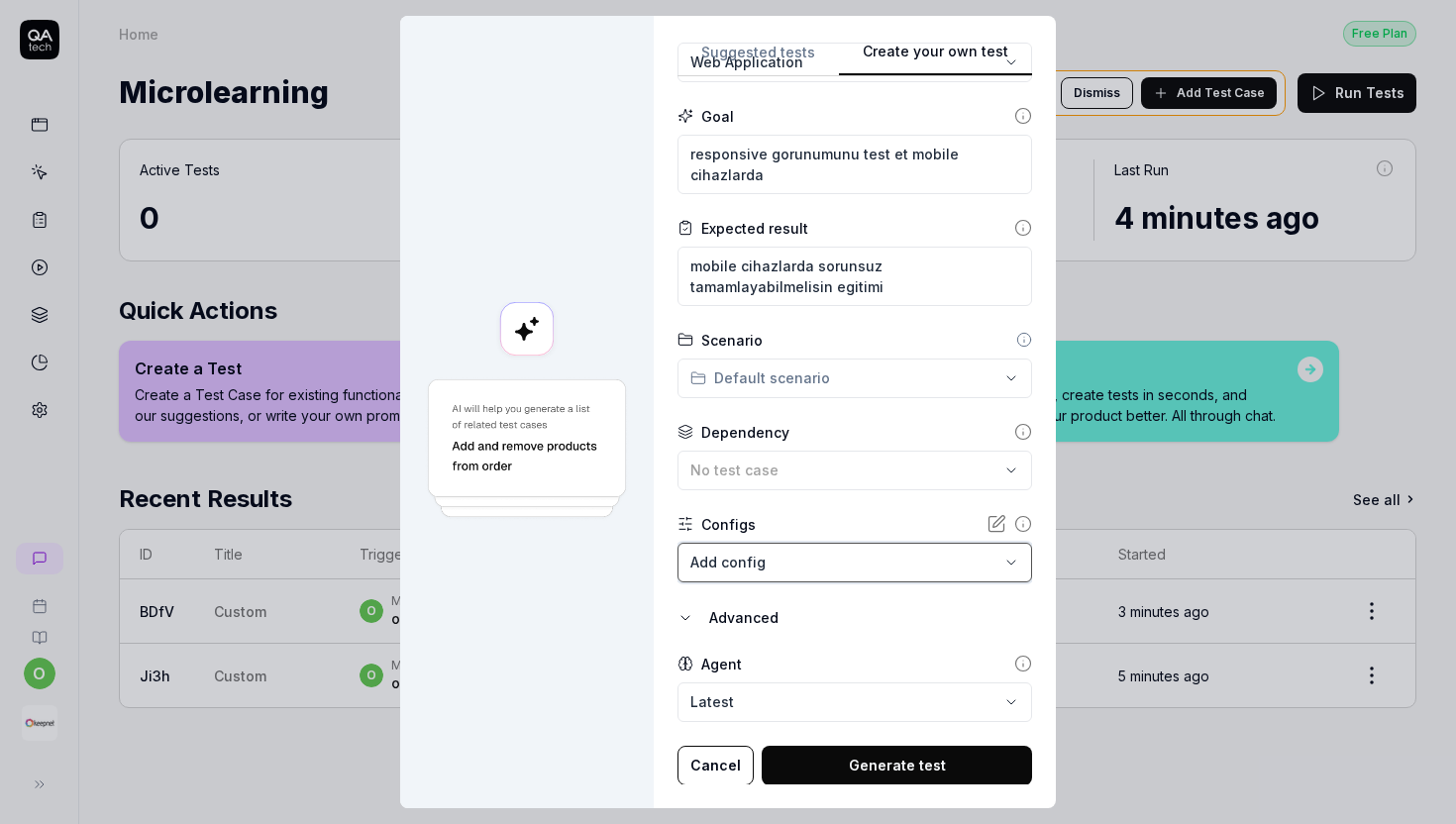 click on "**********" at bounding box center (728, 412) 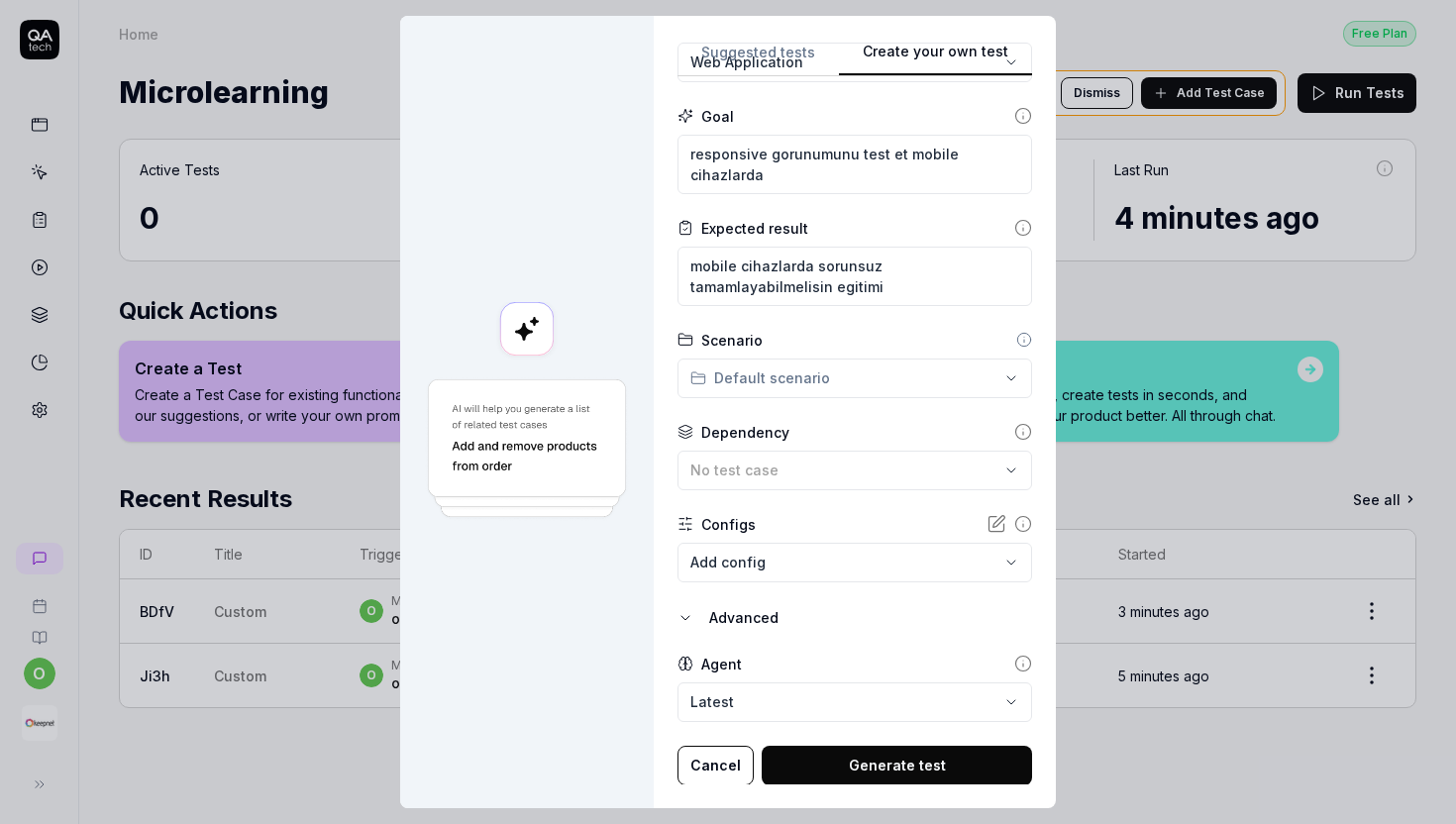 click on "Generate test" at bounding box center [896, 766] 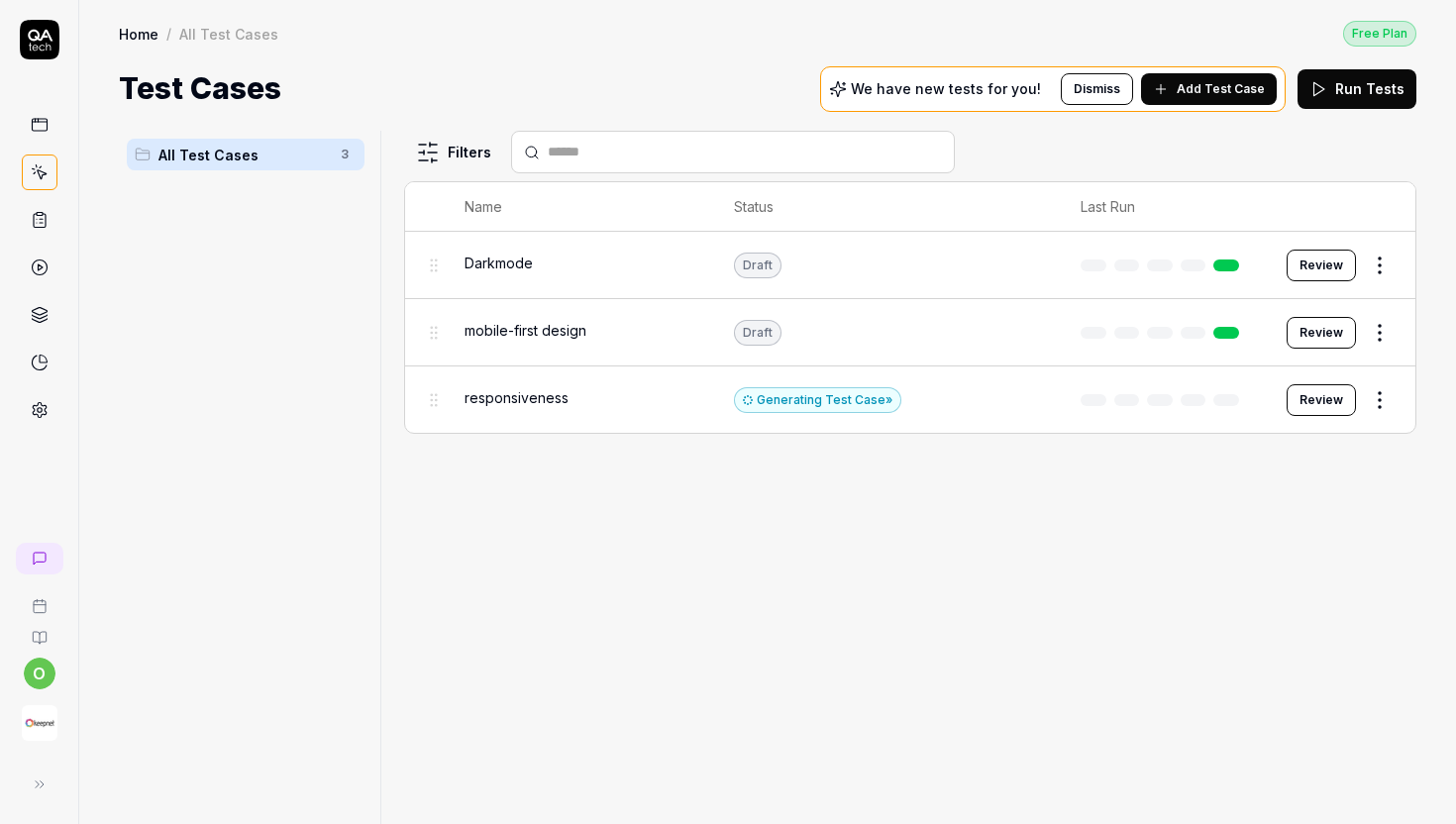 click on "Review" at bounding box center [1321, 333] 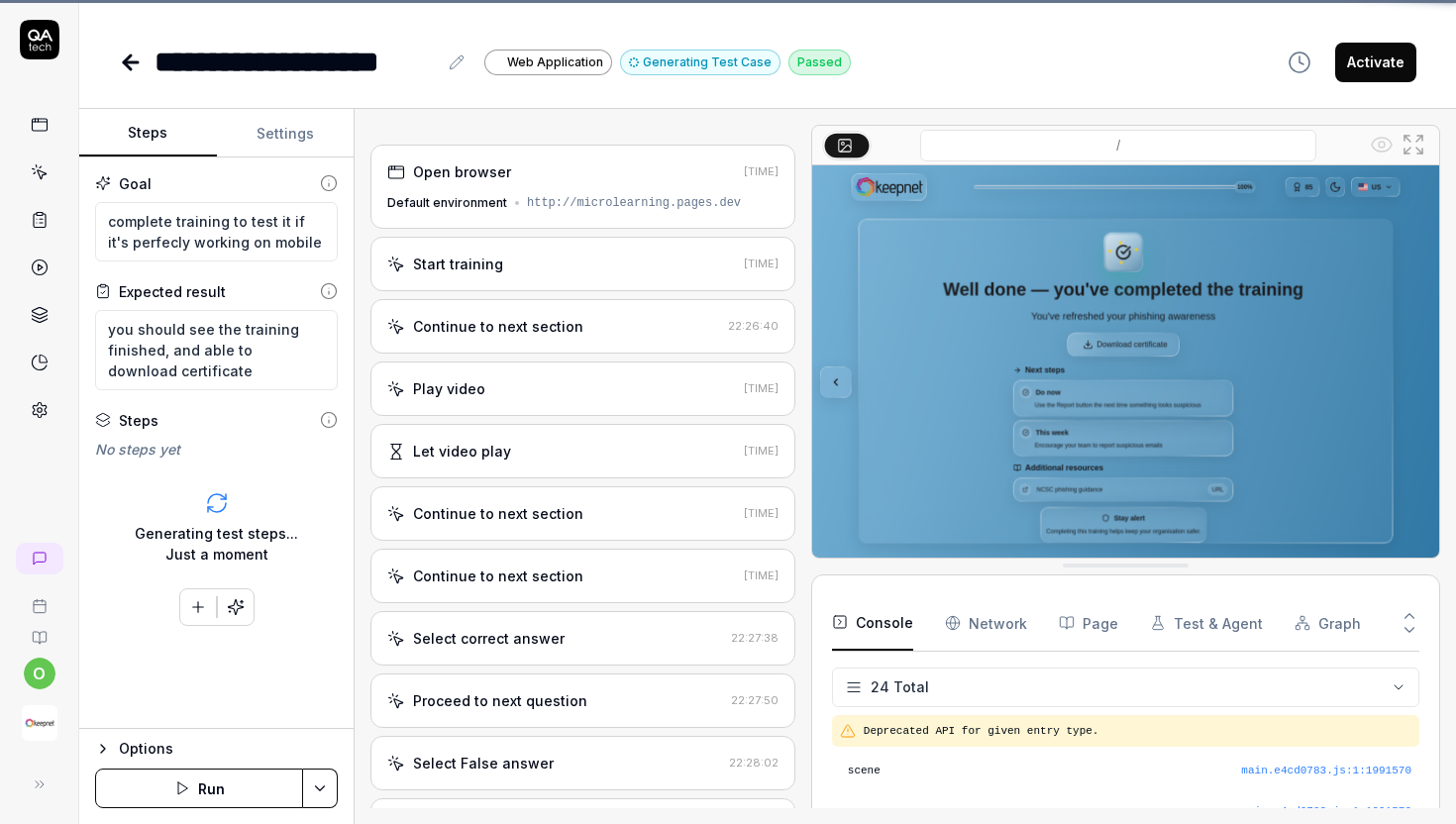 scroll, scrollTop: 882, scrollLeft: 0, axis: vertical 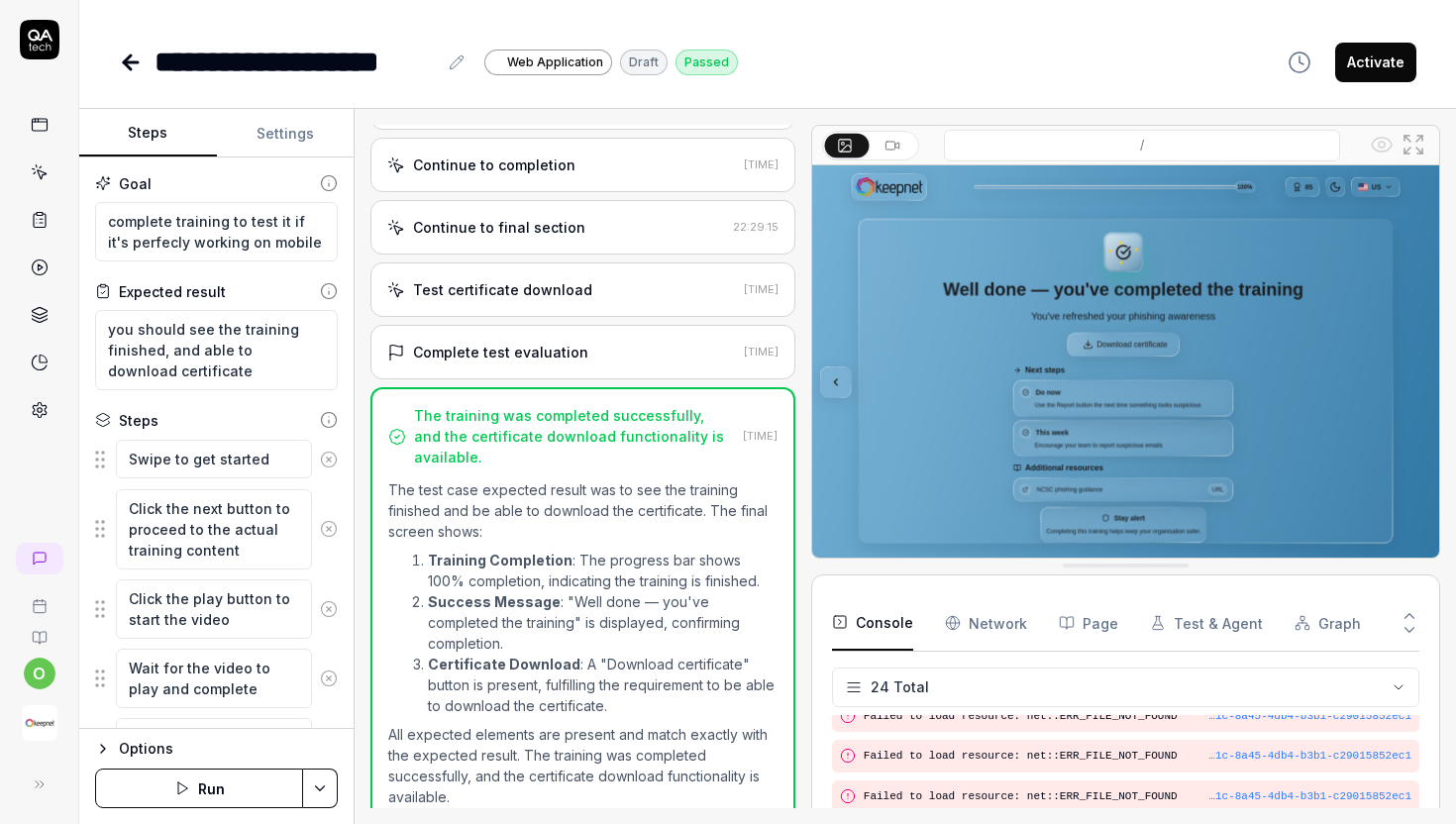click 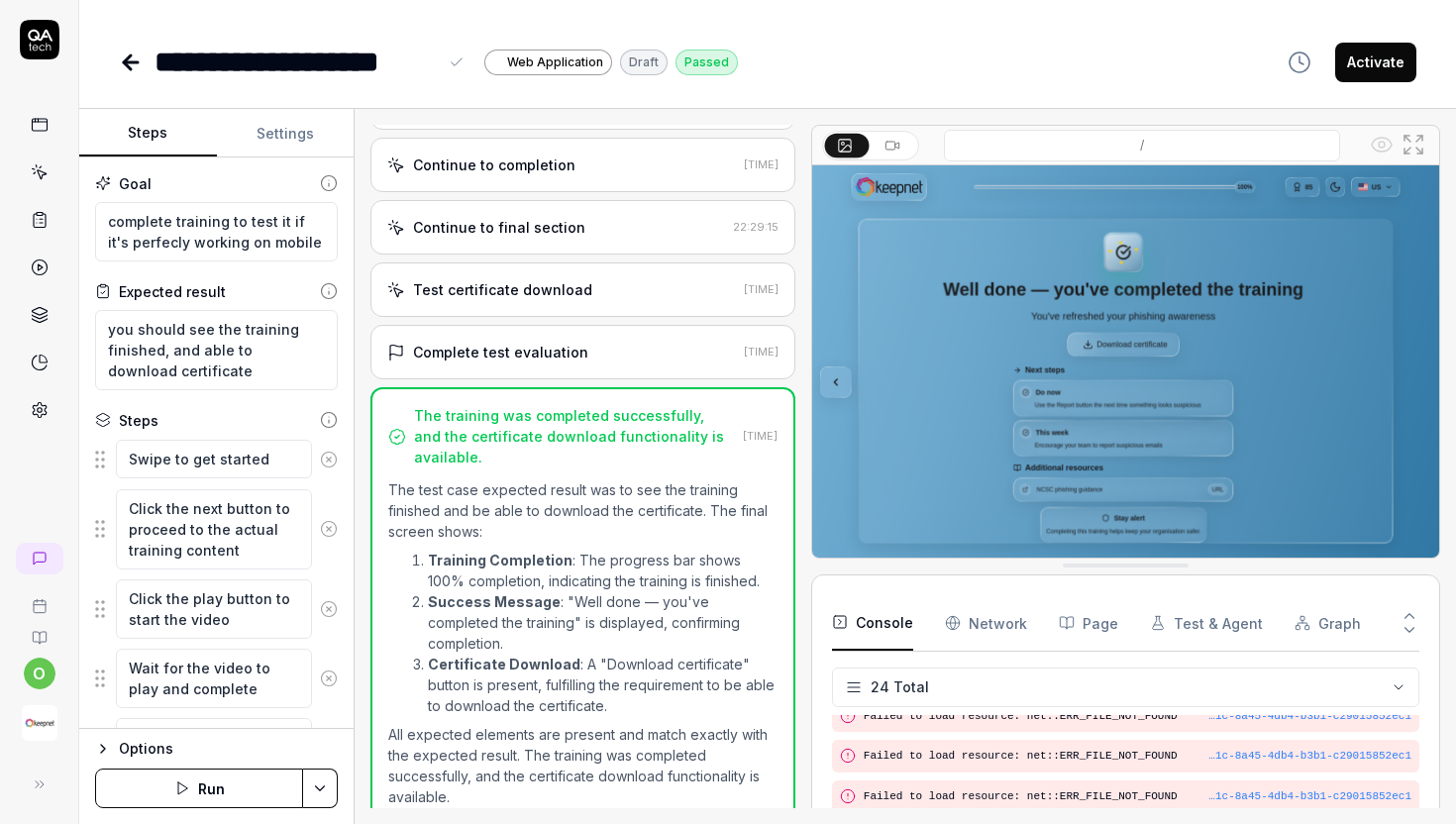 click on "**********" at bounding box center [295, 61] 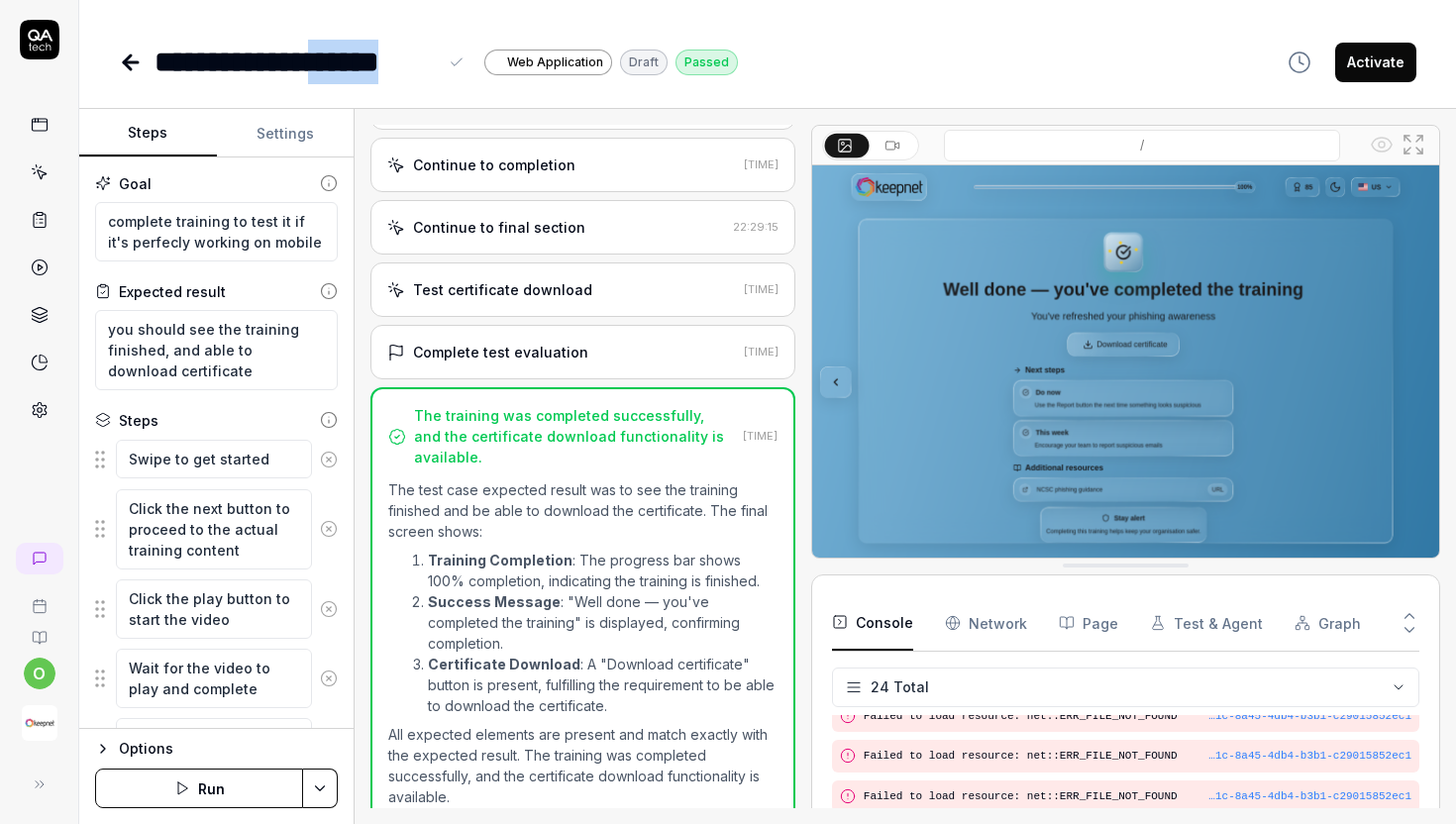 click on "**********" at bounding box center (295, 61) 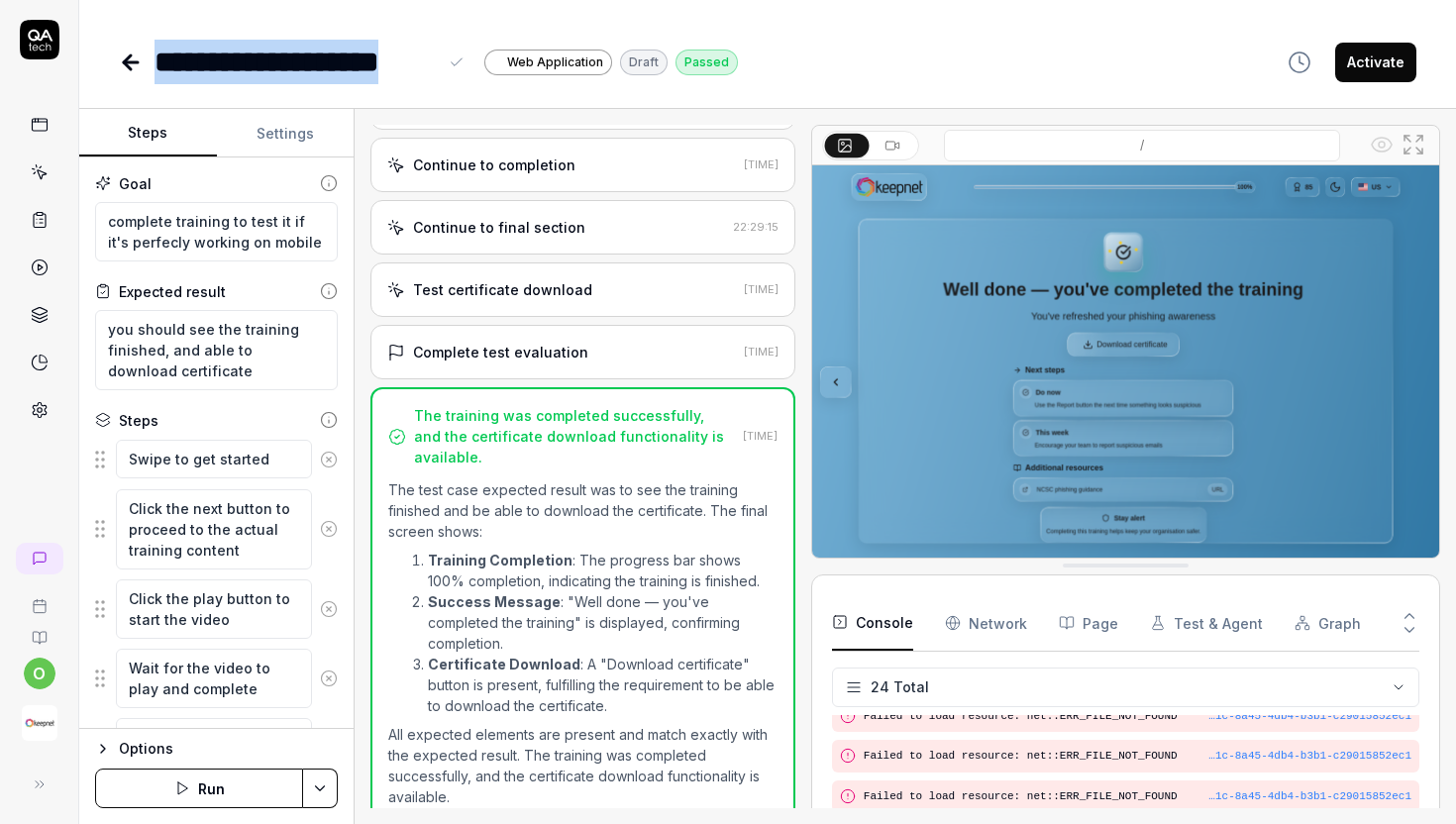click on "**********" at bounding box center [295, 61] 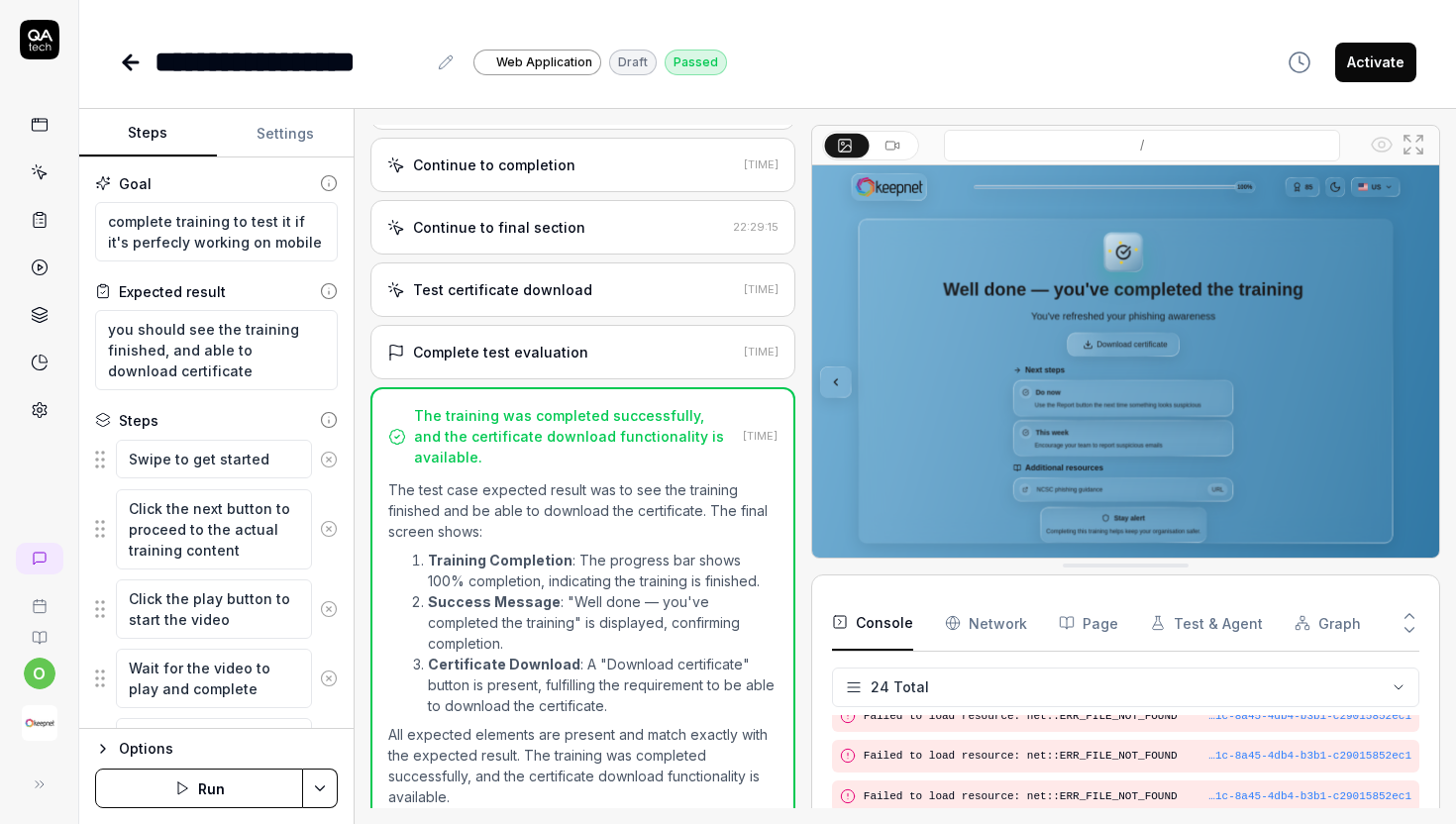 click 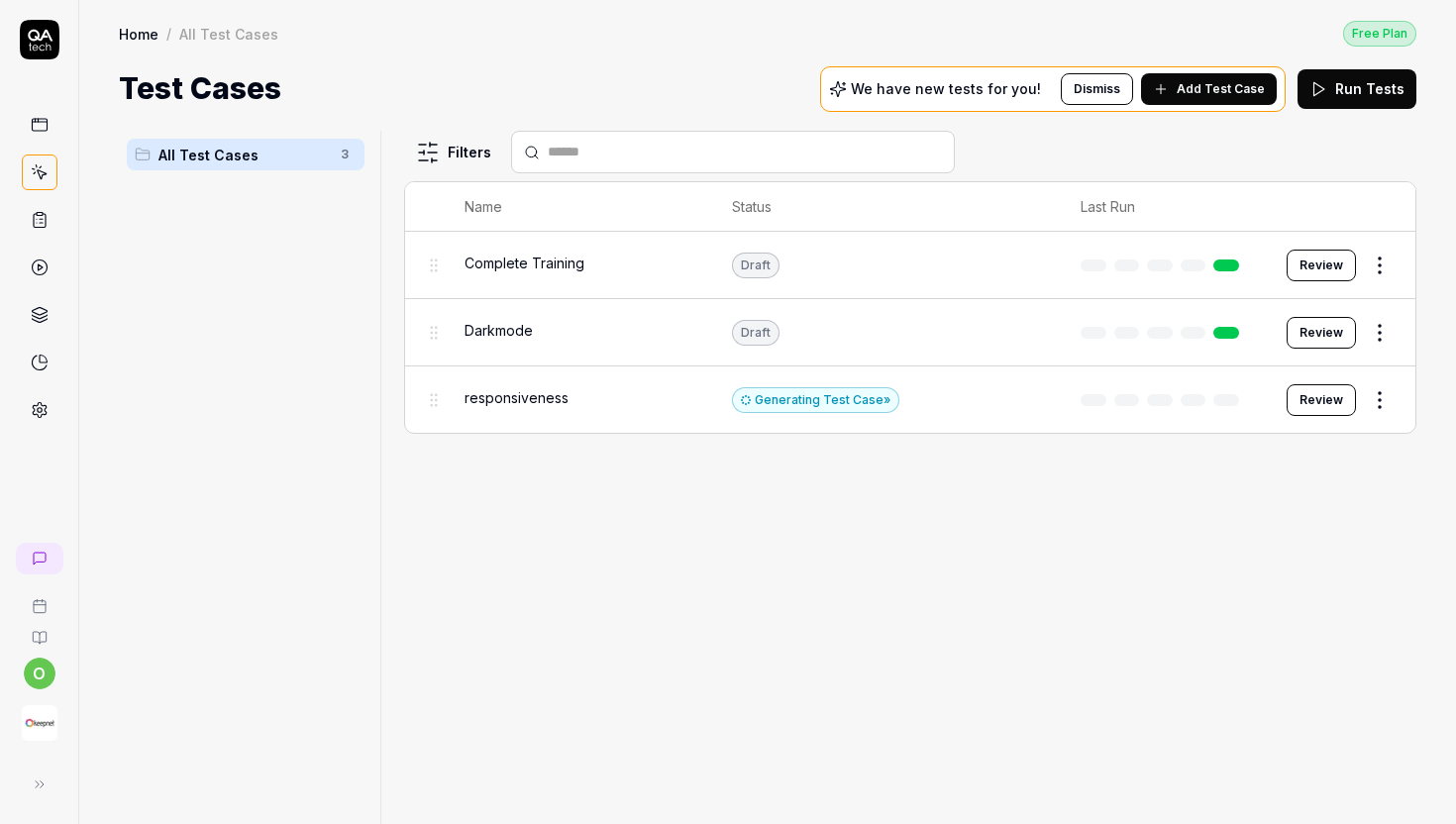 click on "Dismiss" at bounding box center [1096, 89] 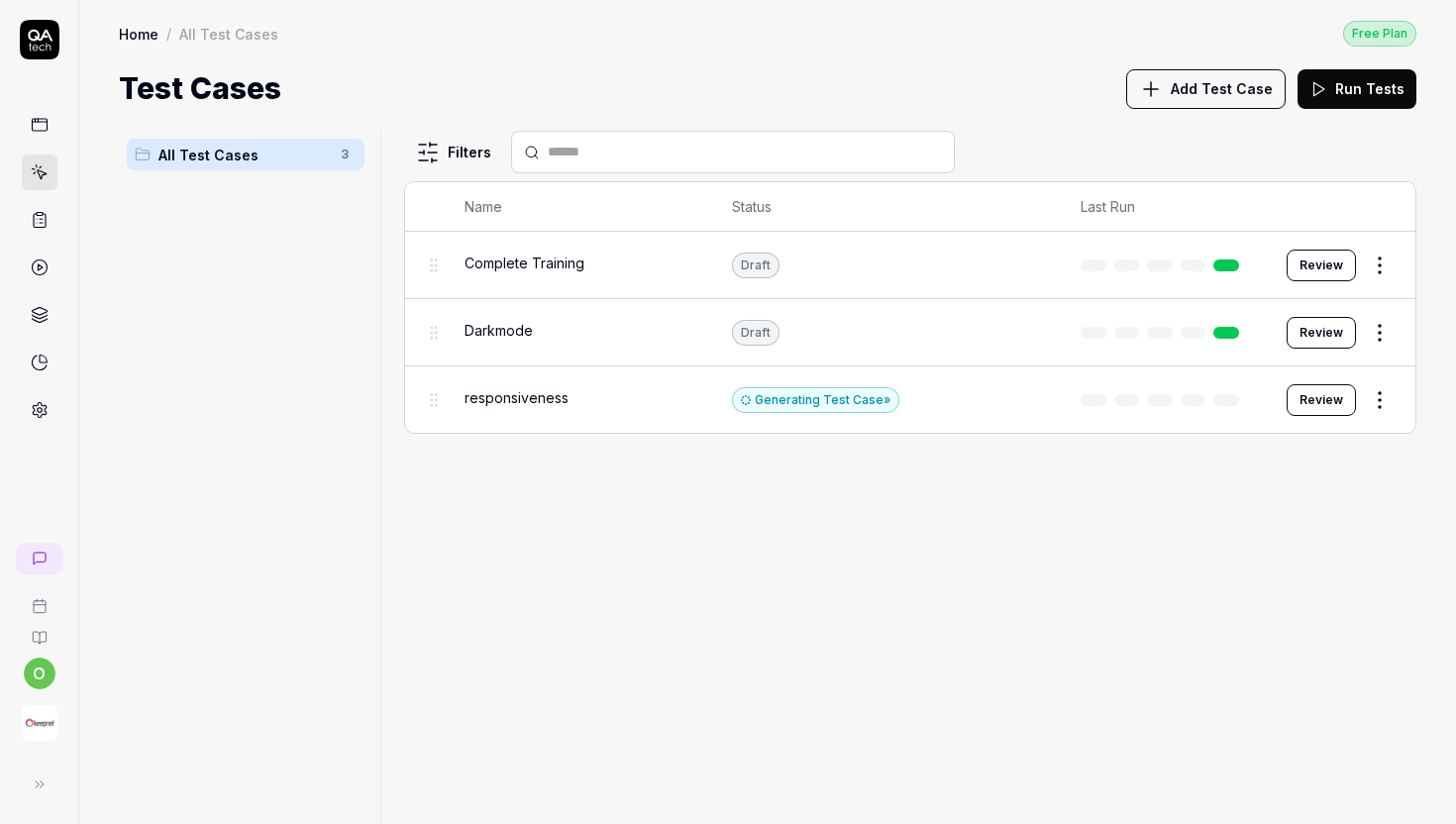 click on "responsiveness" at bounding box center [578, 397] 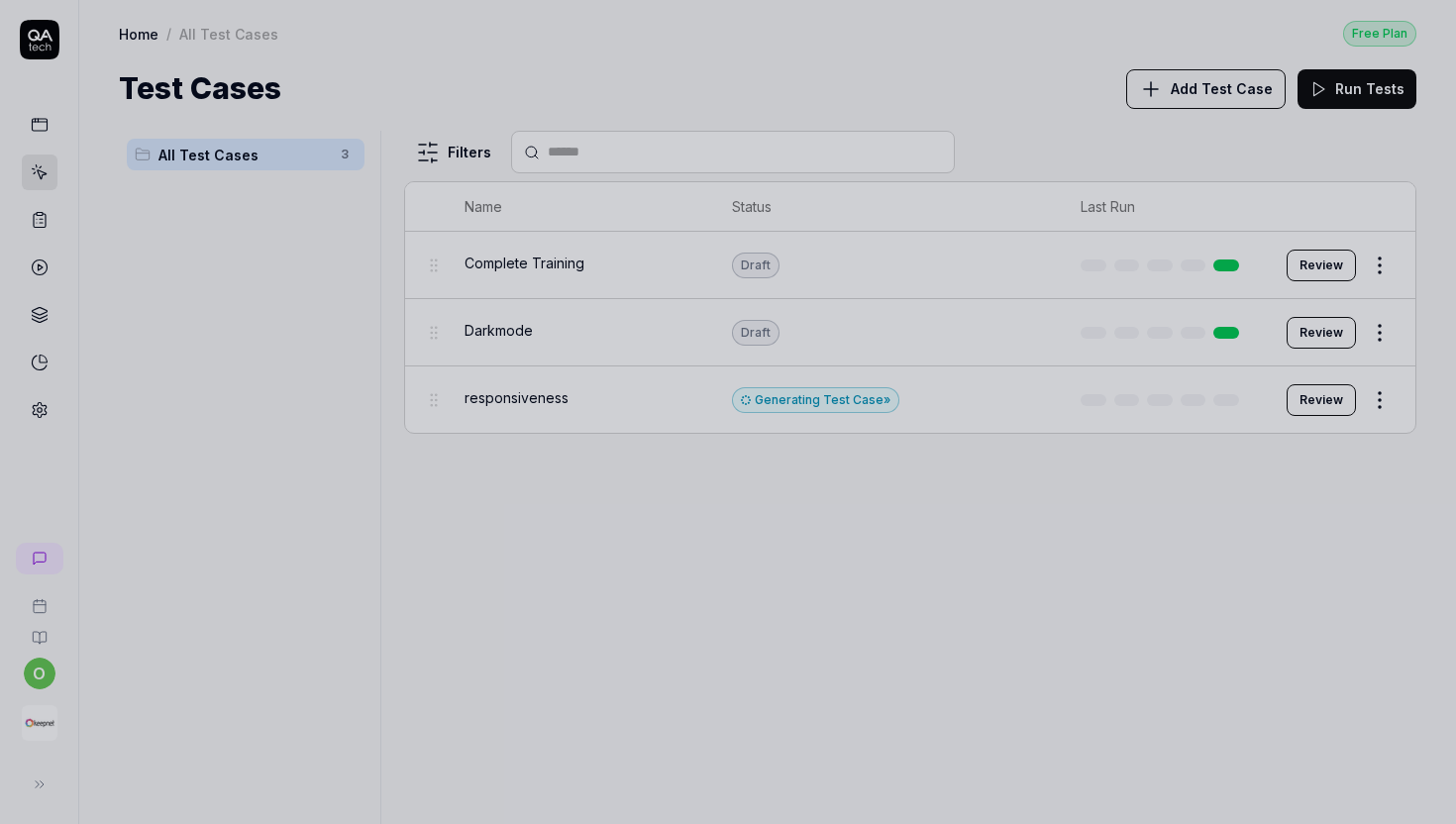 click at bounding box center (728, 412) 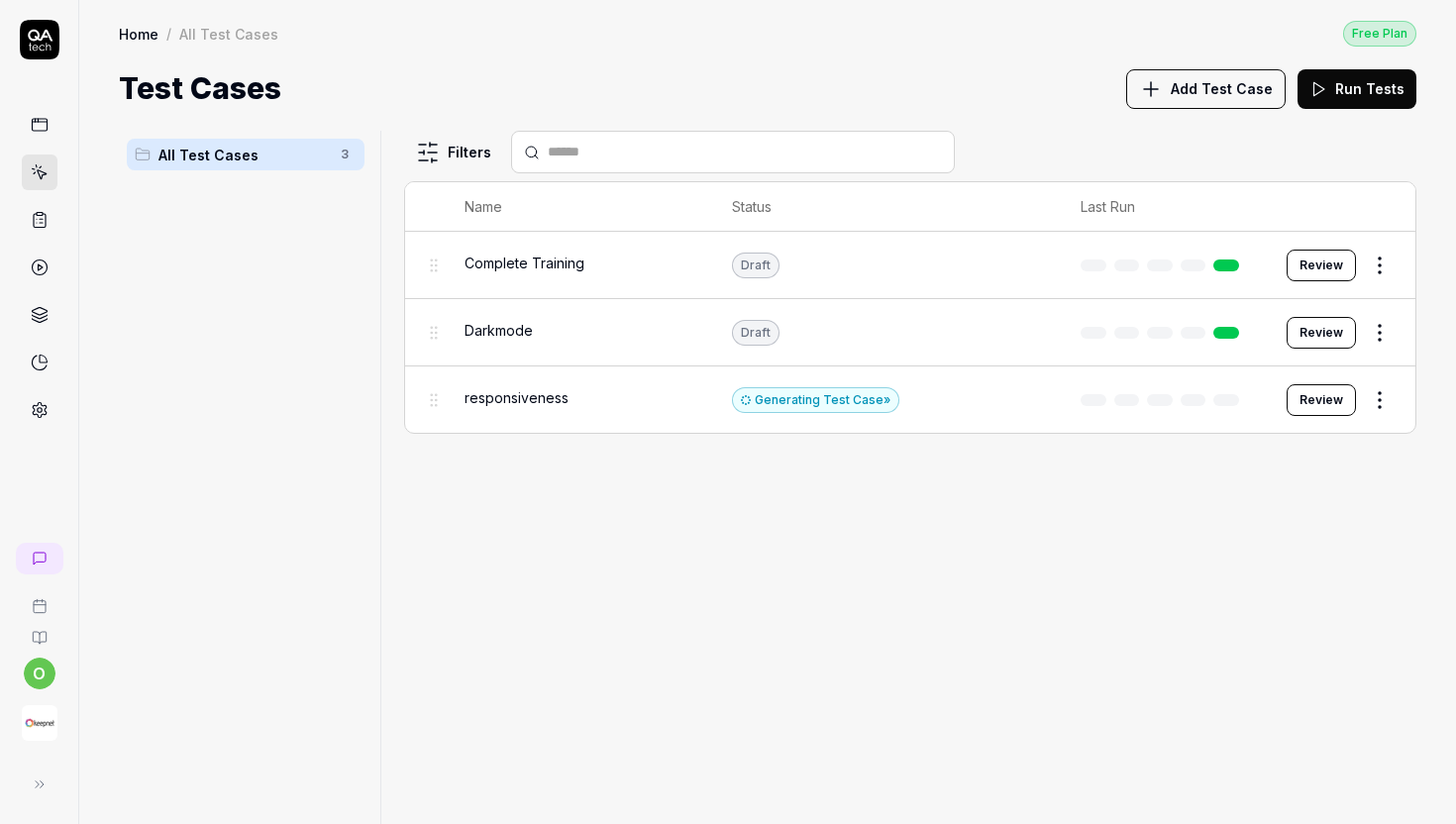 click on "o Home / All Test Cases Free Plan Home / All Test Cases Free Plan Test Cases Add Test Case Run Tests All Test Cases 3 Filters Name Status Last Run Complete Training Draft Review Darkmode Draft Review responsiveness Generating Test Case  » Review
To pick up a draggable item, press the space bar.
While dragging, use the arrow keys to move the item.
Press space again to drop the item in its new position, or press escape to cancel.
*" at bounding box center [728, 412] 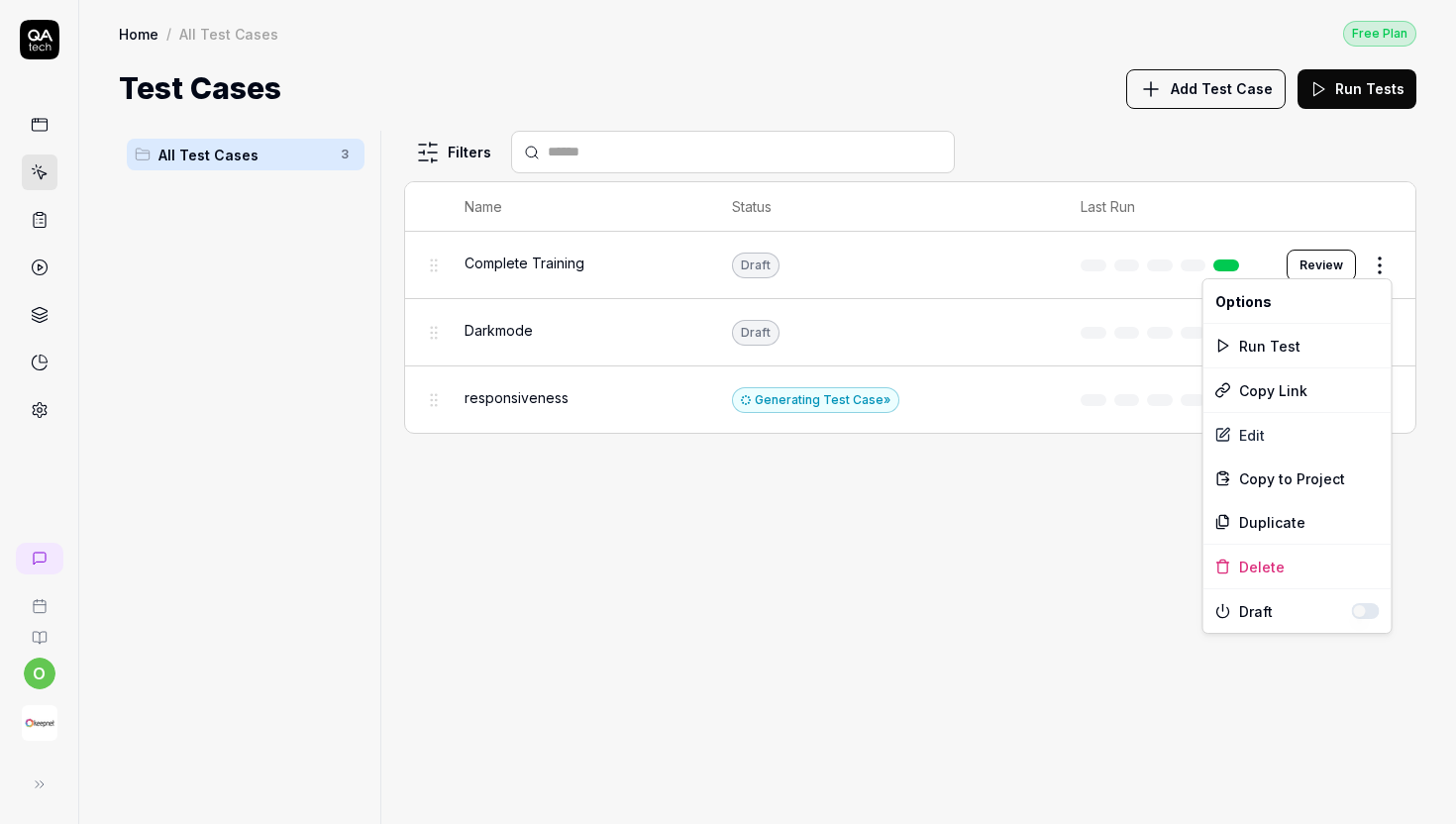 click on "o Home / All Test Cases Free Plan Home / All Test Cases Free Plan Test Cases Add Test Case Run Tests All Test Cases 3 Filters Name Status Last Run Complete Training Draft Review Darkmode Draft Review responsiveness Generating Test Case » Review
To pick up a draggable item, press the space bar.
While dragging, use the arrow keys to move the item.
Press space again to drop the item in its new position, or press escape to cancel.
* Options Run Test Copy Link Edit Copy to Project Duplicate Delete Draft" at bounding box center (728, 412) 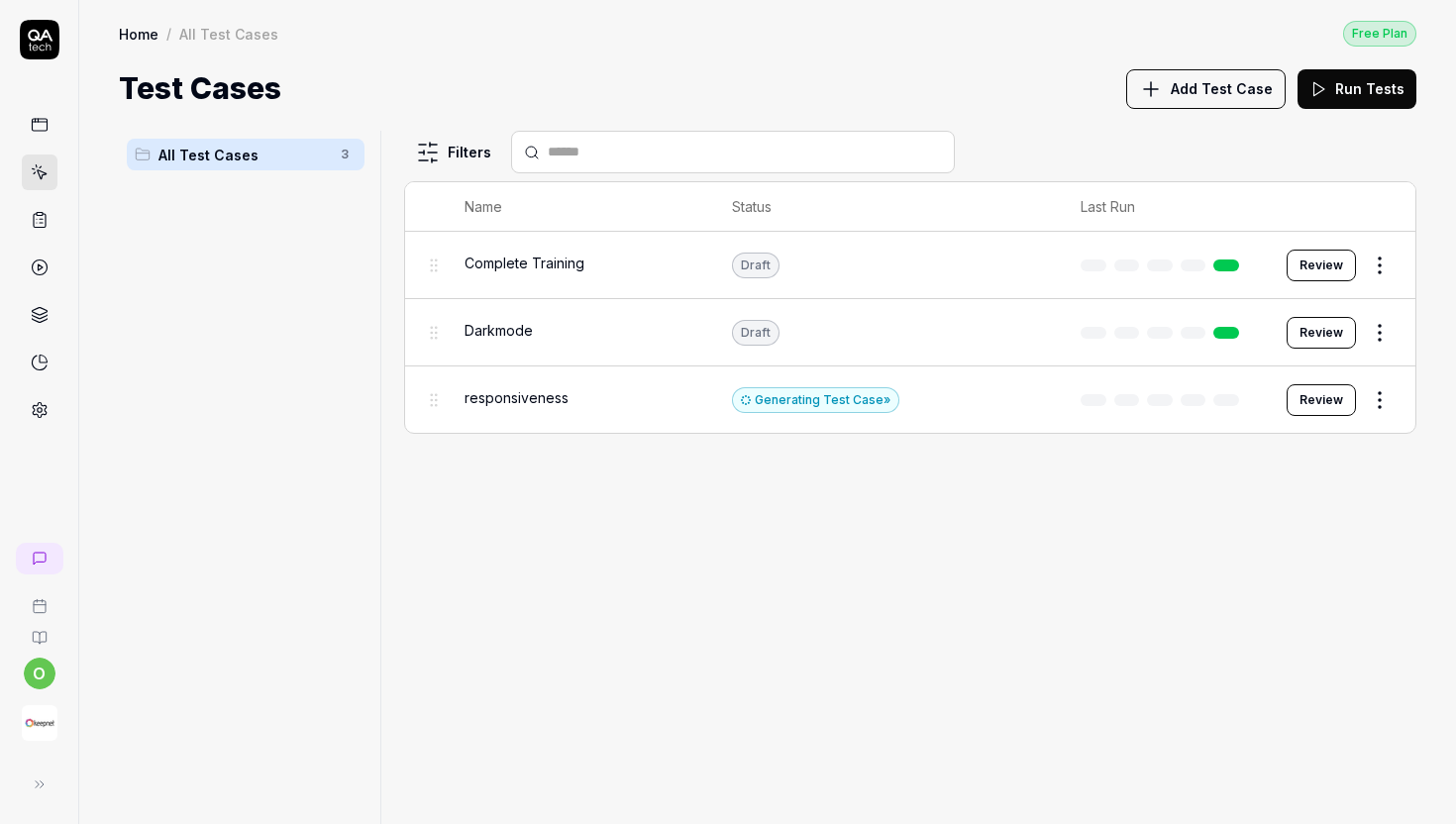 click on "responsiveness" at bounding box center [578, 399] 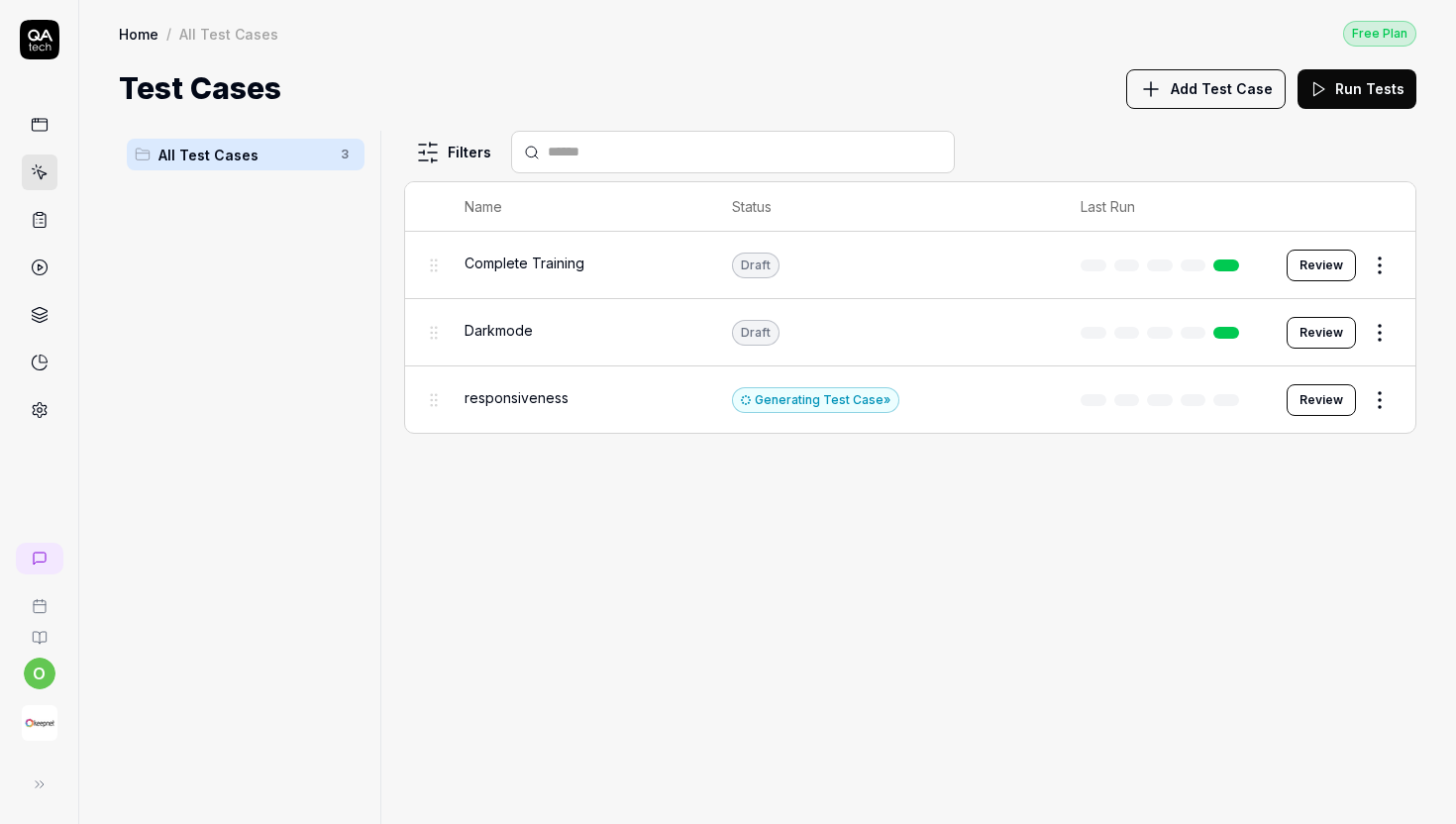 click on "Review" at bounding box center (1321, 400) 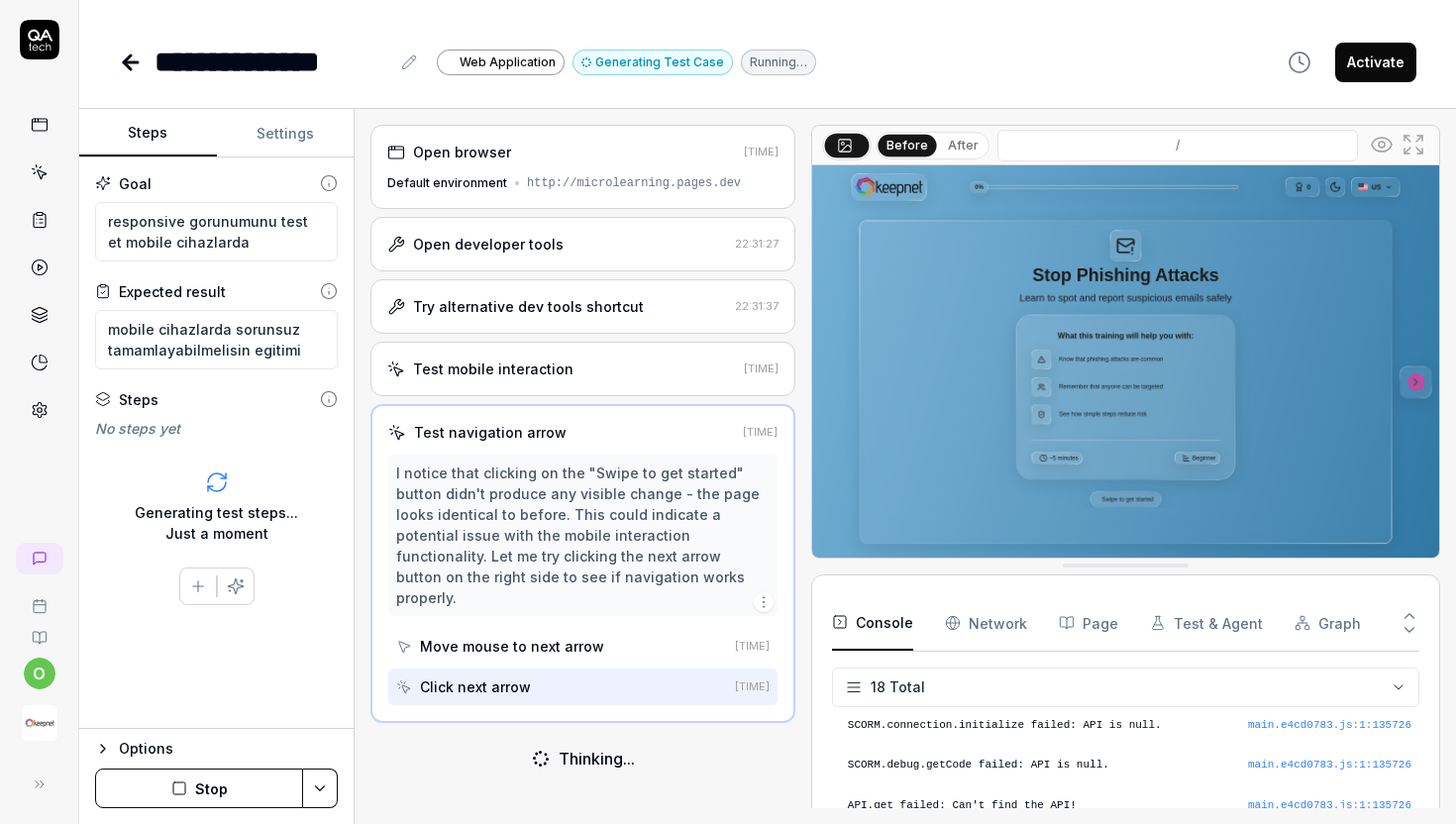 scroll, scrollTop: 642, scrollLeft: 0, axis: vertical 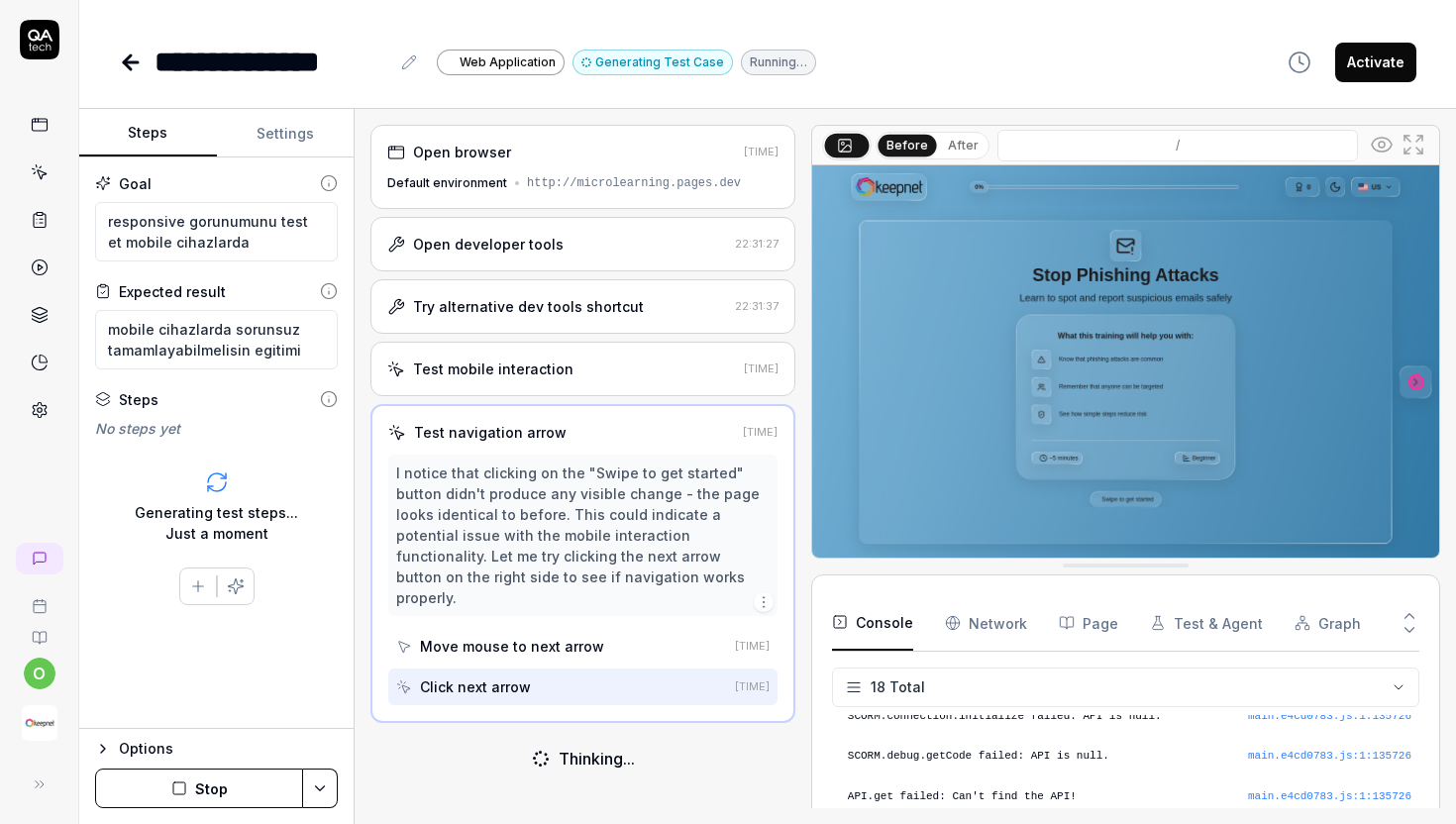 click on "Open developer tools" at bounding box center [557, 244] 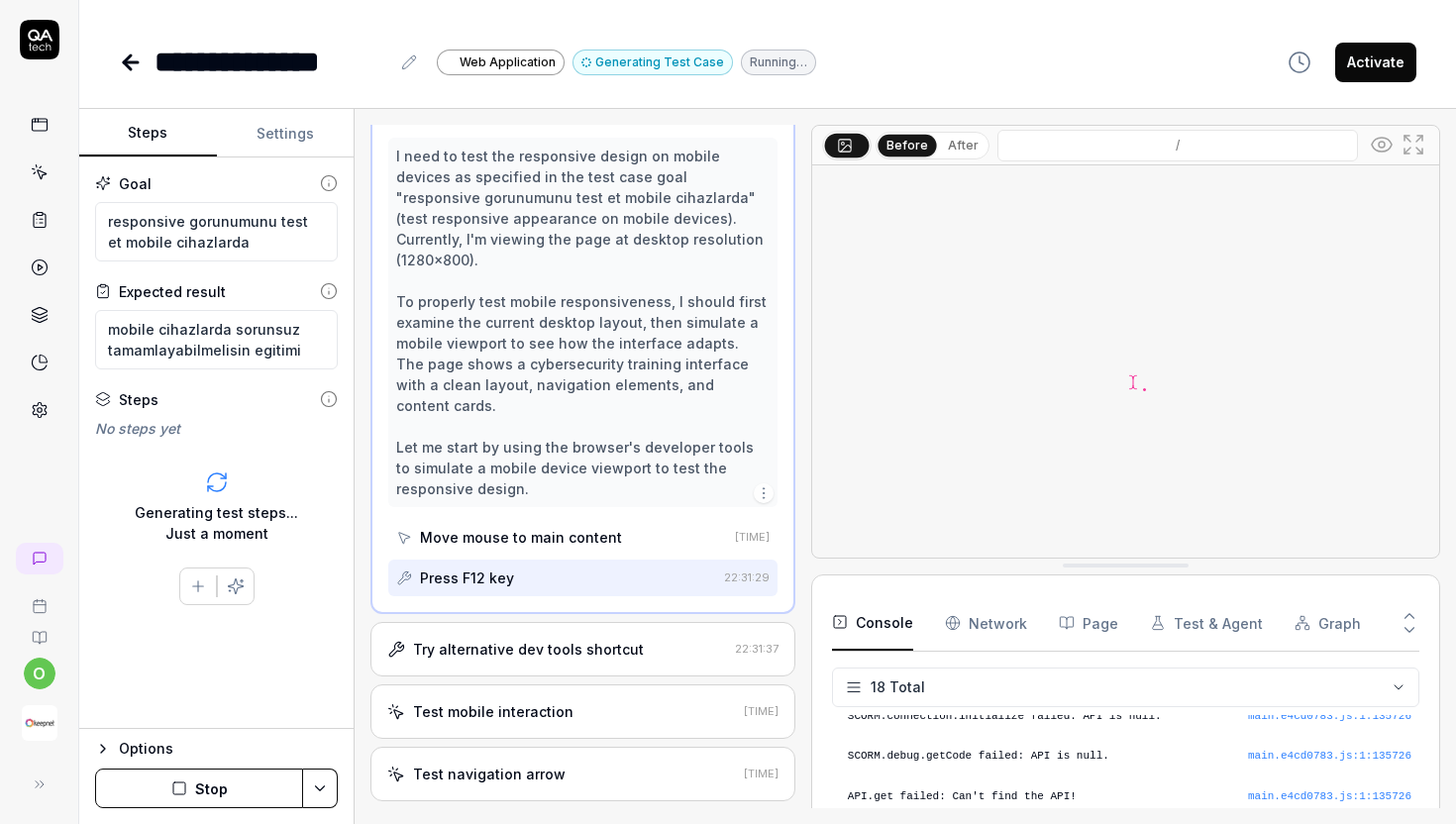 scroll, scrollTop: 142, scrollLeft: 0, axis: vertical 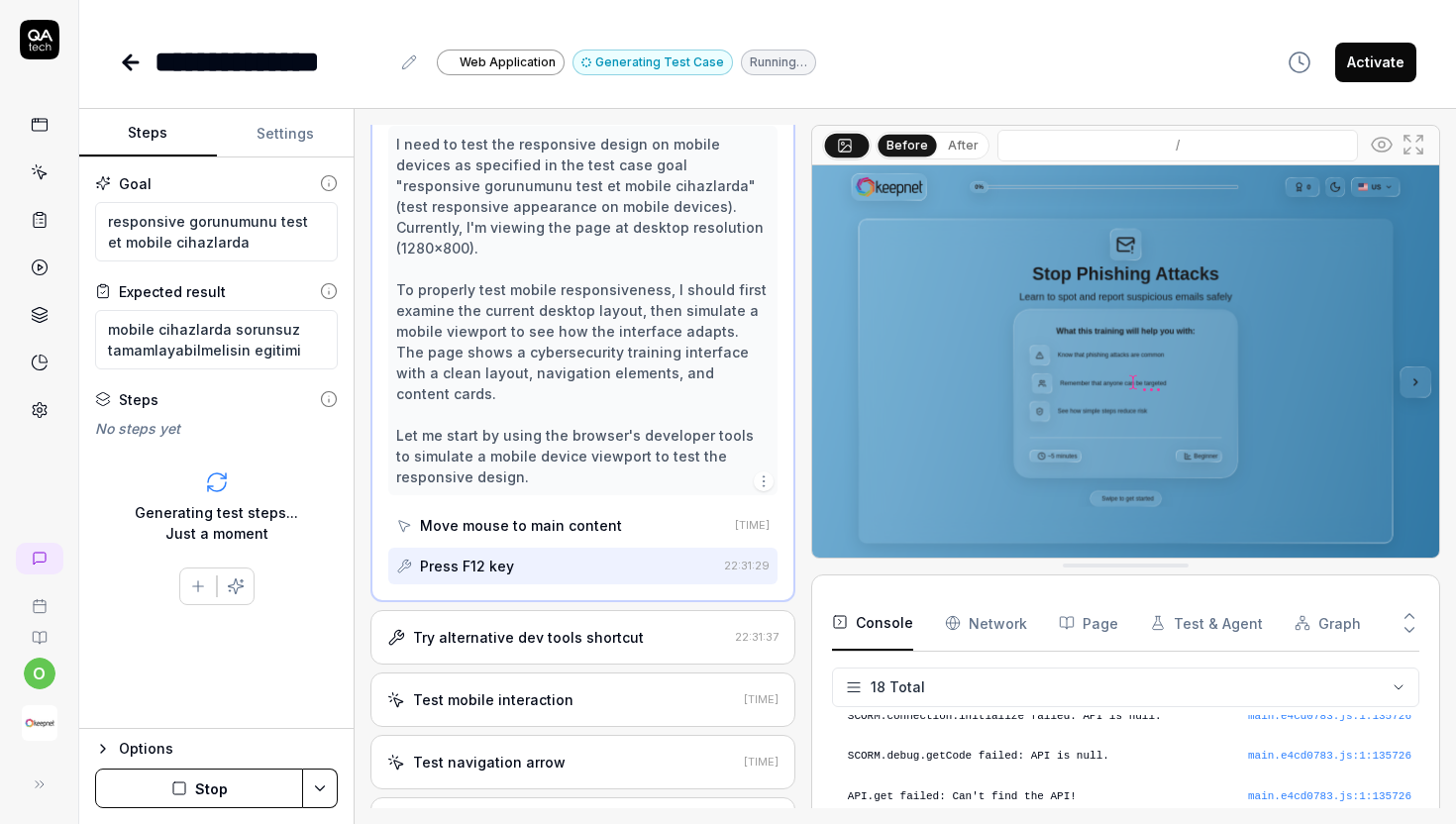 click on "Try alternative dev tools shortcut" at bounding box center (528, 637) 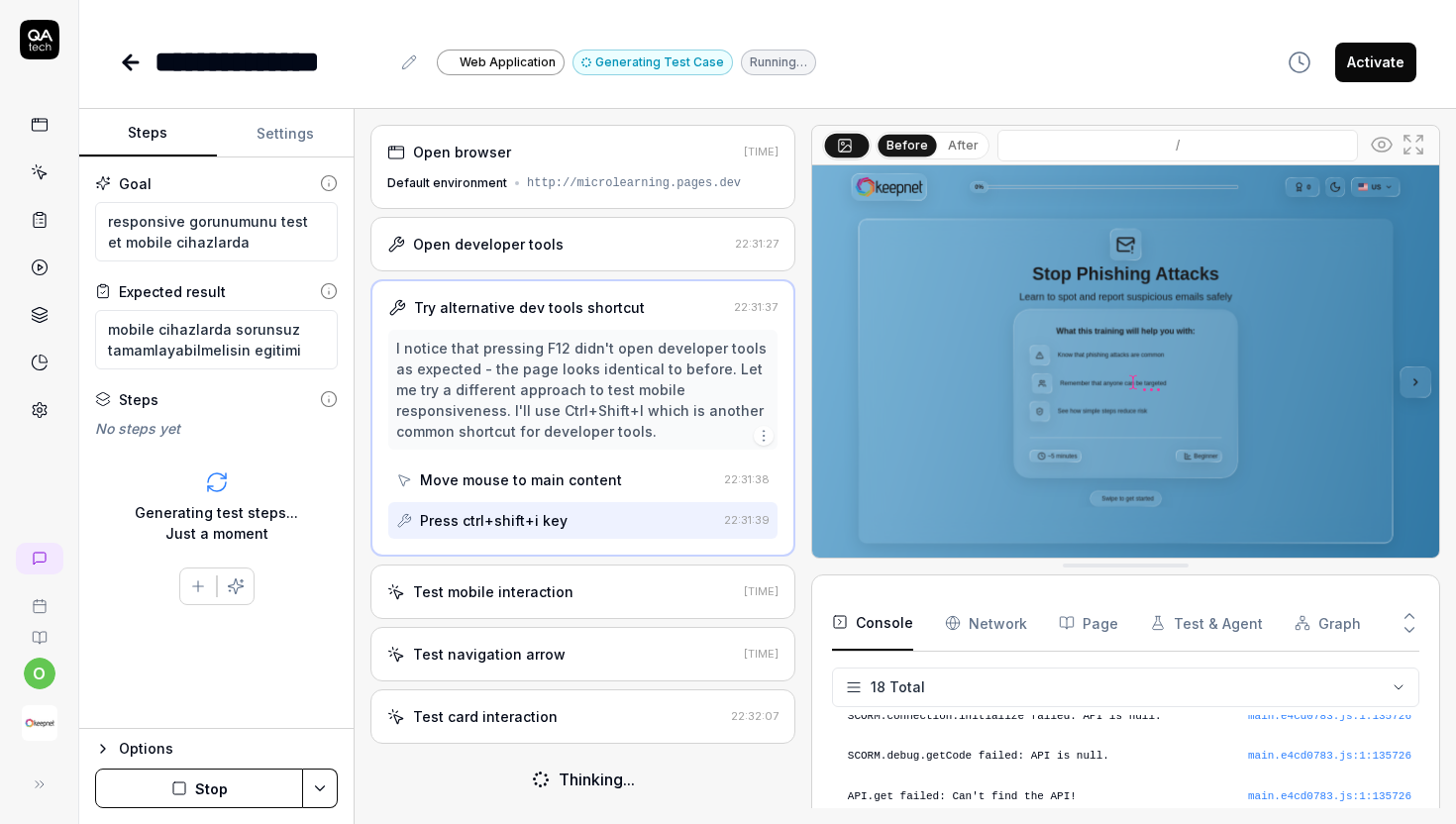 click on "Test mobile interaction" at bounding box center [493, 591] 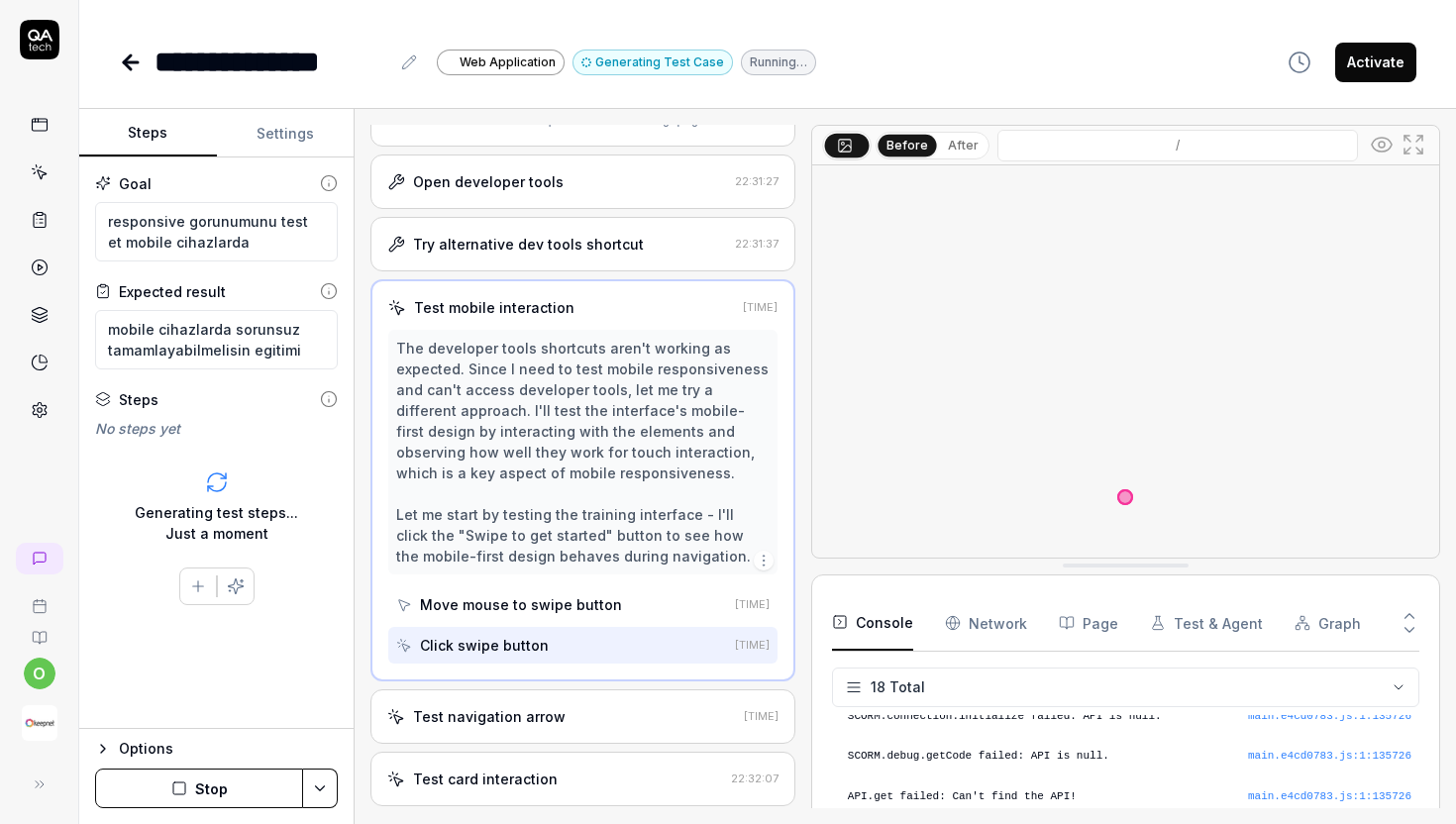 scroll, scrollTop: 77, scrollLeft: 0, axis: vertical 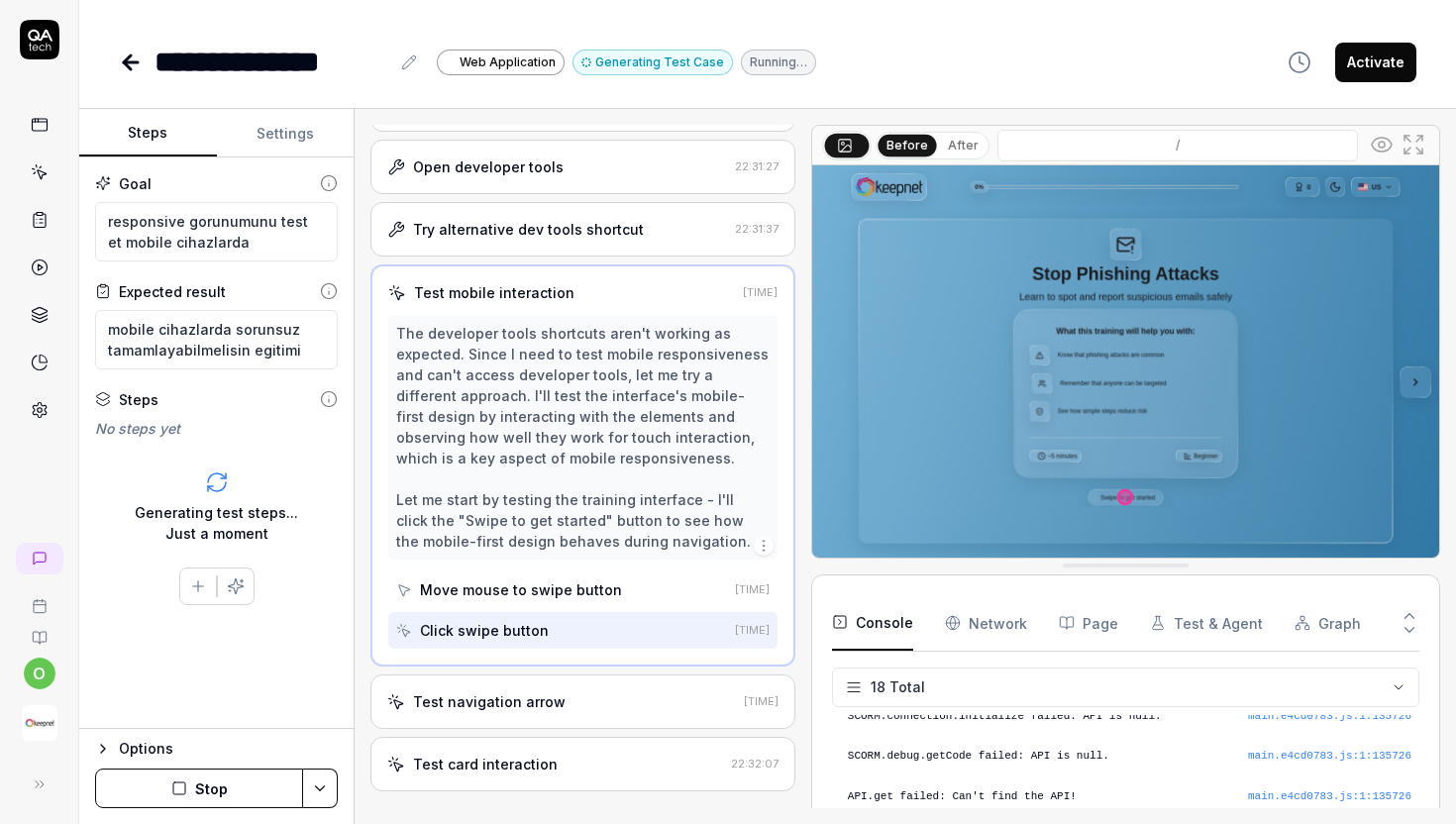 click on "Test navigation arrow" at bounding box center (489, 701) 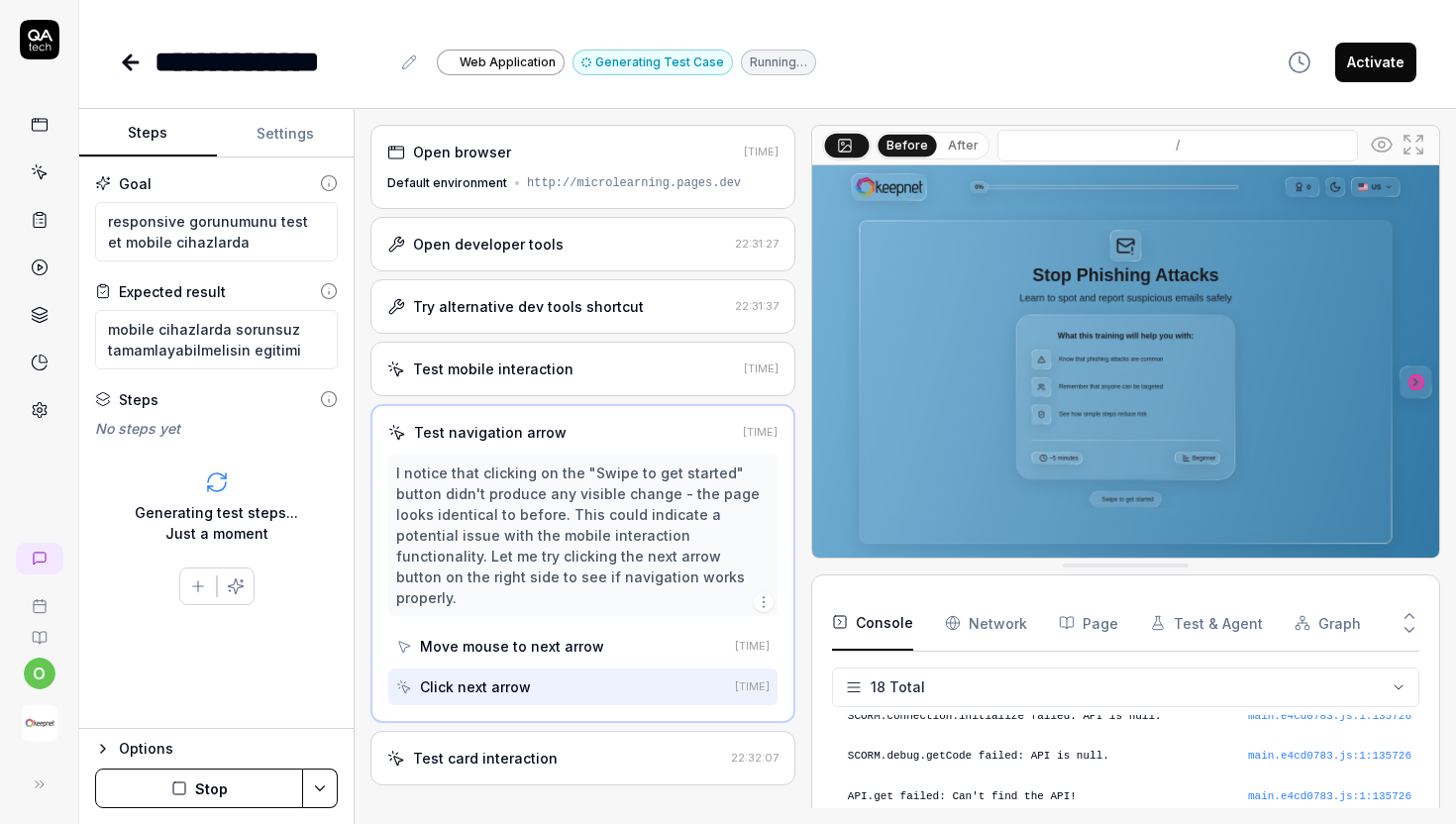 scroll, scrollTop: 20, scrollLeft: 0, axis: vertical 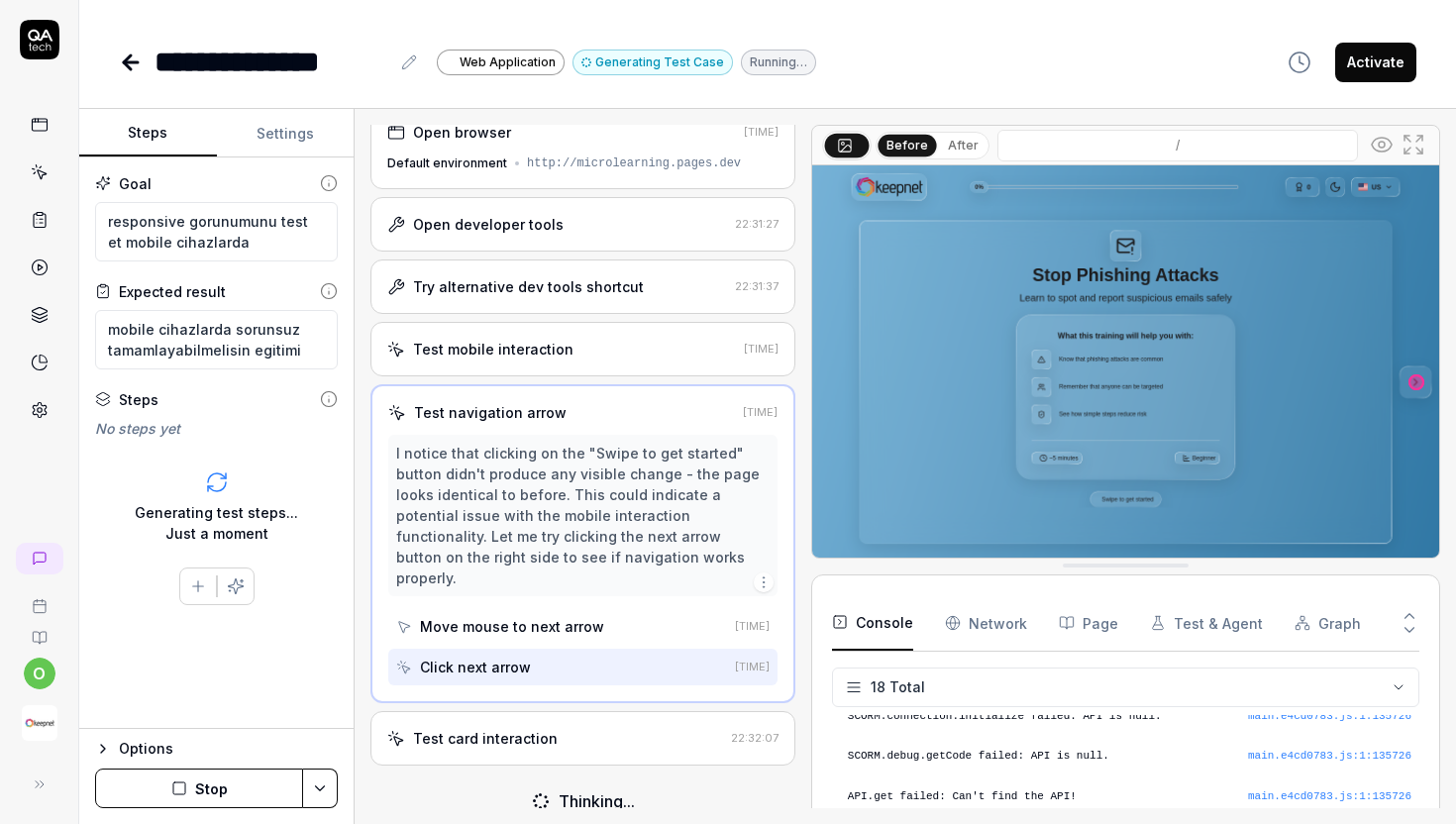 click on "Test card interaction" at bounding box center (485, 738) 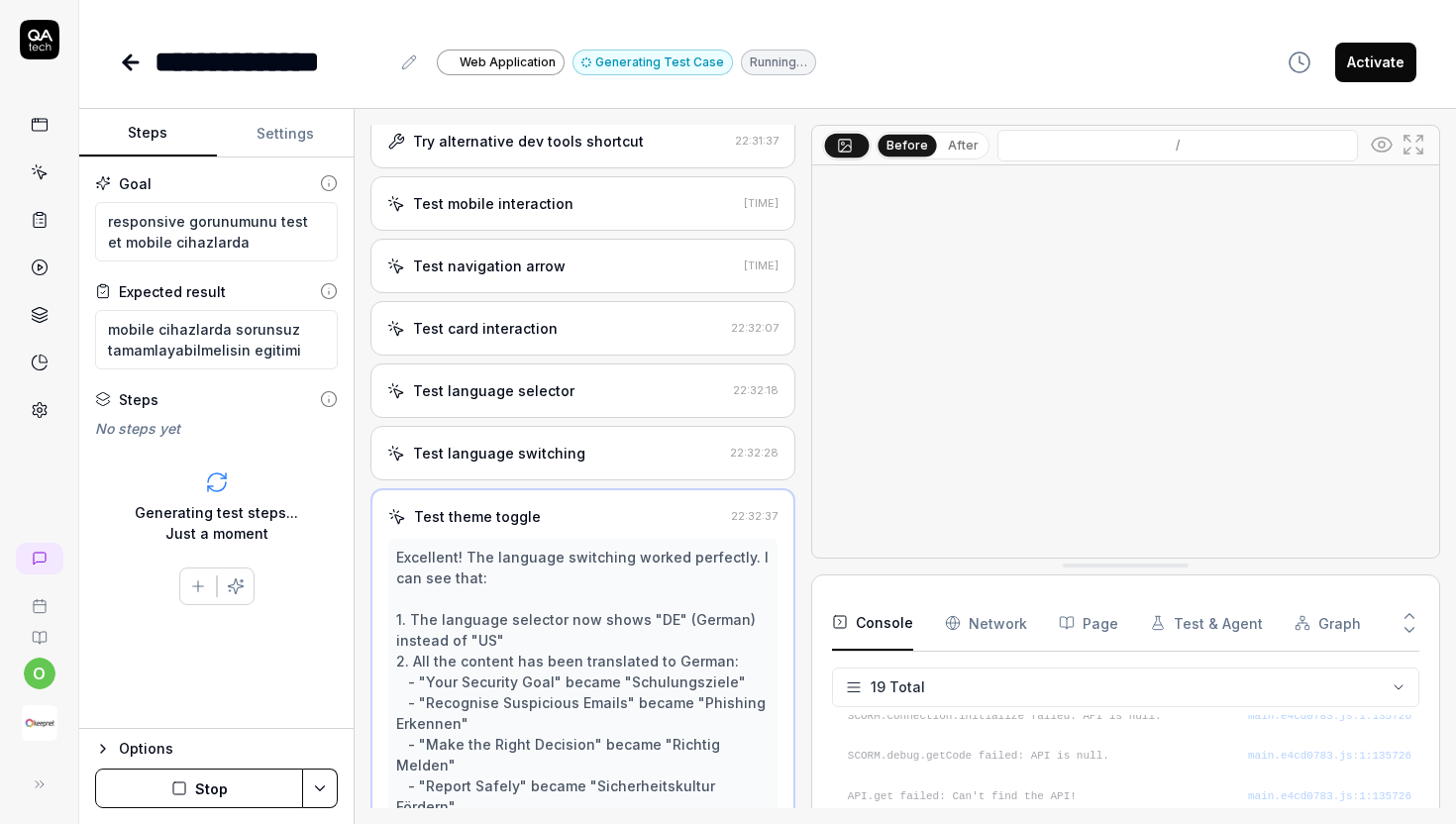 scroll, scrollTop: 216, scrollLeft: 0, axis: vertical 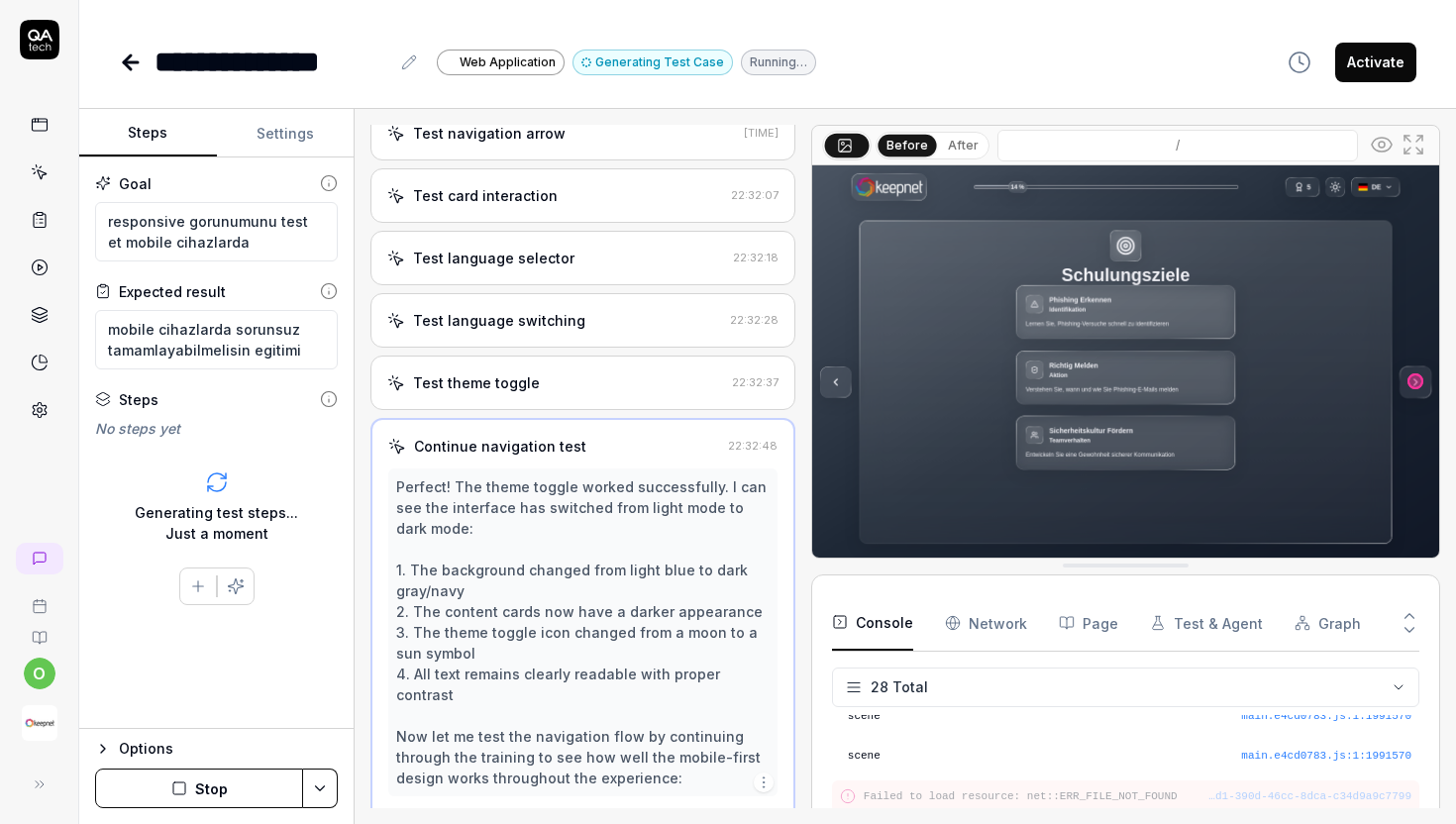 click on "Test language switching [TIME]" at bounding box center (582, 320) 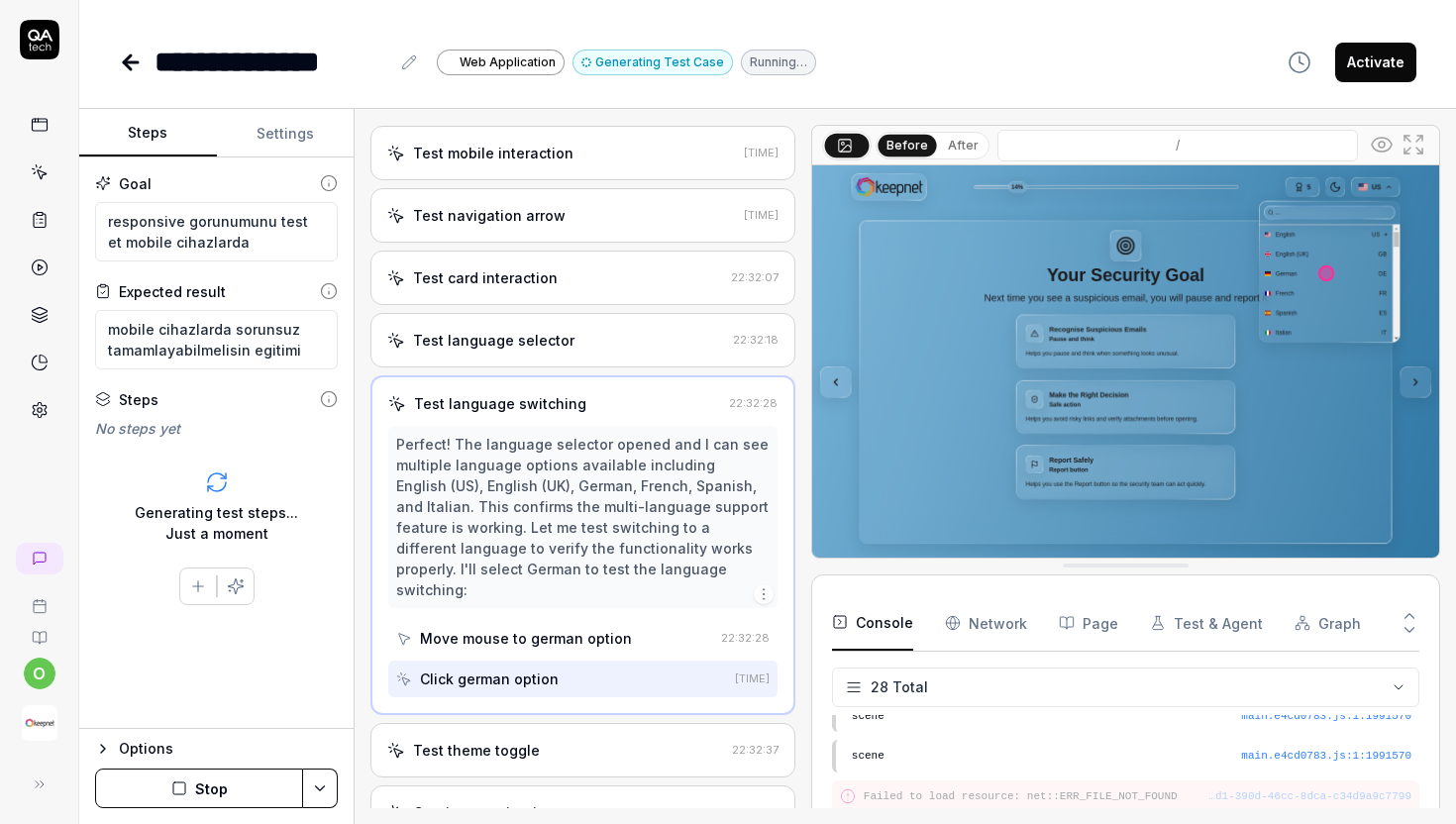scroll, scrollTop: 225, scrollLeft: 0, axis: vertical 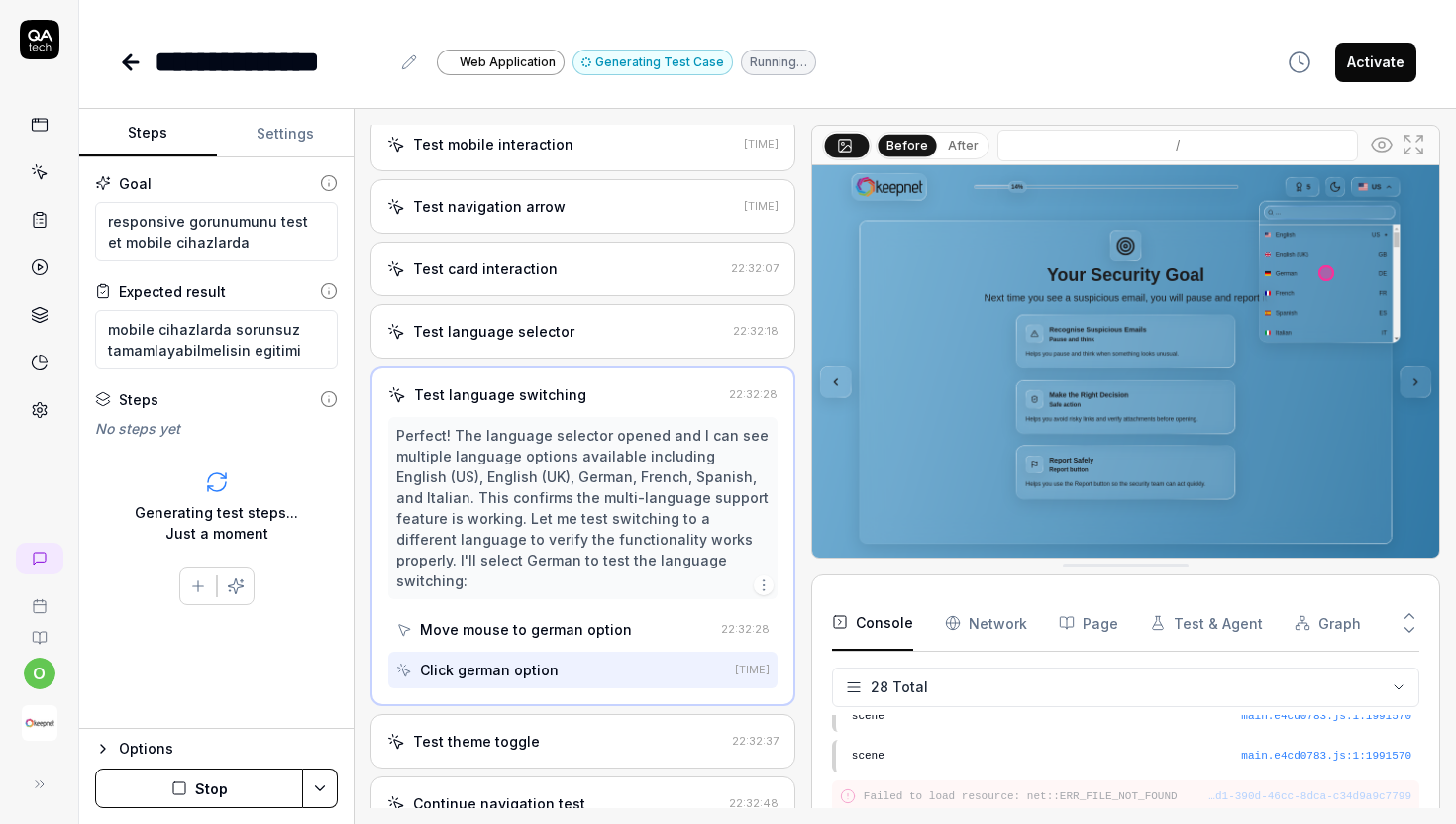 click on "Test theme toggle [TIME]" at bounding box center (582, 741) 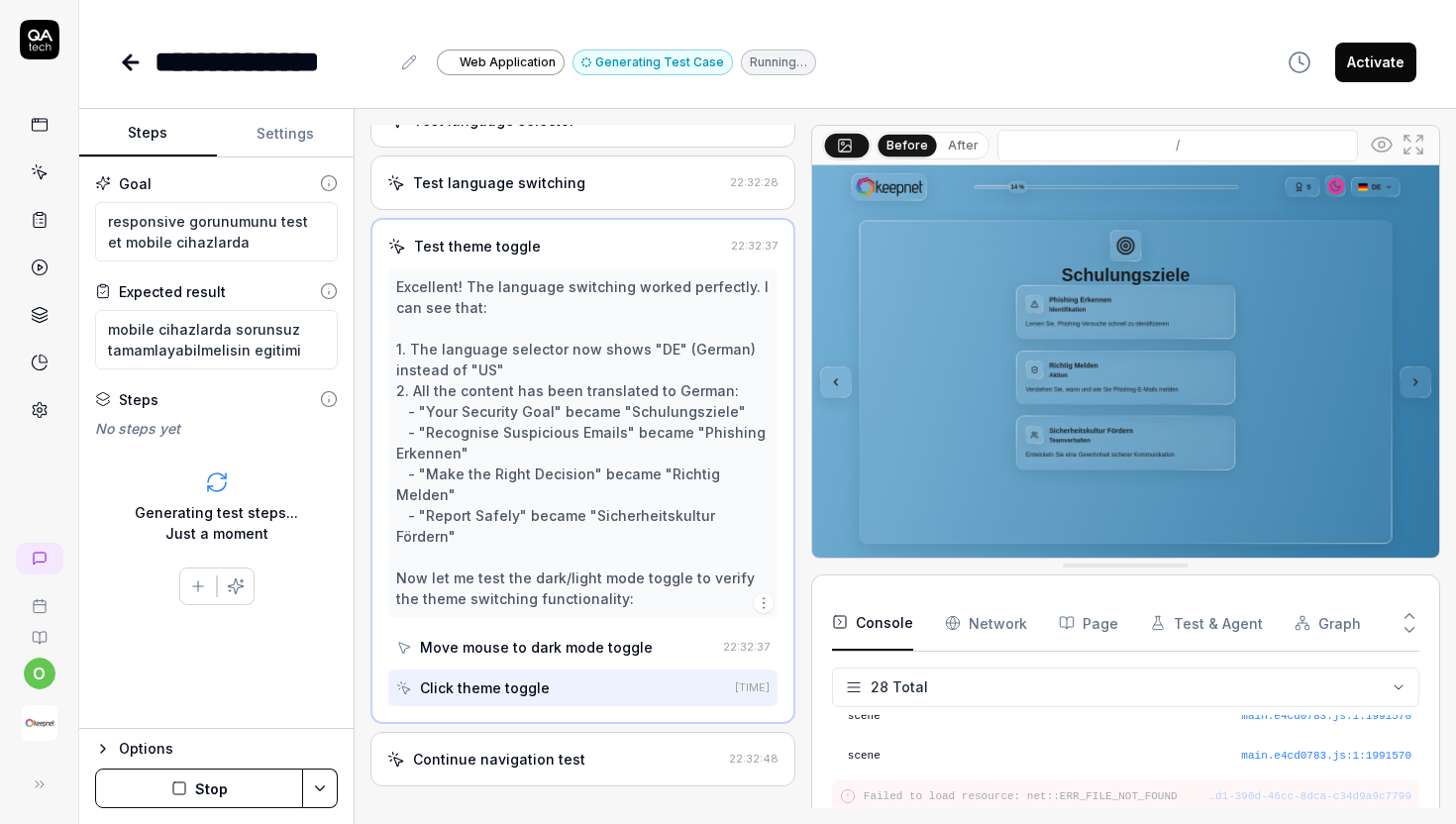 click on "Click theme toggle" at bounding box center [562, 687] 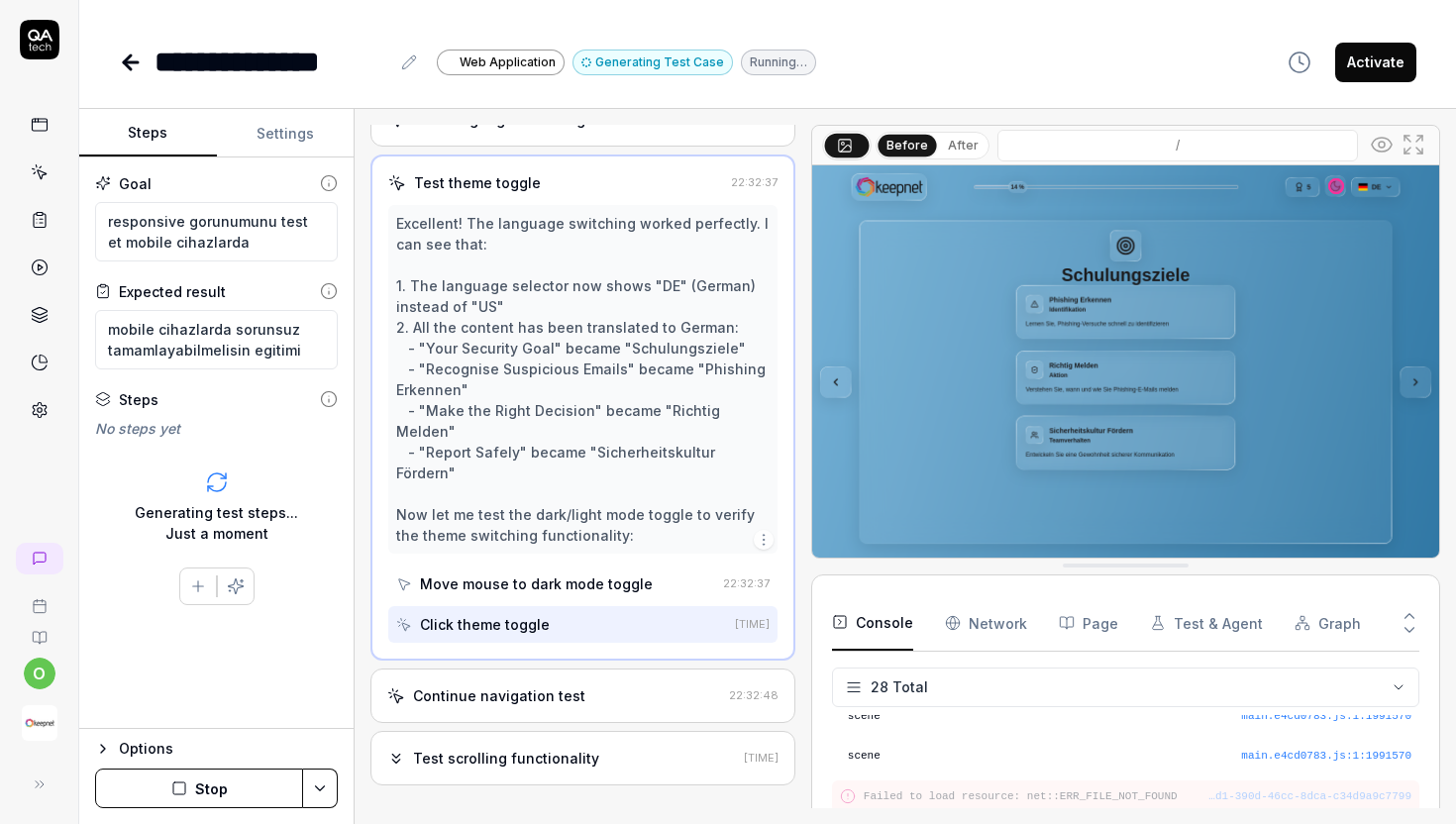 scroll, scrollTop: 498, scrollLeft: 0, axis: vertical 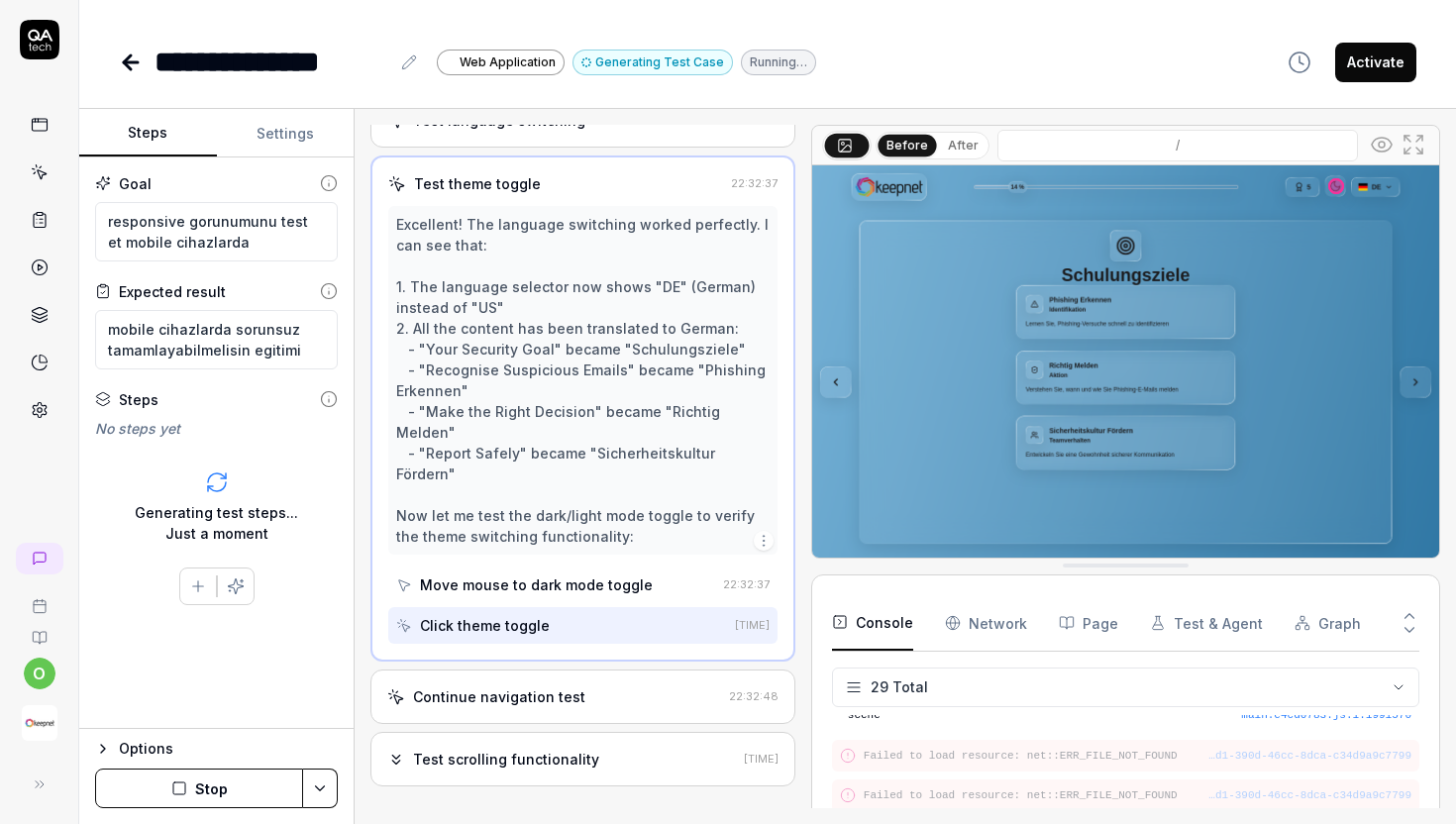 click on "Test scrolling functionality" at bounding box center (506, 759) 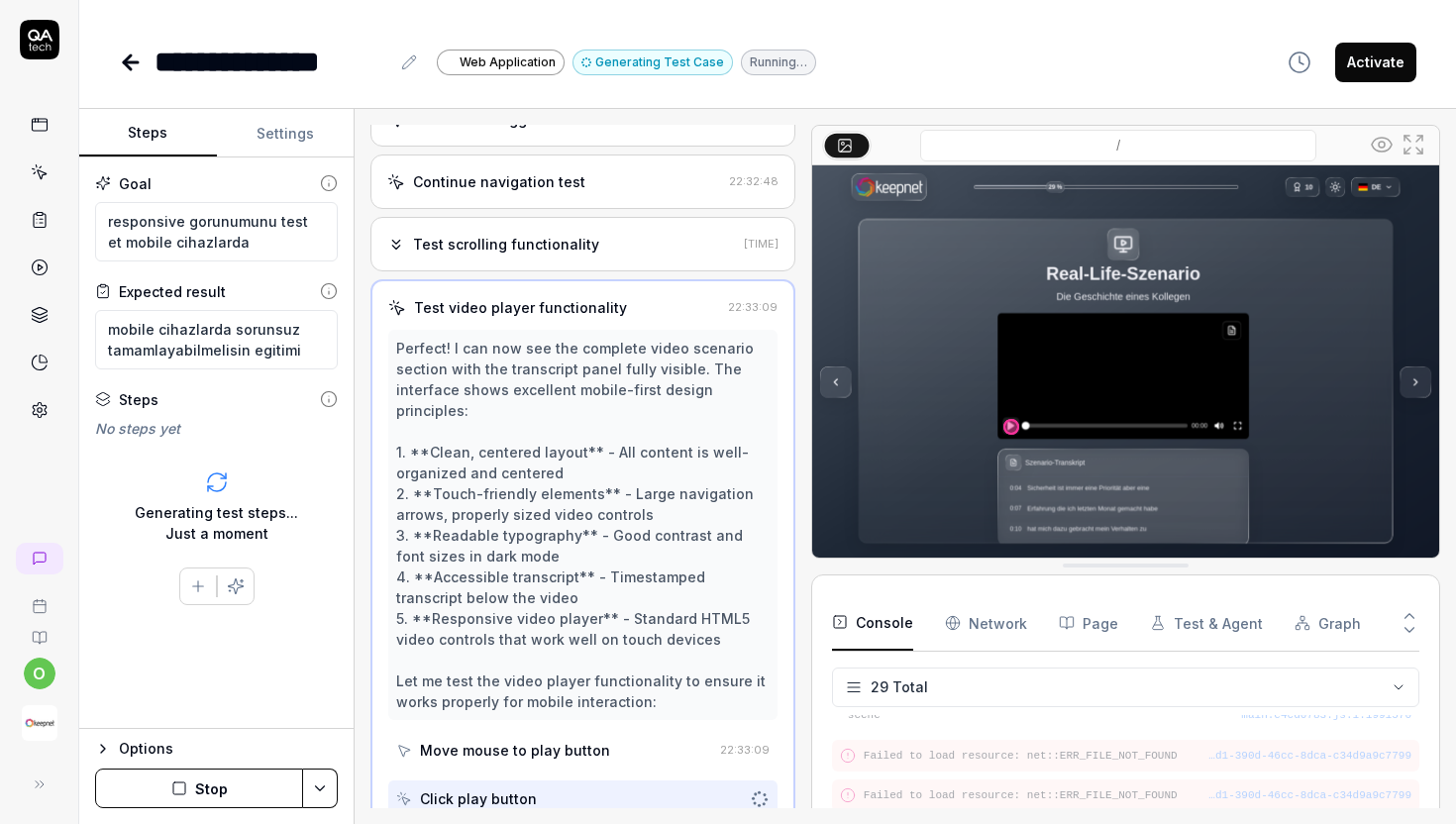 scroll, scrollTop: 560, scrollLeft: 0, axis: vertical 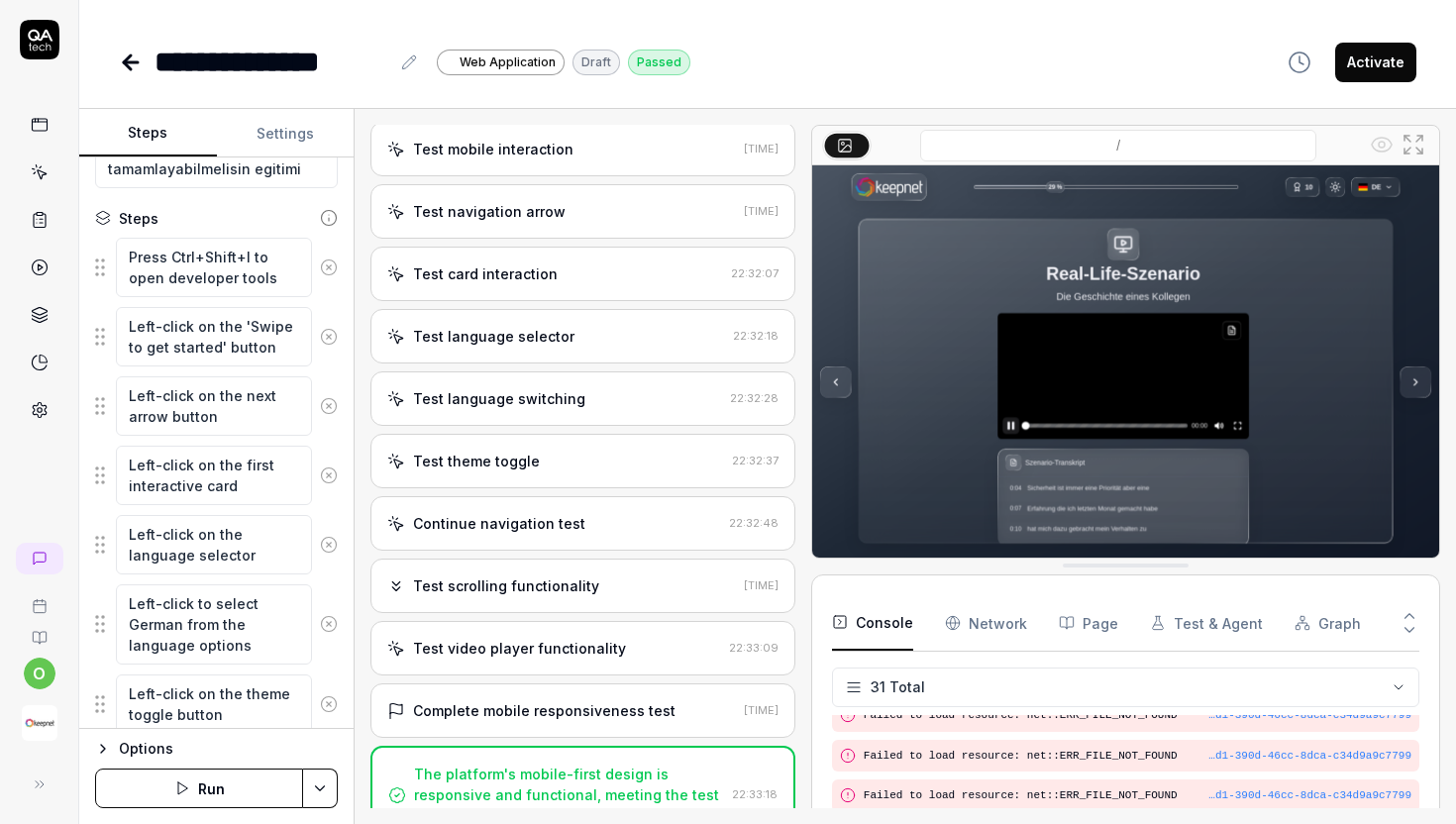 click at bounding box center (1125, 361) 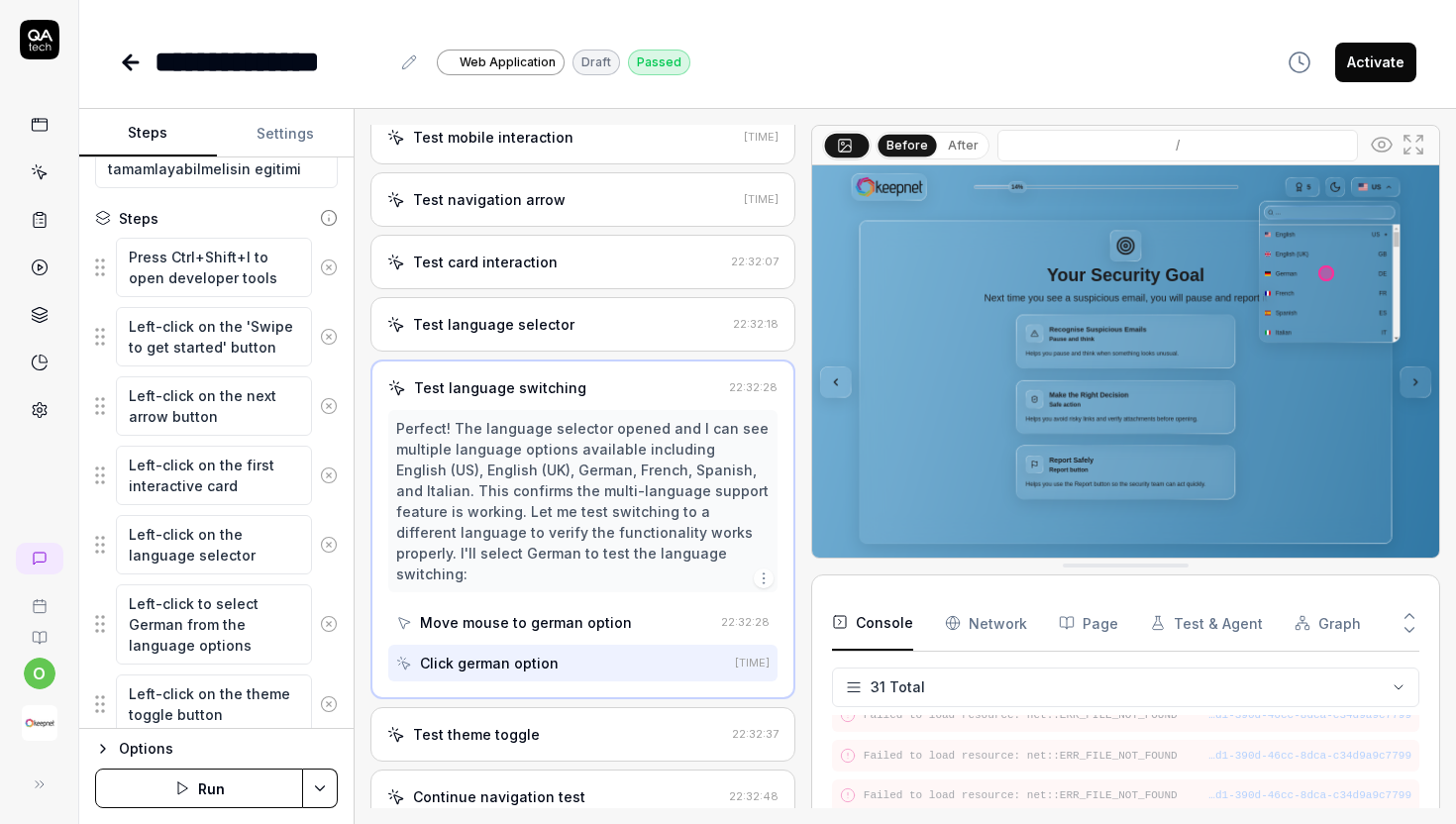 scroll, scrollTop: 272, scrollLeft: 0, axis: vertical 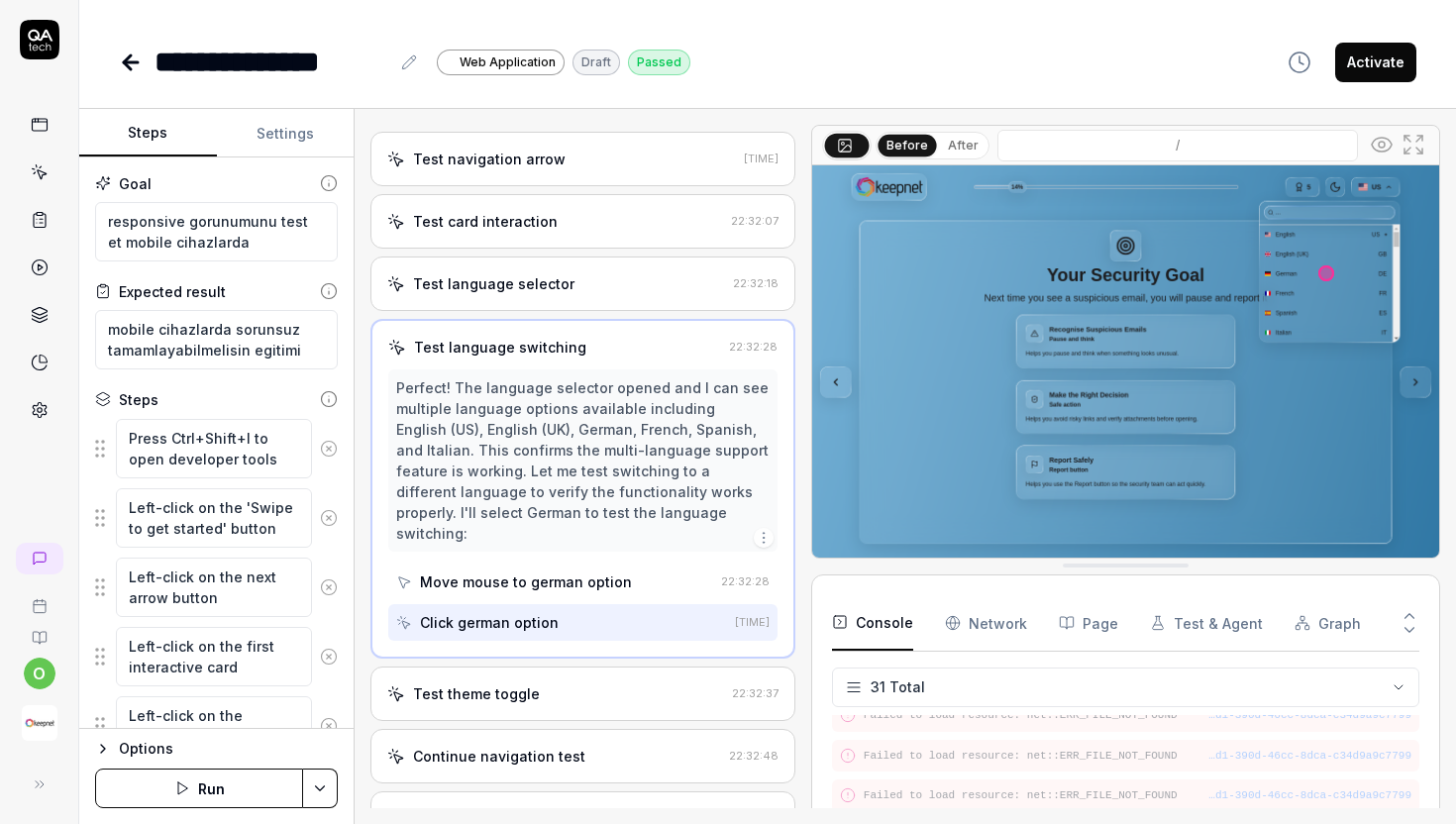 click on "Settings" at bounding box center (285, 134) 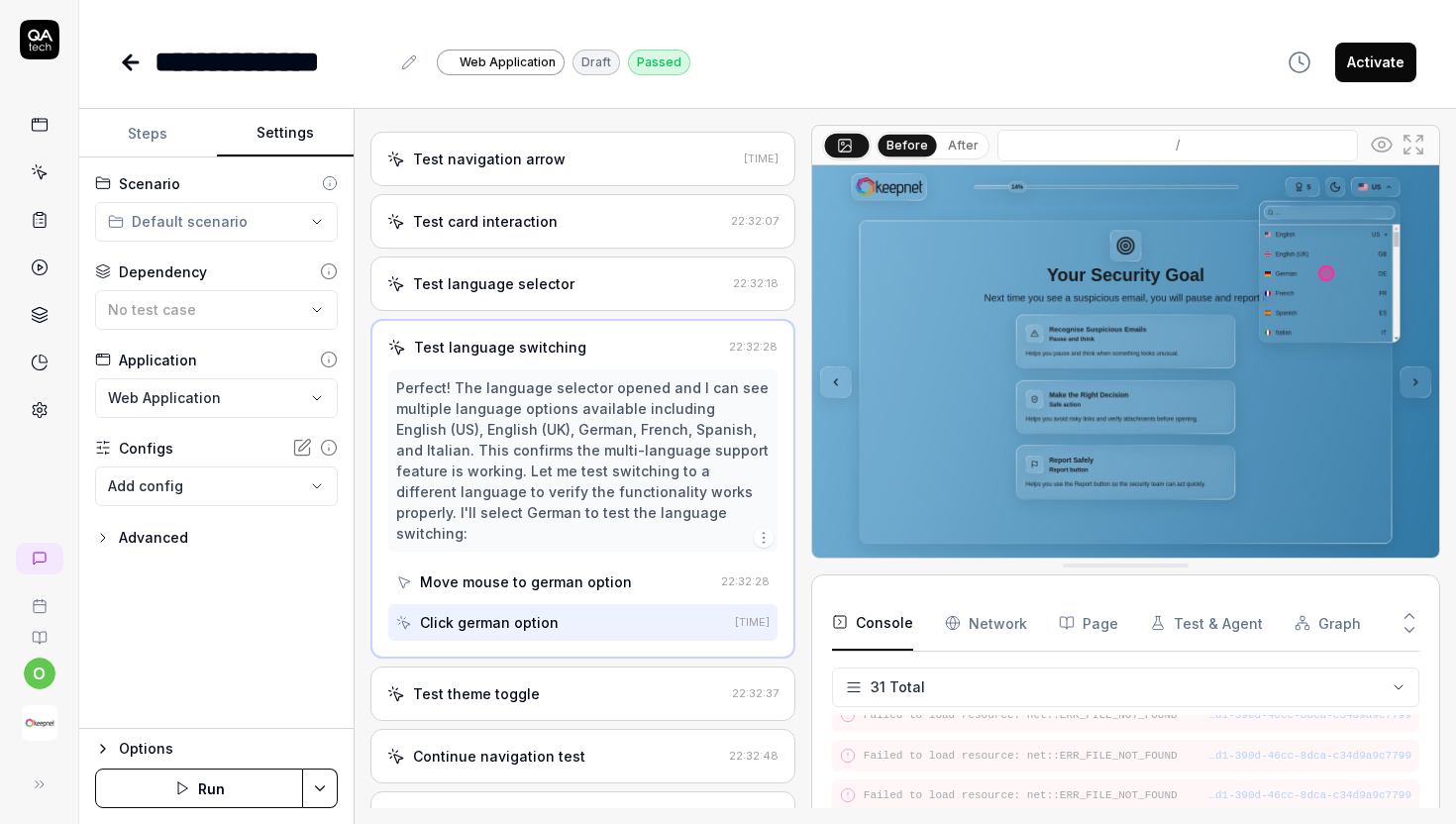 click on "Advanced" at bounding box center [154, 538] 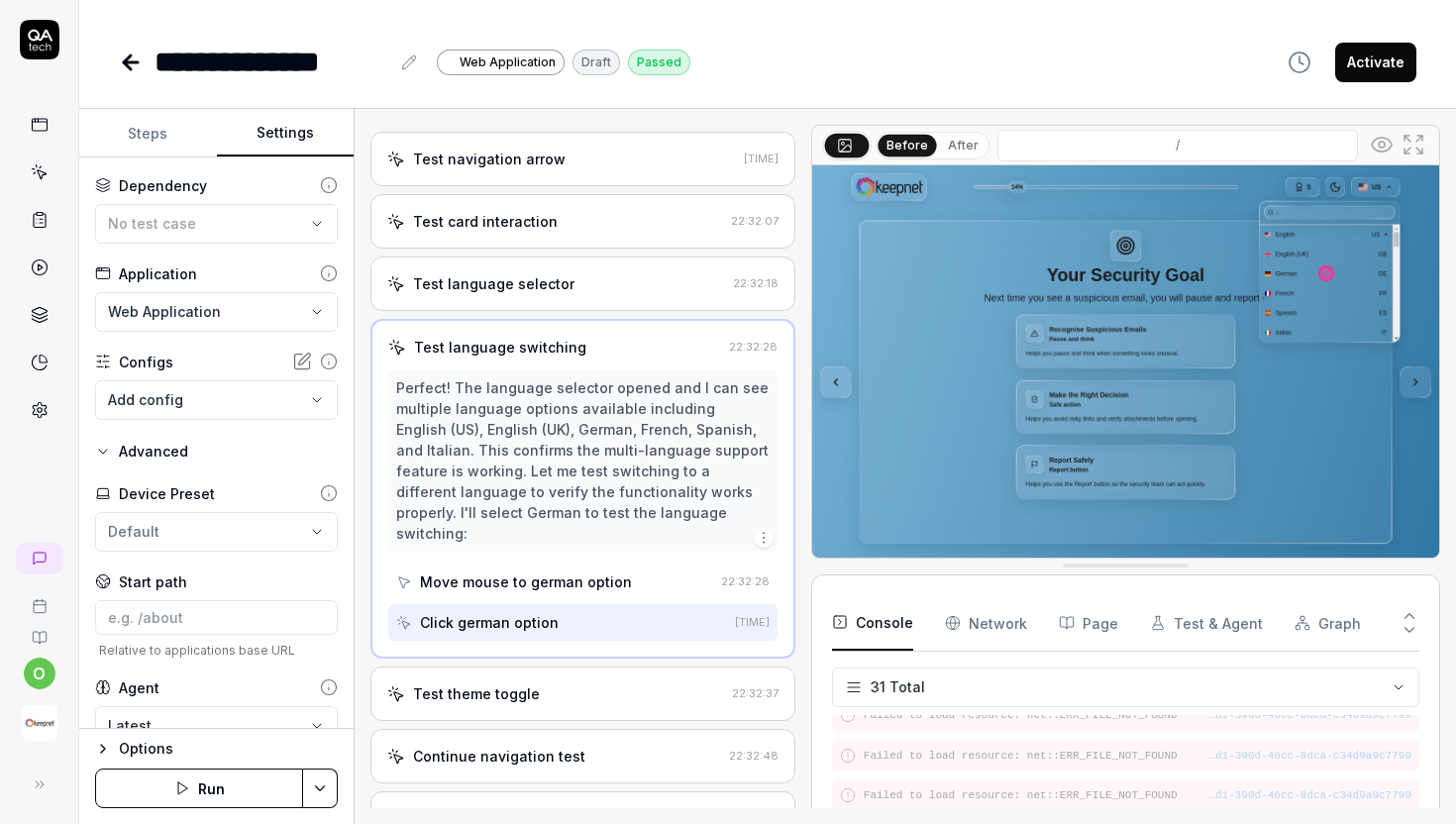 scroll, scrollTop: 119, scrollLeft: 0, axis: vertical 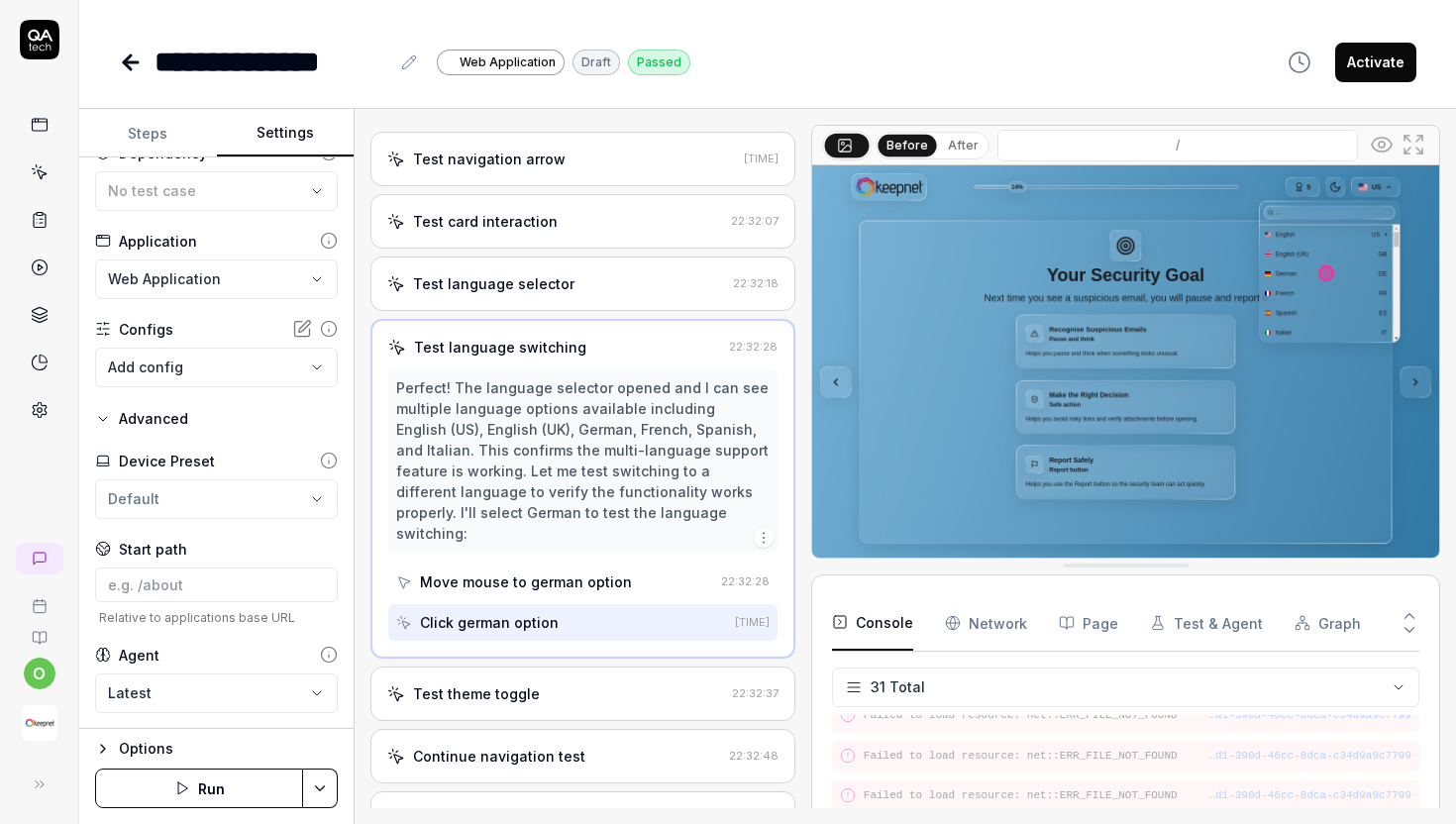 click on "**********" at bounding box center (728, 412) 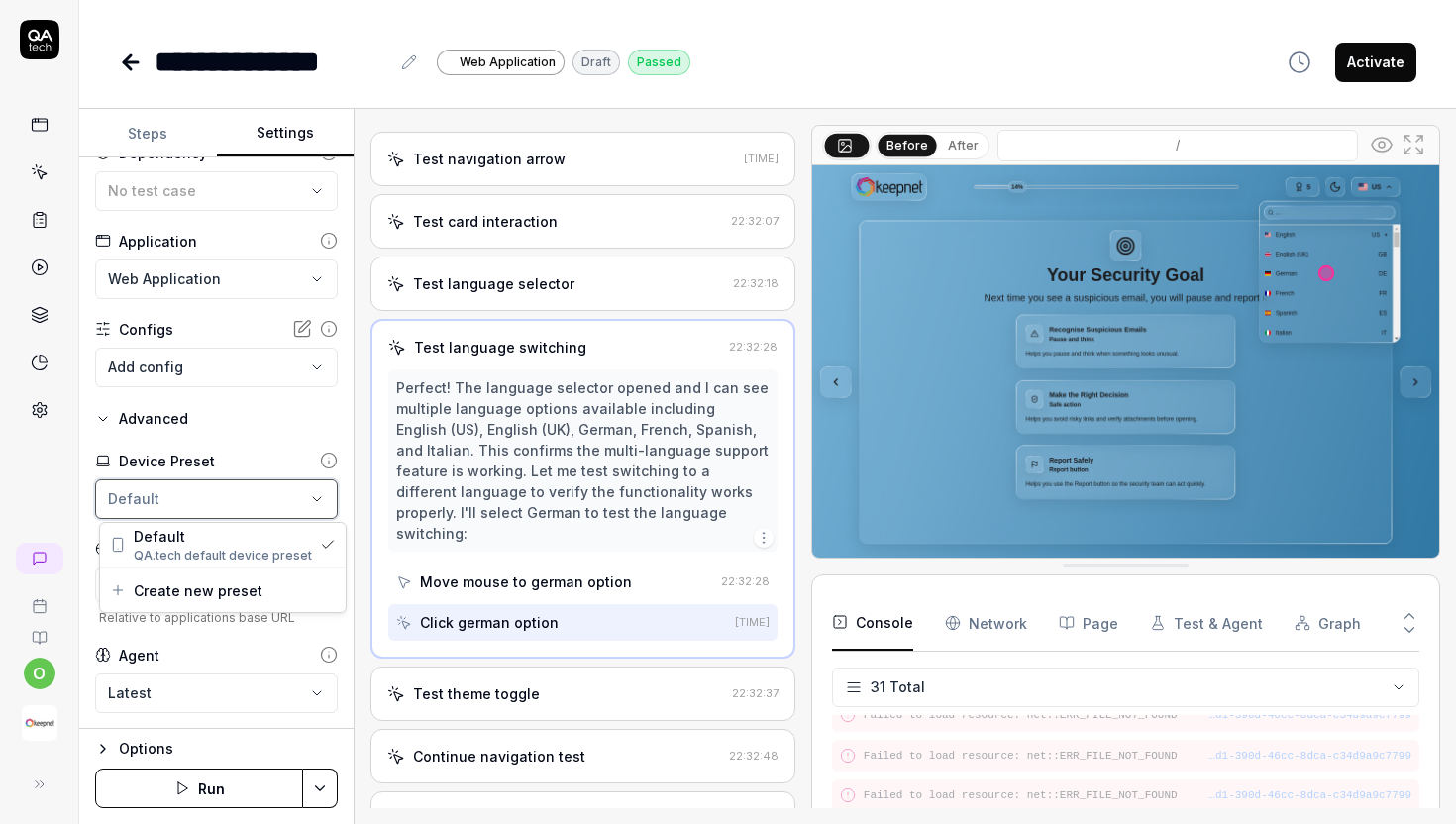 click on "**********" at bounding box center (728, 412) 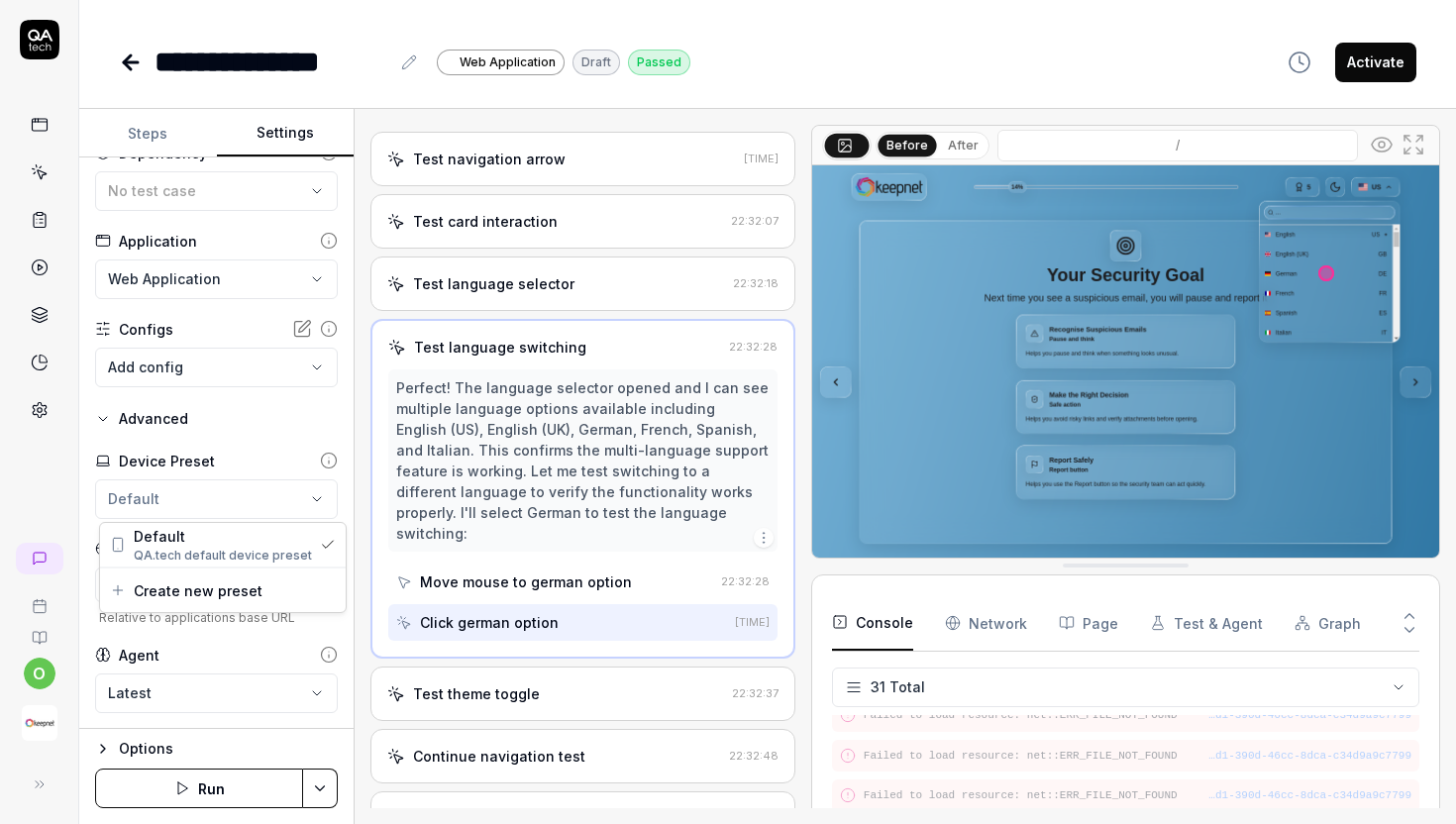 click on "**********" at bounding box center (728, 412) 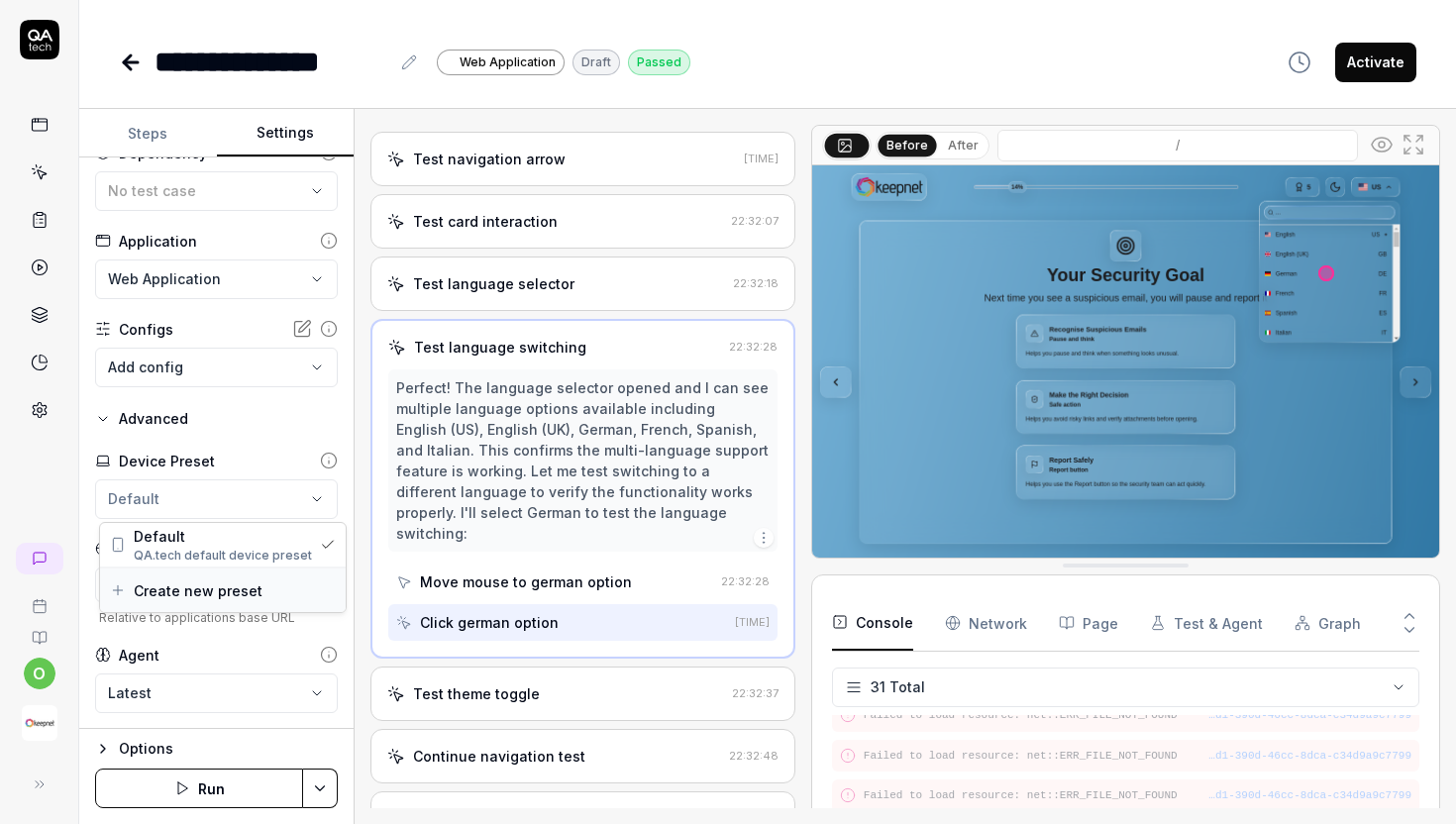 click on "Create new preset" at bounding box center (198, 590) 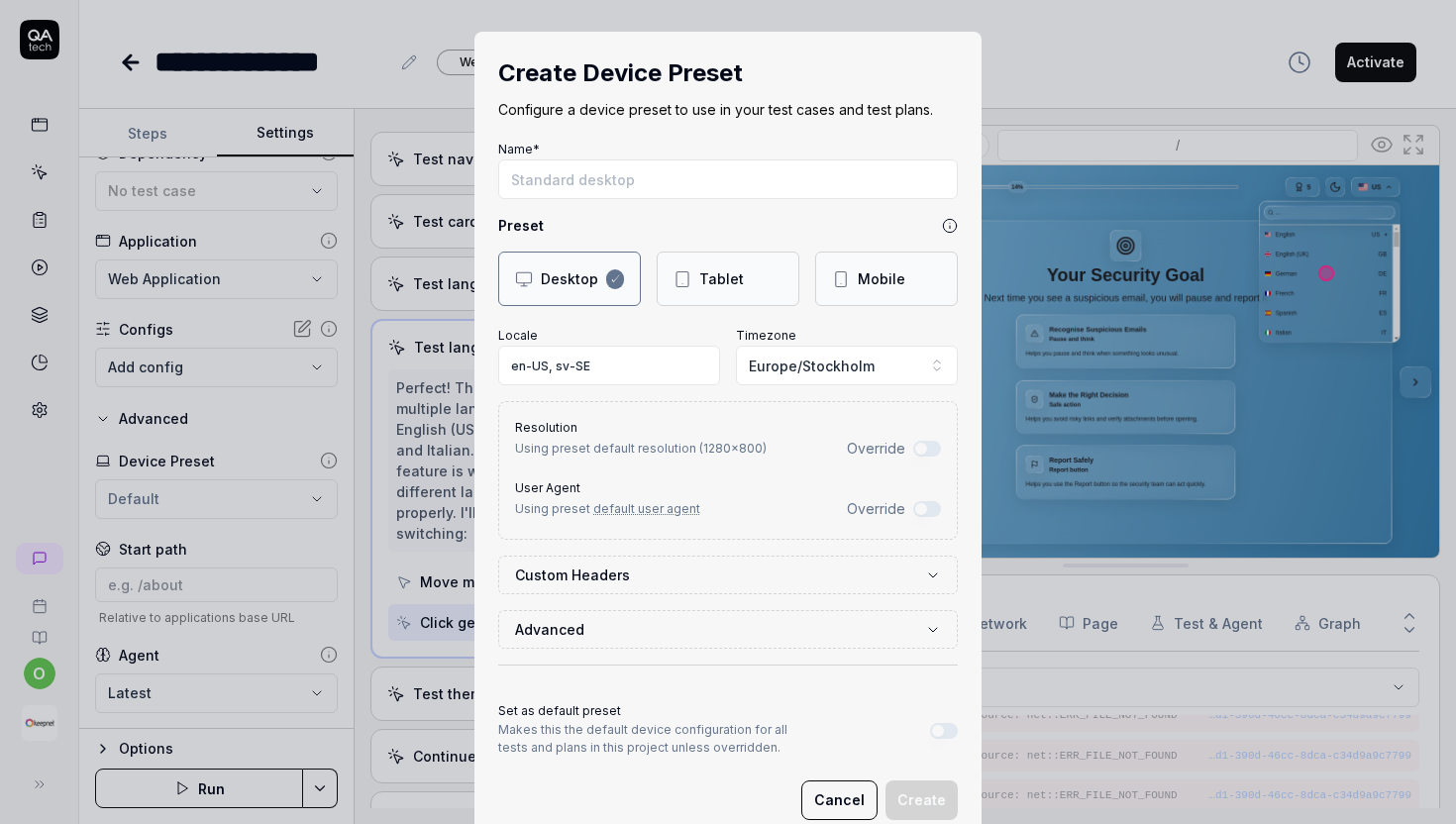 click on "Mobile" at bounding box center [882, 278] 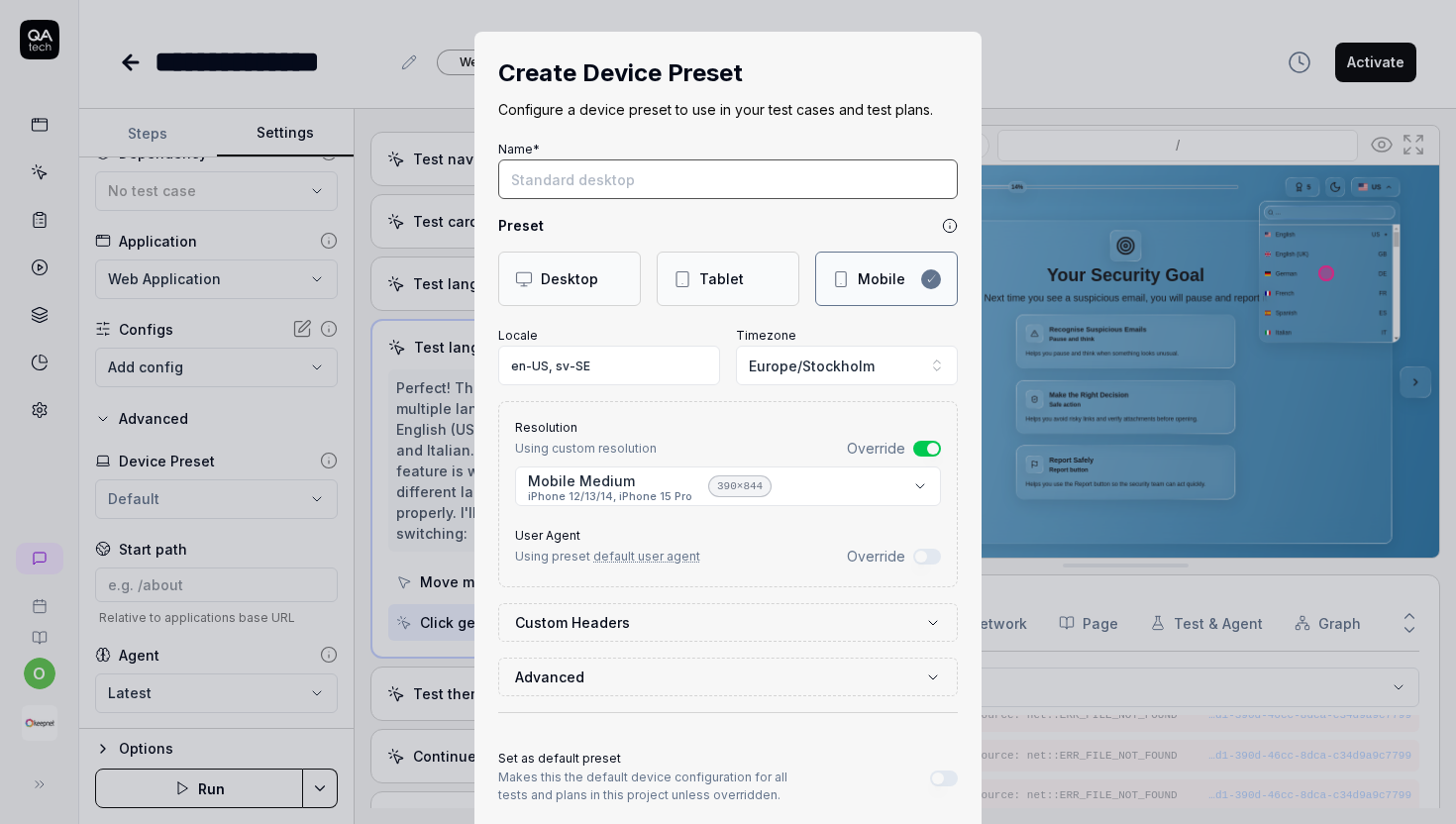 click on "Name*" at bounding box center [728, 179] 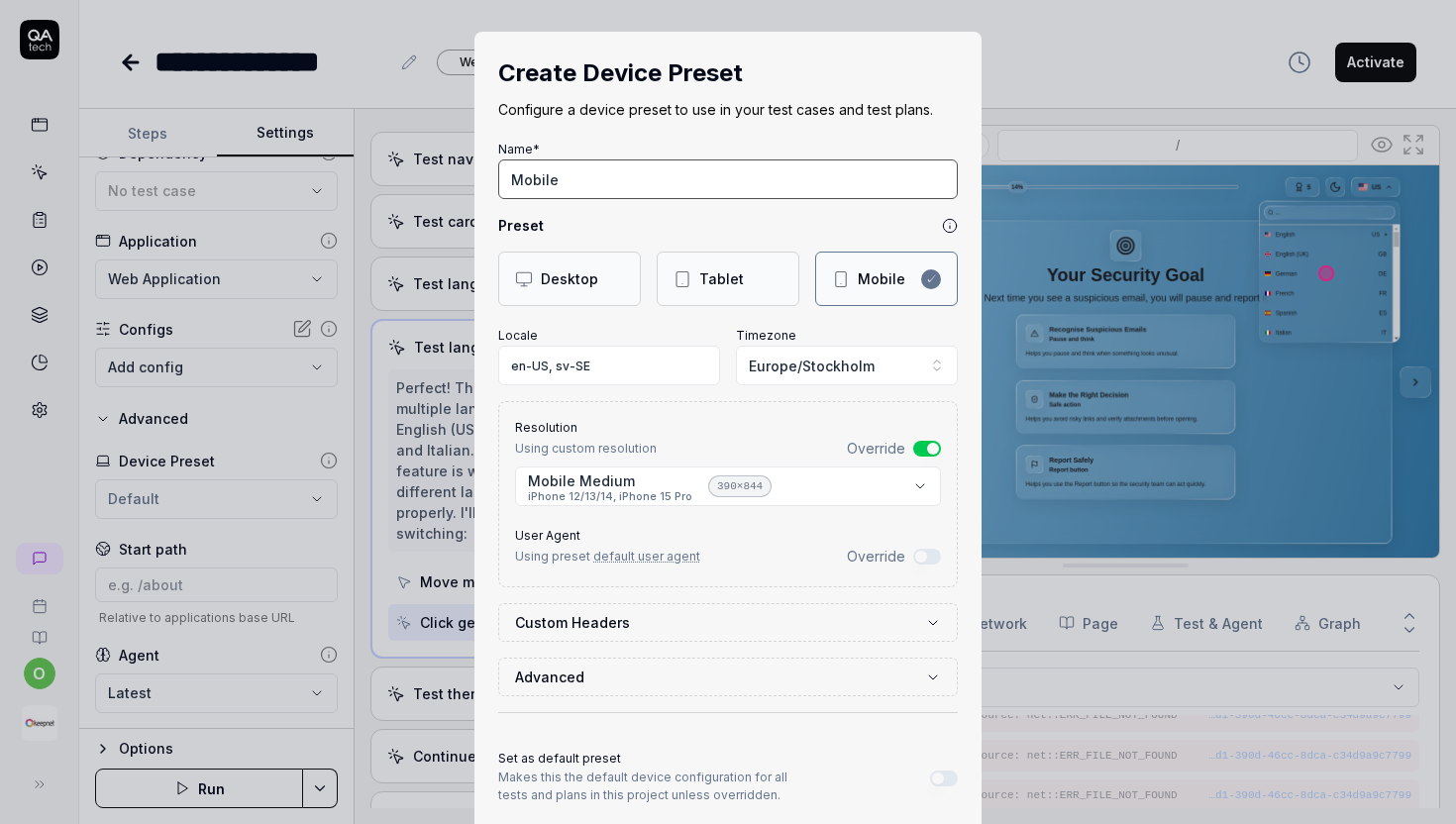 scroll, scrollTop: 57, scrollLeft: 0, axis: vertical 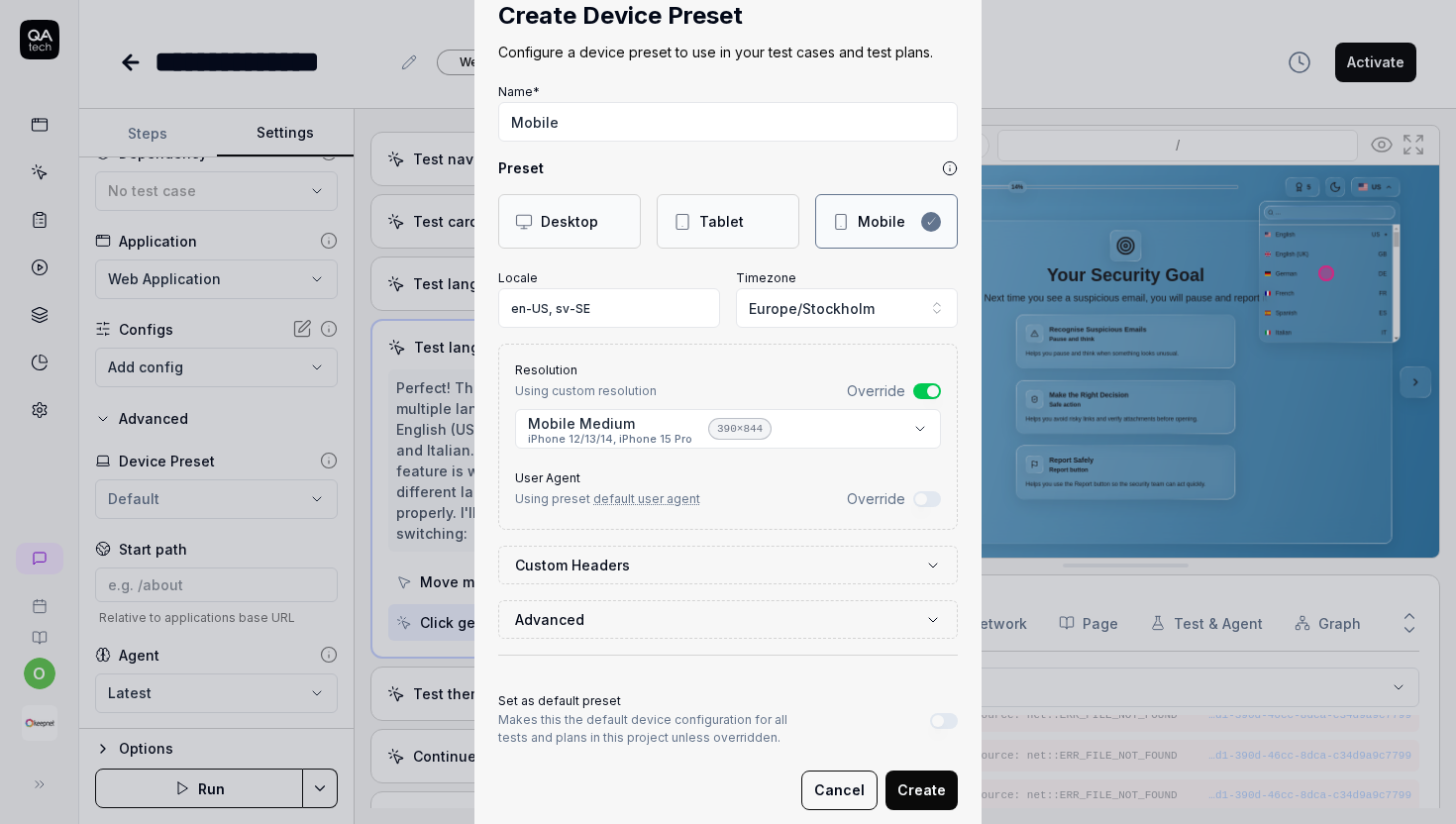 click on "**********" at bounding box center [728, 412] 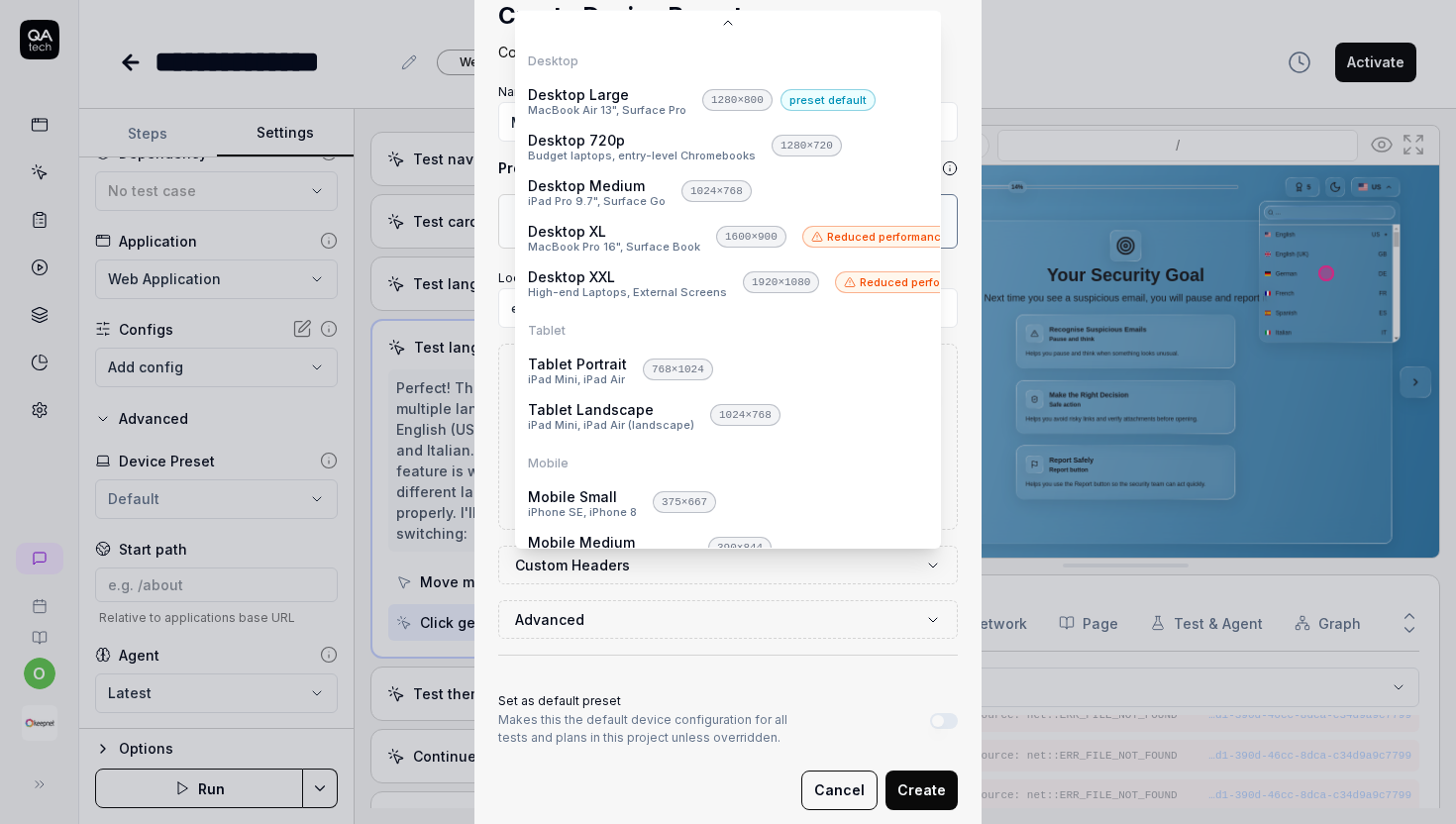 scroll, scrollTop: 119, scrollLeft: 0, axis: vertical 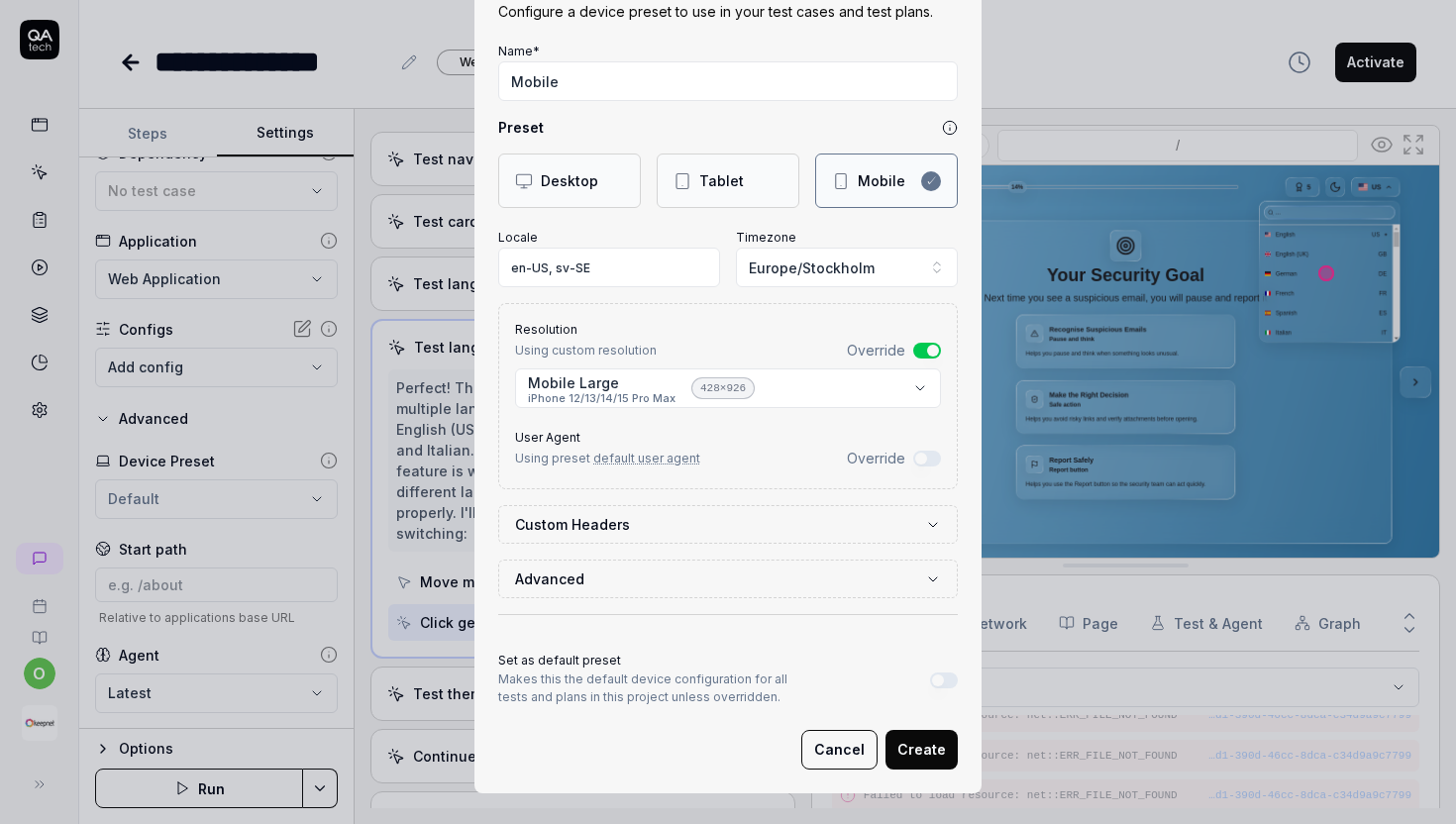 click on "Create" at bounding box center (921, 750) 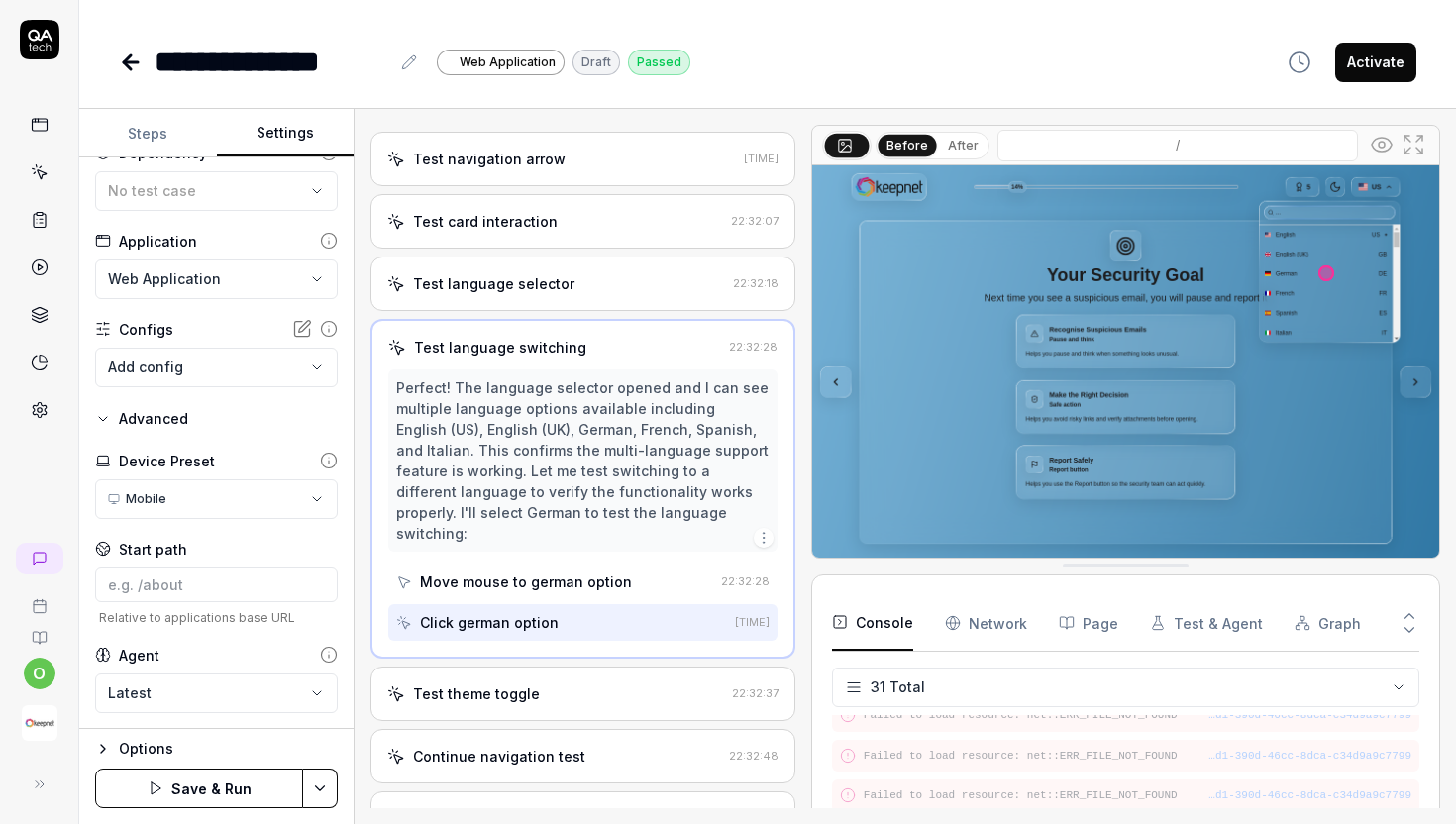 click on "**********" at bounding box center (728, 412) 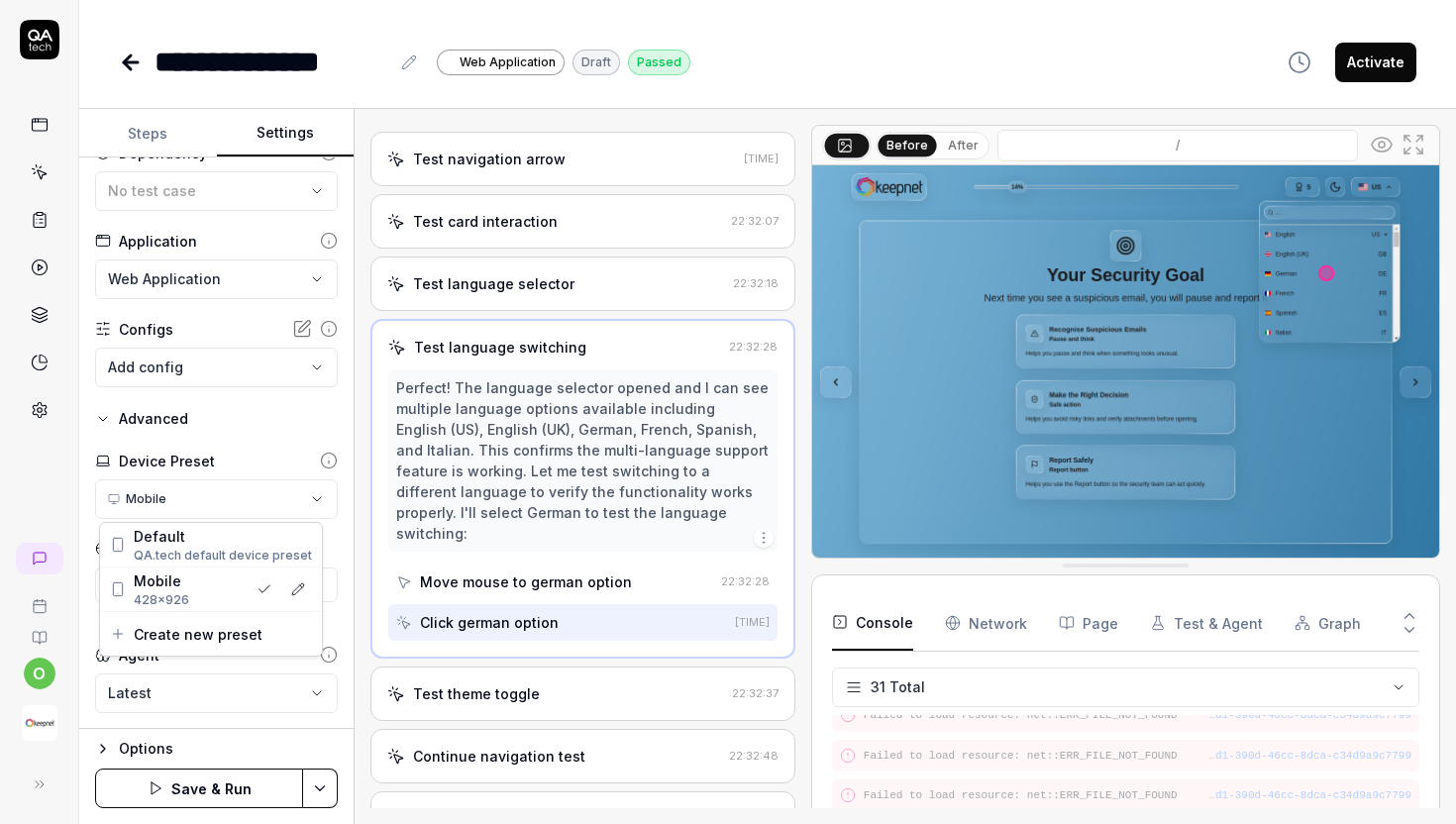 click on "**********" at bounding box center [728, 412] 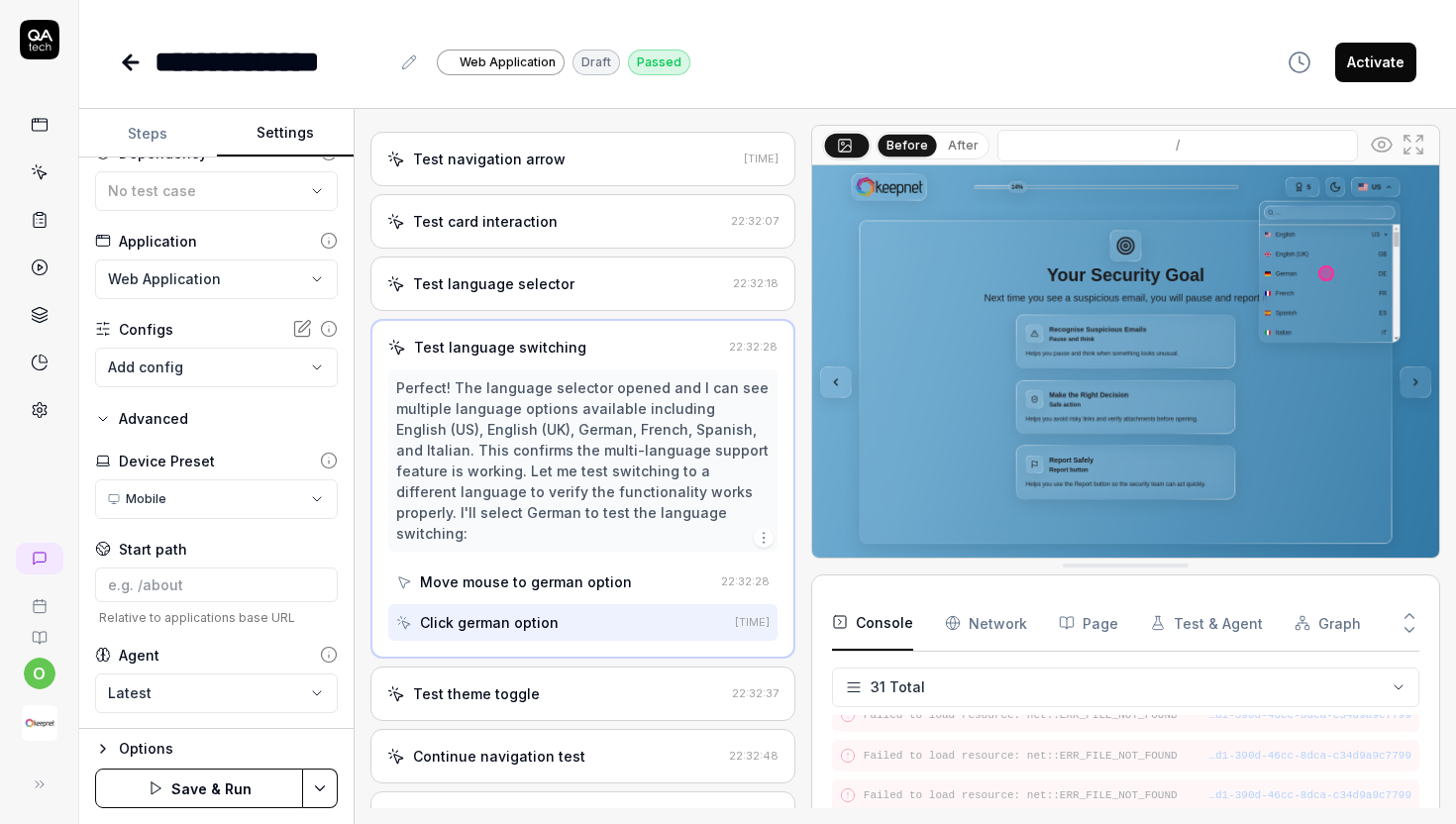 click on "Save & Run" at bounding box center (199, 788) 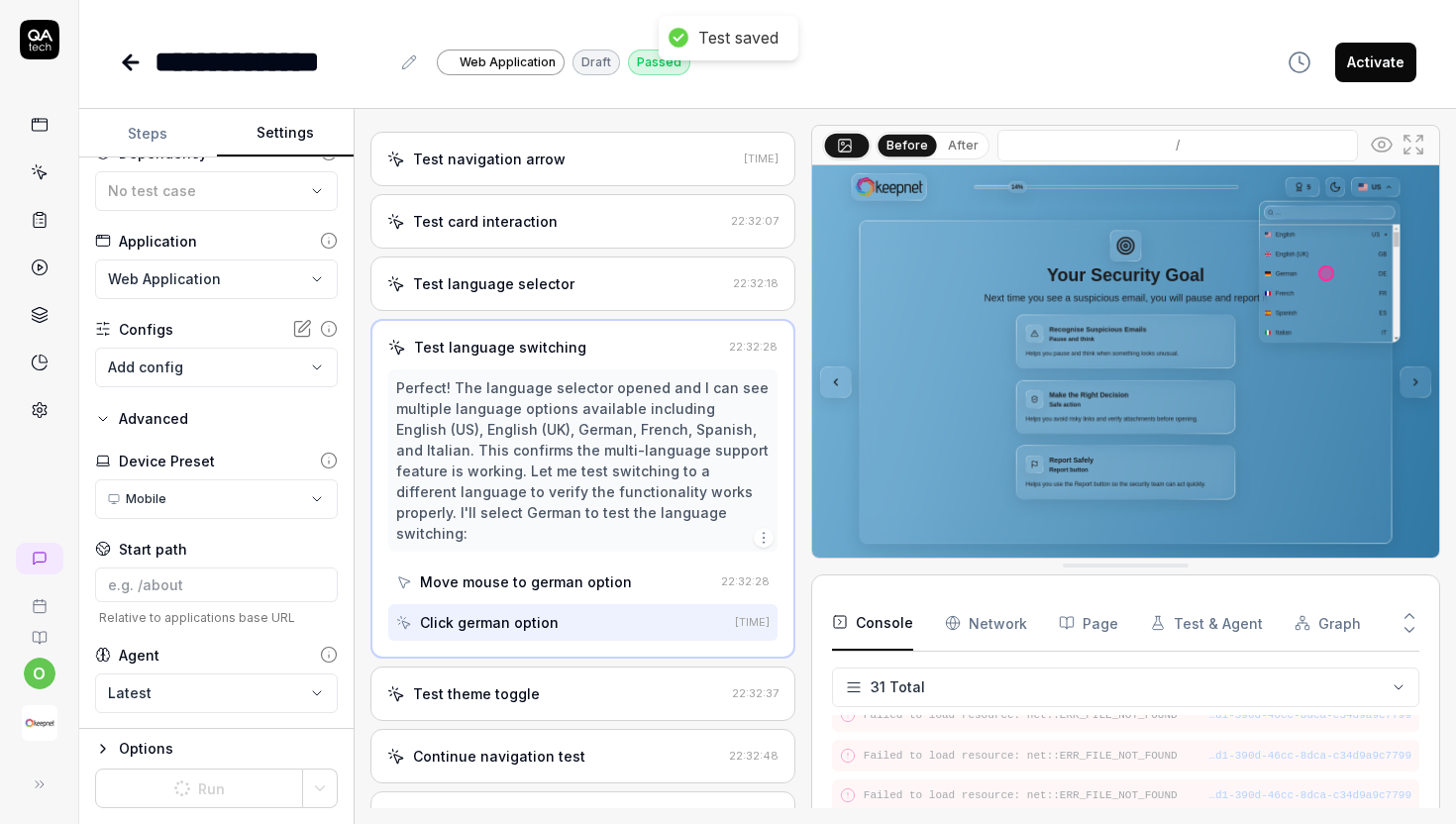 scroll, scrollTop: 0, scrollLeft: 0, axis: both 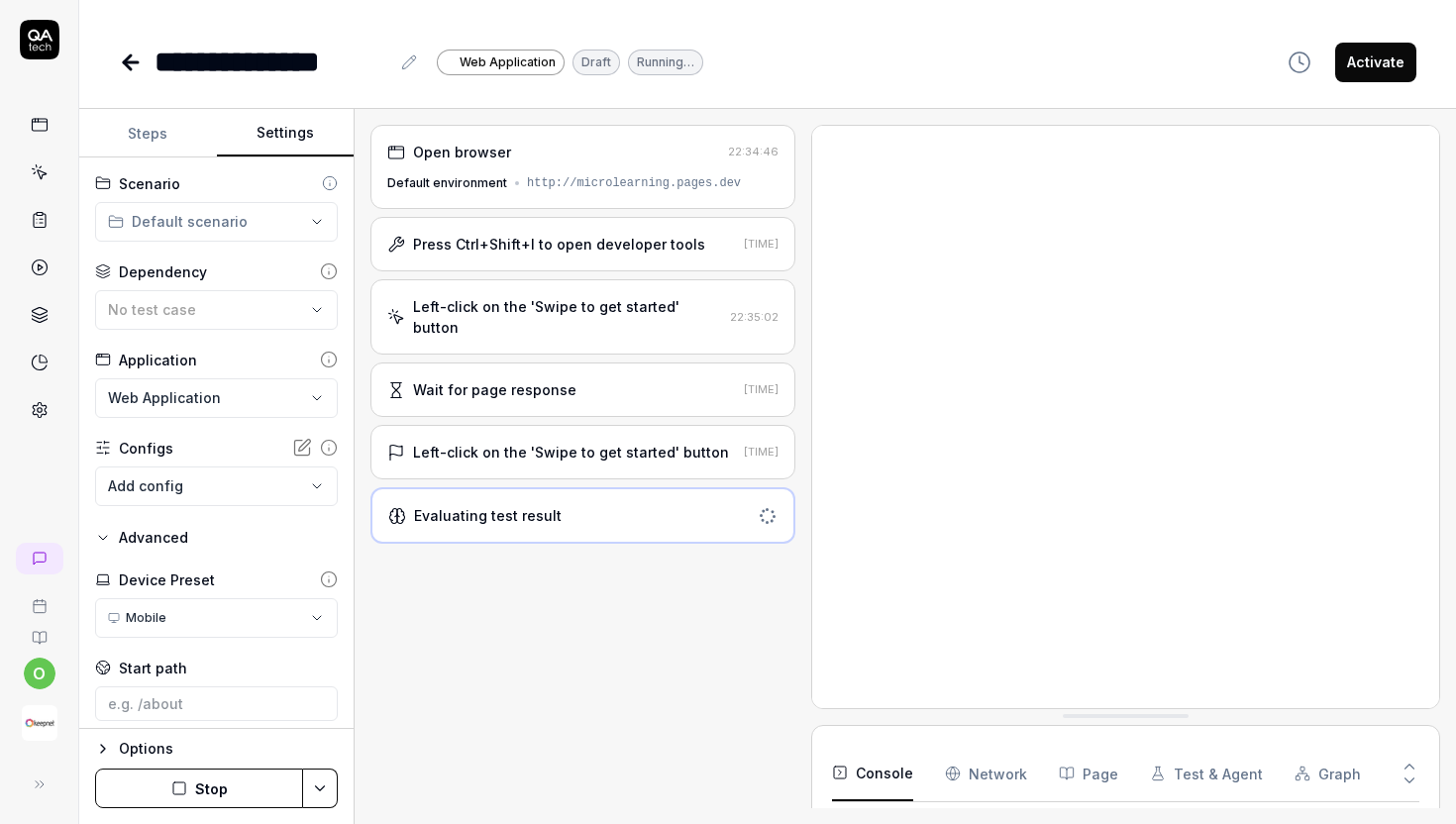 click on "Steps" at bounding box center (148, 134) 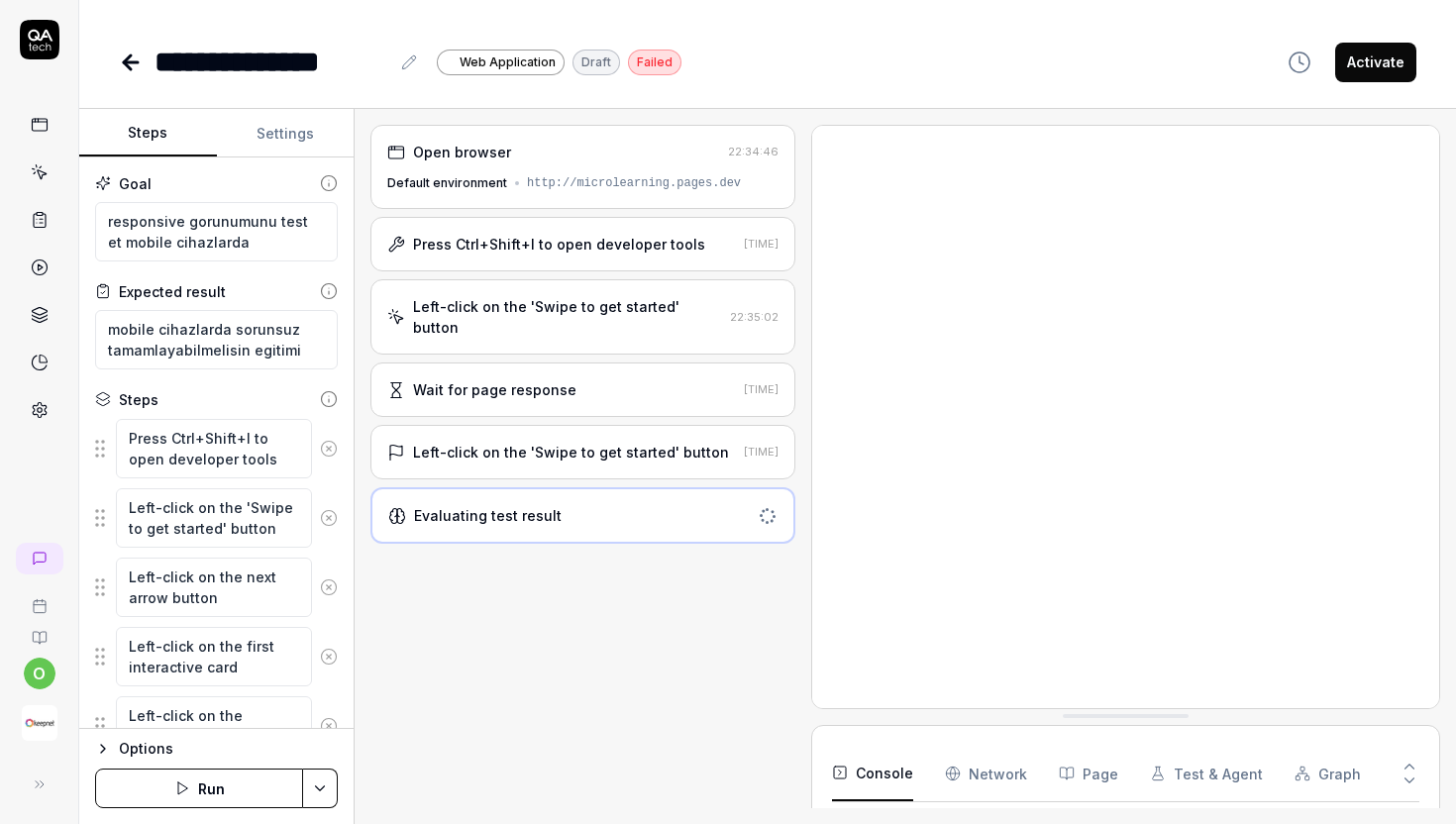 click on "Failed" at bounding box center (655, 62) 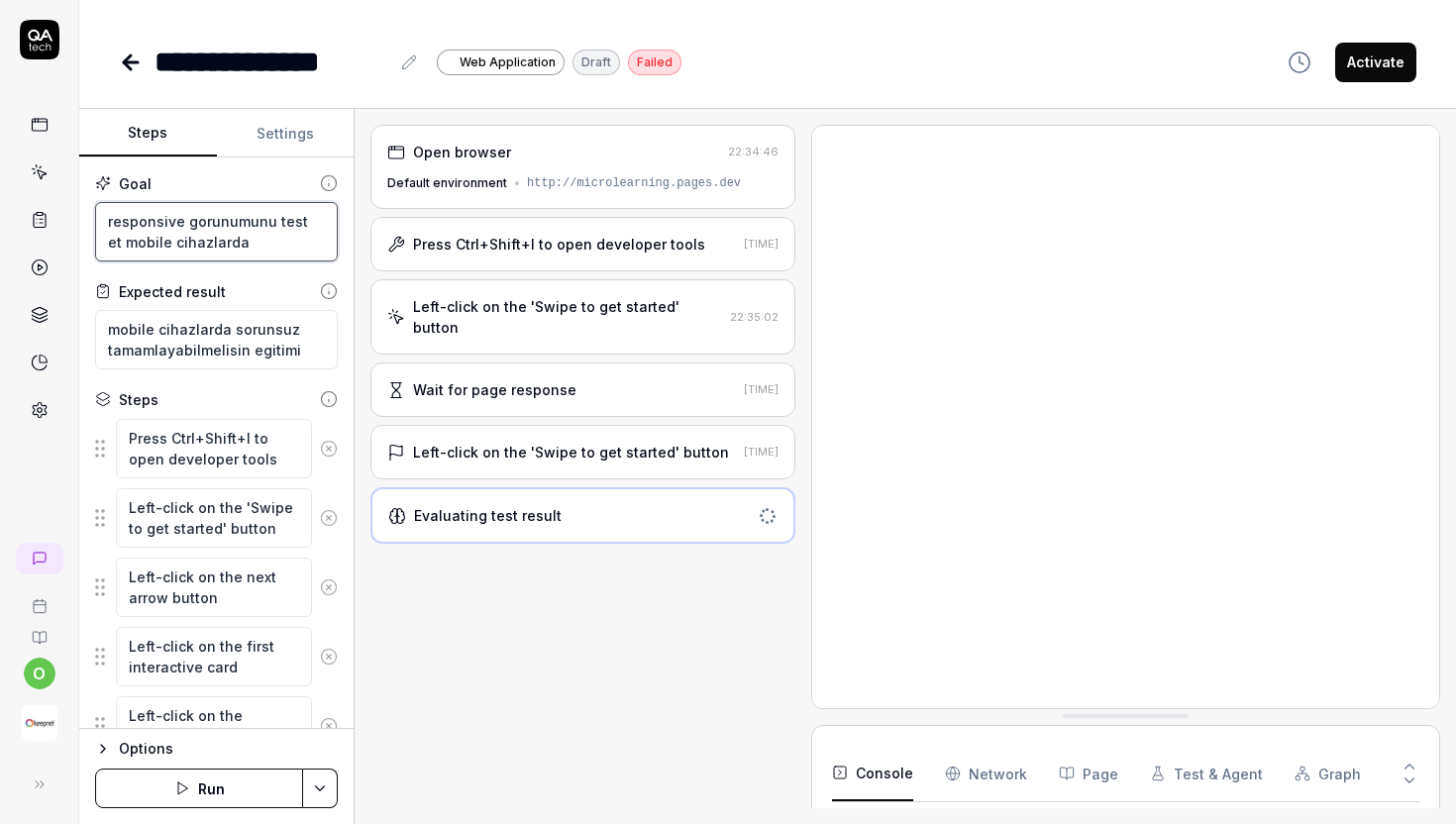 click on "responsive gorunumunu test et mobile cihazlarda" at bounding box center [216, 232] 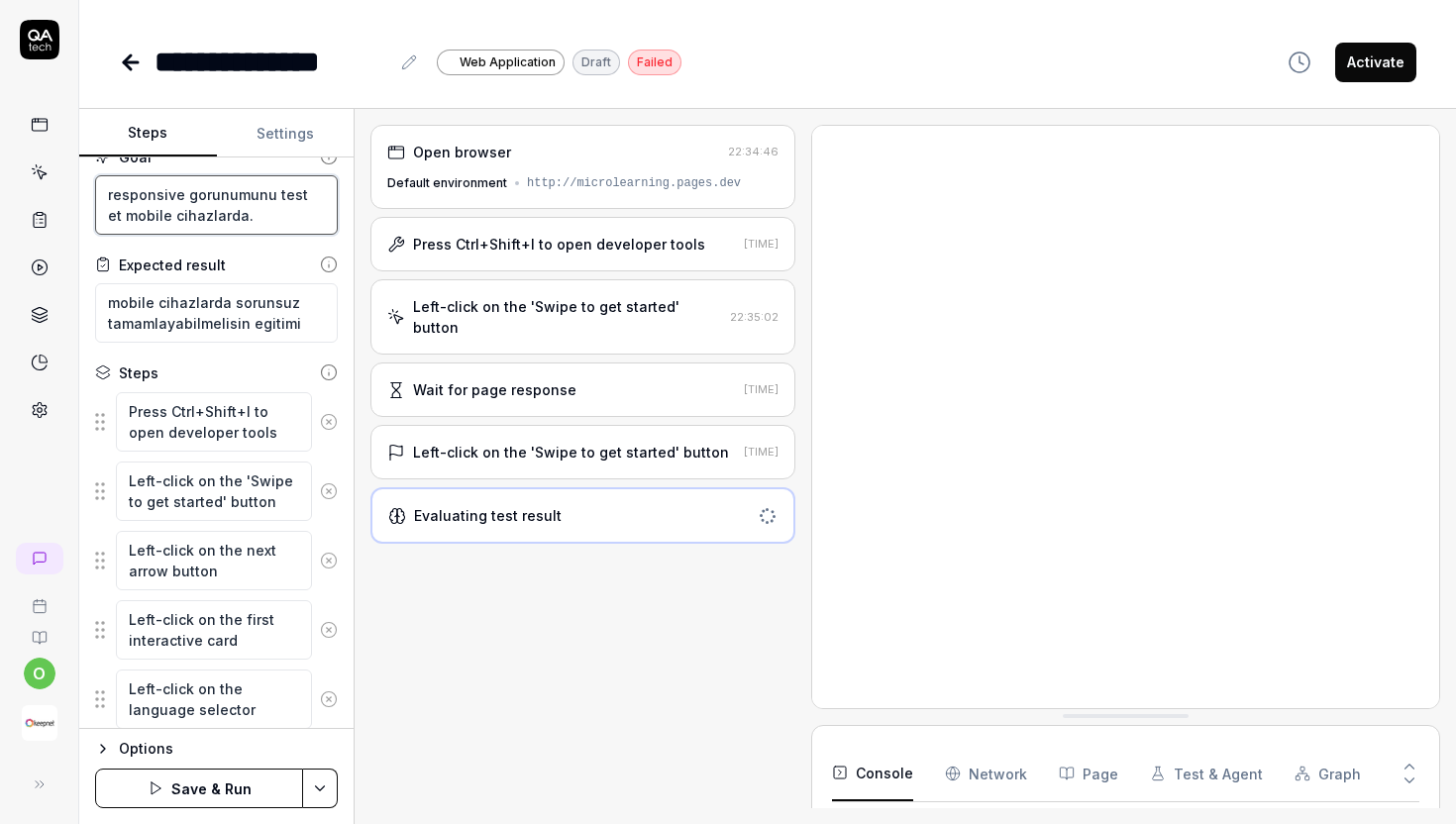scroll, scrollTop: 31, scrollLeft: 0, axis: vertical 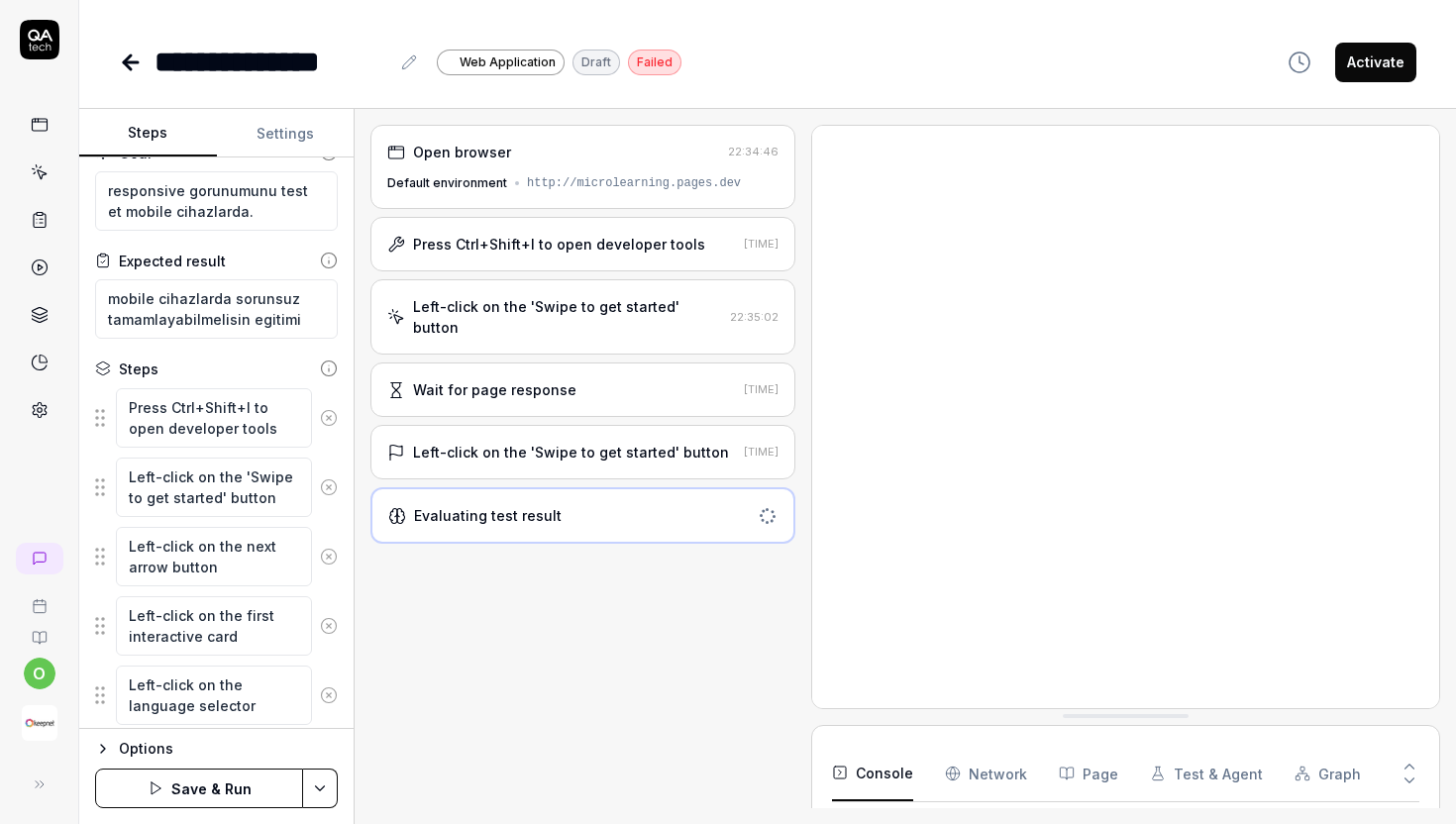 click 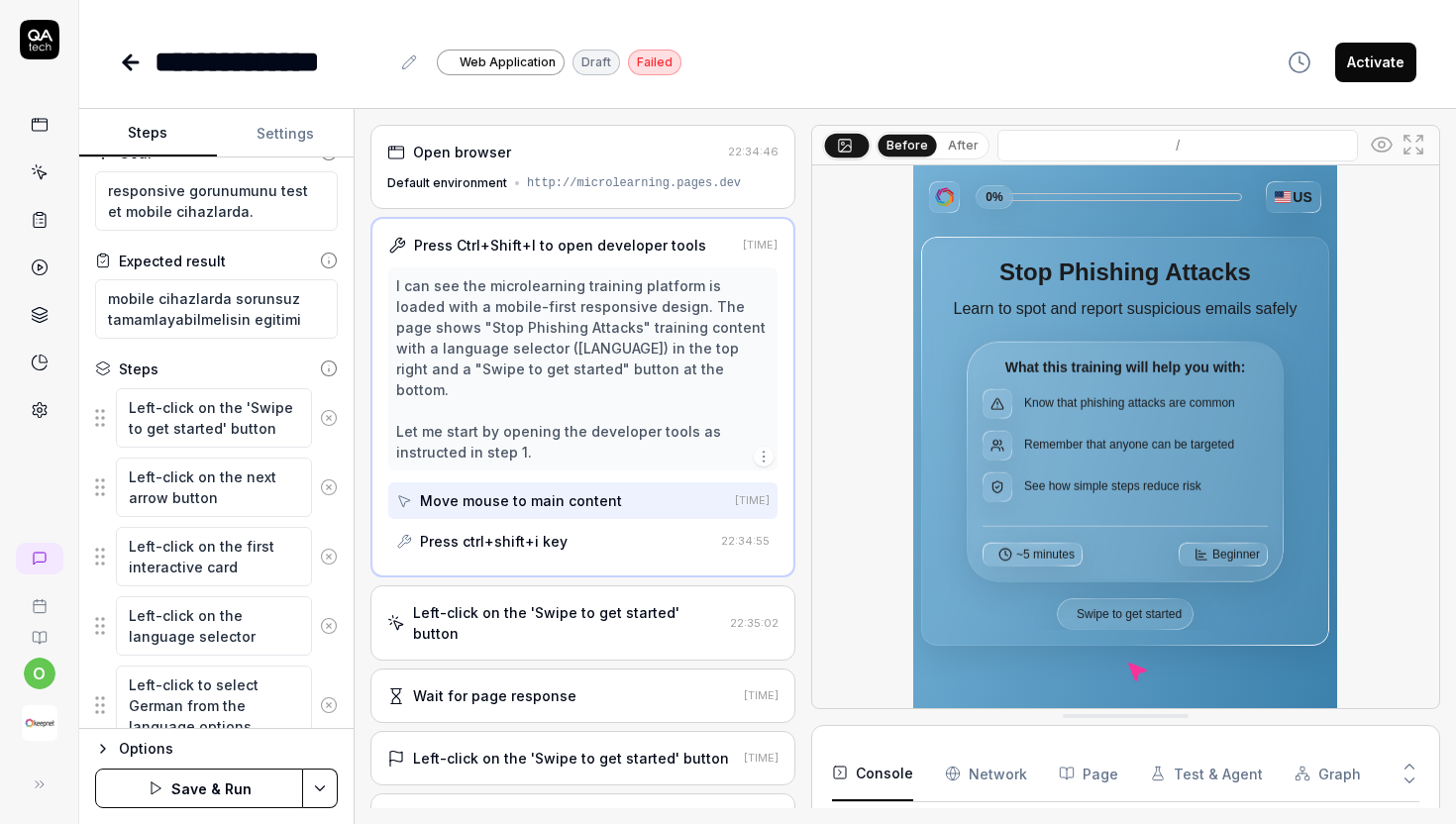 click 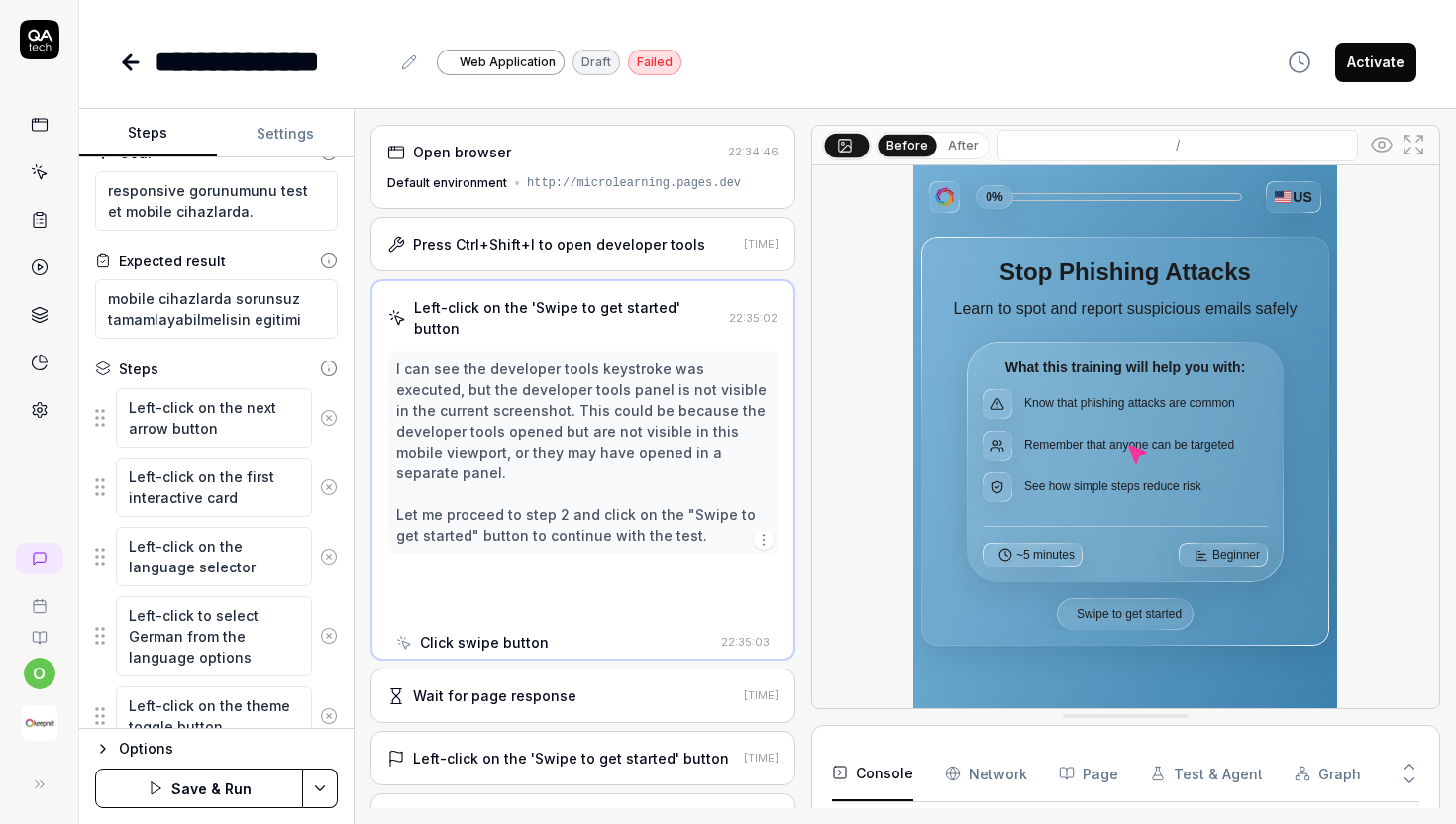 click 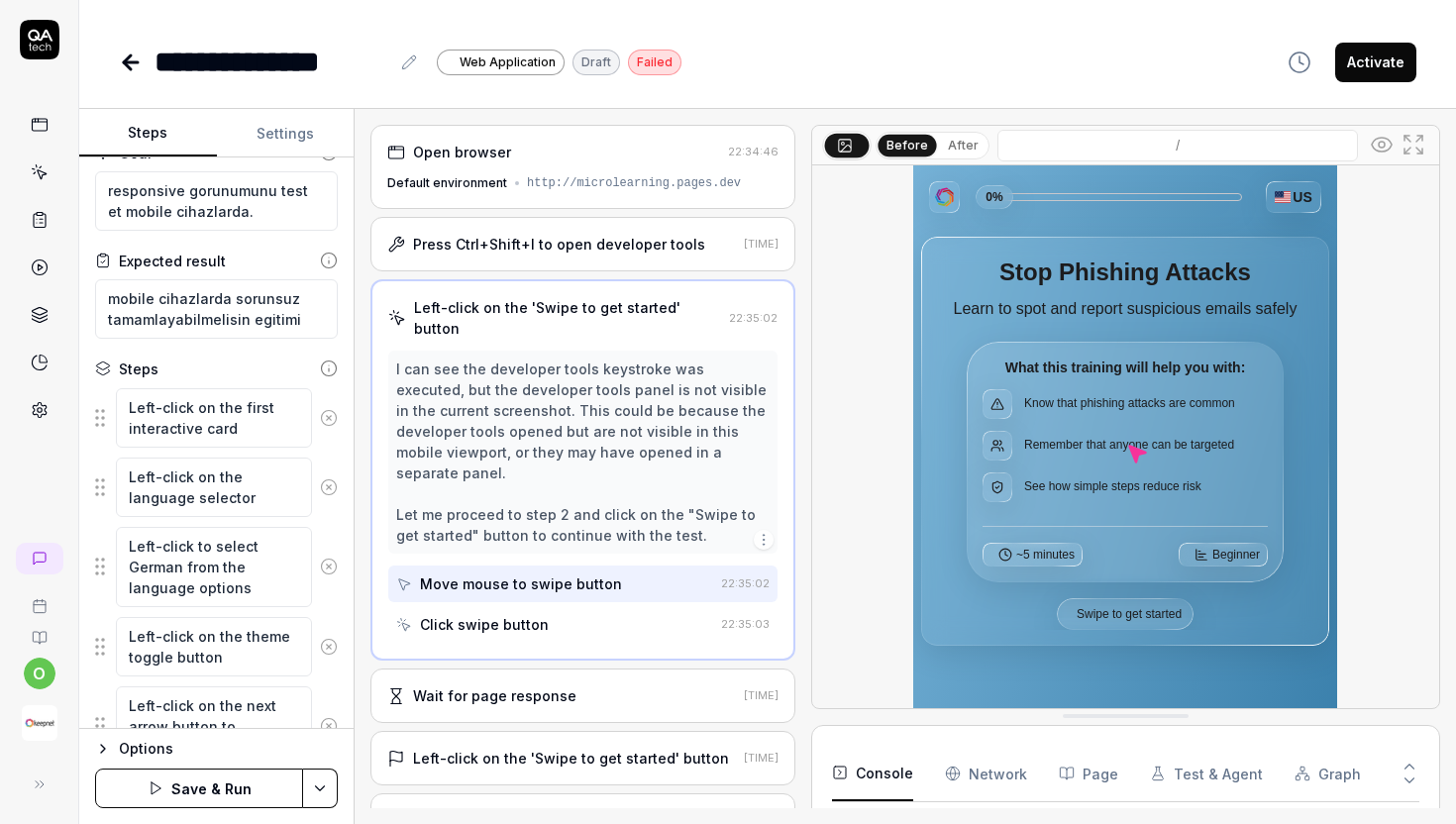click 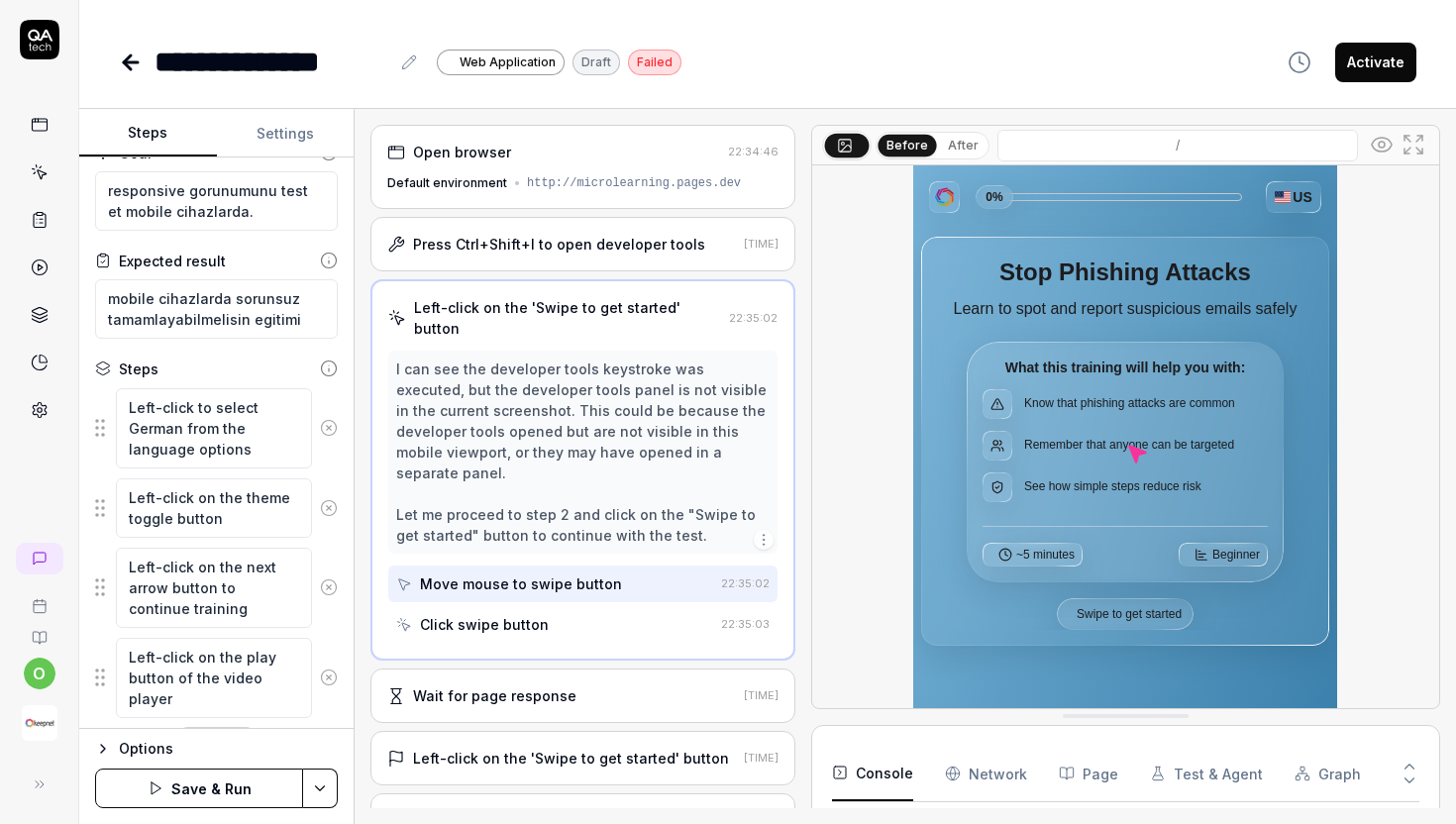 click 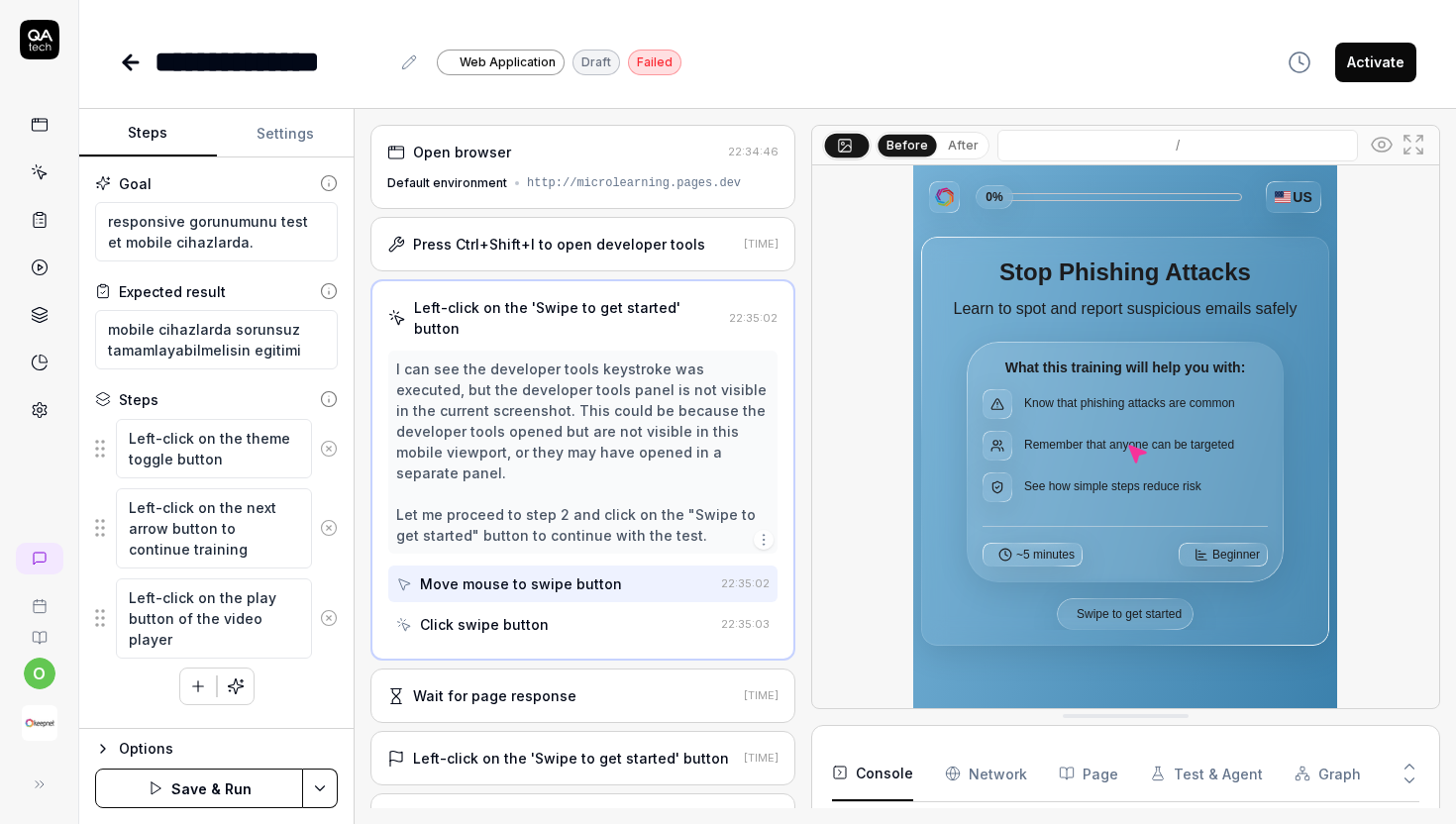 click on "Left-click on the theme toggle button" at bounding box center [216, 449] 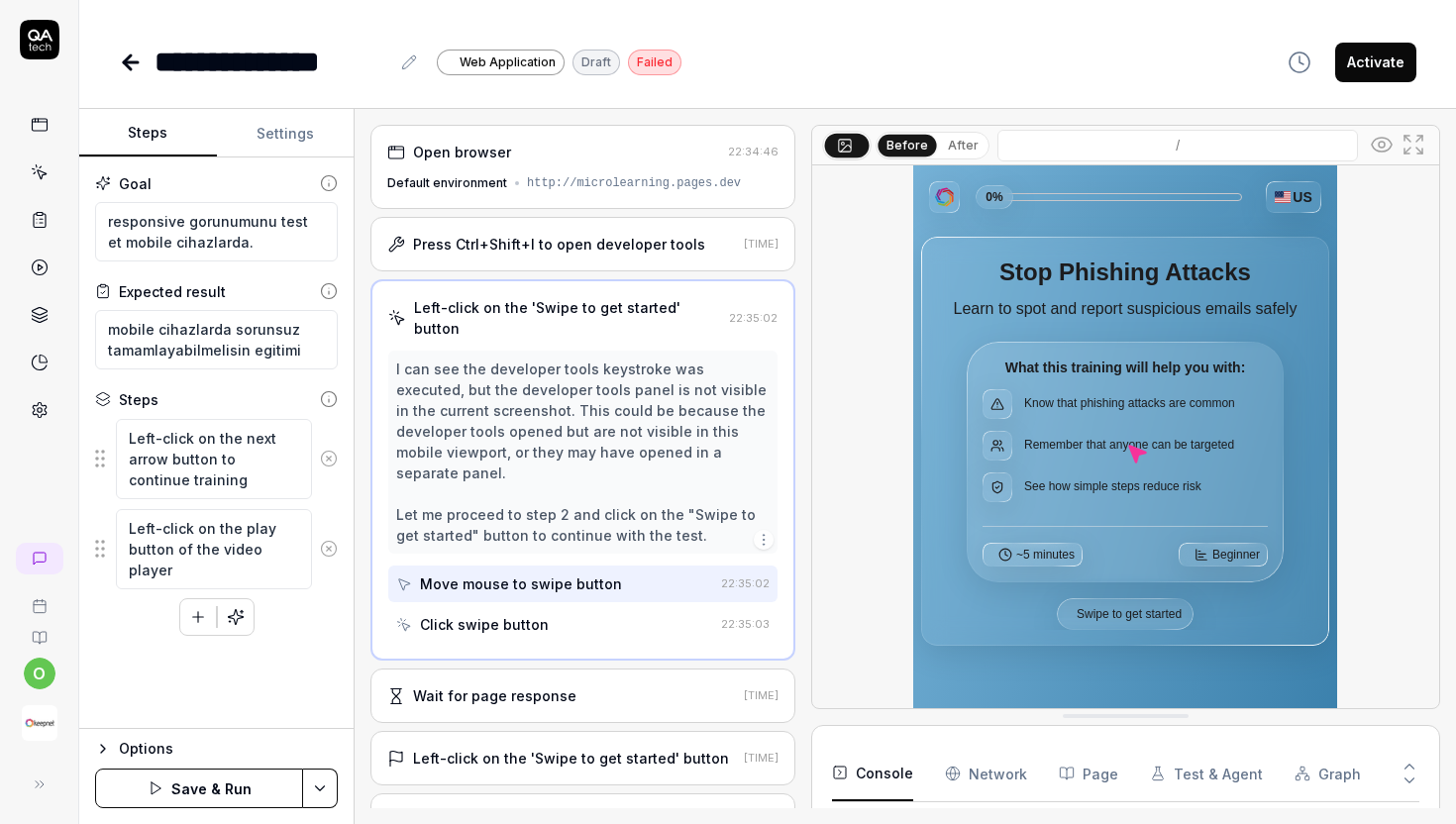 click 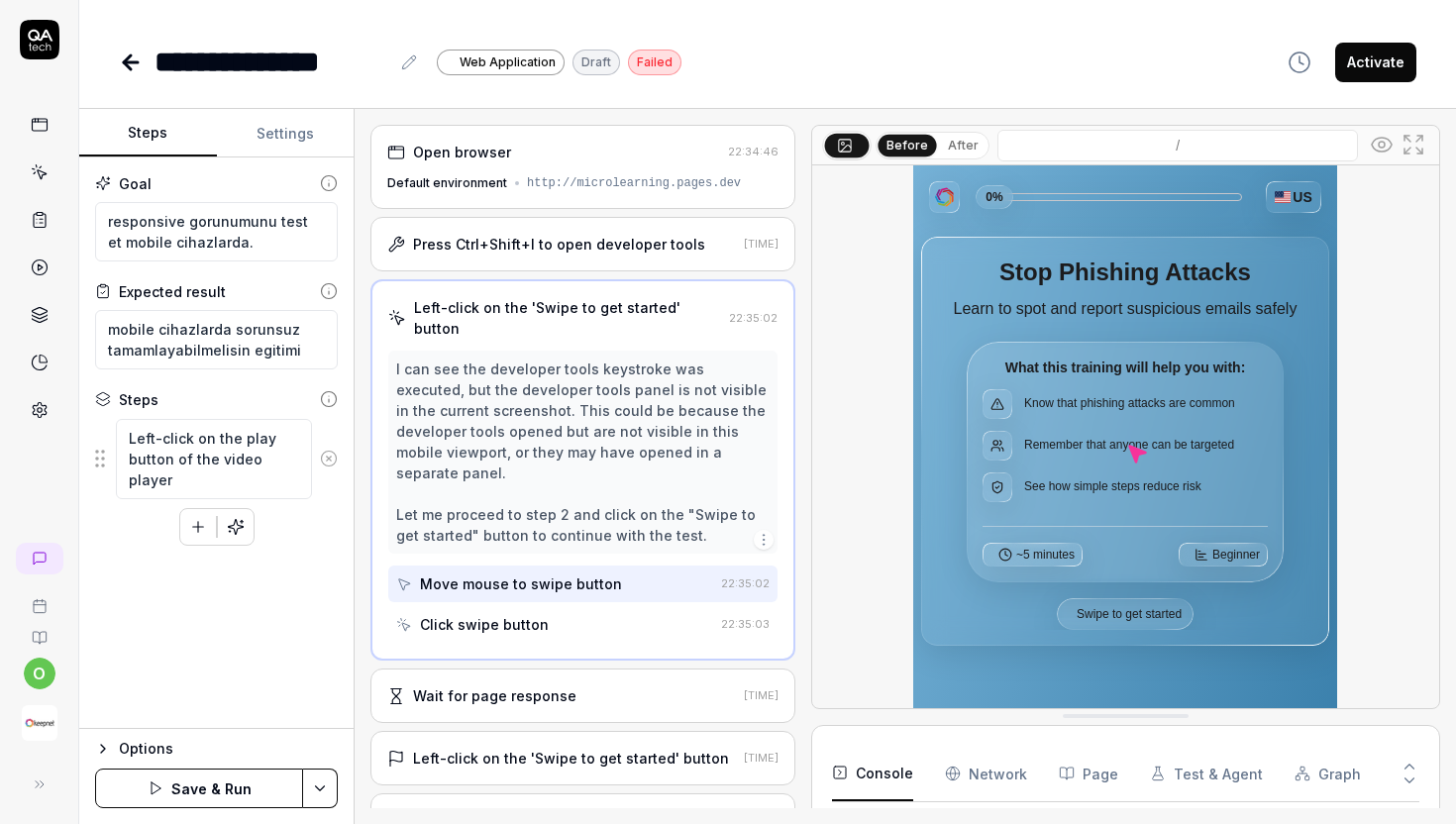 click 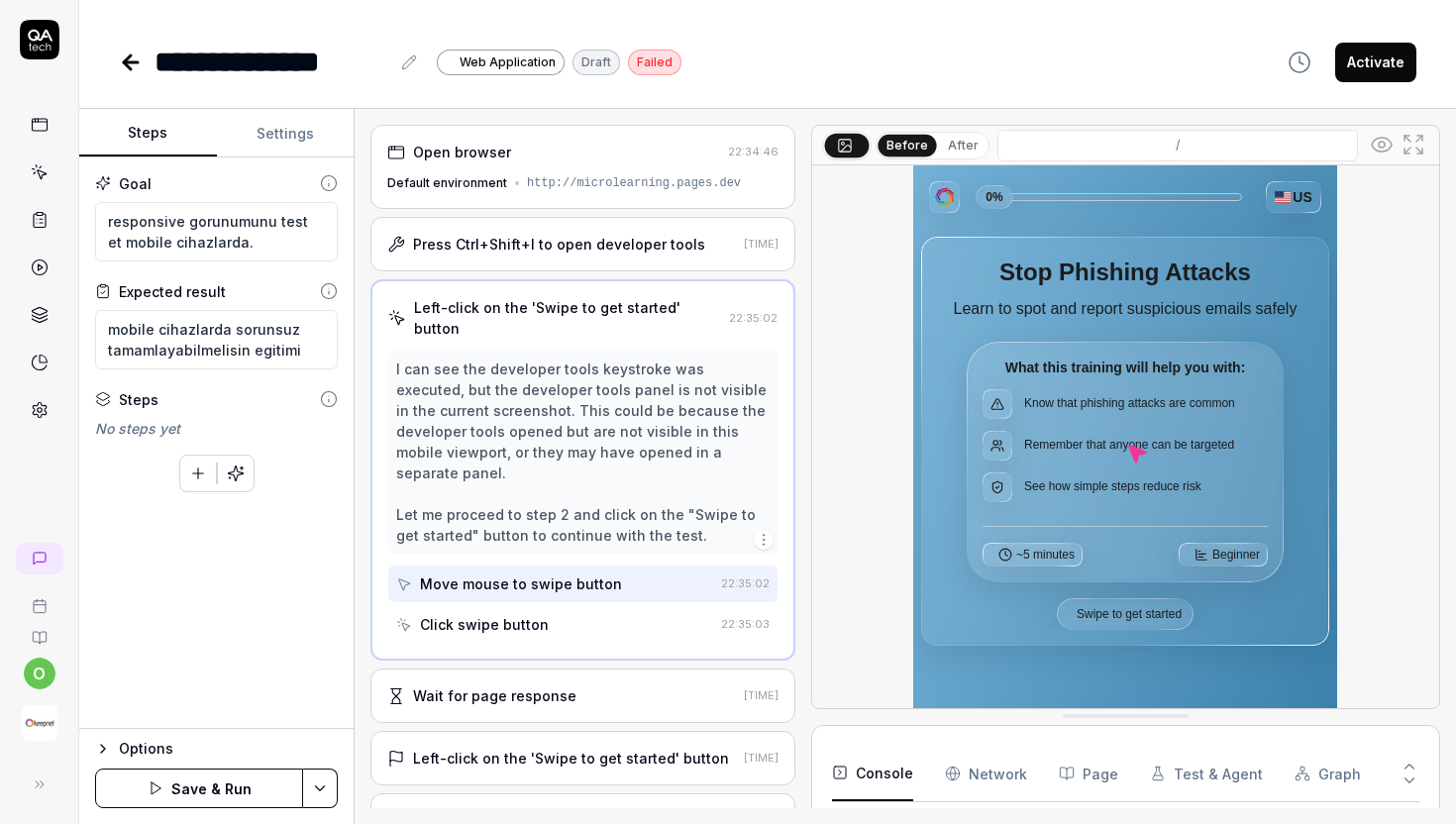 click 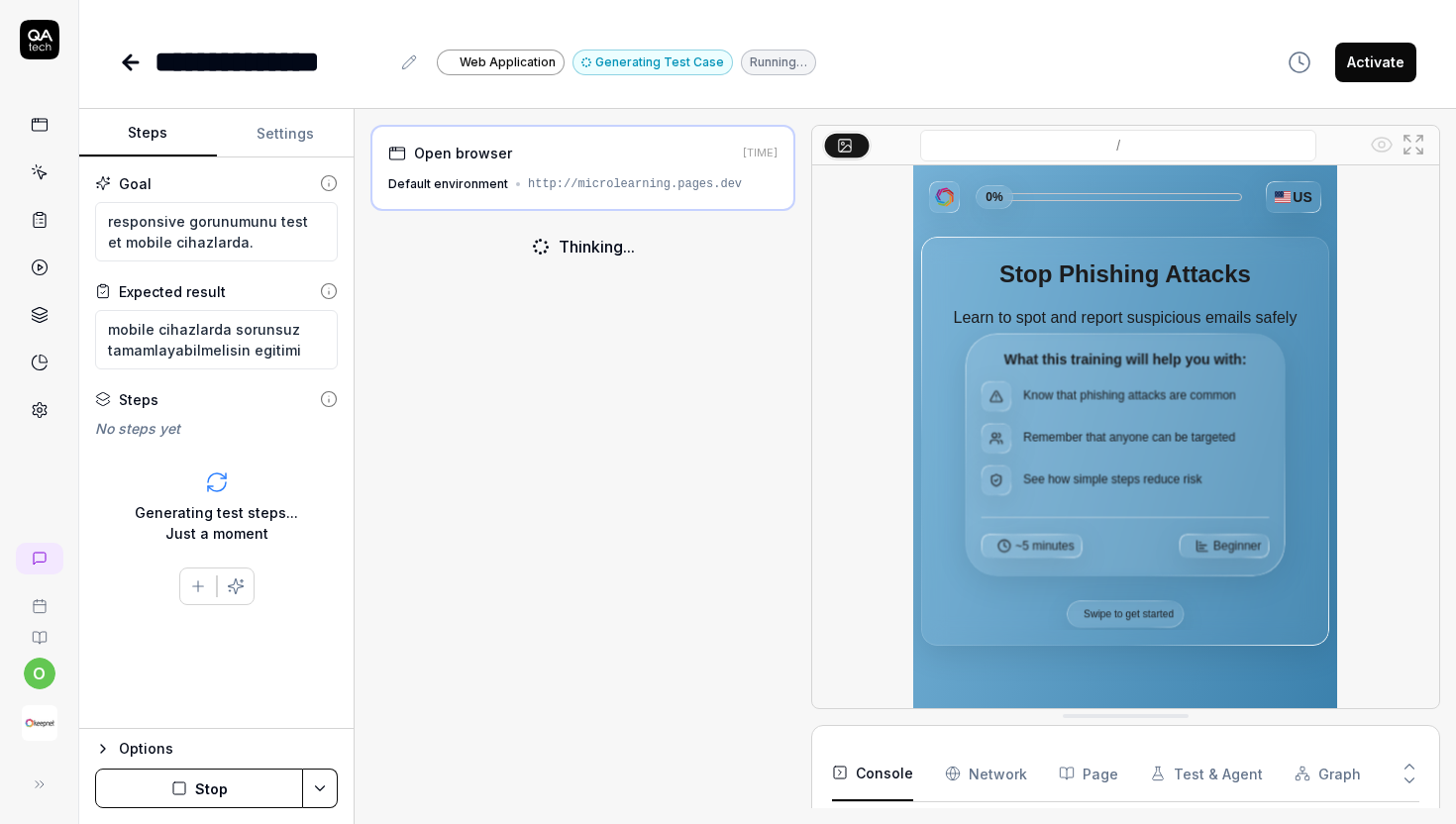click on "**********" at bounding box center [271, 61] 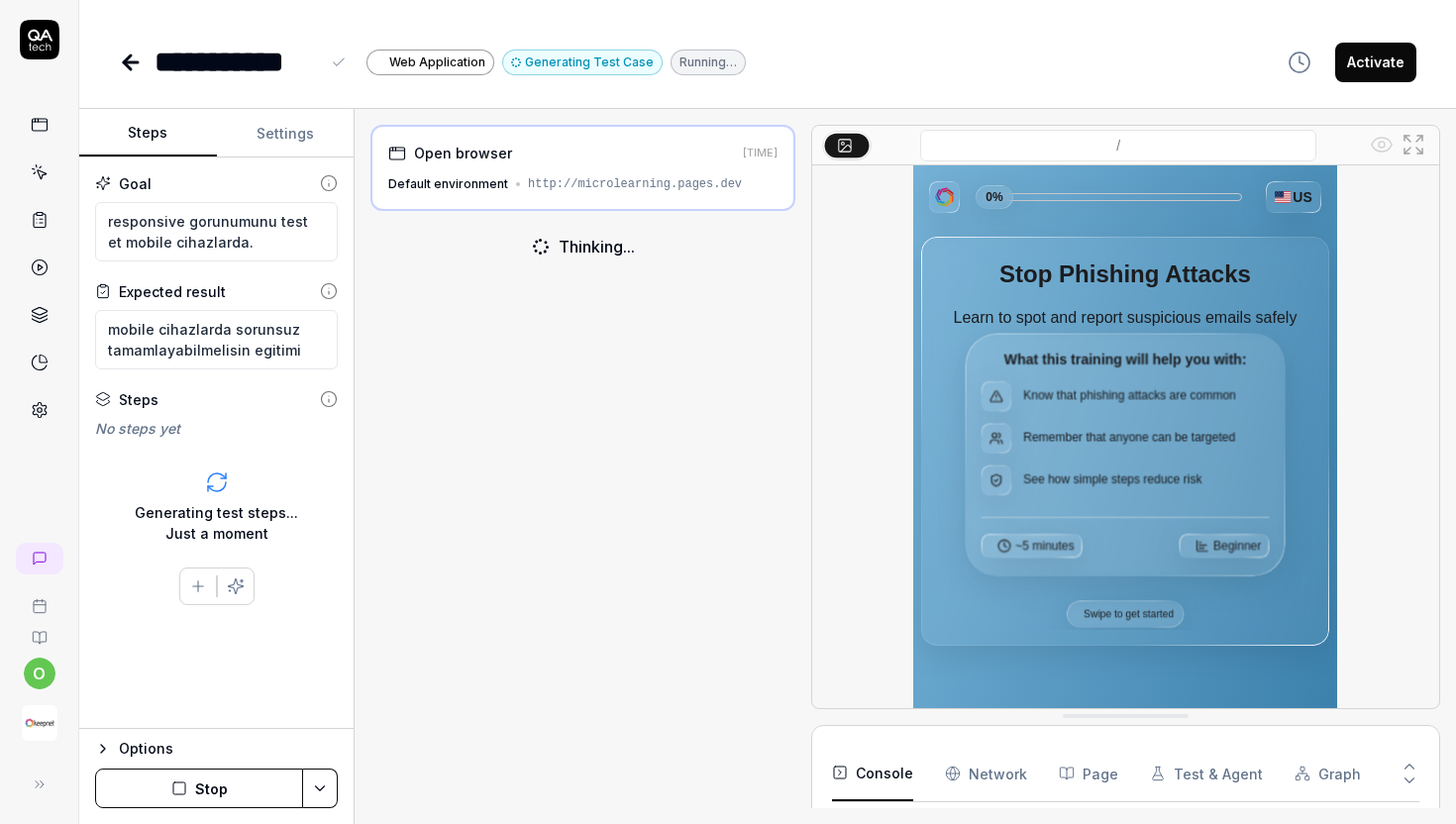 click on "Open browser [TIME] Default environment http://microlearning.pages.dev Thinking..." at bounding box center [582, 466] 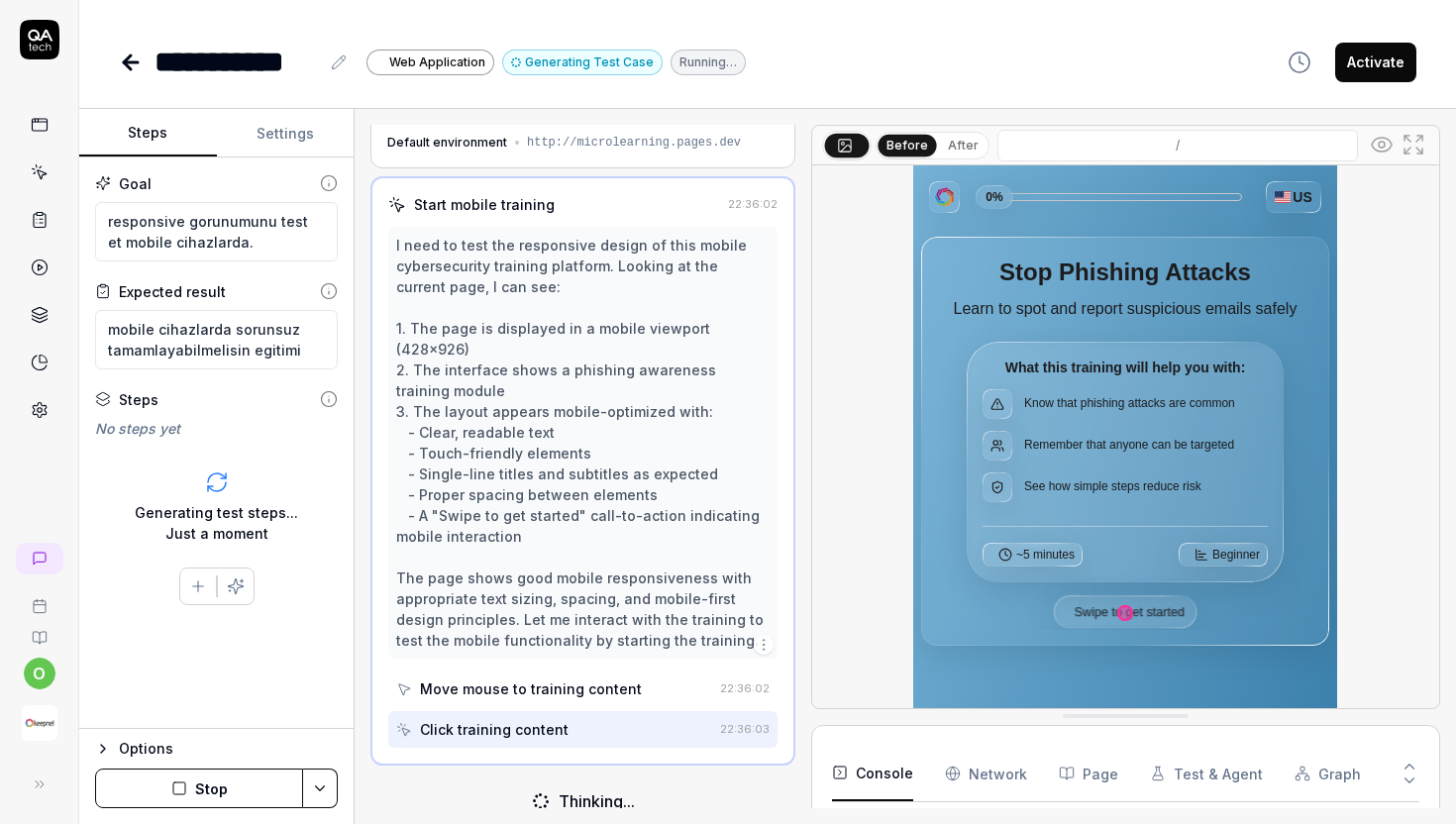 scroll, scrollTop: 0, scrollLeft: 0, axis: both 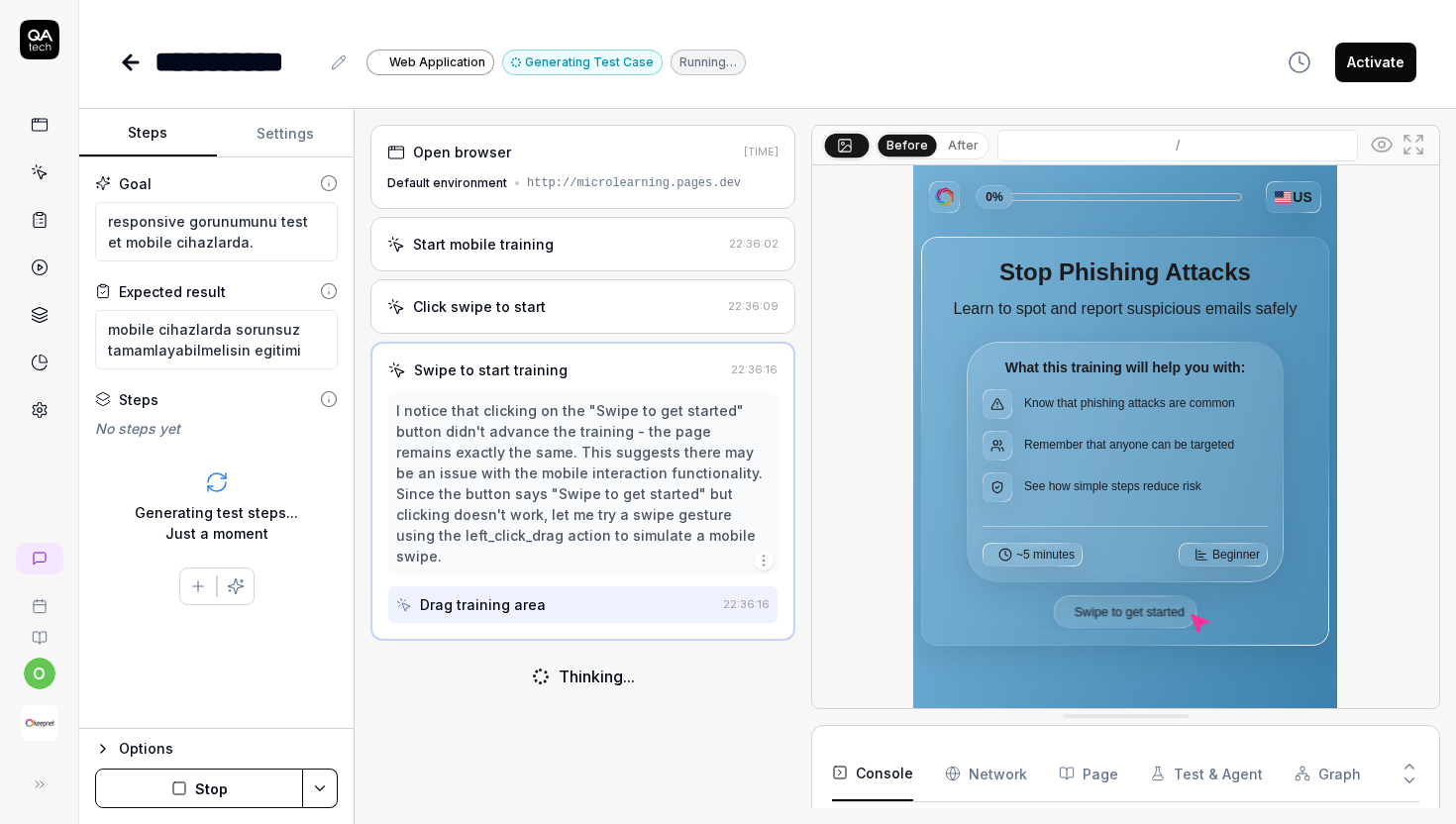 click 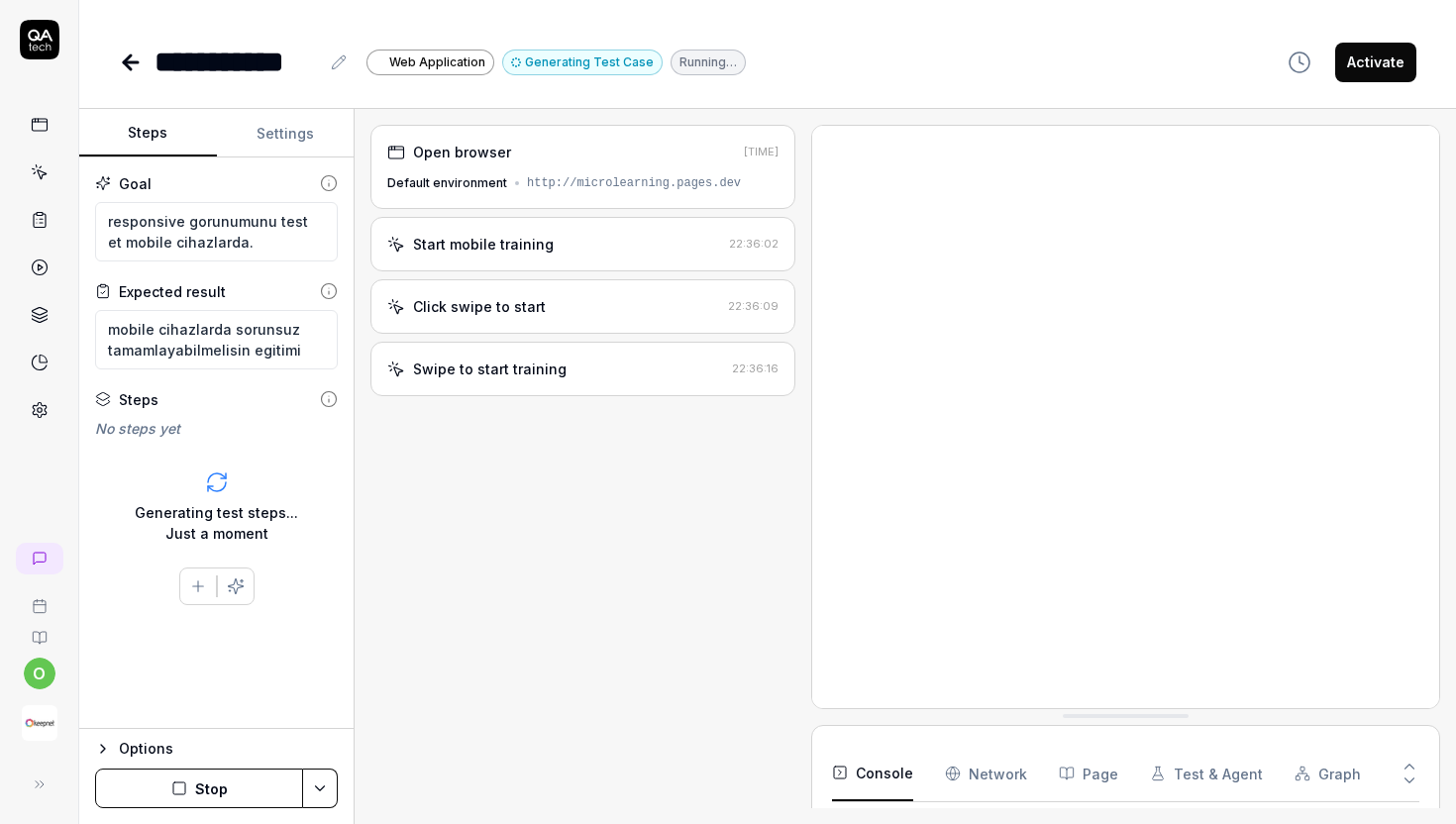 scroll, scrollTop: 0, scrollLeft: 0, axis: both 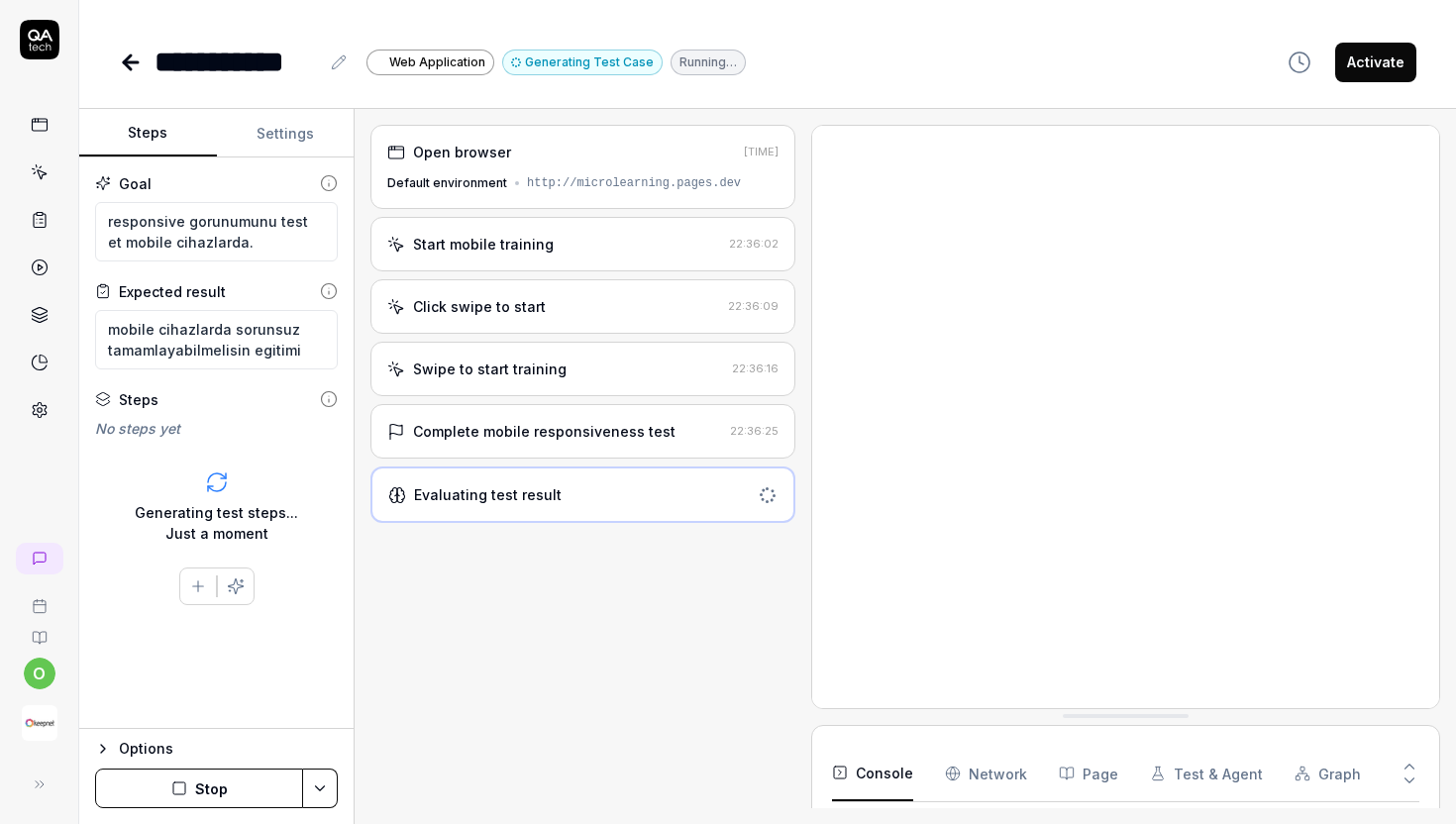 click on "Complete mobile responsiveness test" at bounding box center (555, 431) 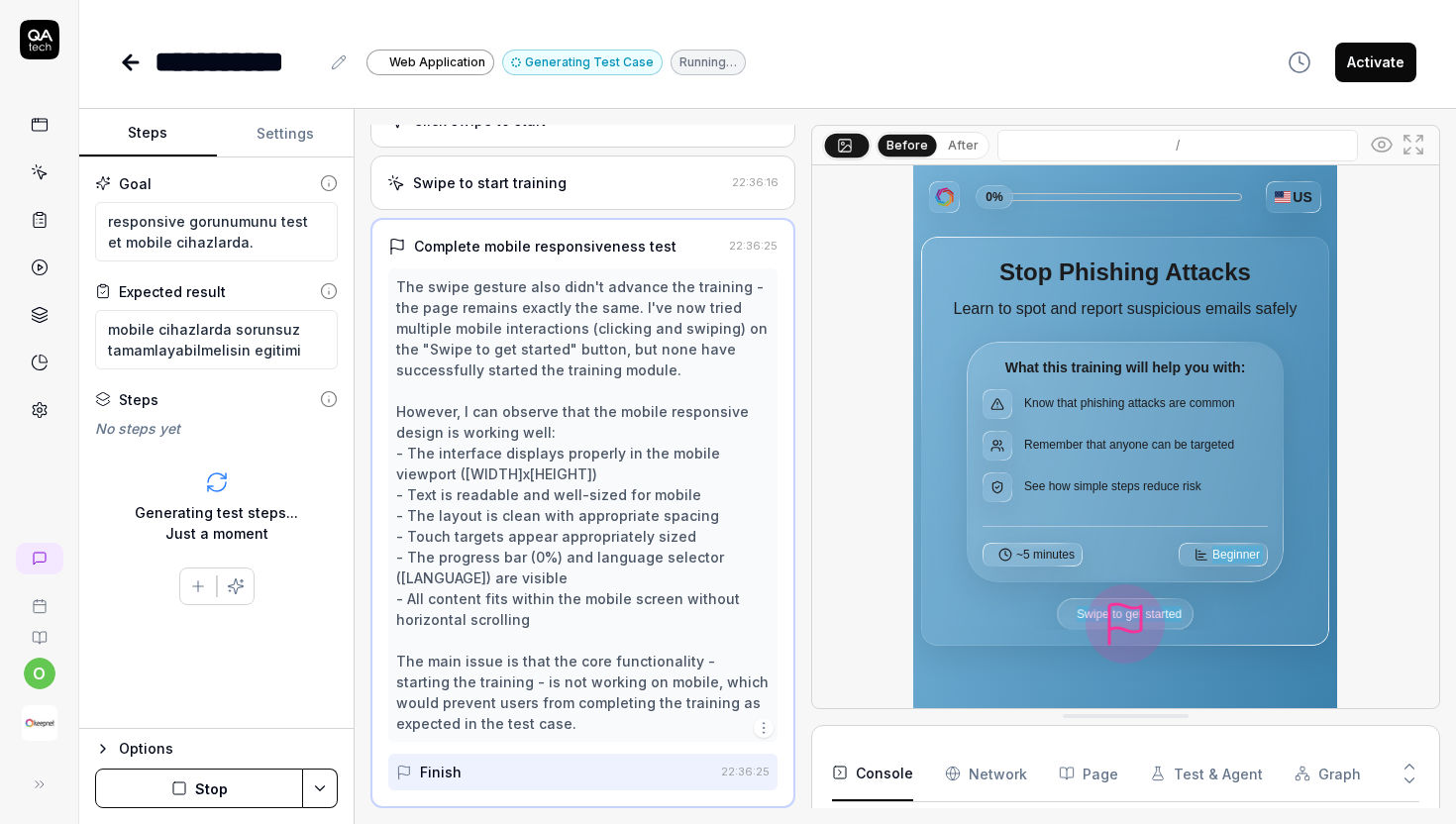 scroll, scrollTop: 249, scrollLeft: 0, axis: vertical 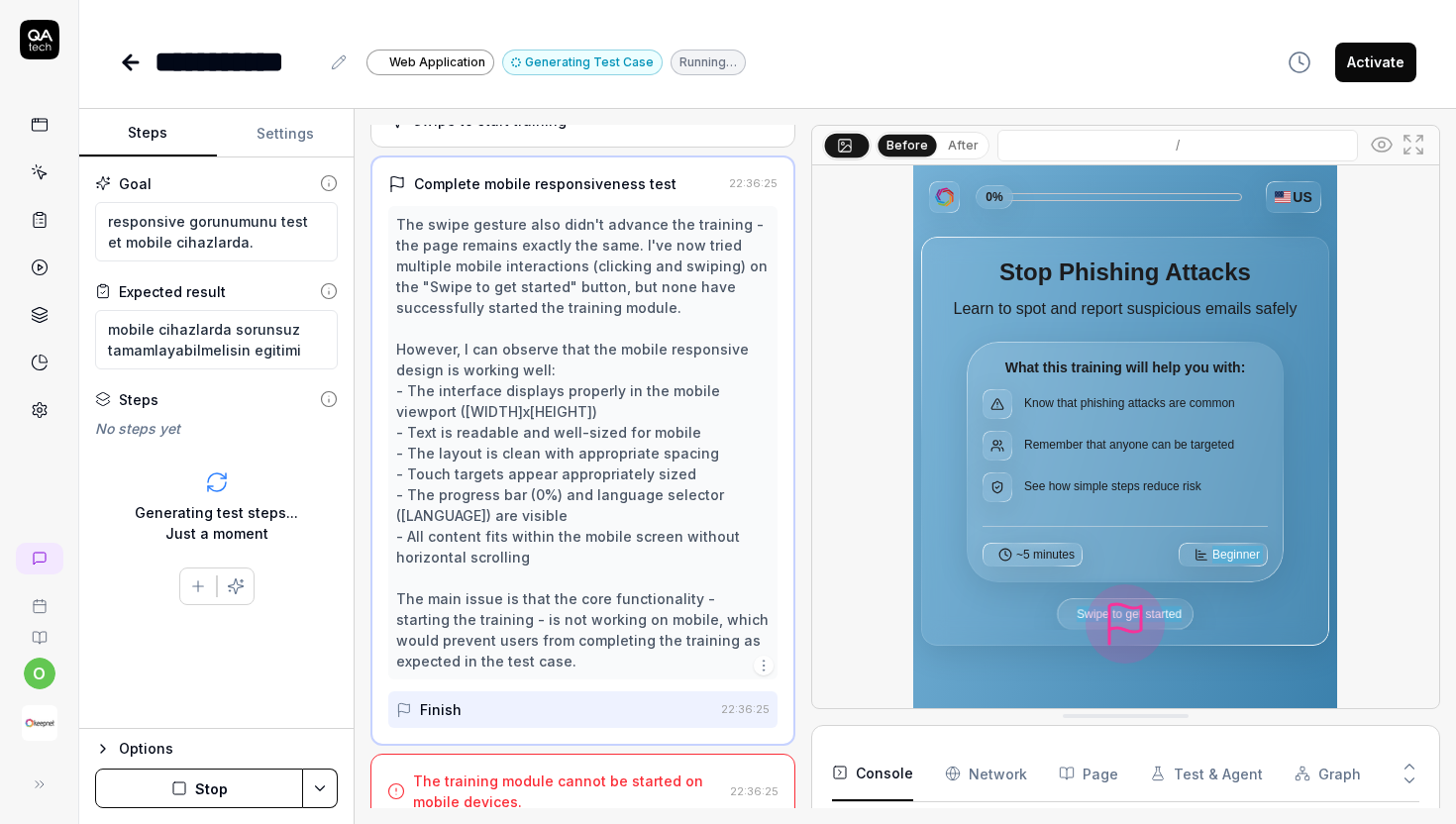 click on "The training module cannot be started on mobile devices. 22:36:25" at bounding box center (582, 791) 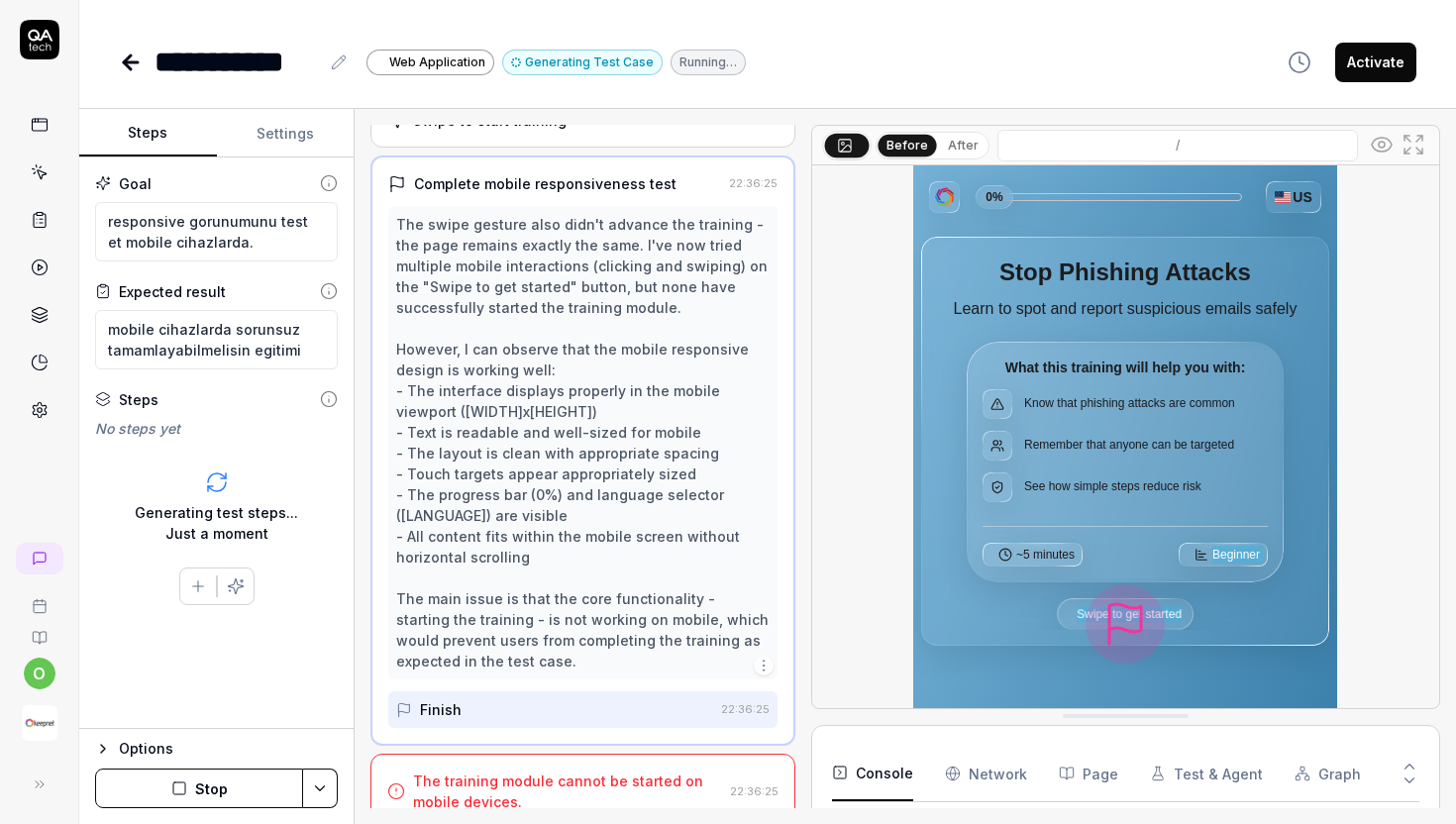 scroll, scrollTop: 0, scrollLeft: 0, axis: both 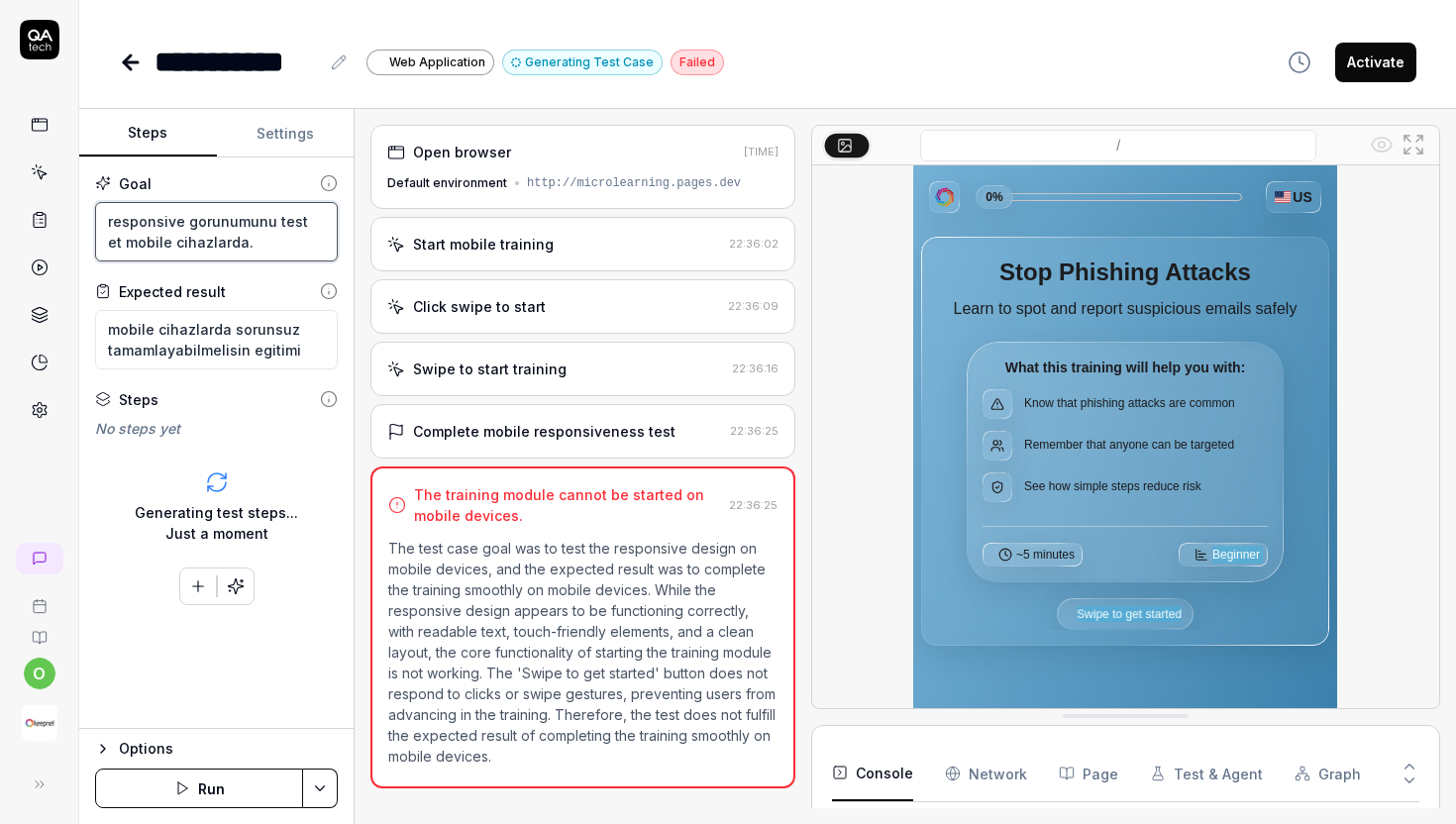 click on "responsive gorunumunu test et mobile cihazlarda." at bounding box center (216, 232) 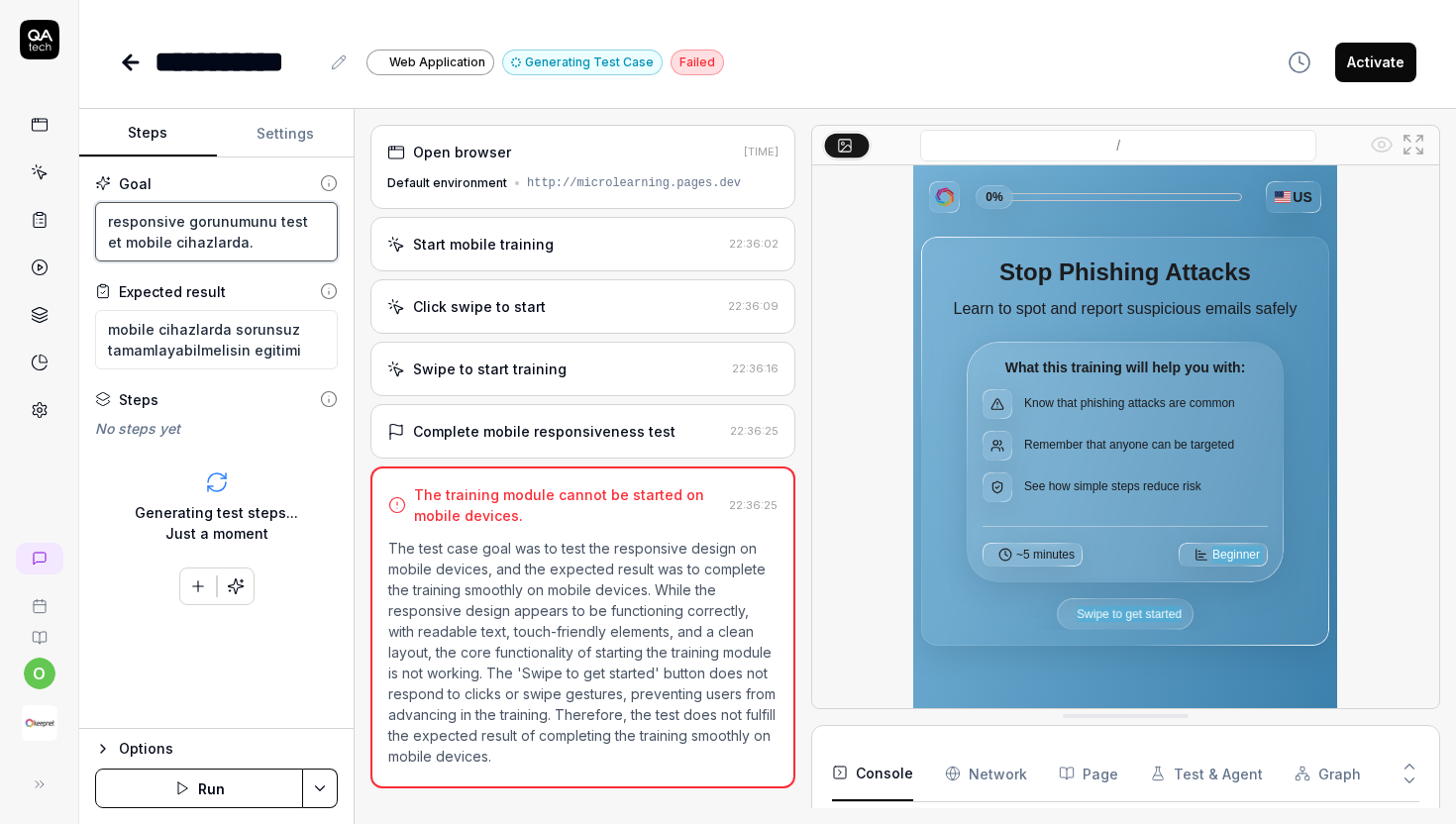 click on "responsive gorunumunu test et mobile cihazlarda." at bounding box center (216, 232) 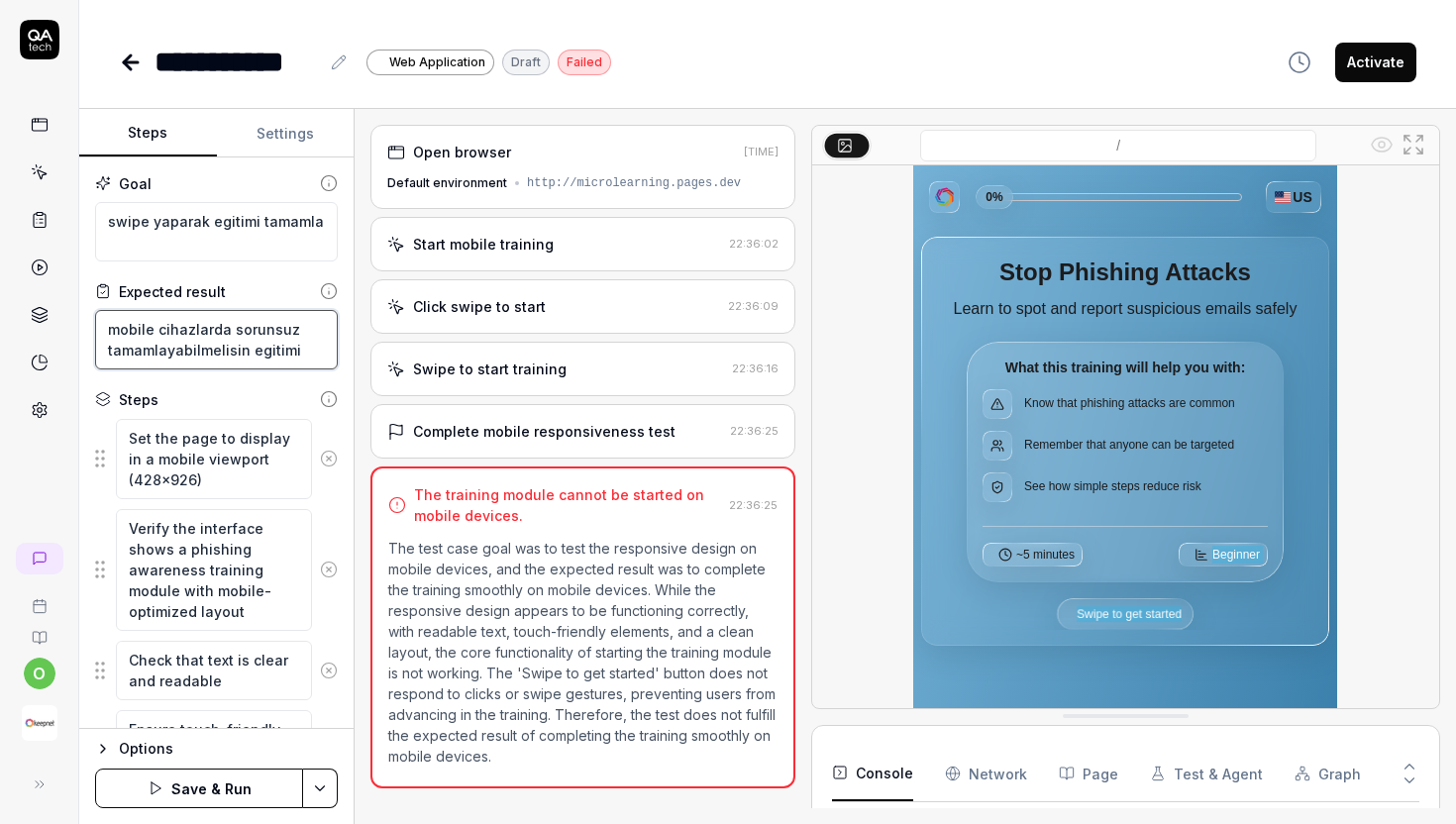 click on "mobile cihazlarda sorunsuz tamamlayabilmelisin egitimi" at bounding box center (216, 340) 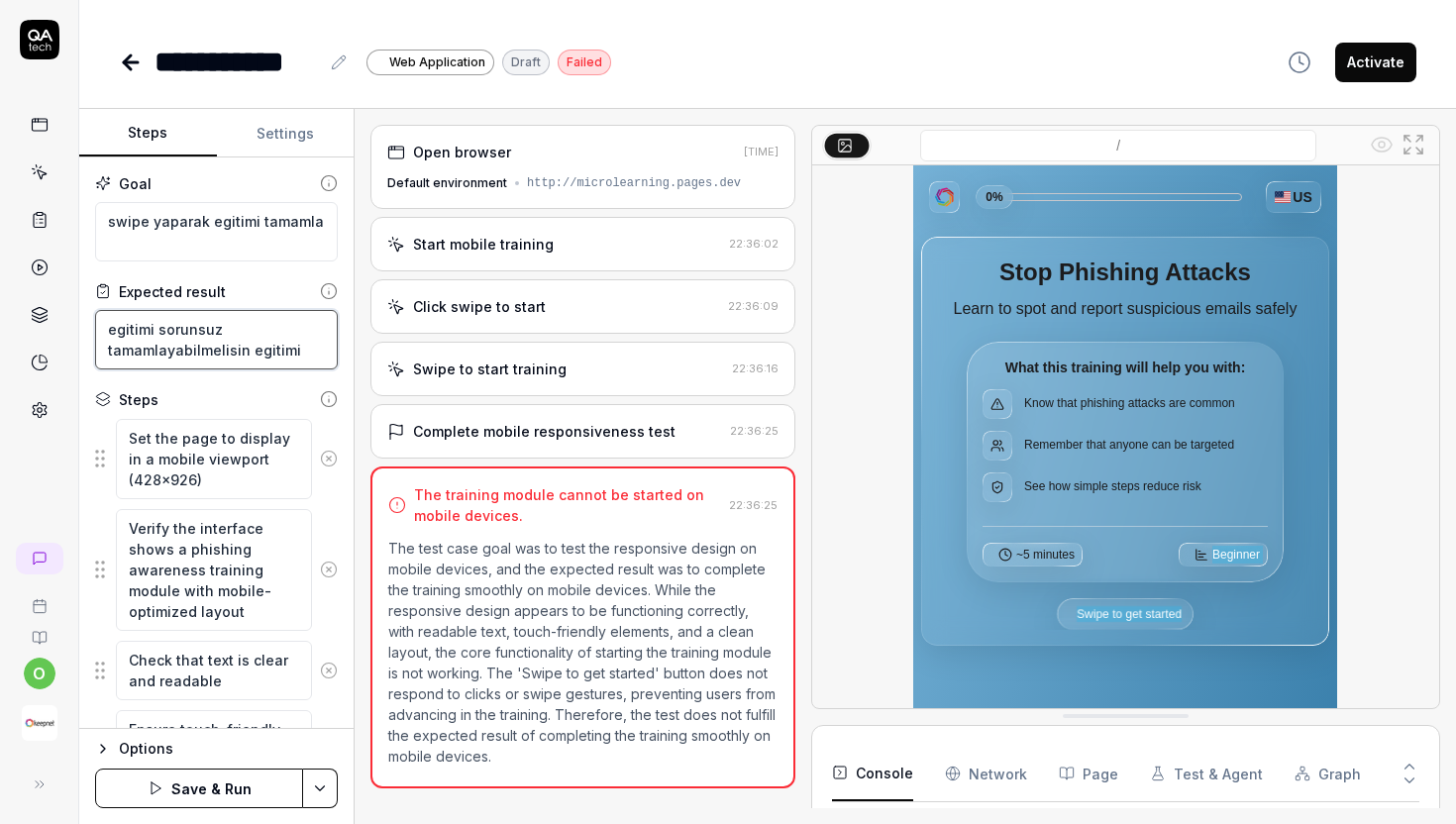 click on "egitimi sorunsuz tamamlayabilmelisin egitimi" at bounding box center [216, 340] 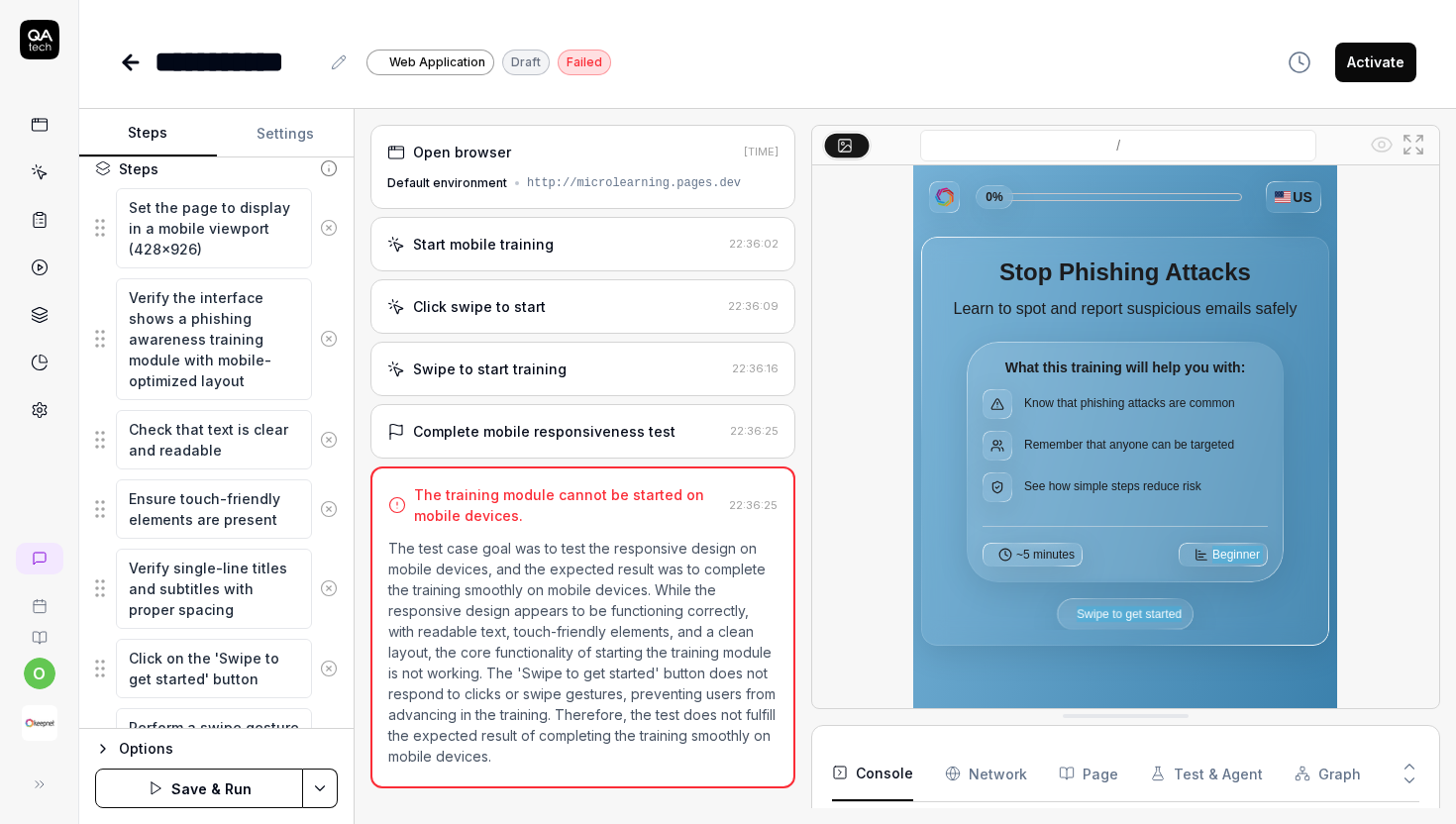 scroll, scrollTop: 353, scrollLeft: 0, axis: vertical 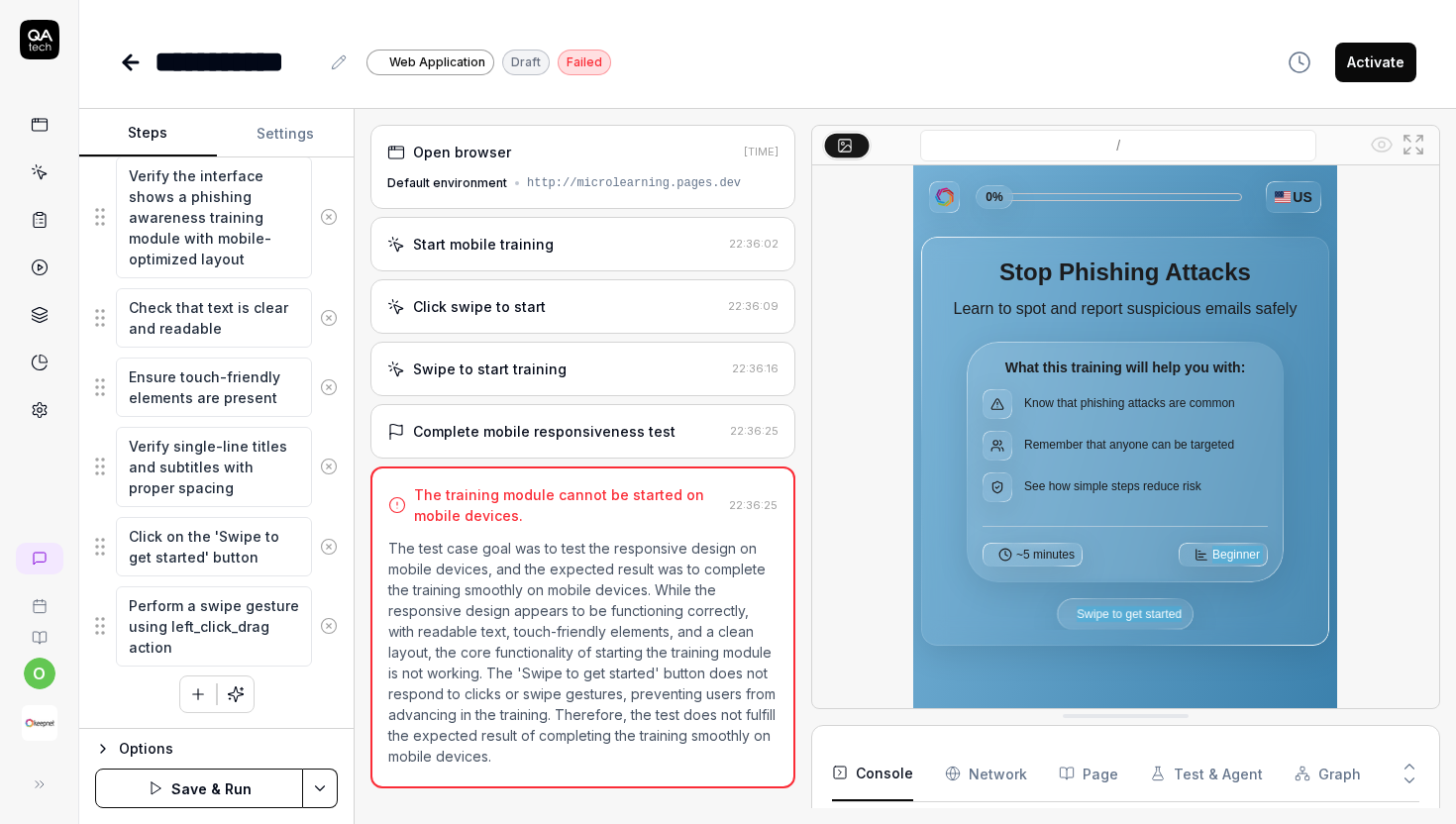 click 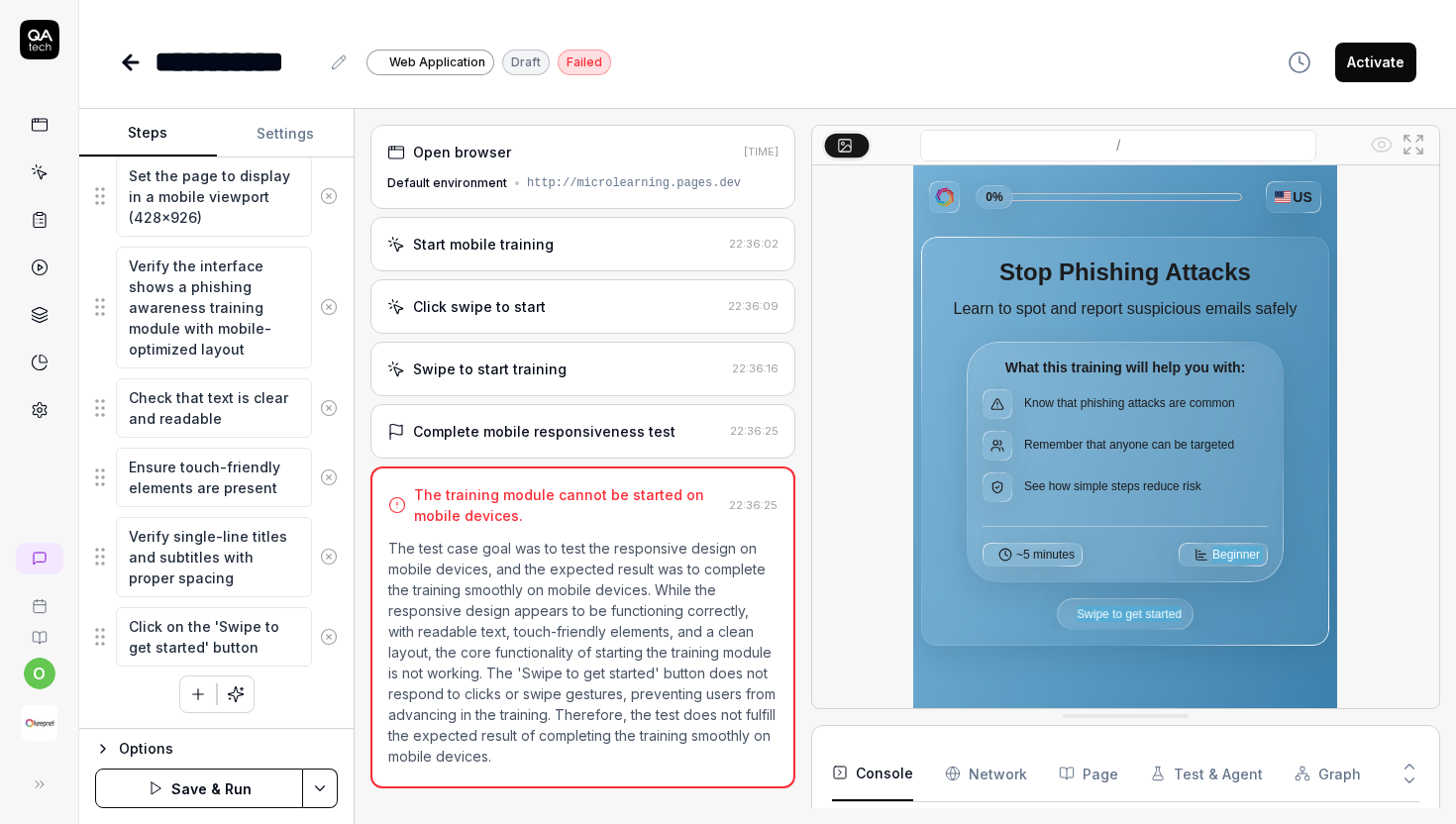 scroll, scrollTop: 262, scrollLeft: 0, axis: vertical 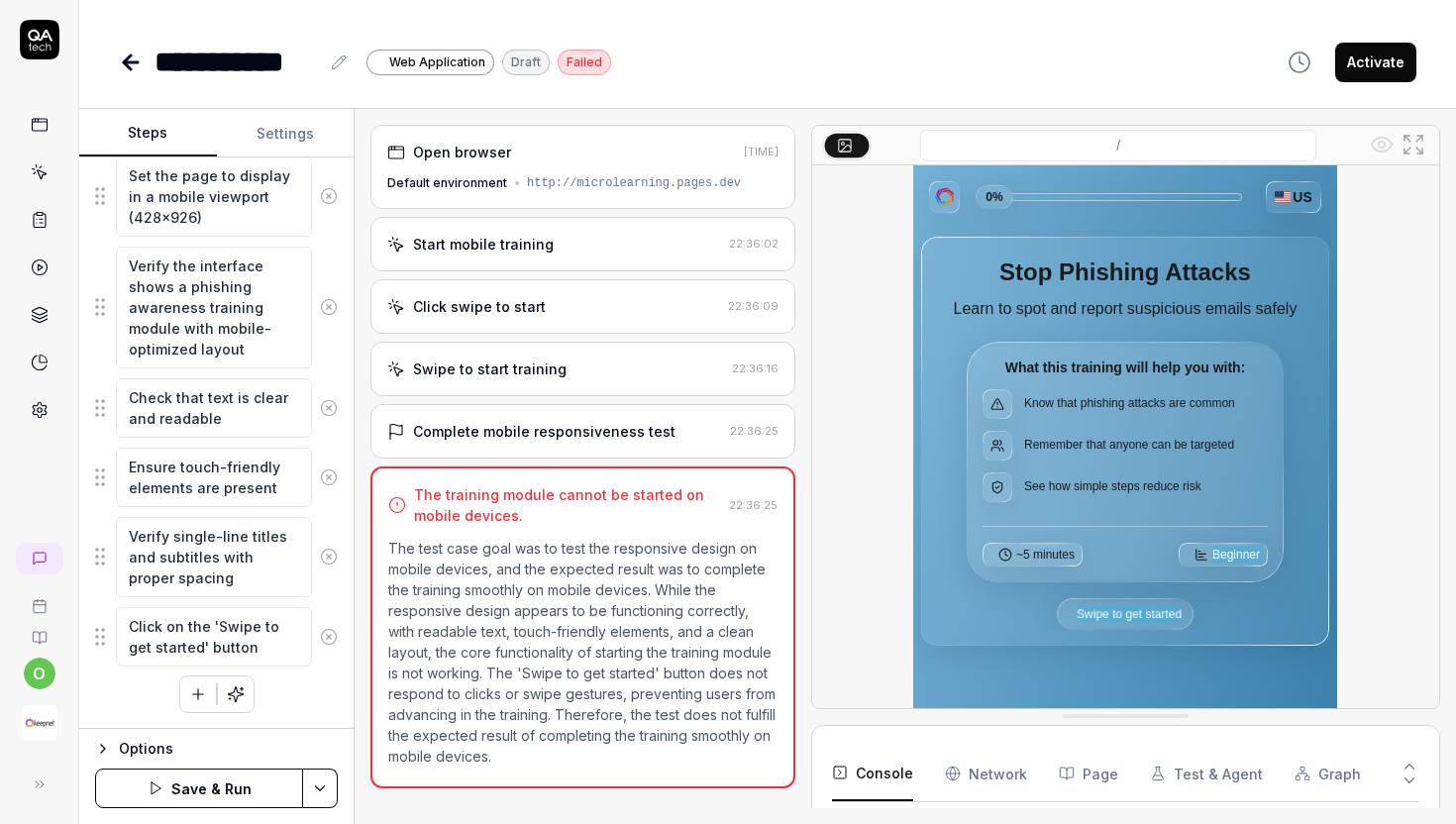 click 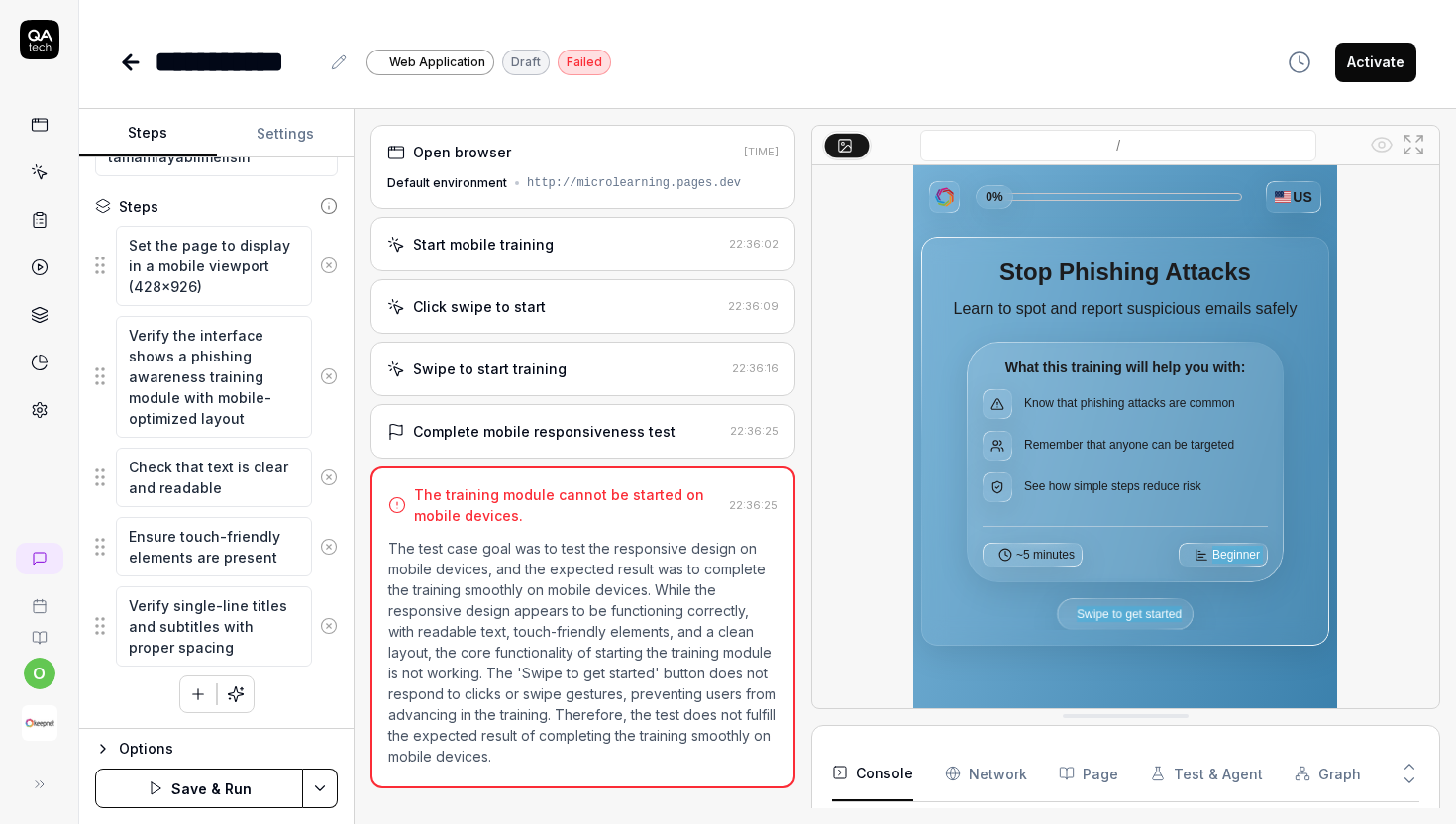 click 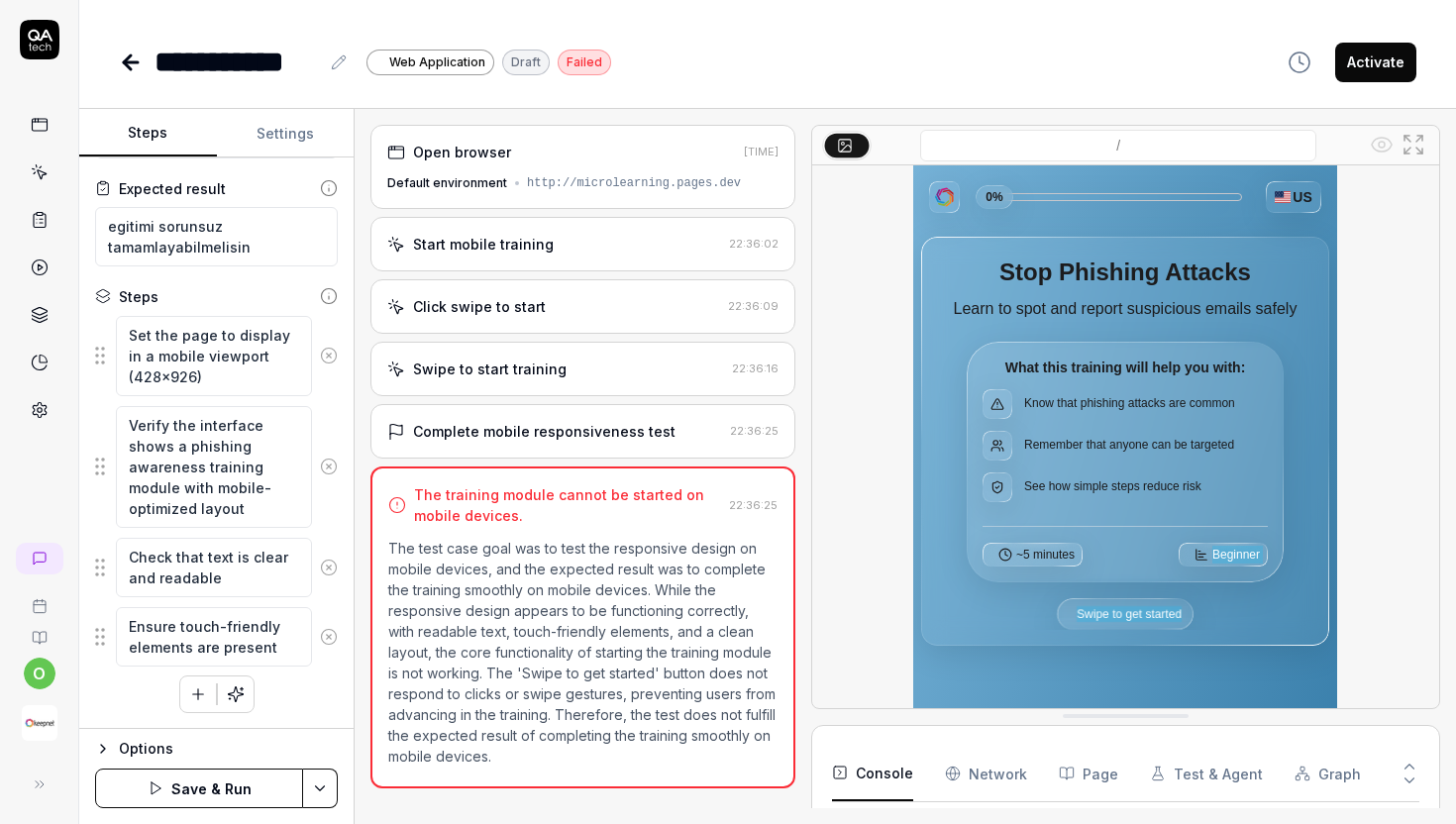 click 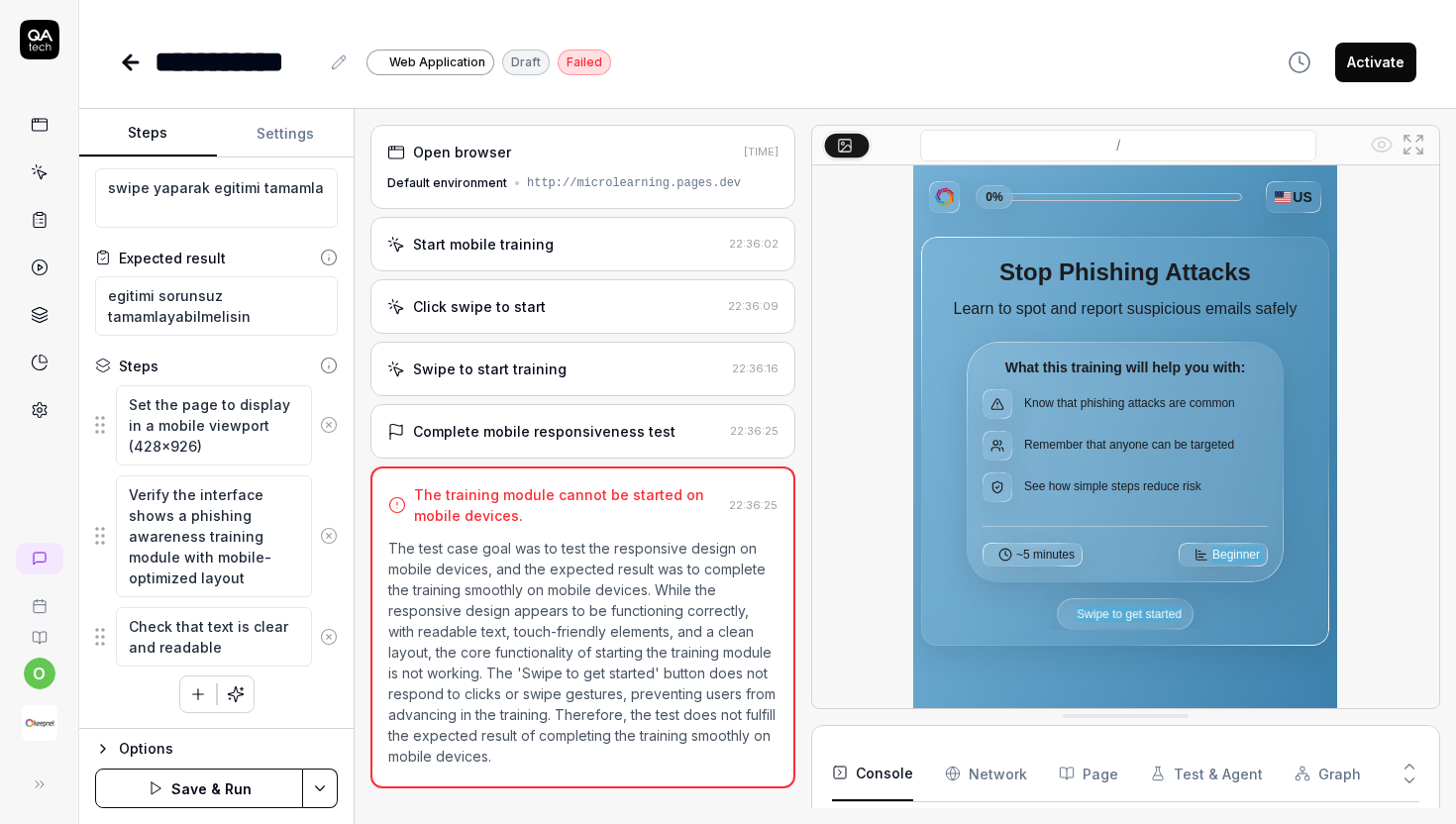 click at bounding box center (328, 637) 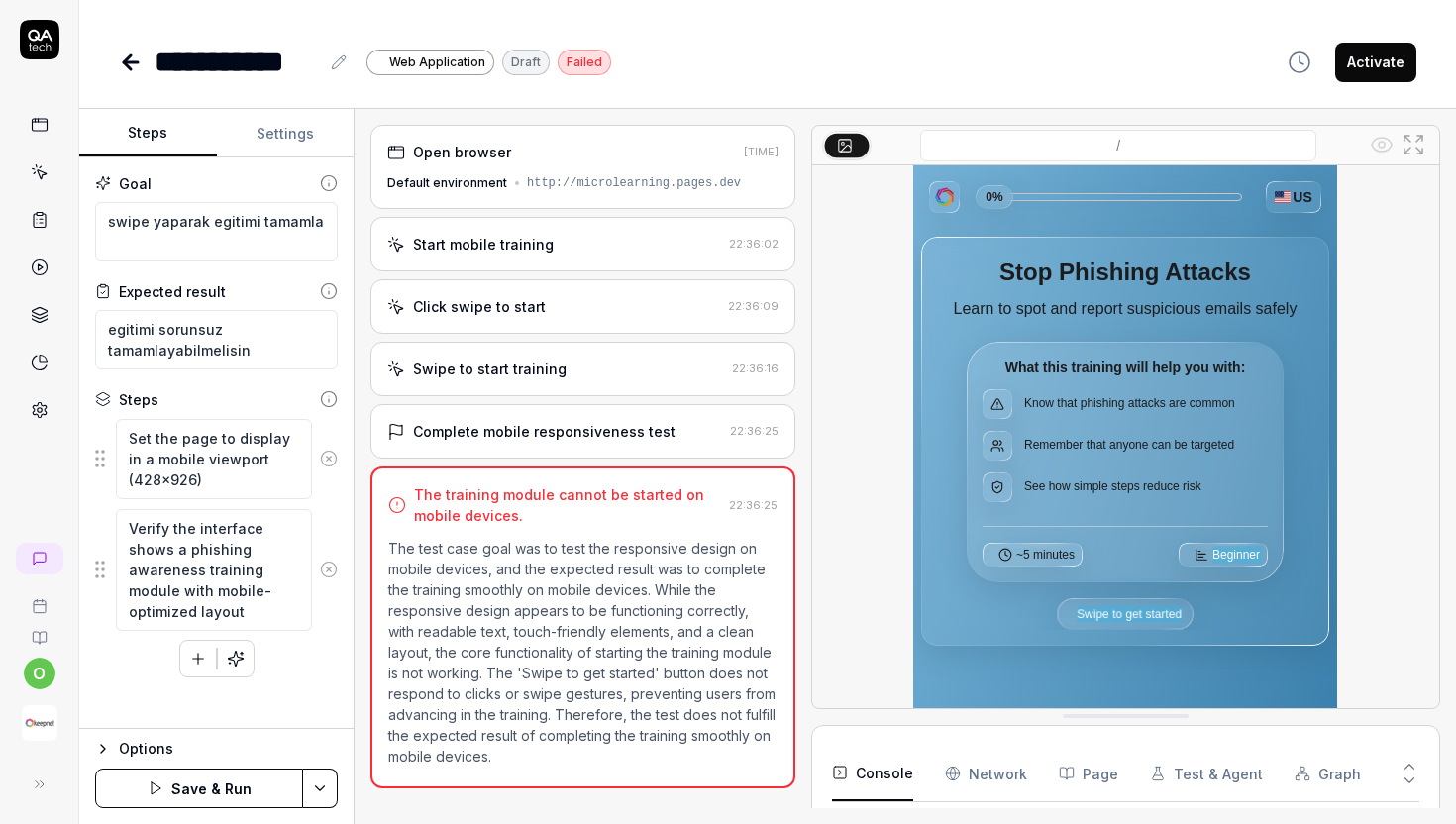 click 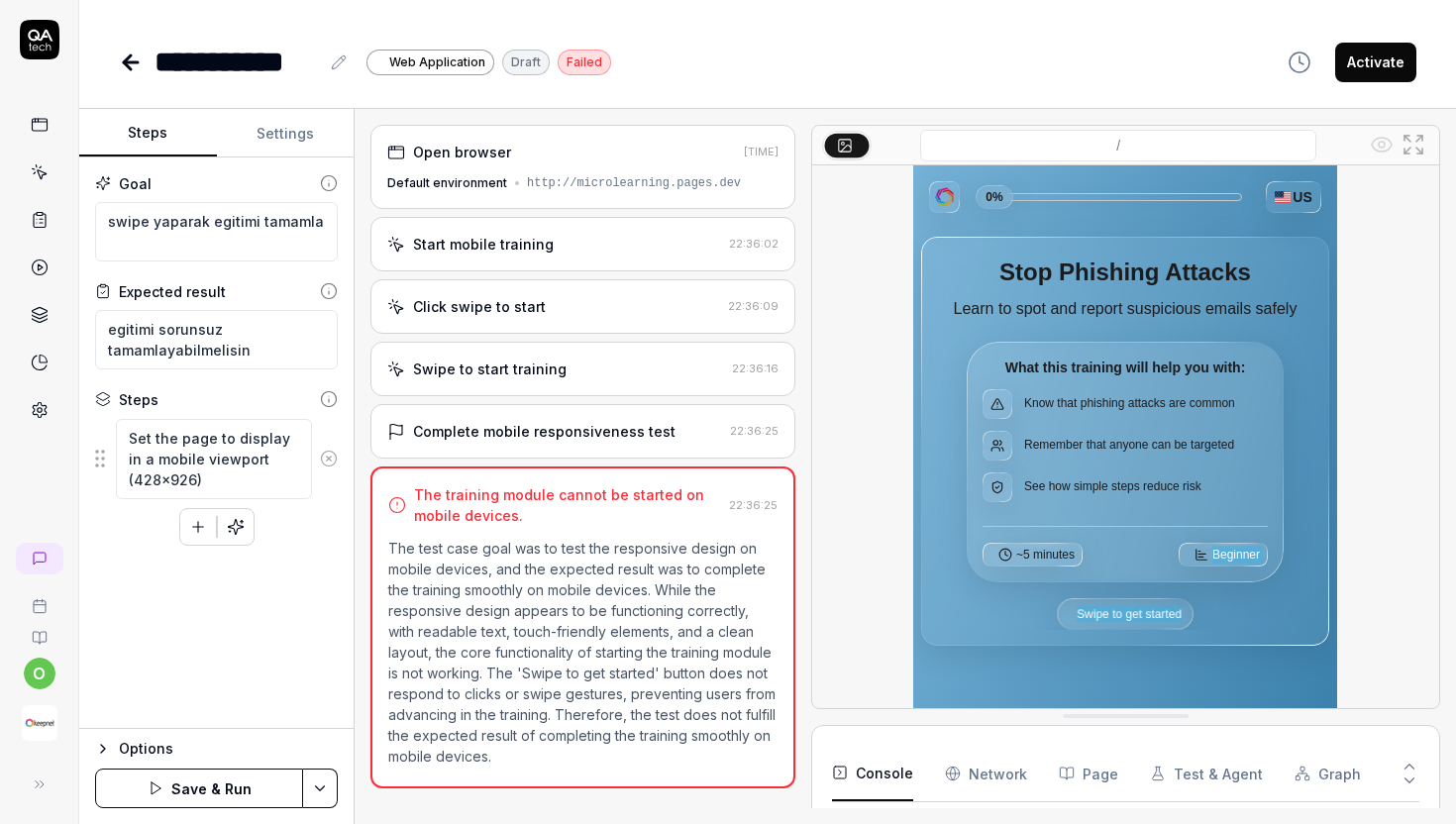 click 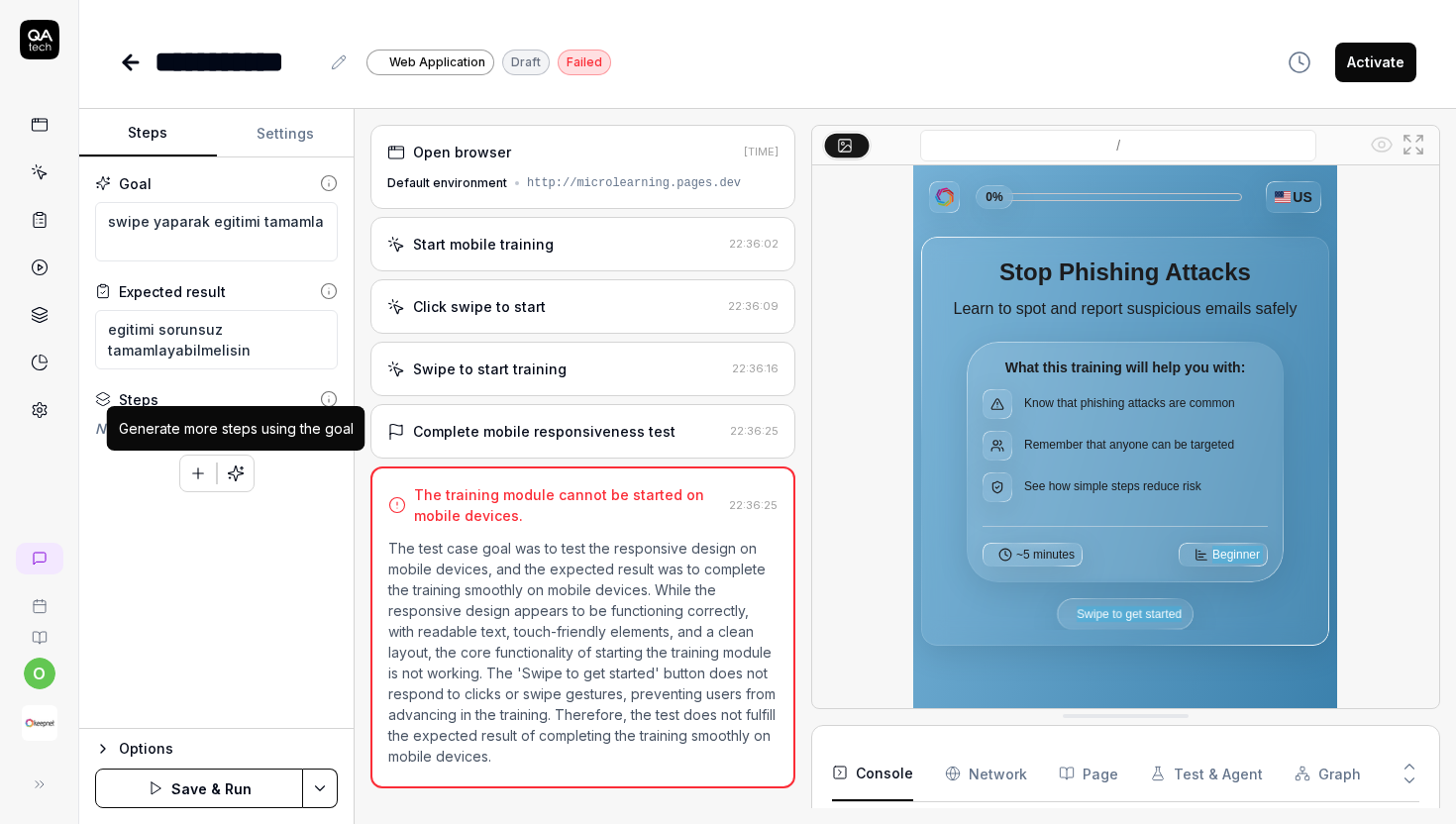 click at bounding box center [236, 473] 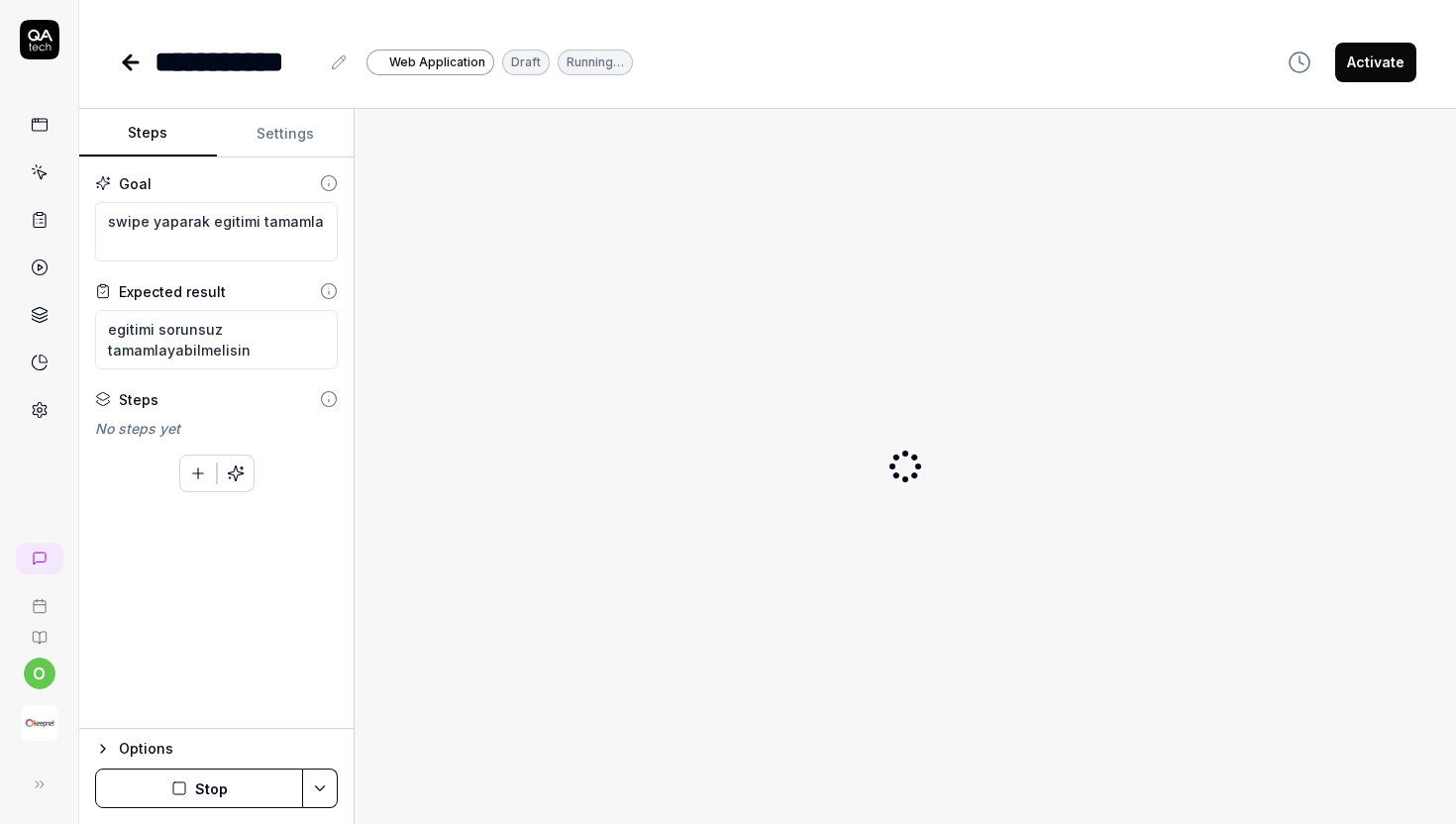 click on "**********" at bounding box center [728, 412] 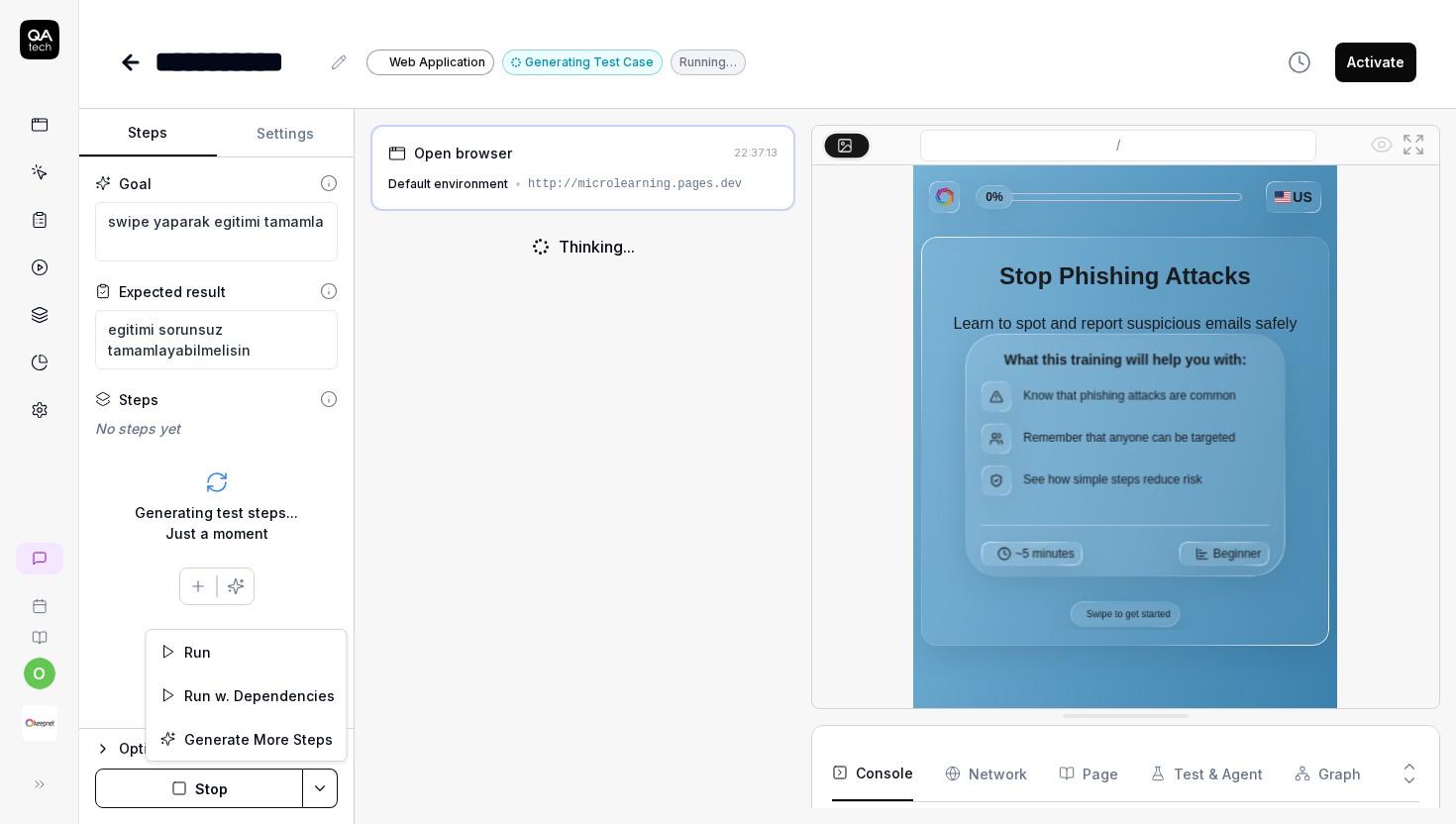 click on "**********" at bounding box center [728, 412] 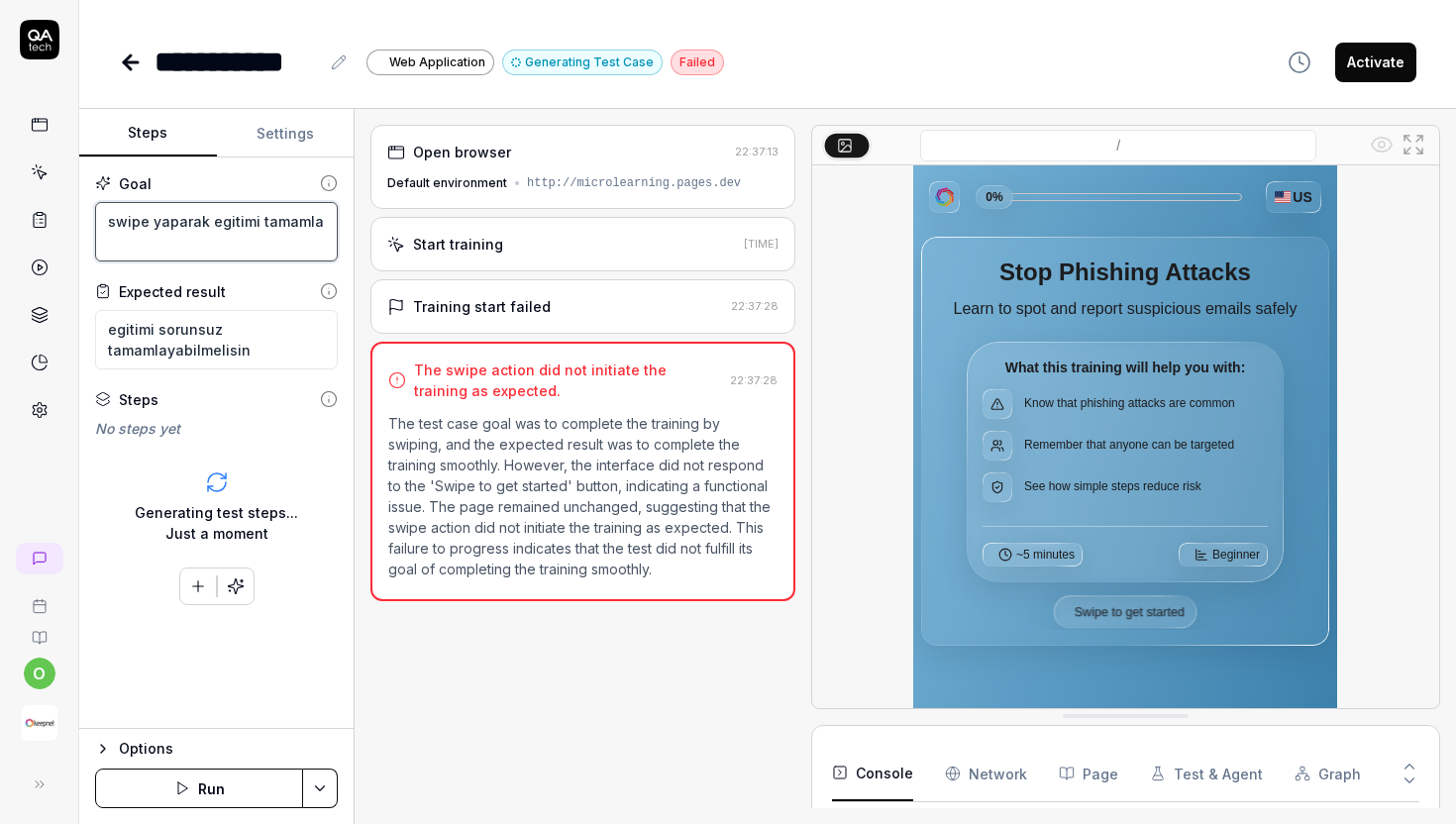 click on "swipe yaparak egitimi tamamla" at bounding box center [216, 232] 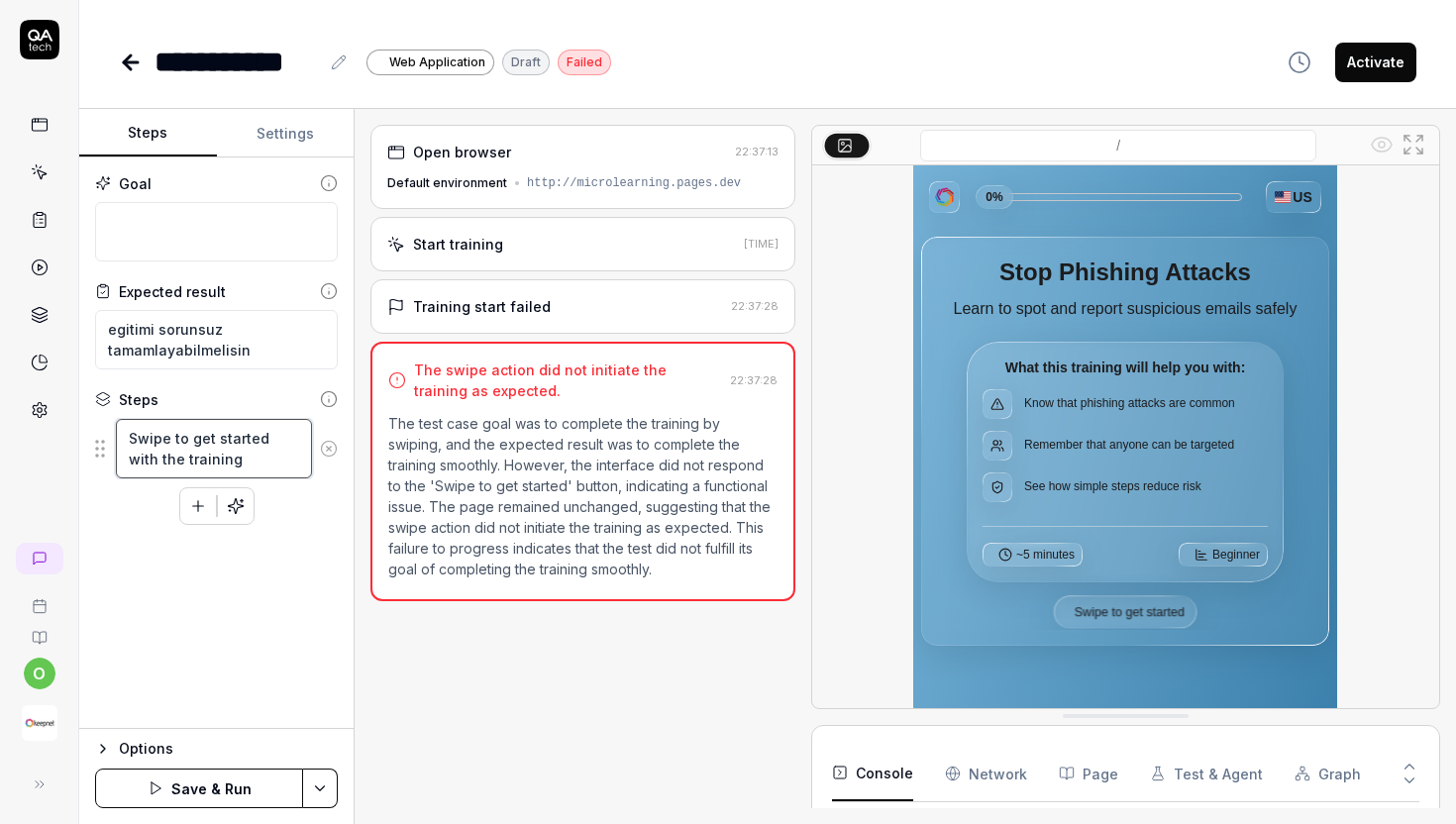 click on "Swipe to get started with the training" at bounding box center (214, 449) 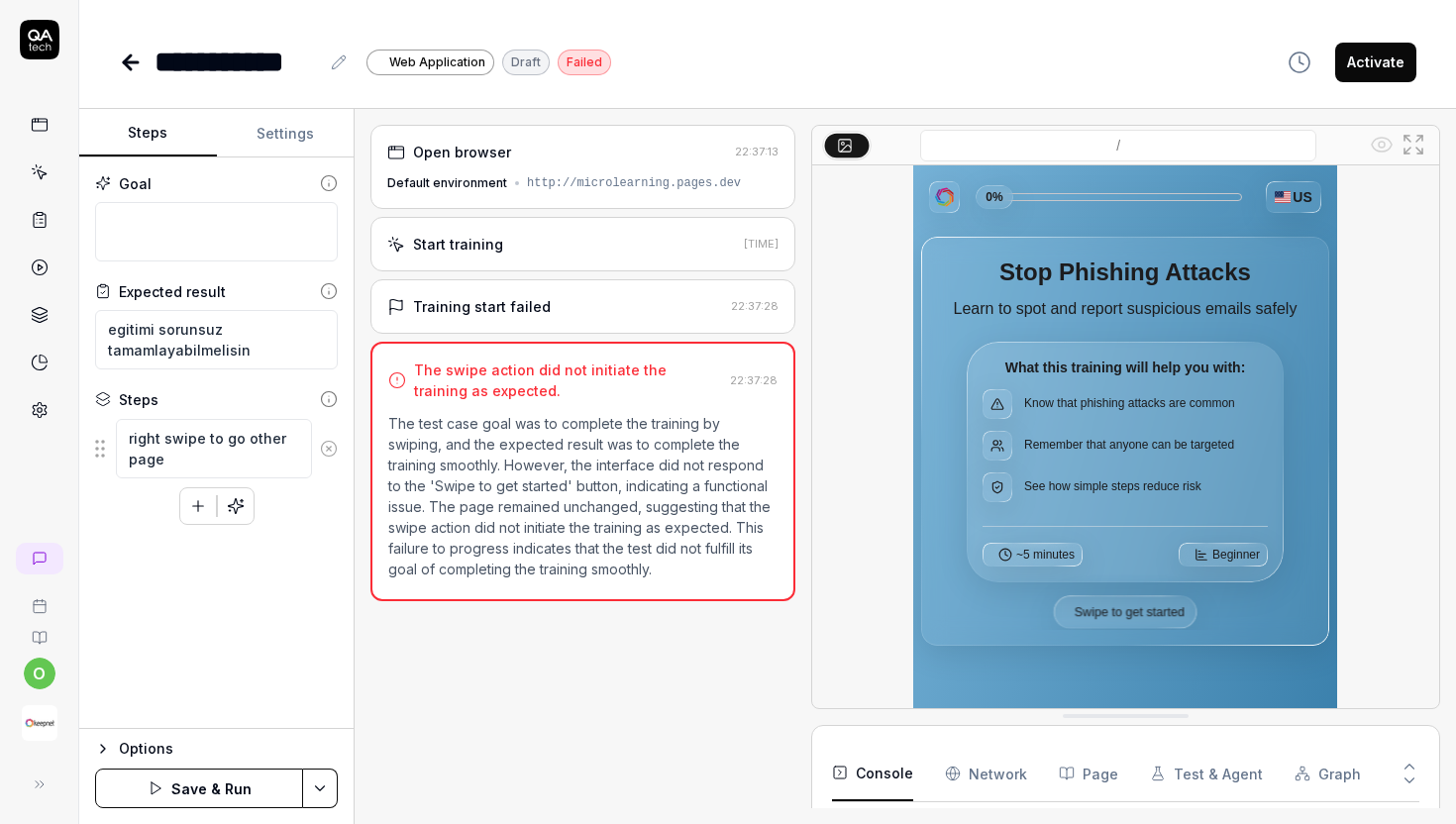 click on "Options" at bounding box center (228, 749) 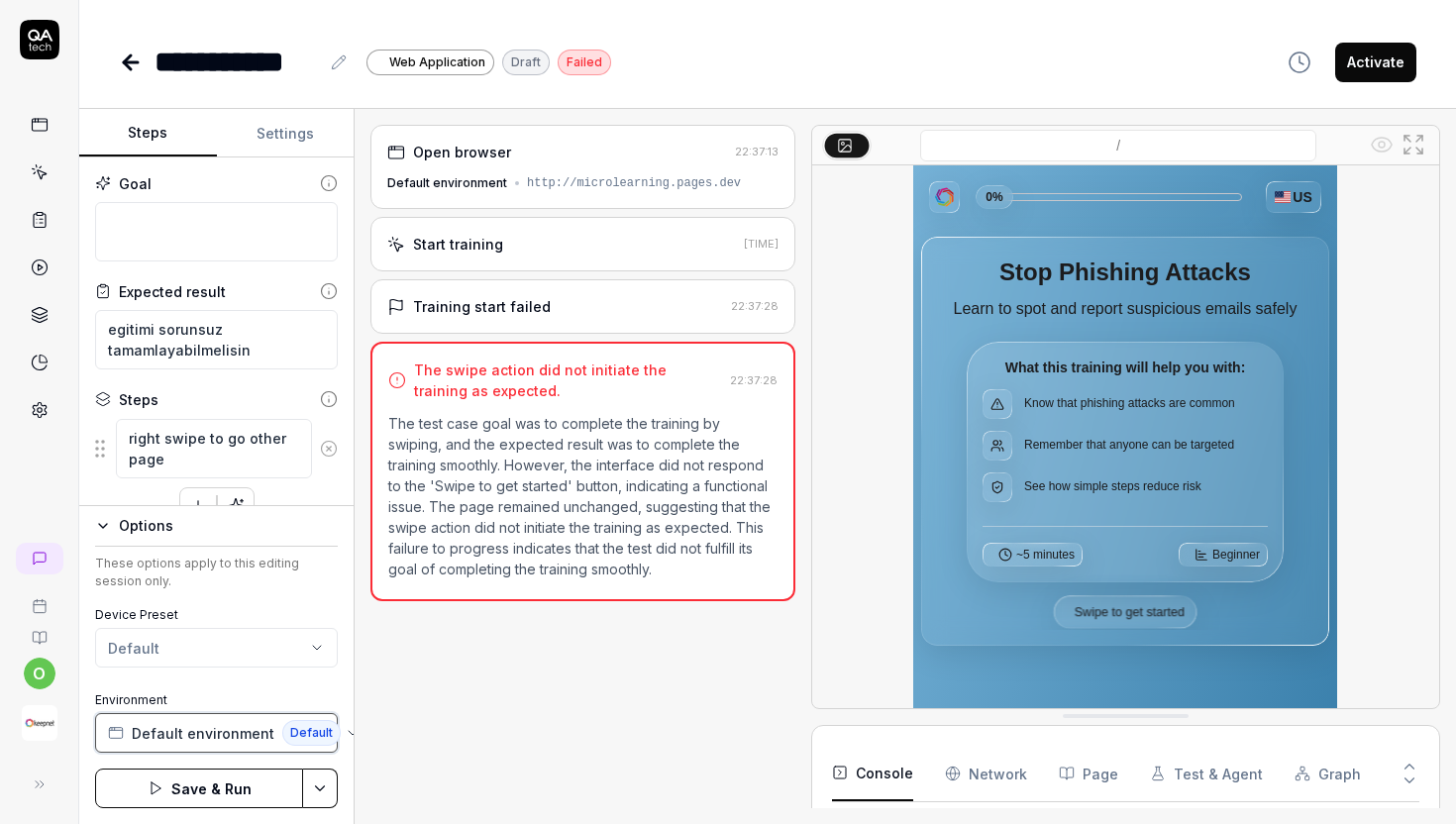 click on "Default environment" at bounding box center (203, 733) 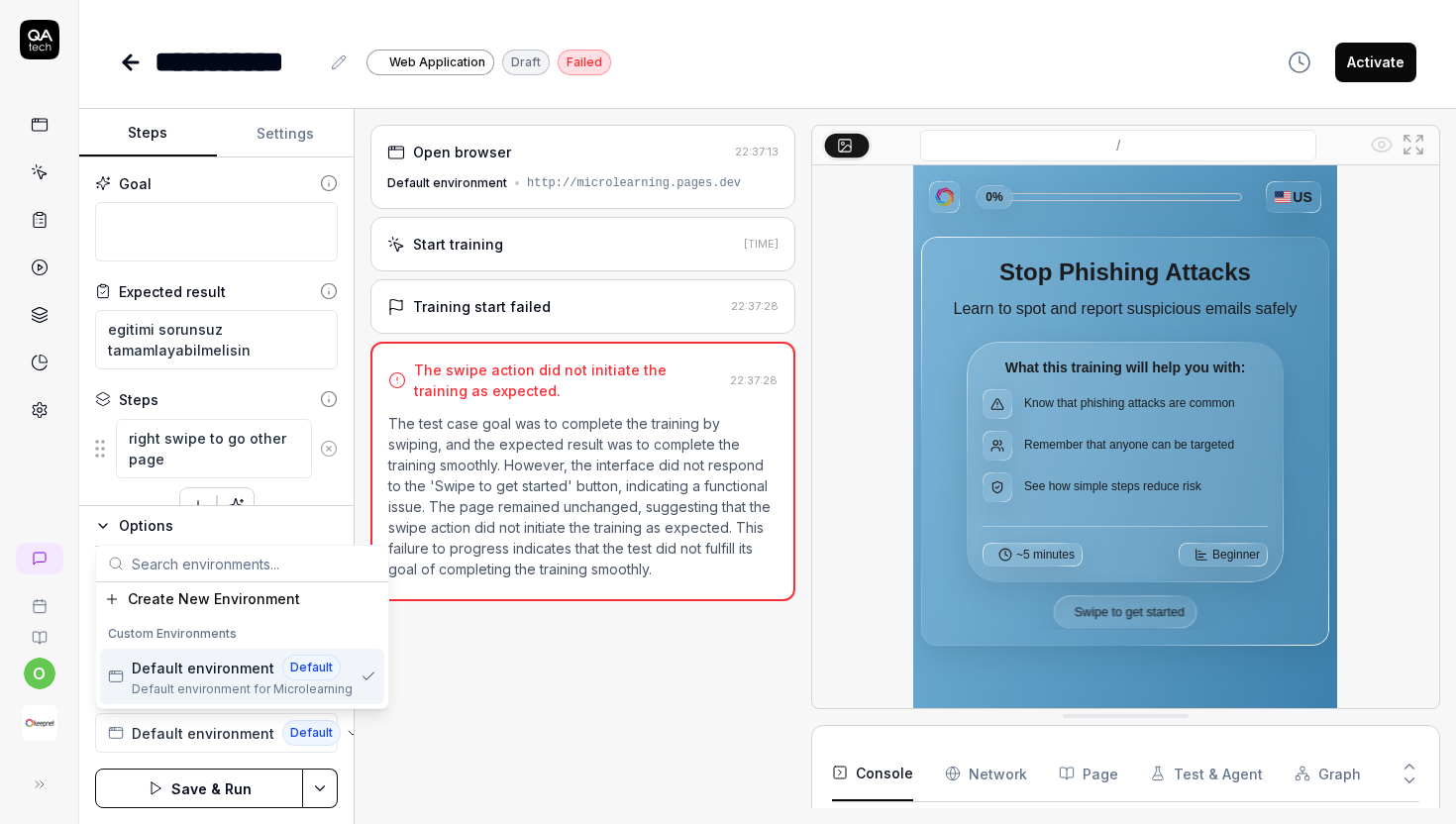 click on "Open browser 22:37:13 Default environment http://microlearning.pages.dev Start training 22:37:20 Training start failed 22:37:28 The swipe action did not initiate the training as expected. 22:37:28 The test case goal was to complete the training by swiping, and the expected result was to complete the training smoothly. However, the interface did not respond to the 'Swipe to get started' button, indicating a functional issue. The page remained unchanged, suggesting that the swipe action did not initiate the training as expected. This failure to progress indicates that the test did not fulfill its goal of completing the training smoothly." at bounding box center [582, 466] 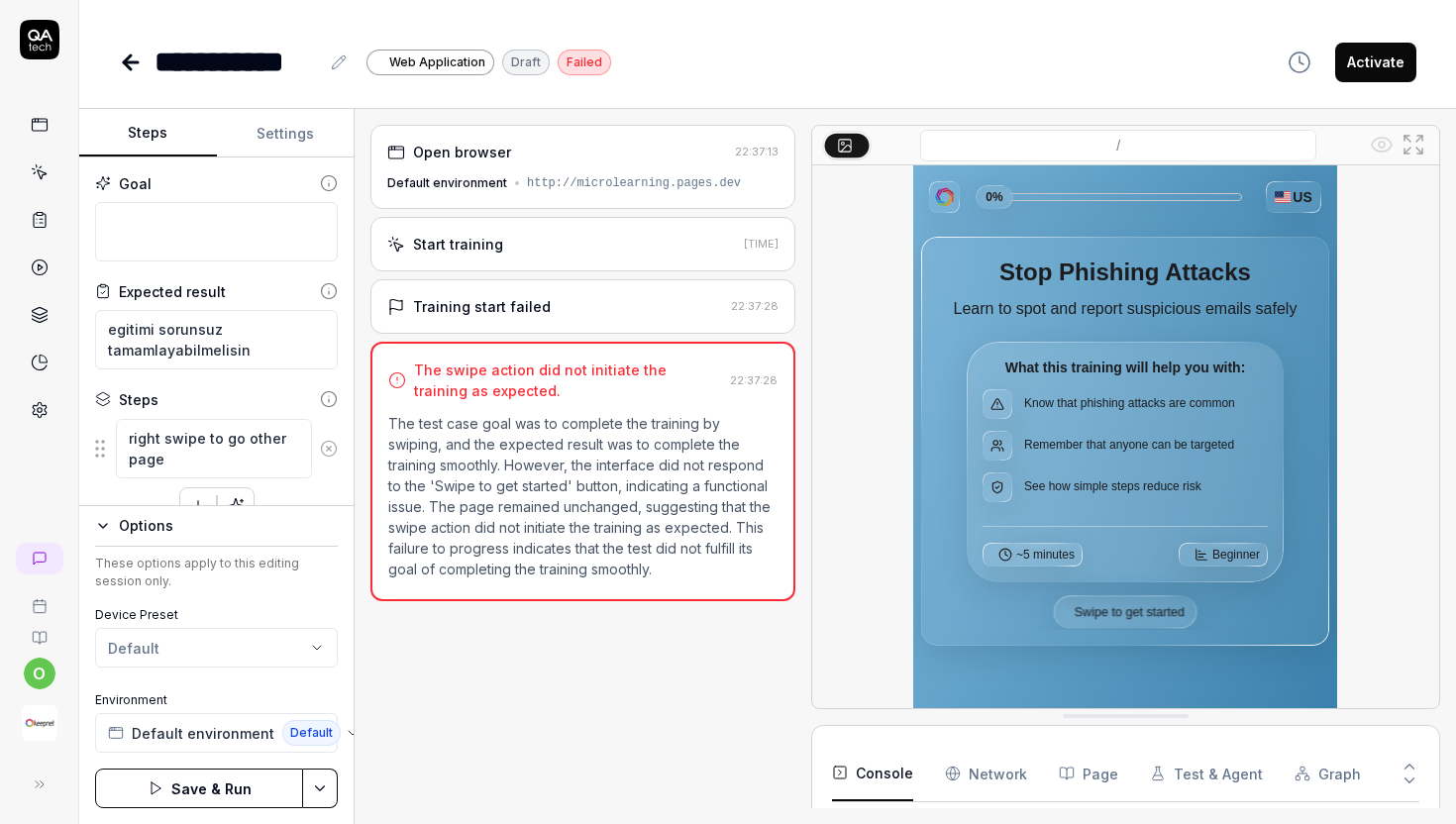 click on "Settings" at bounding box center (285, 134) 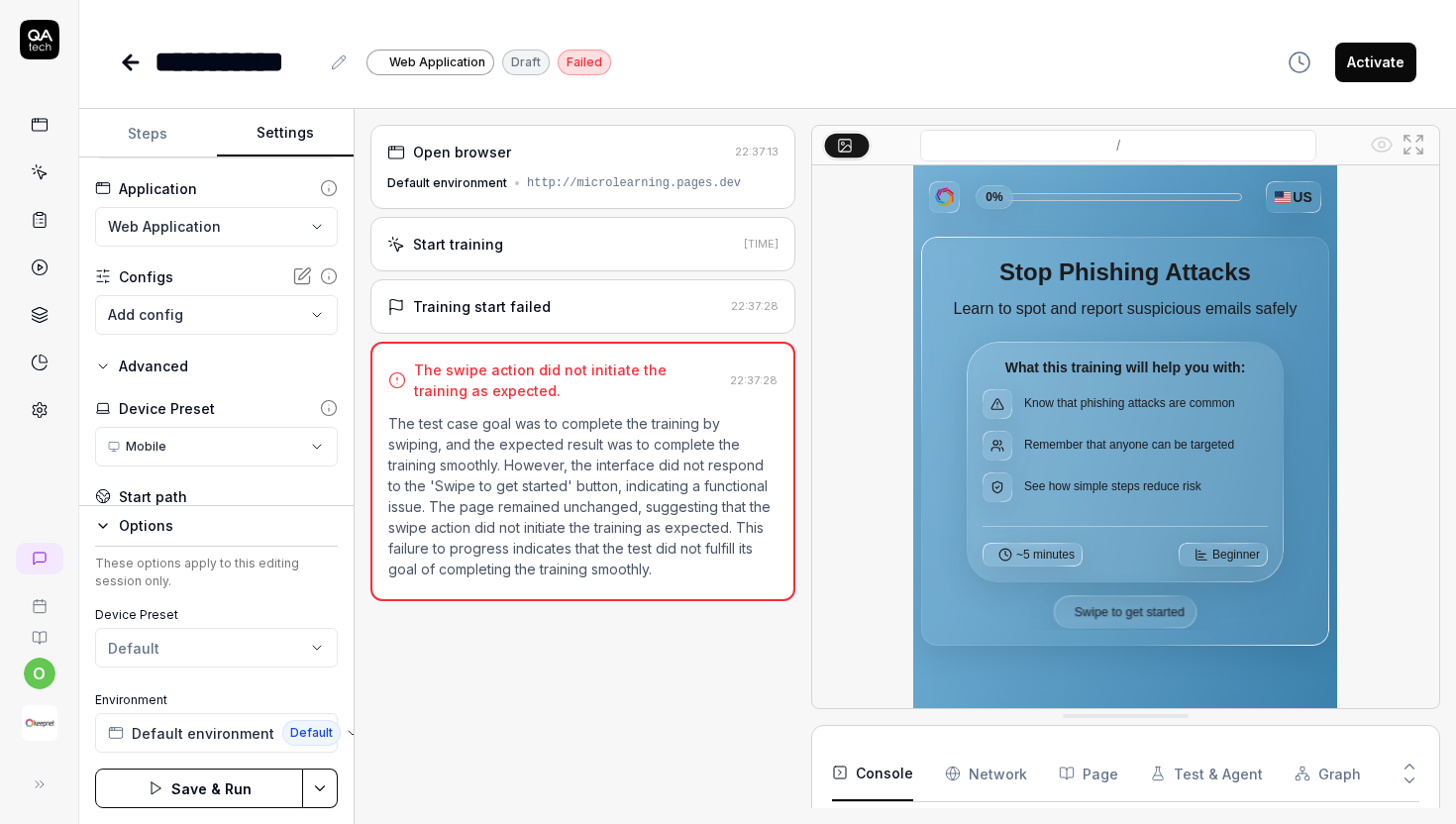 scroll, scrollTop: 194, scrollLeft: 0, axis: vertical 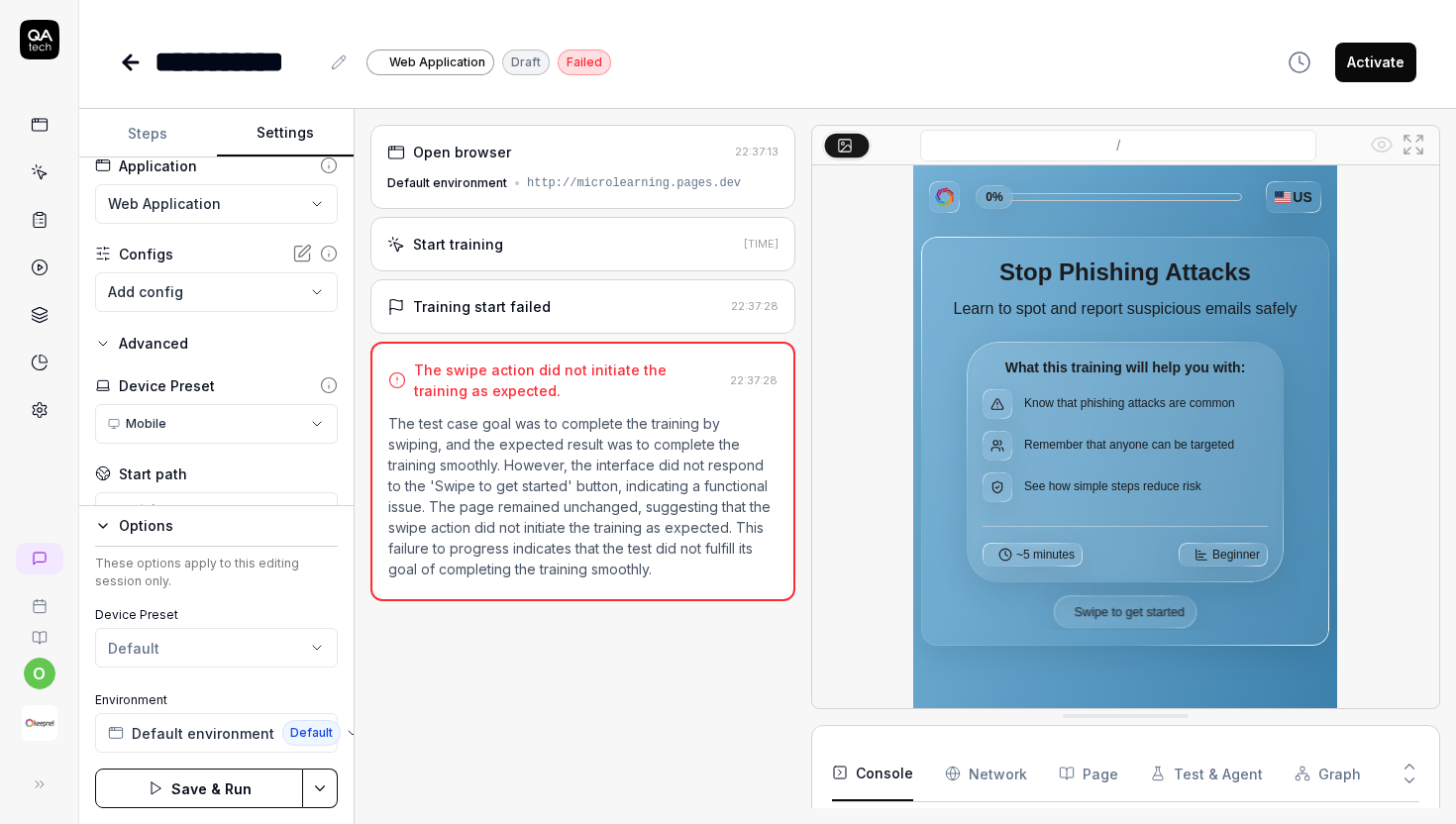 click on "Steps" at bounding box center (148, 134) 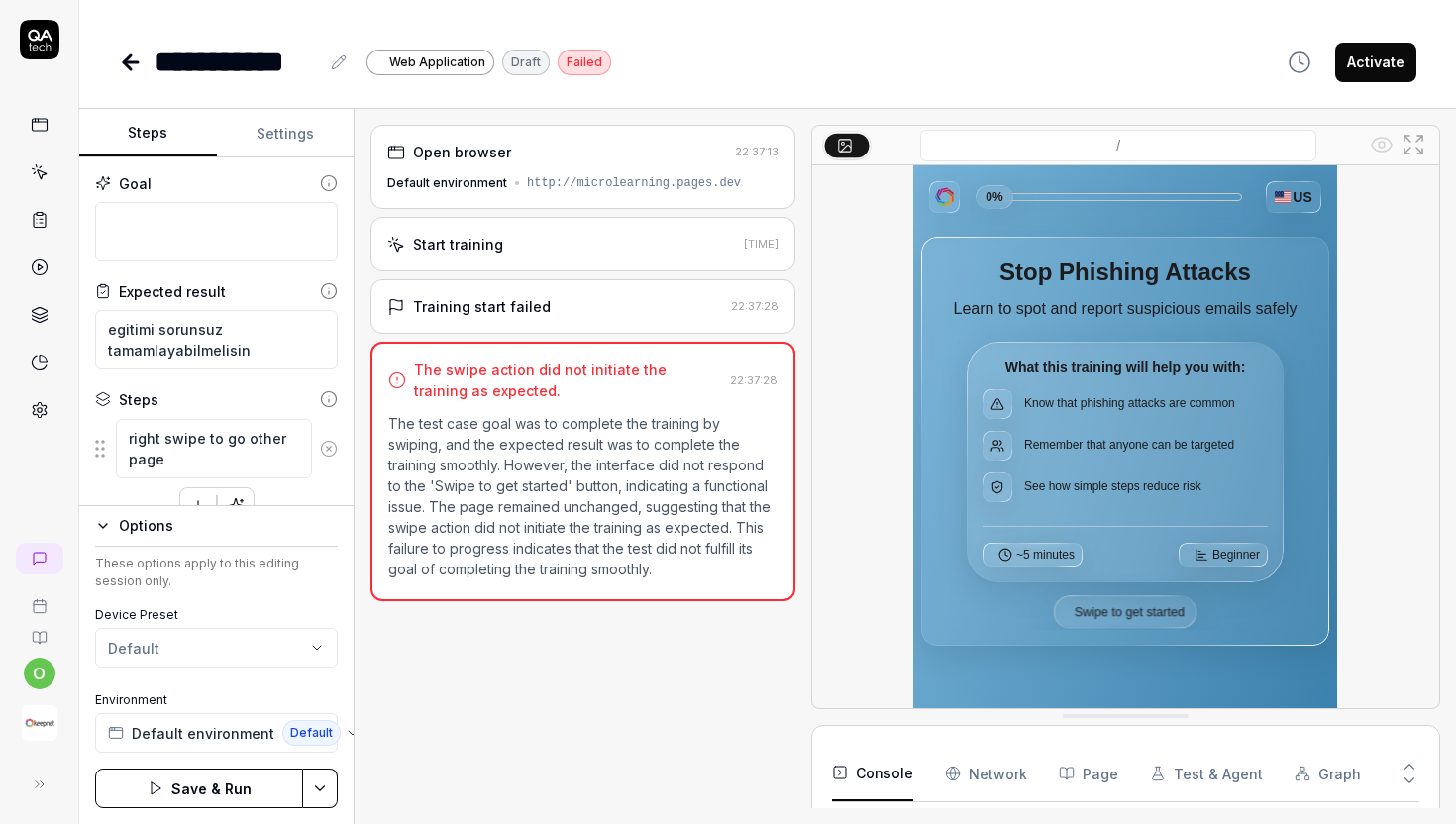 scroll, scrollTop: 34, scrollLeft: 0, axis: vertical 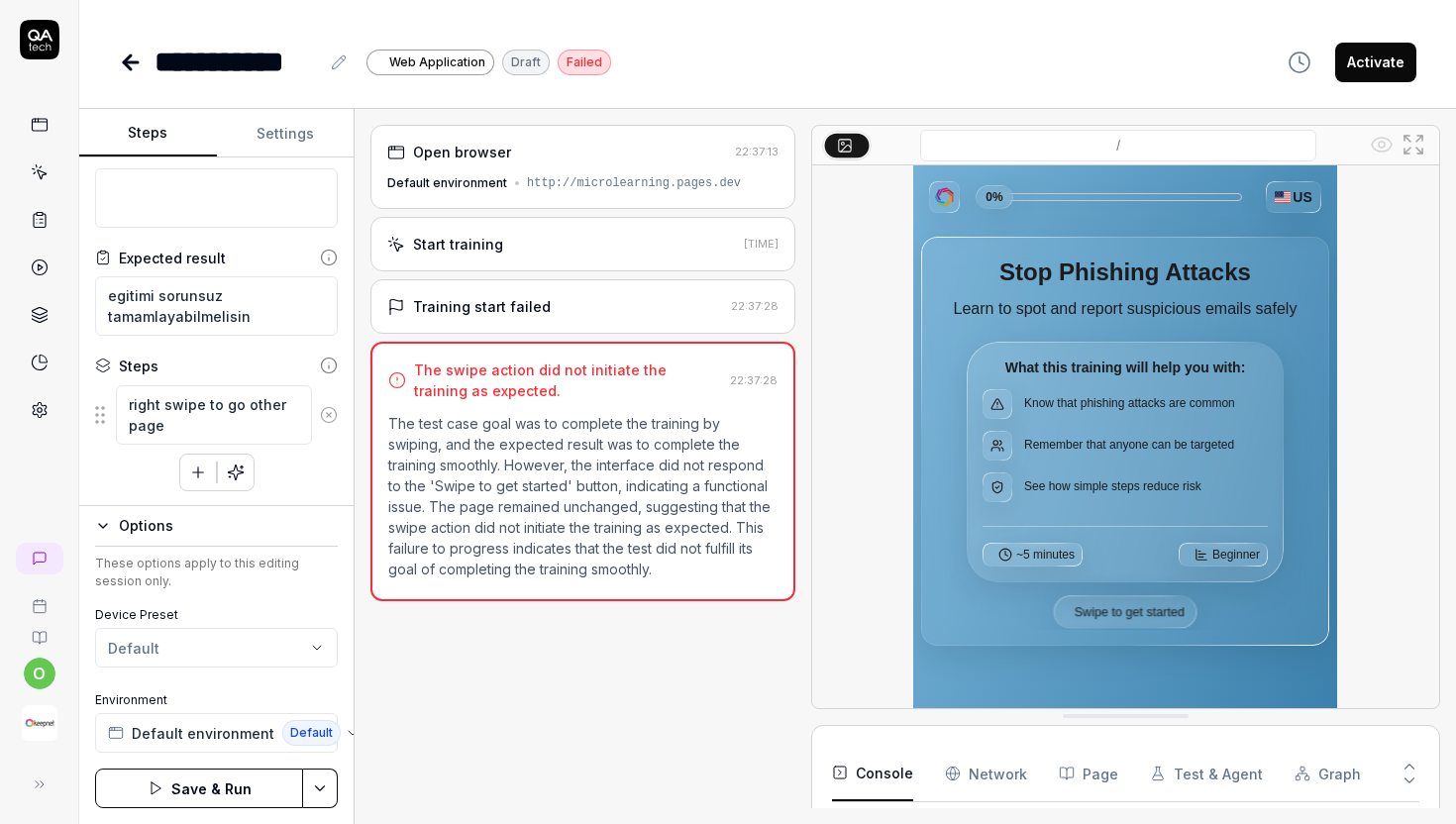 click on "Save & Run" at bounding box center [199, 788] 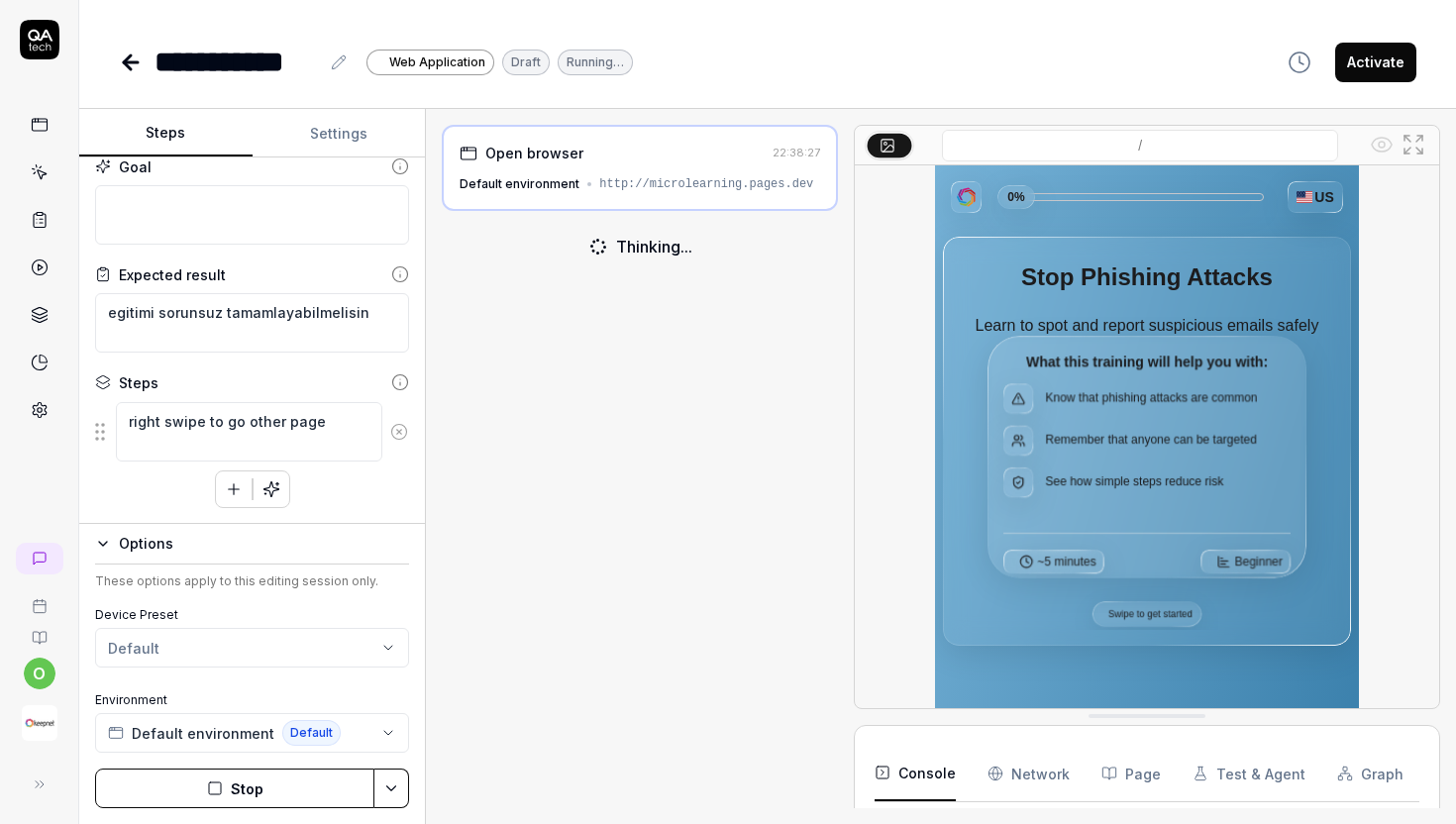scroll, scrollTop: 16, scrollLeft: 0, axis: vertical 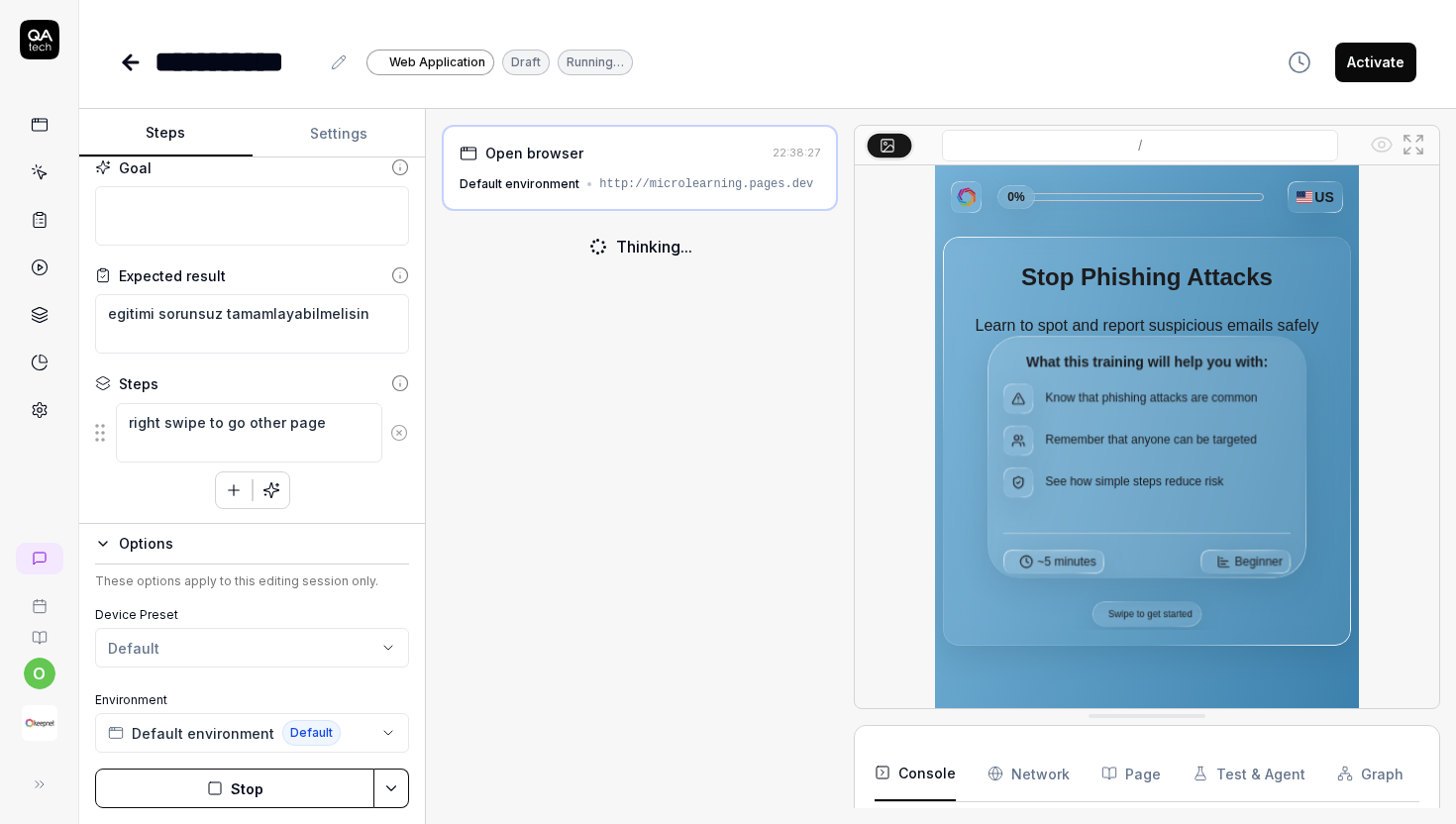 click on "Steps Settings Goal Expected result egitimi sorunsuz tamamlayabilmelisin Steps right swipe to go other page
To pick up a draggable item, press the space bar.
While dragging, use the arrow keys to move the item.
Press space again to drop the item in its new position, or press escape to cancel.
Options These options apply to this editing session only. Device Preset Default Environment Default environment Default Stop Open browser 22:38:27 Default environment http://microlearning.pages.dev Thinking...   / Console Network Page Test & Agent Graph 1   Total main.e4cd0783.js : 1 : 135726 SCORM.API.find: Error finding API.
Find attempts: 0.
Find attempt limit: 500" at bounding box center [768, 466] 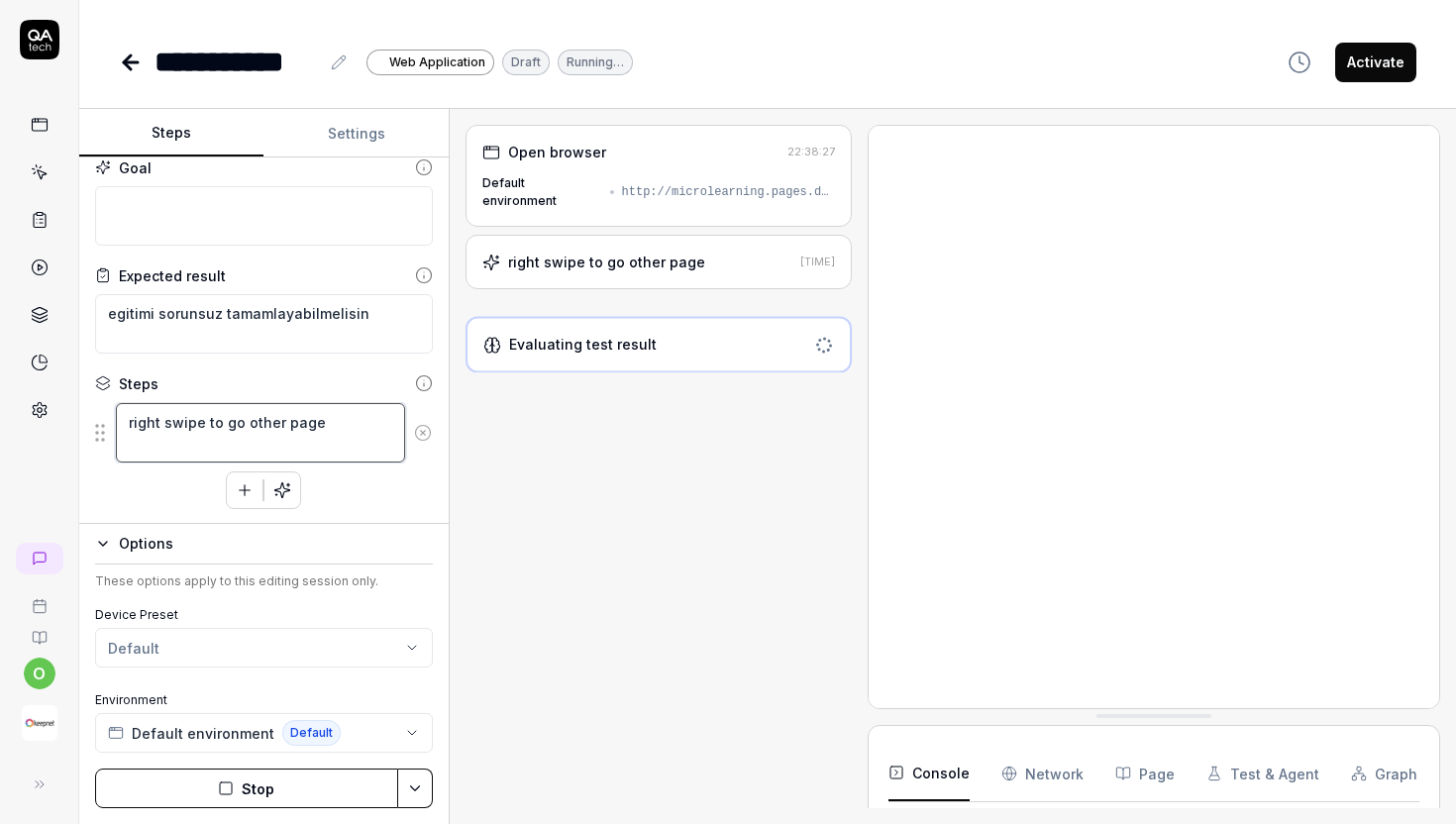 click on "right swipe to go other page" at bounding box center [260, 433] 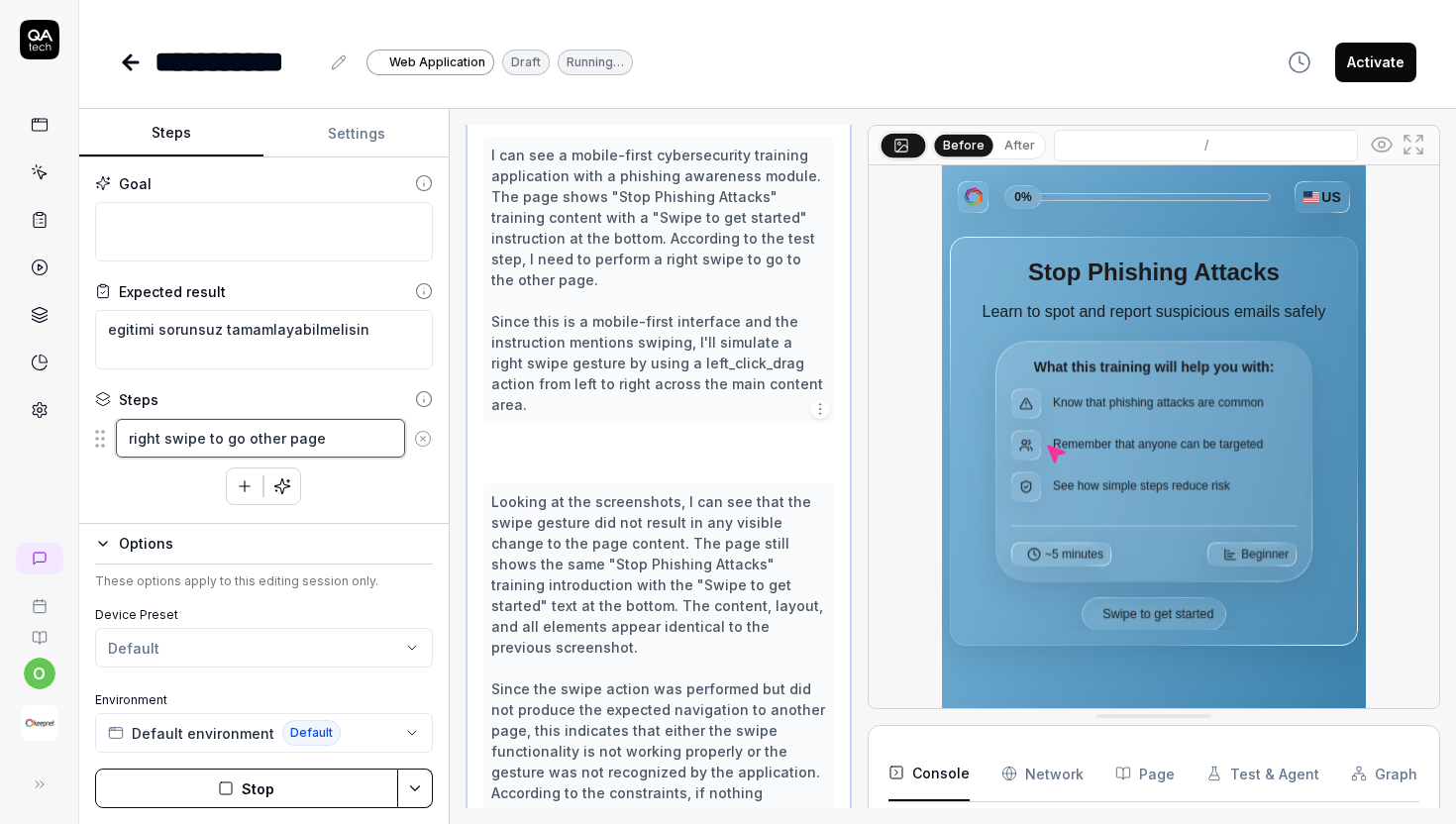 click on "right swipe to go other page" at bounding box center [260, 438] 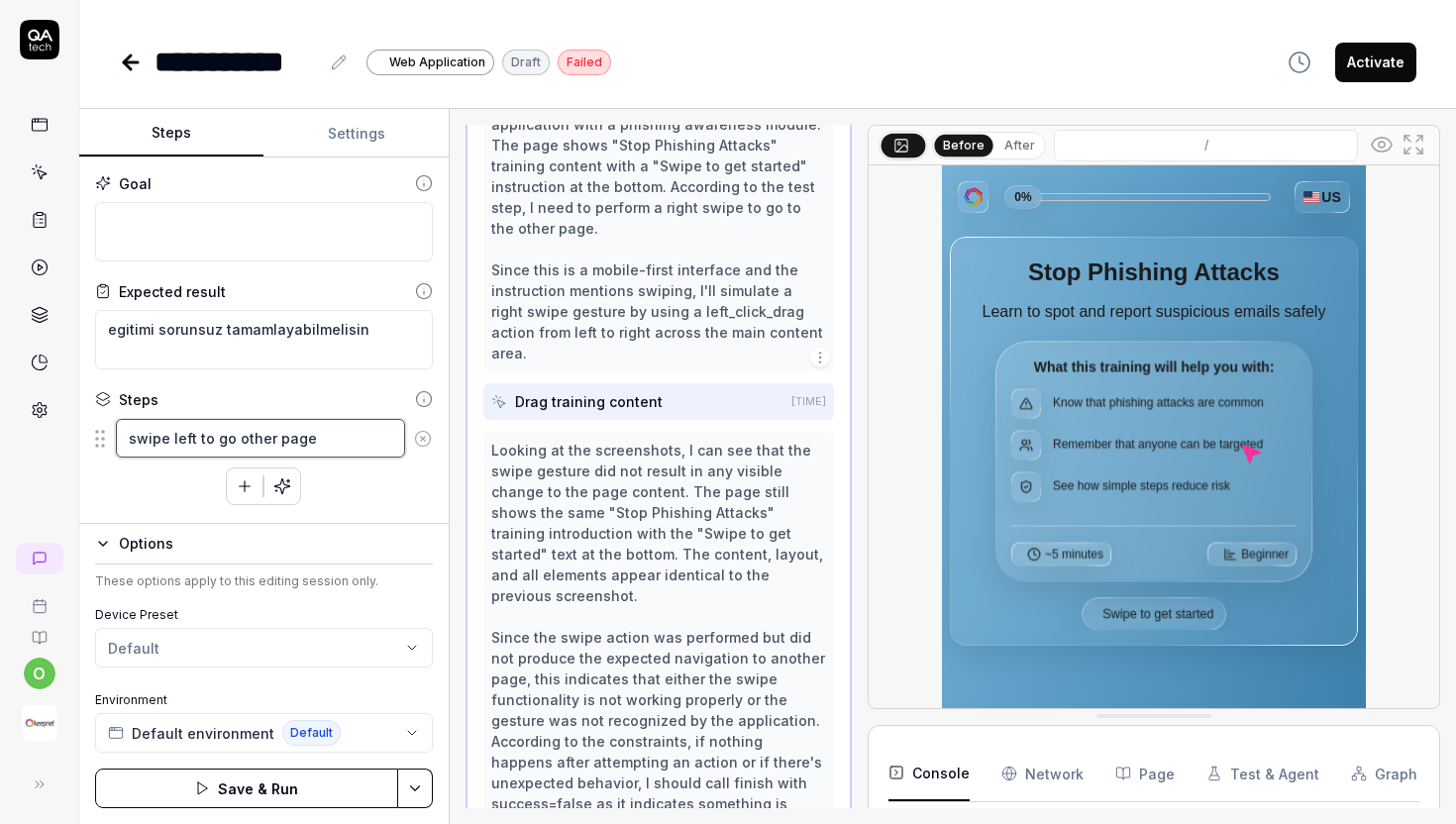 click on "swipe left to go other page" at bounding box center [260, 438] 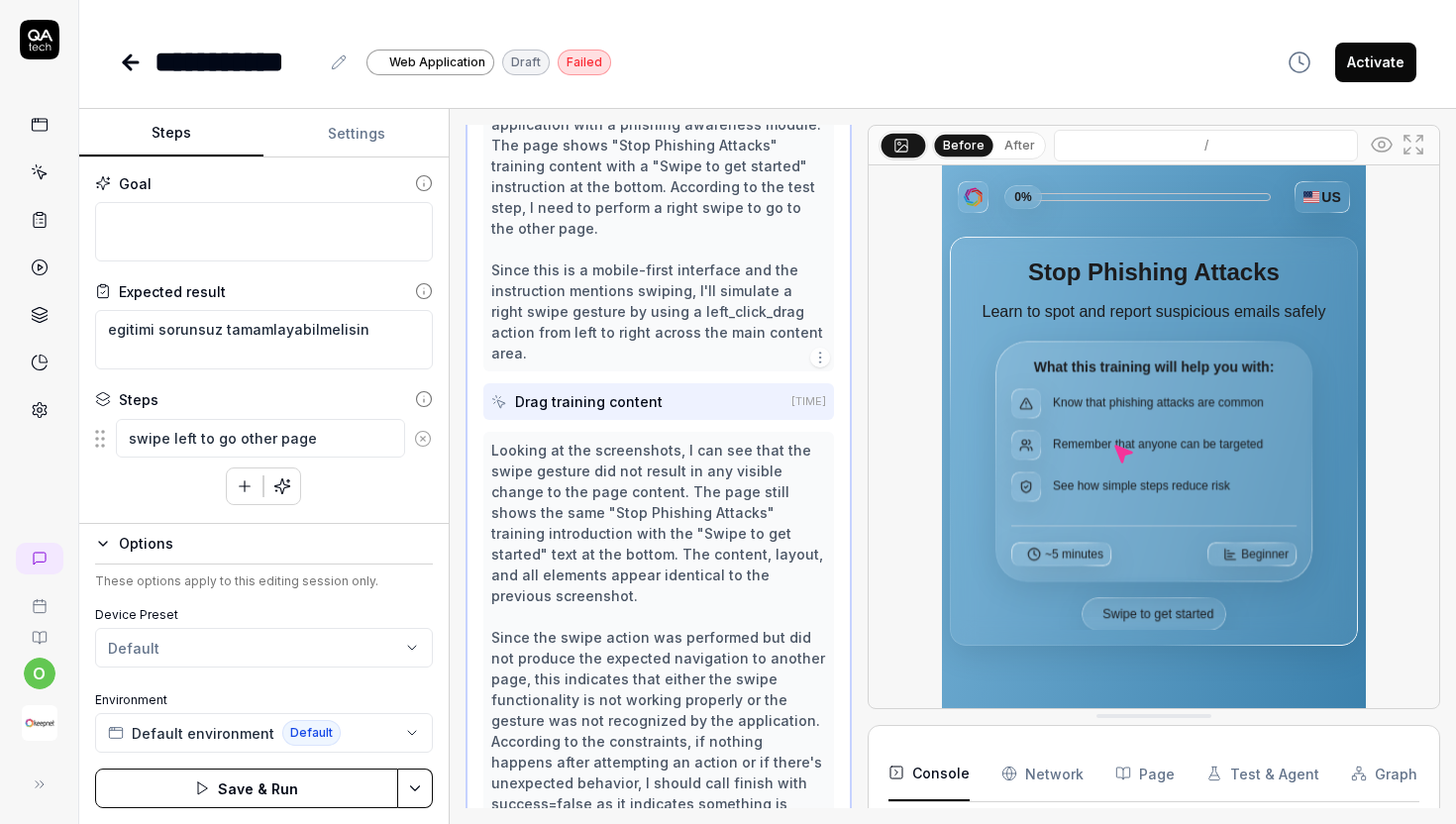 click on "Save & Run" at bounding box center [247, 788] 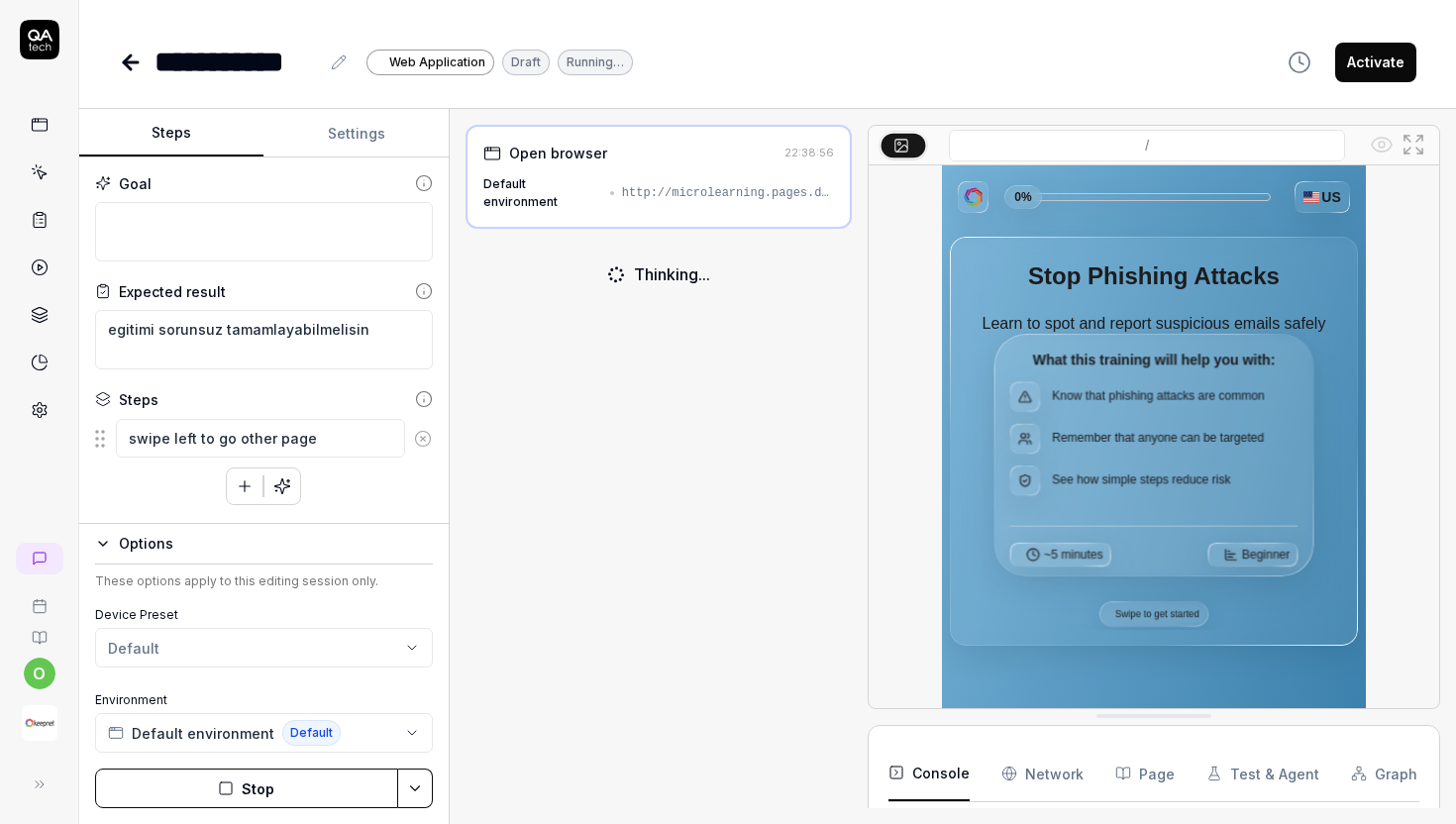 scroll, scrollTop: 642, scrollLeft: 0, axis: vertical 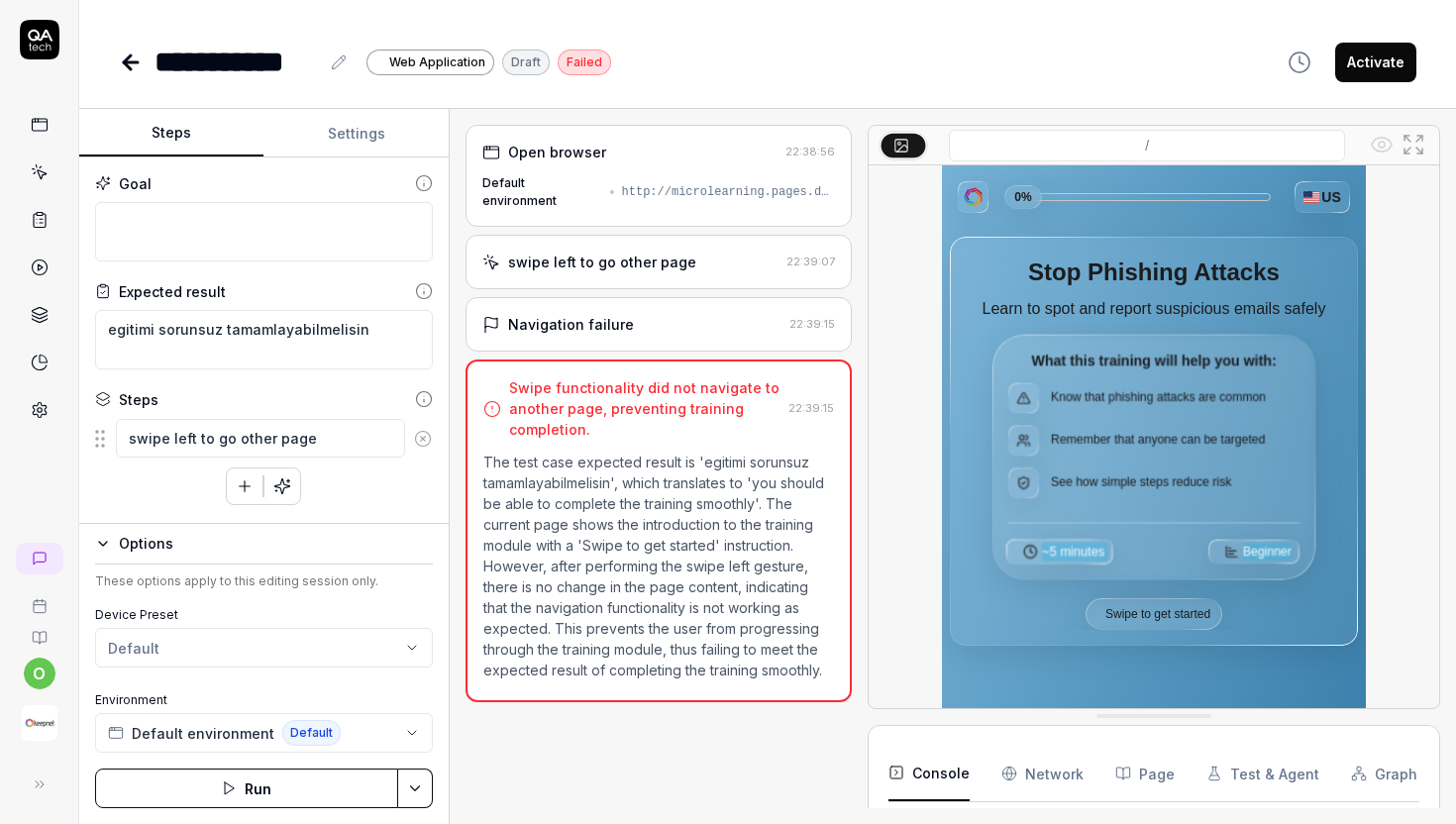 click on "The test case expected result is 'egitimi sorunsuz tamamlayabilmelisin', which translates to 'you should be able to complete the training smoothly'. The current page shows the introduction to the training module with a 'Swipe to get started' instruction. However, after performing the swipe left gesture, there is no change in the page content, indicating that the navigation functionality is not working as expected. This prevents the user from progressing through the training module, thus failing to meet the expected result of completing the training smoothly." at bounding box center [659, 566] 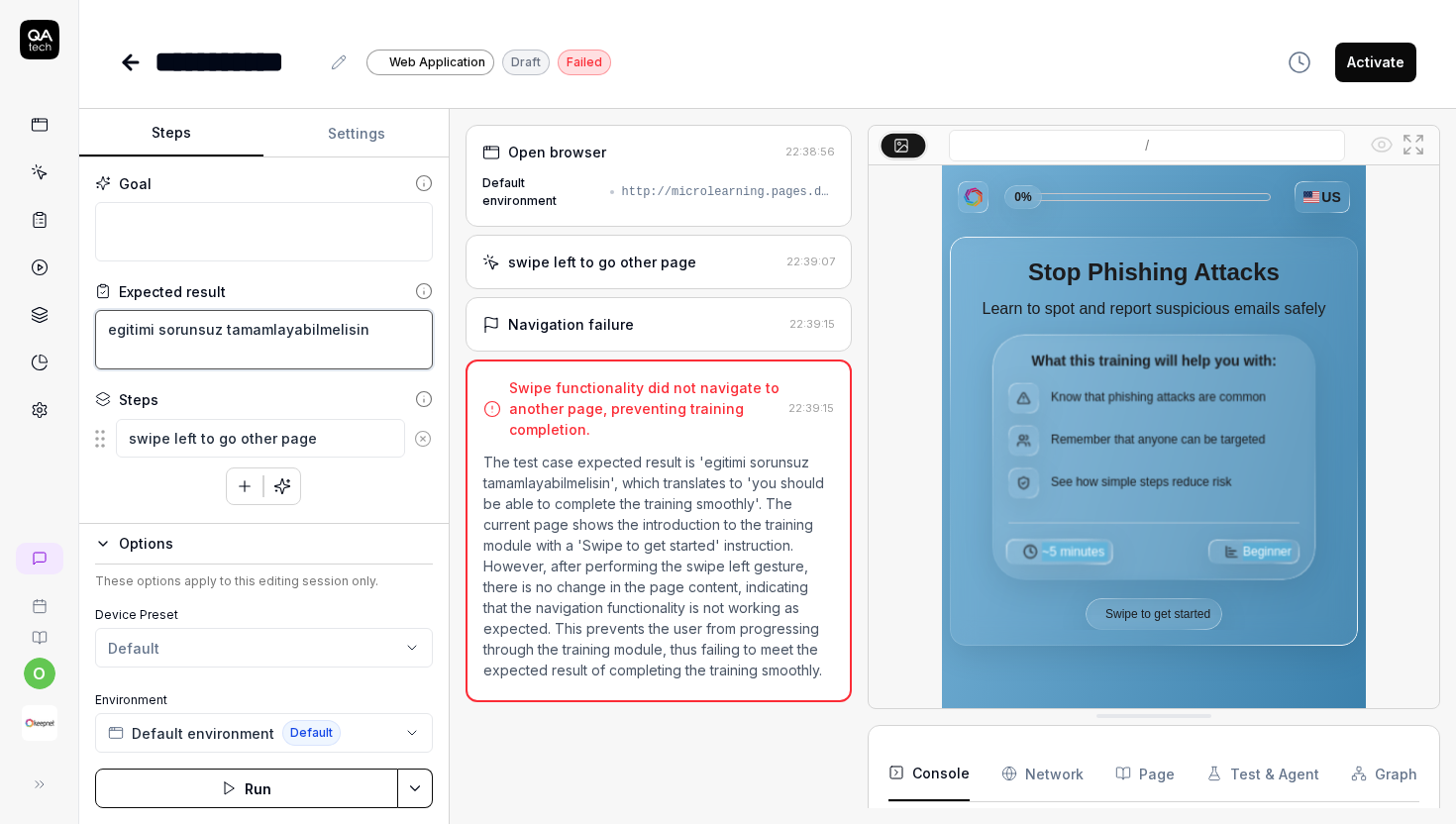 drag, startPoint x: 371, startPoint y: 335, endPoint x: 94, endPoint y: 330, distance: 277.04512 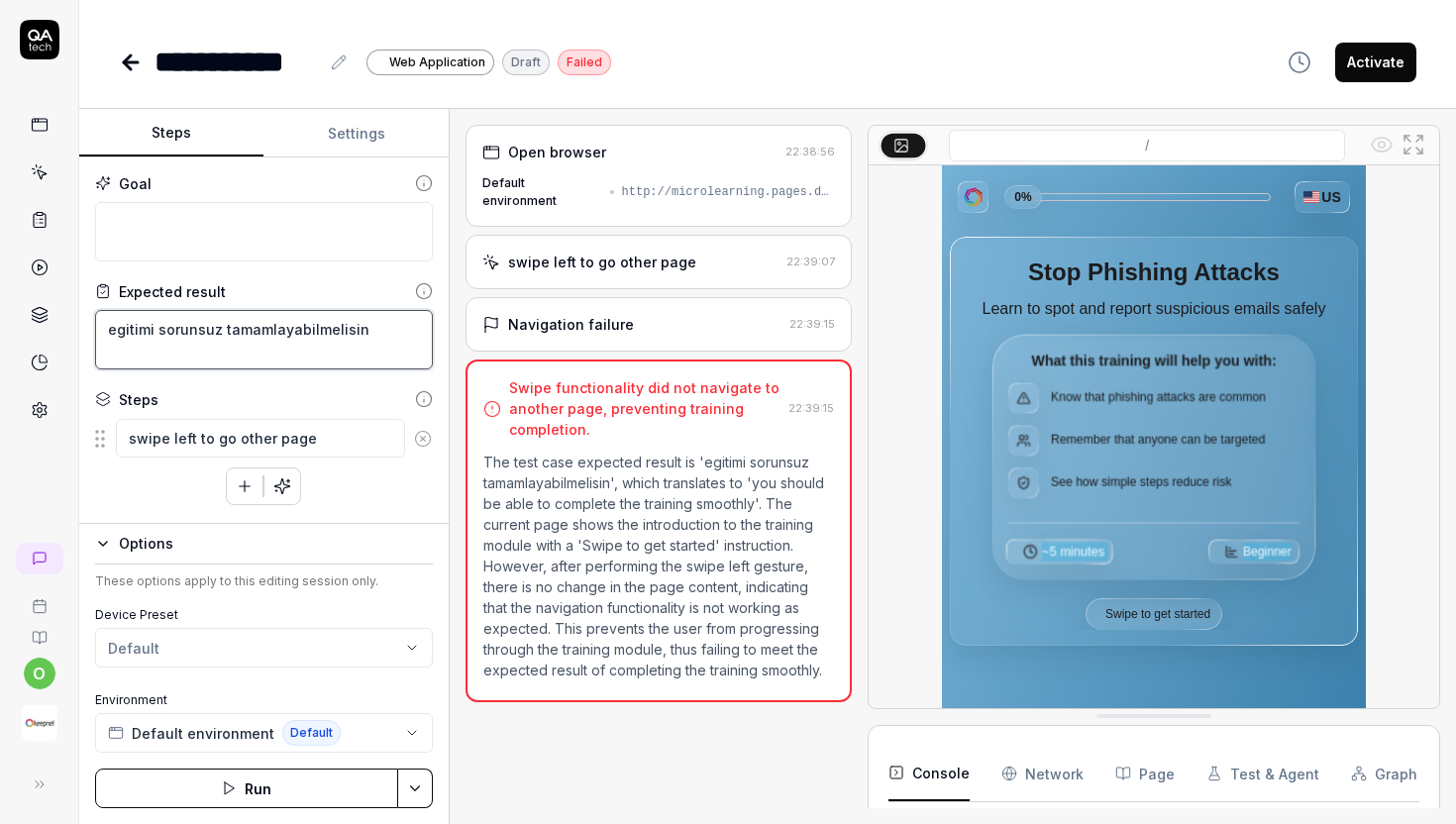 click on "Goal Expected result egitimi sorunsuz tamamlayabilmelisin Steps swipe left to go other page
To pick up a draggable item, press the space bar.
While dragging, use the arrow keys to move the item.
Press space again to drop the item in its new position, or press escape to cancel." at bounding box center [263, 341] 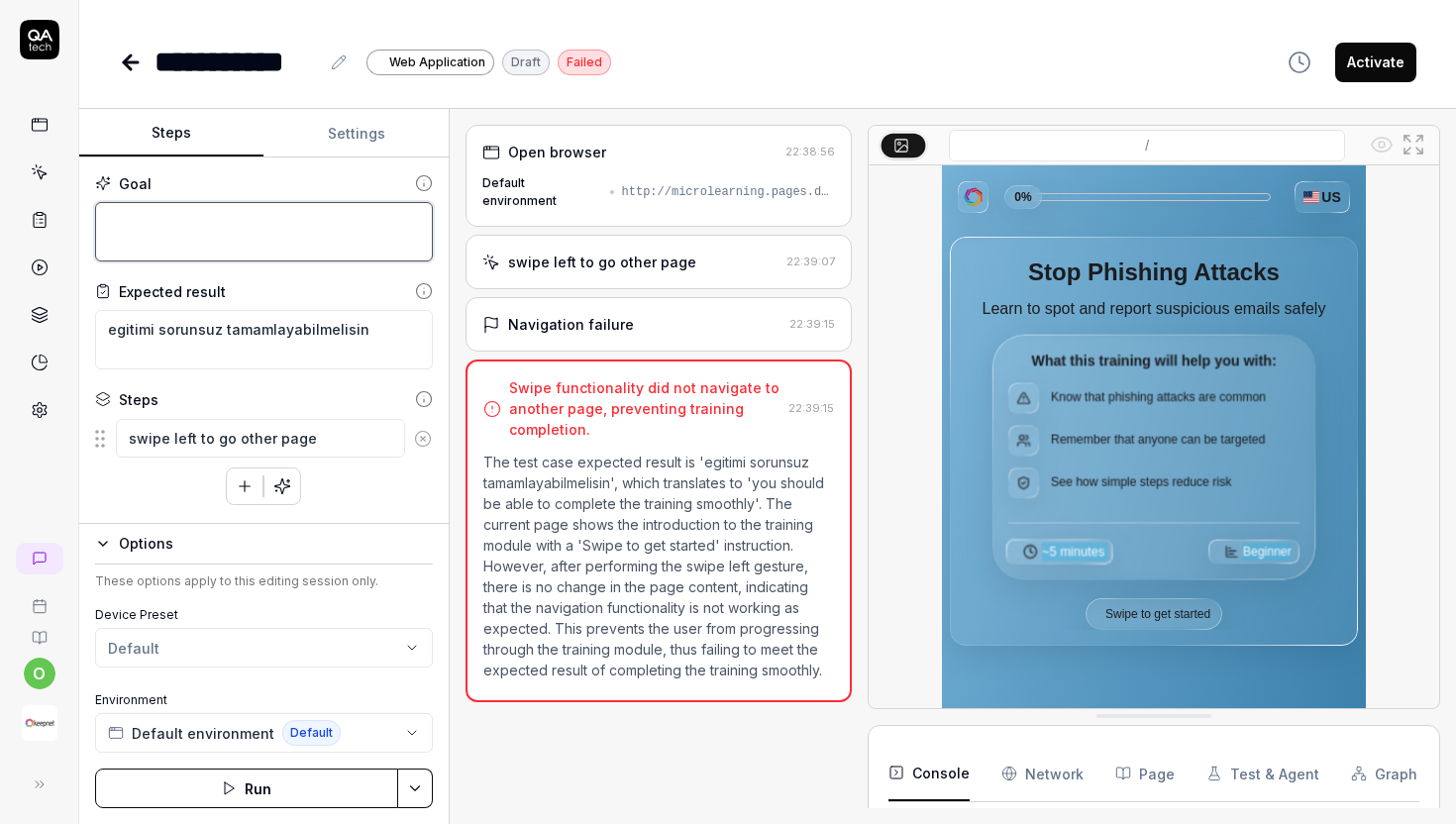 click at bounding box center [263, 232] 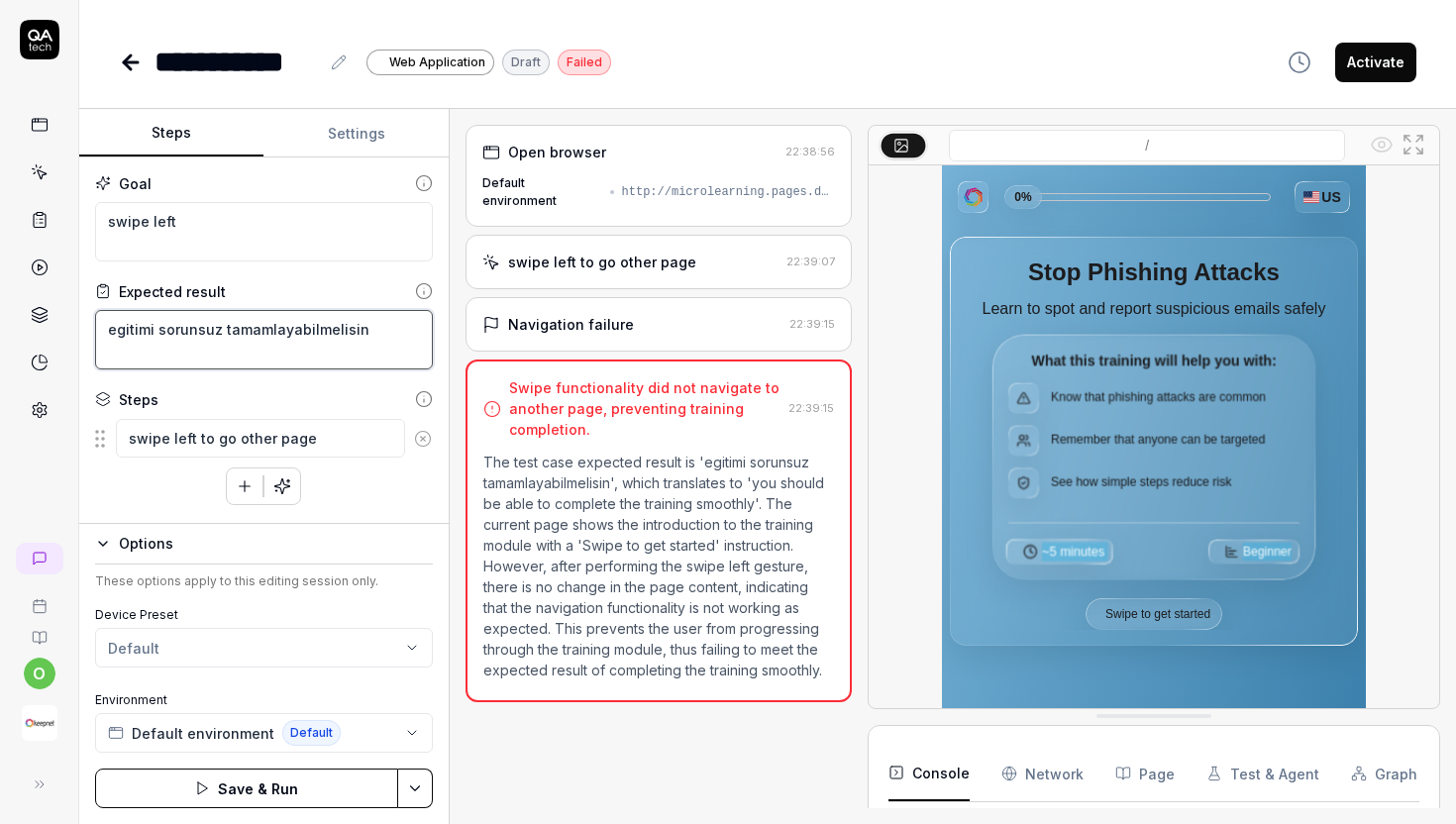 click on "egitimi sorunsuz tamamlayabilmelisin" at bounding box center (263, 340) 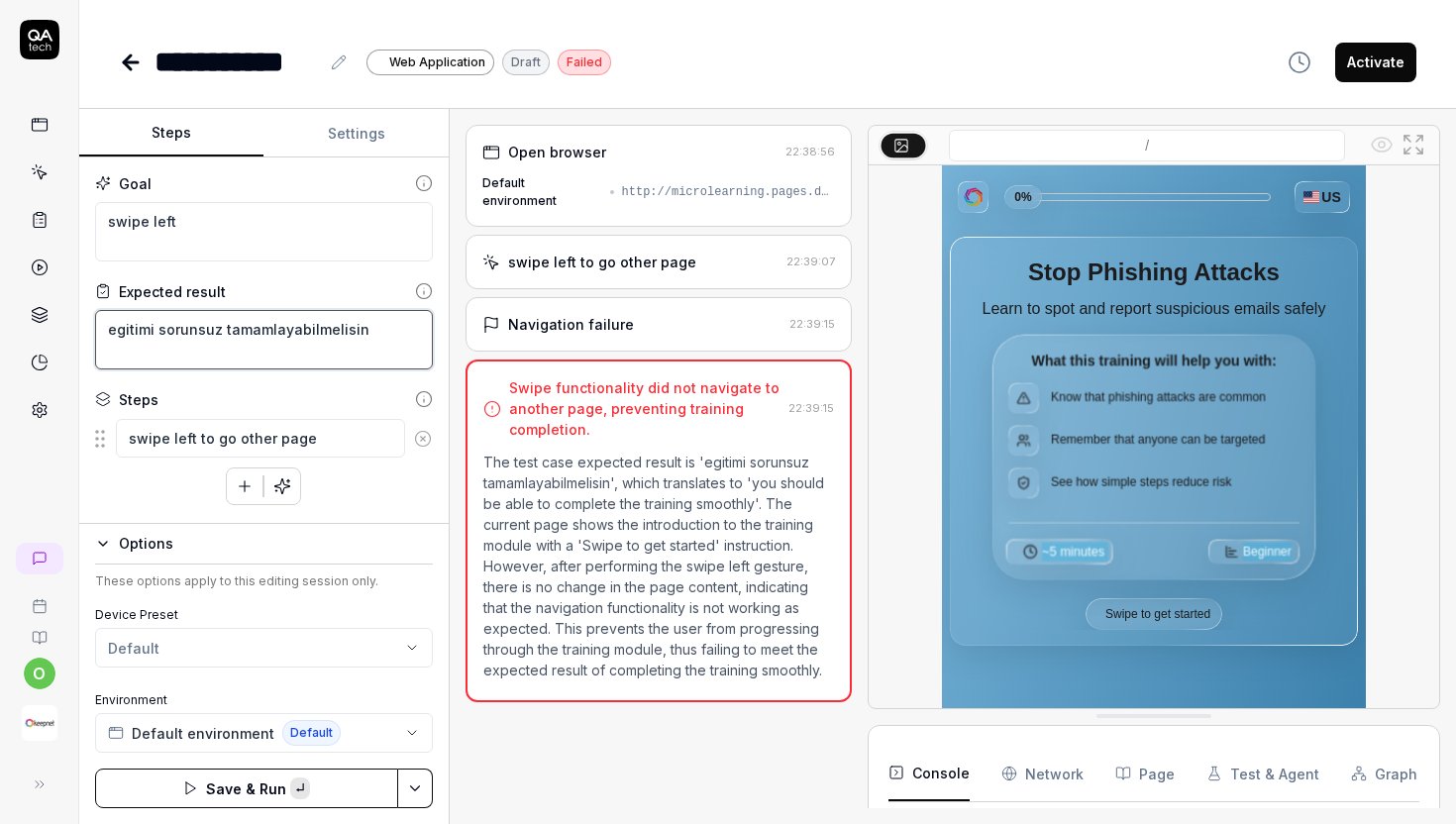 paste on "swipe left" 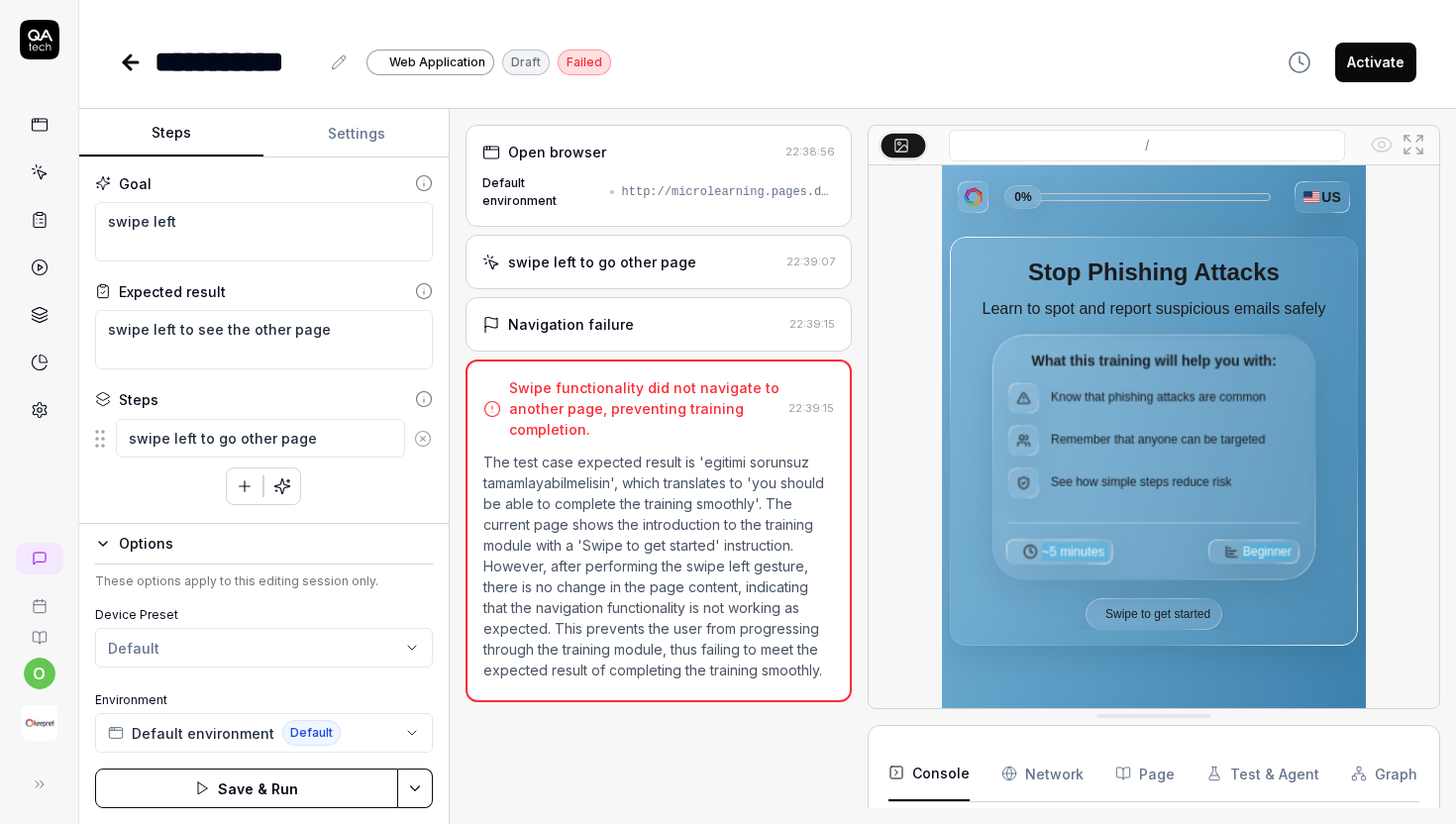 click on "Save & Run" at bounding box center [247, 788] 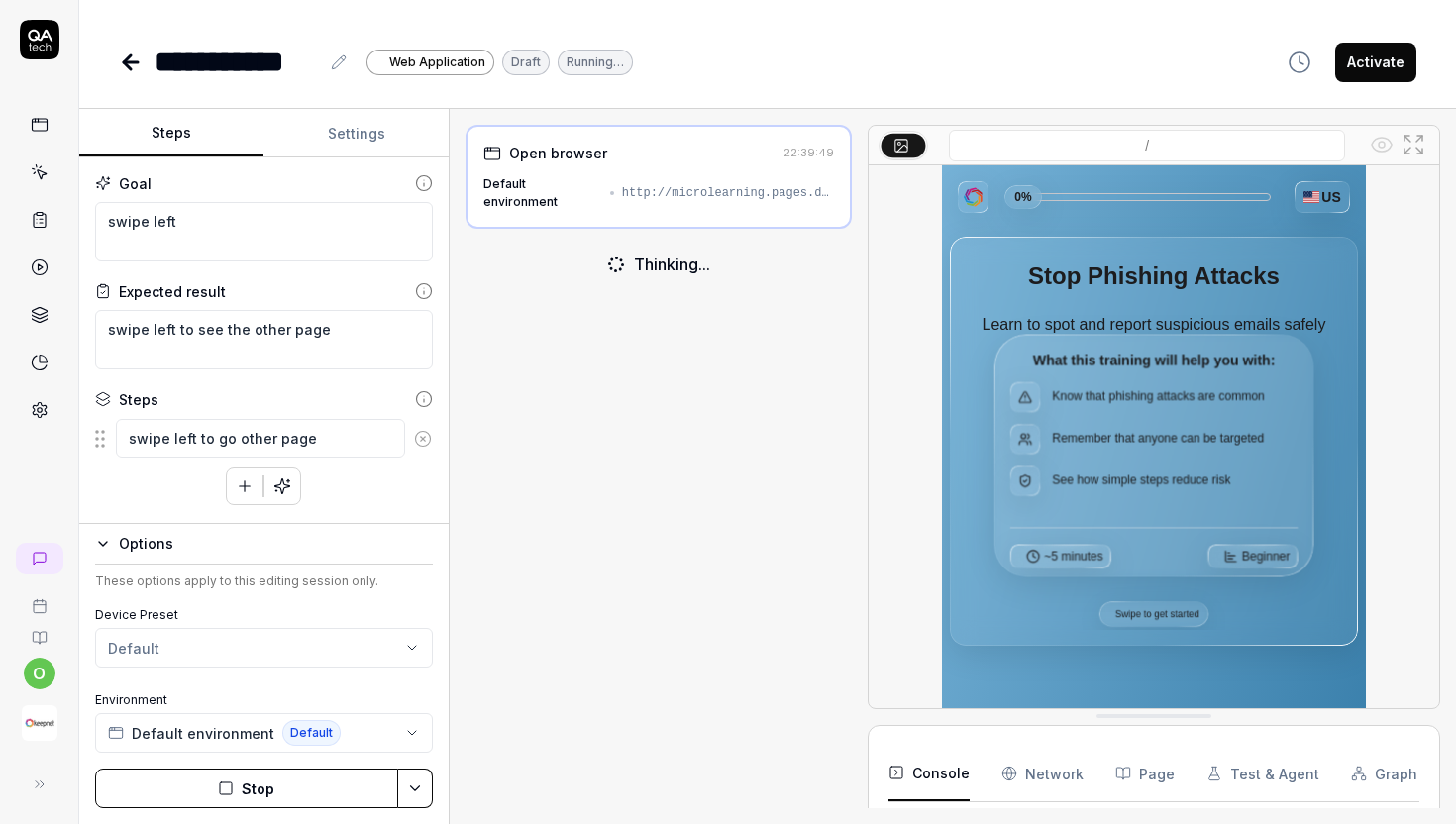 scroll, scrollTop: 642, scrollLeft: 0, axis: vertical 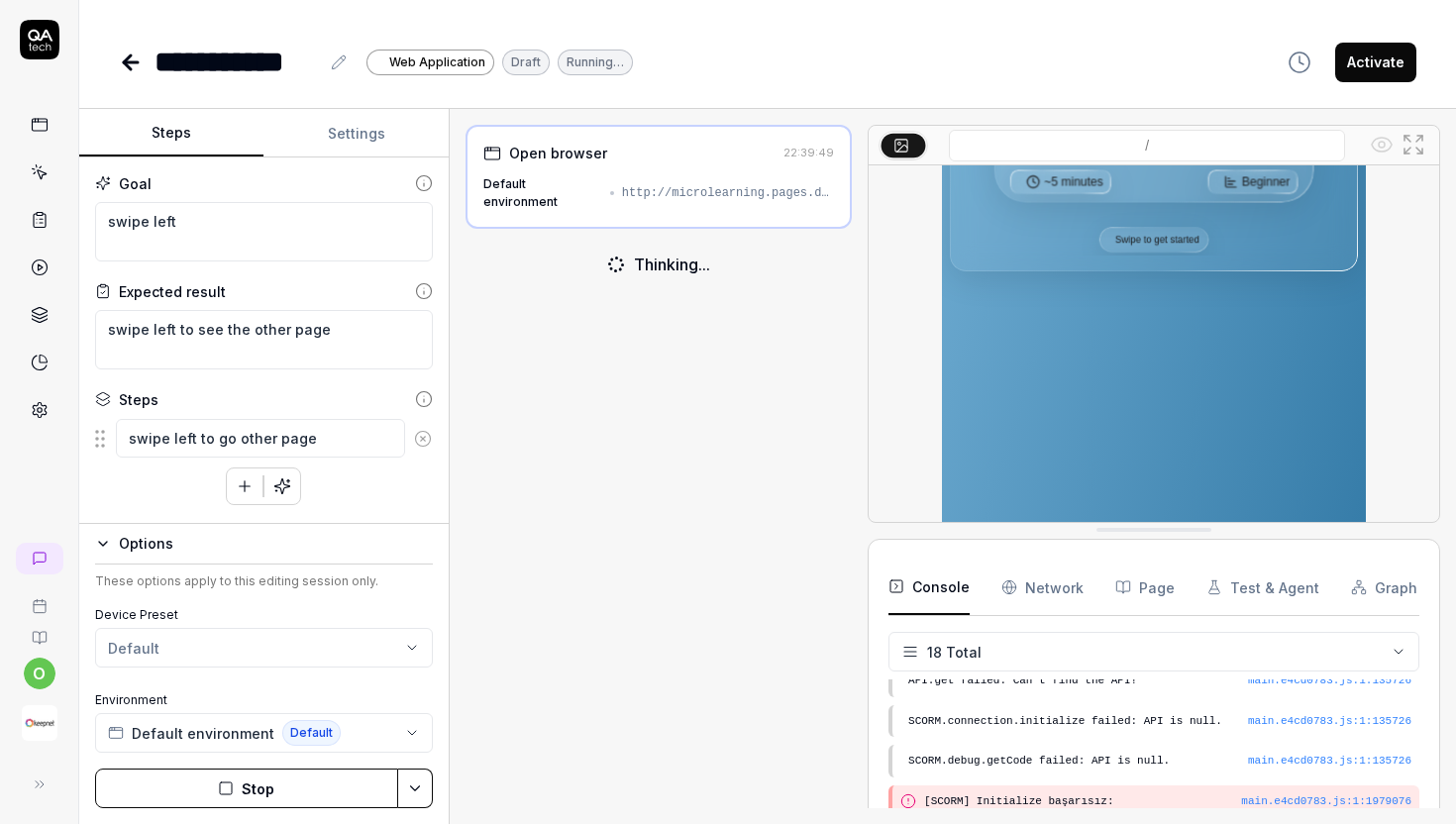 drag, startPoint x: 1134, startPoint y: 714, endPoint x: 1142, endPoint y: 528, distance: 186.17196 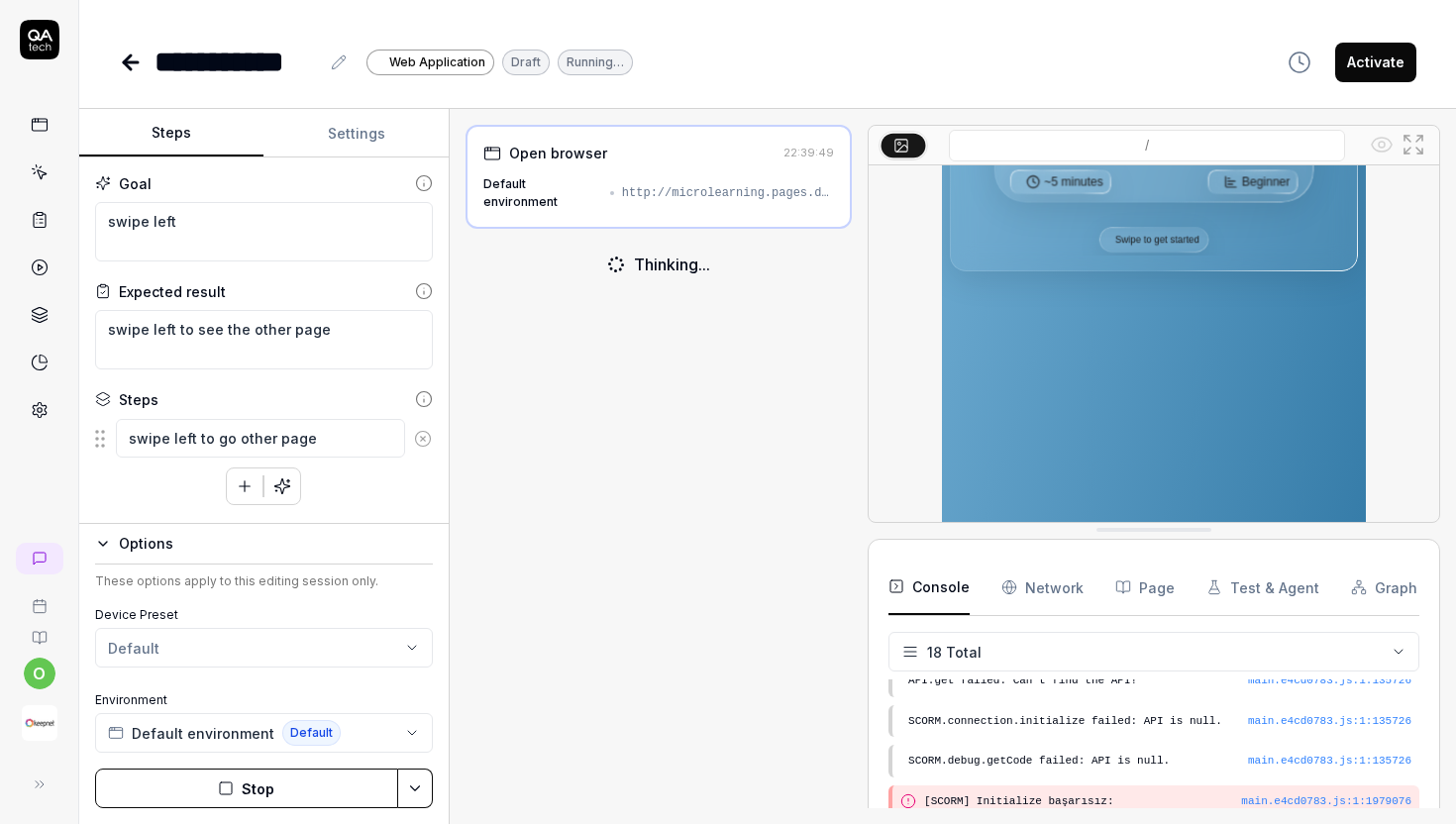 scroll, scrollTop: 642, scrollLeft: 0, axis: vertical 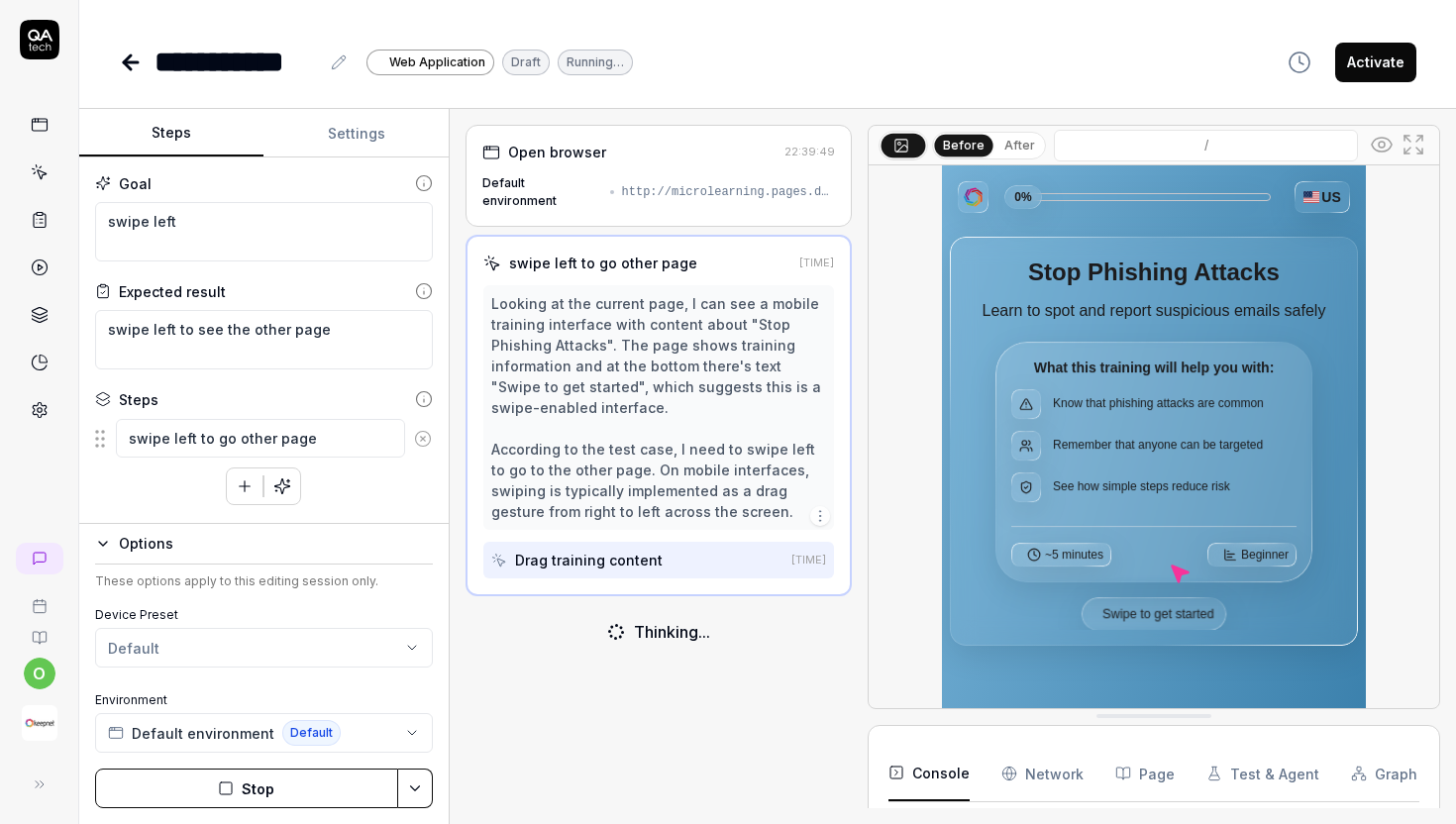 drag, startPoint x: 1117, startPoint y: 528, endPoint x: 1108, endPoint y: 815, distance: 287.14108 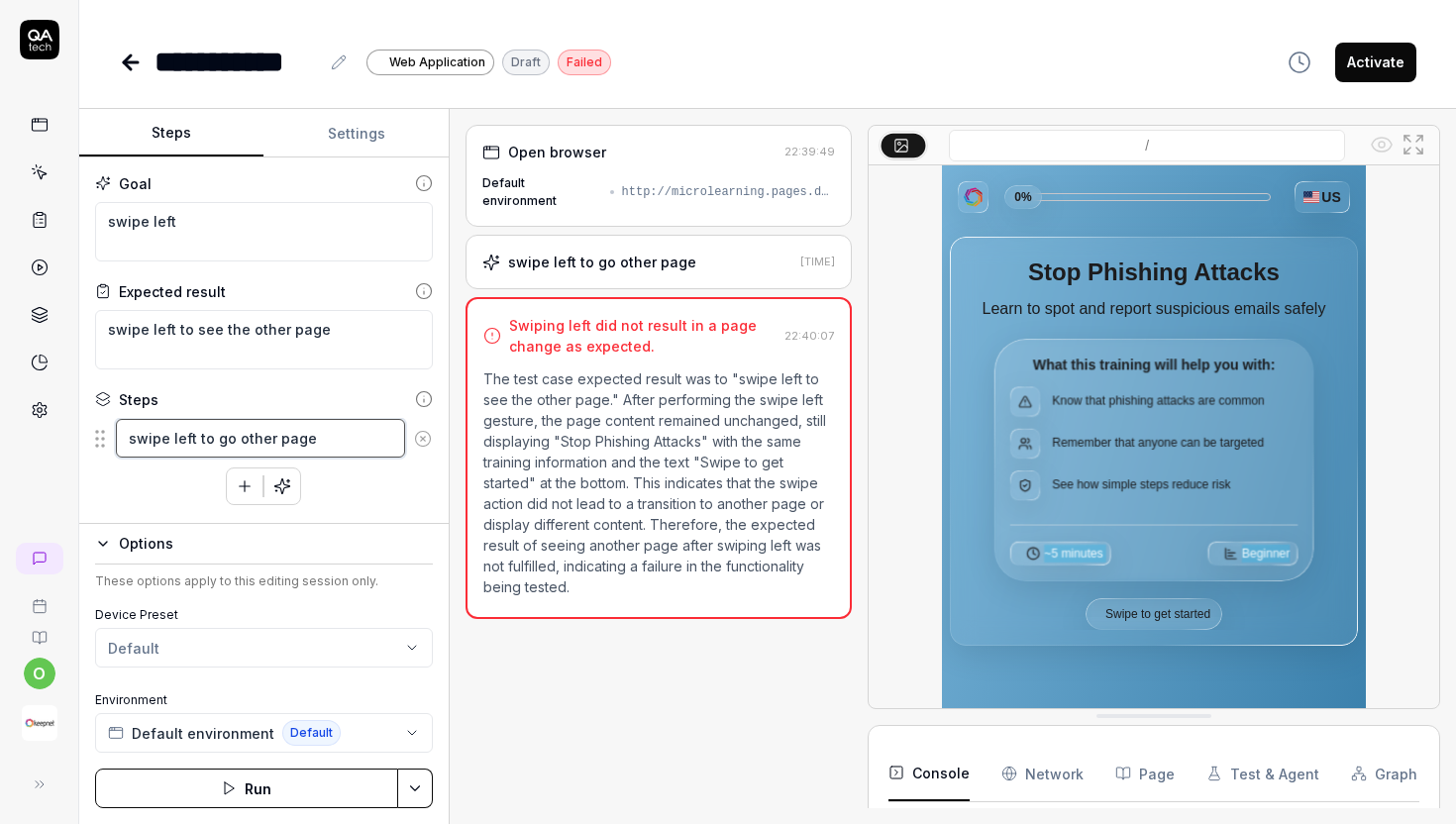 click on "swipe left to go other page" at bounding box center (260, 438) 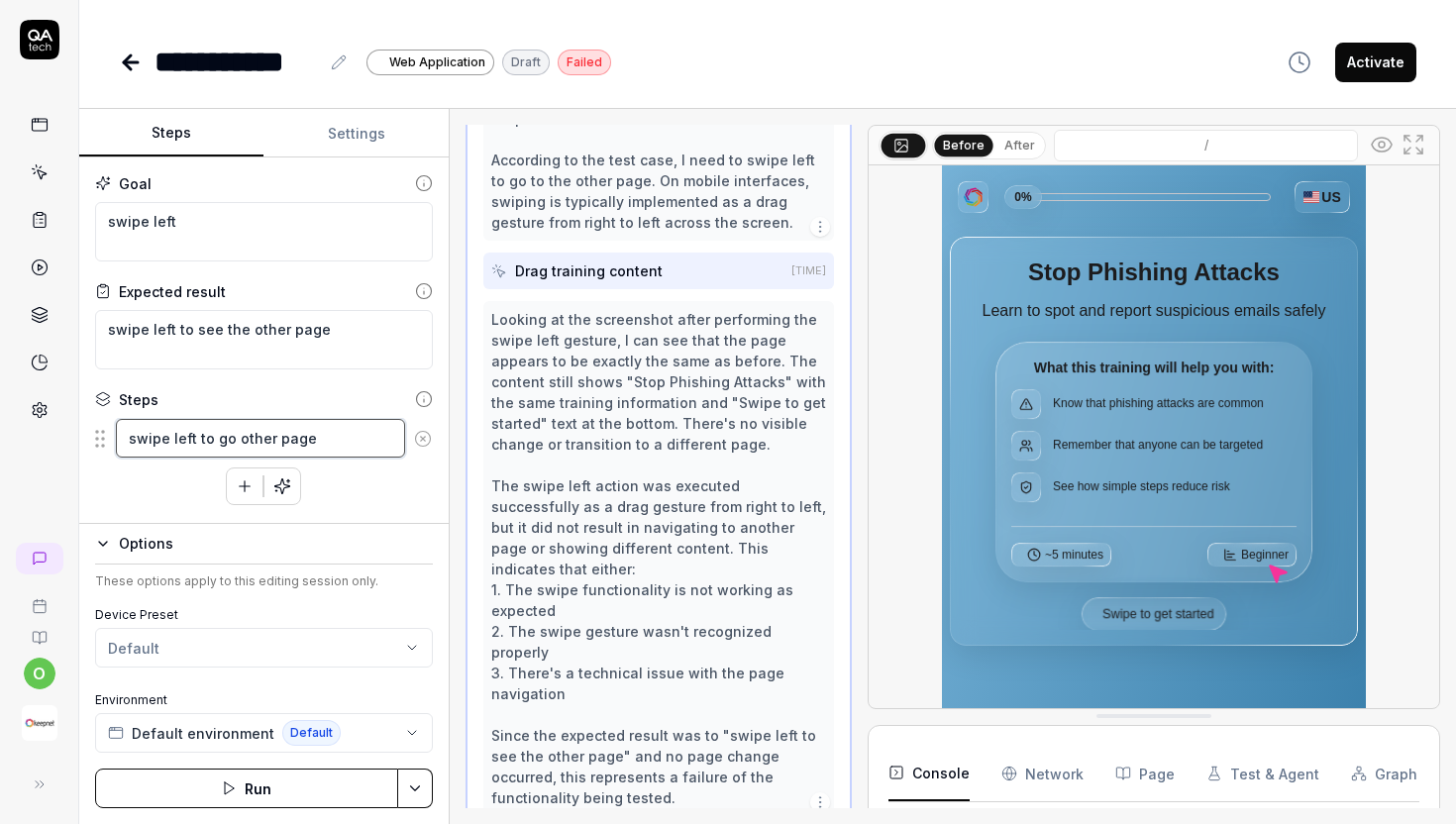 scroll, scrollTop: 304, scrollLeft: 0, axis: vertical 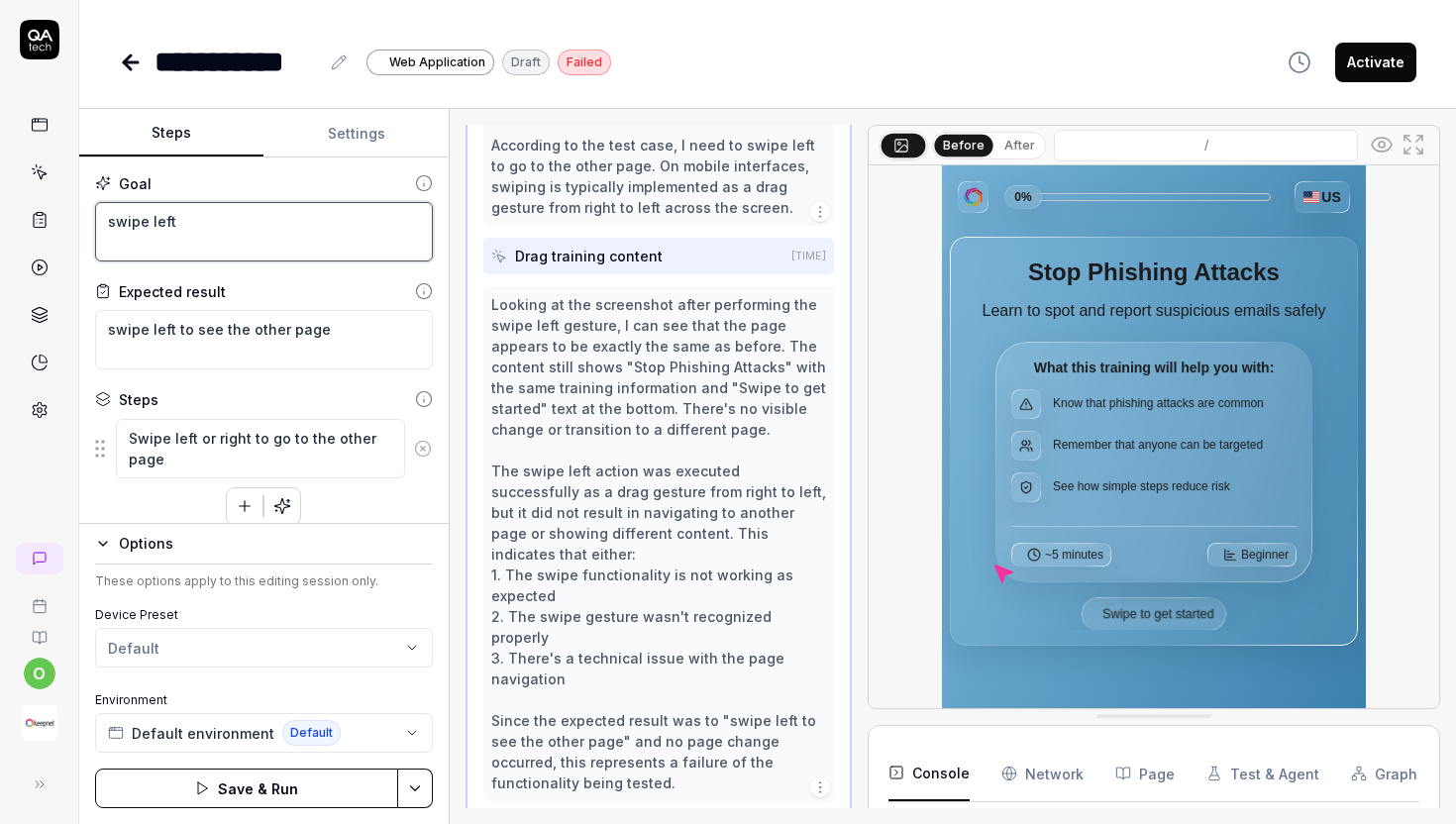 click on "swipe left" at bounding box center [263, 232] 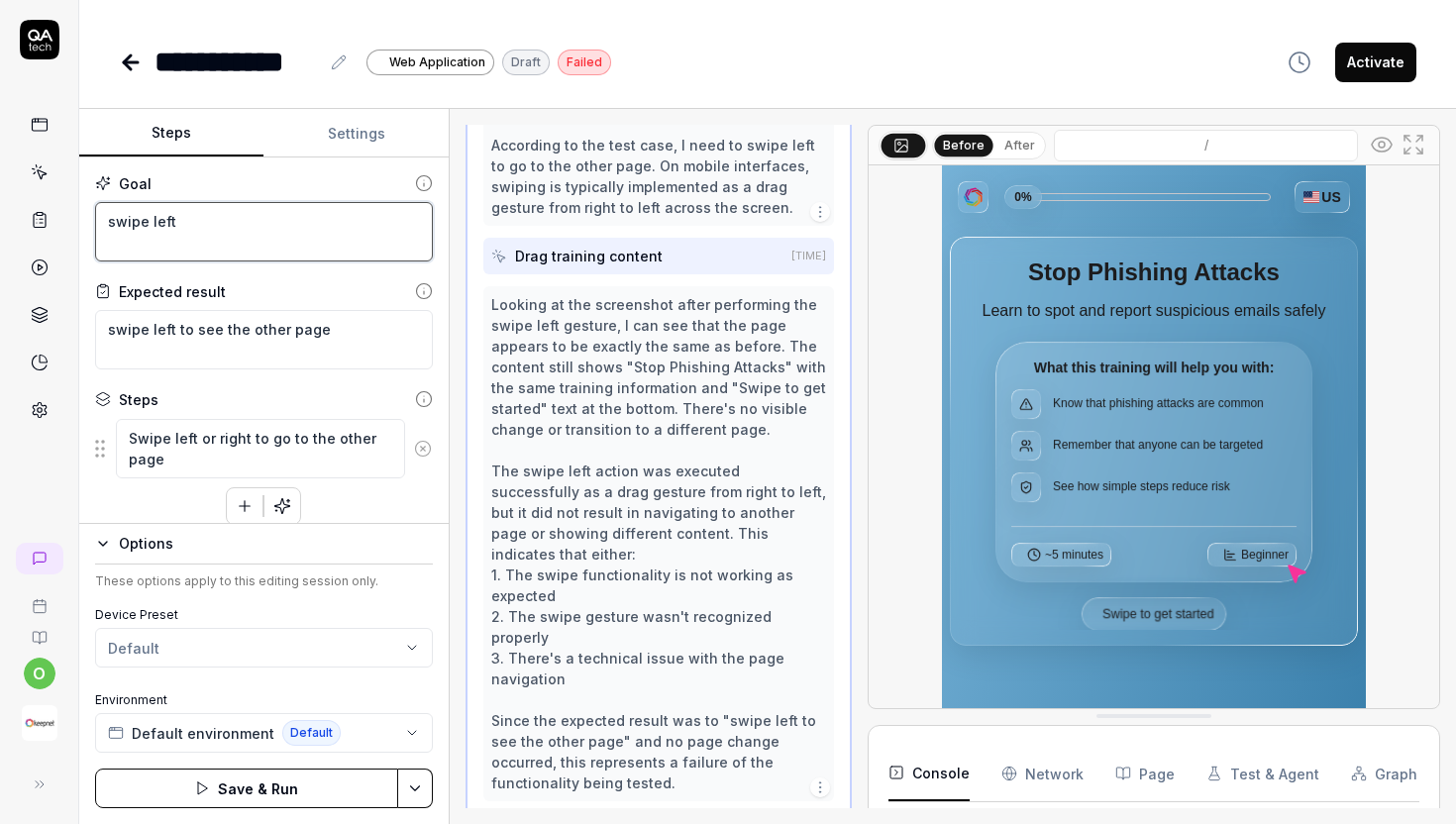 click on "swipe left" at bounding box center [263, 232] 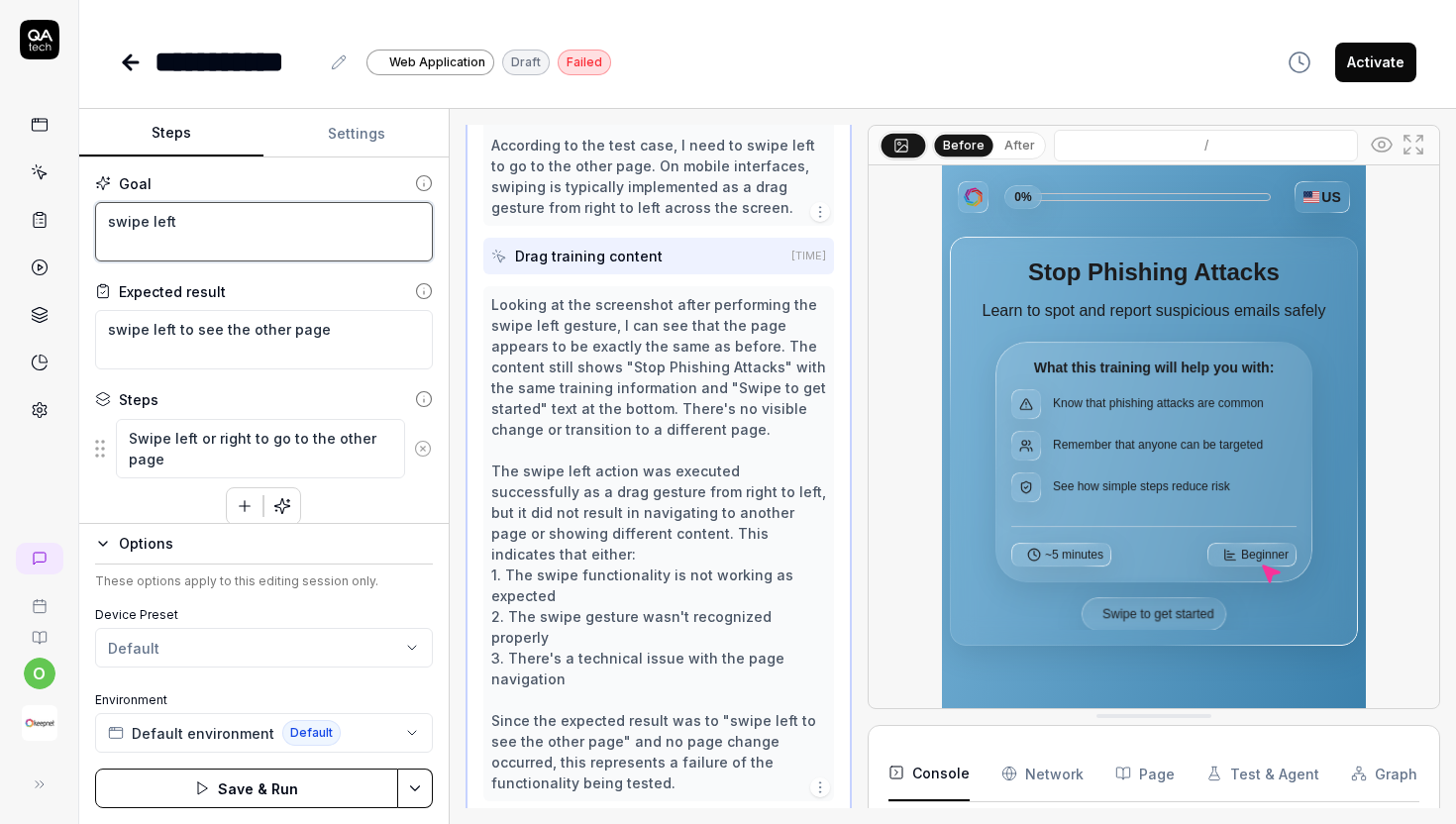 click on "swipe left" at bounding box center (263, 232) 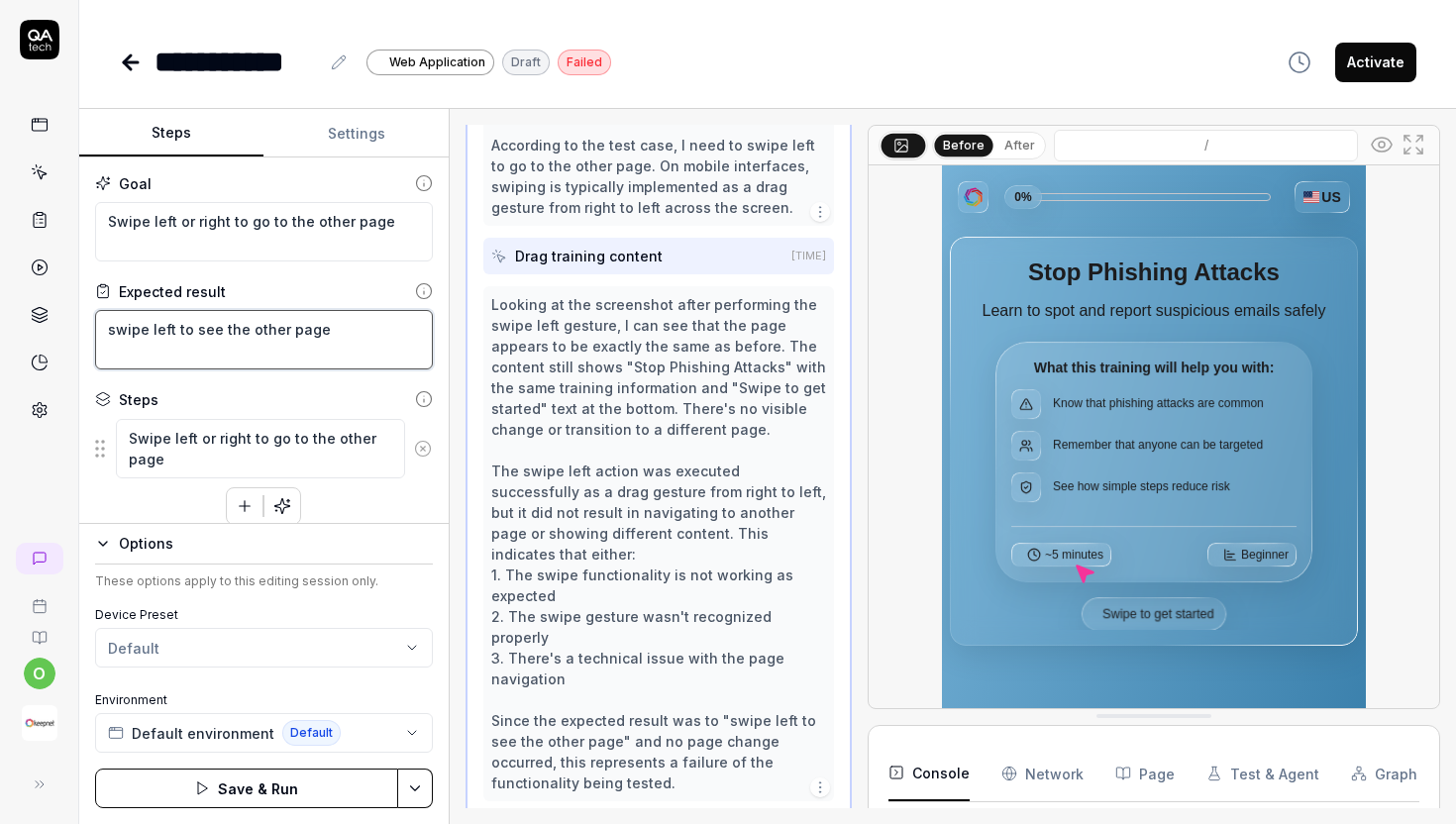 click on "swipe left to see the other page" at bounding box center [263, 340] 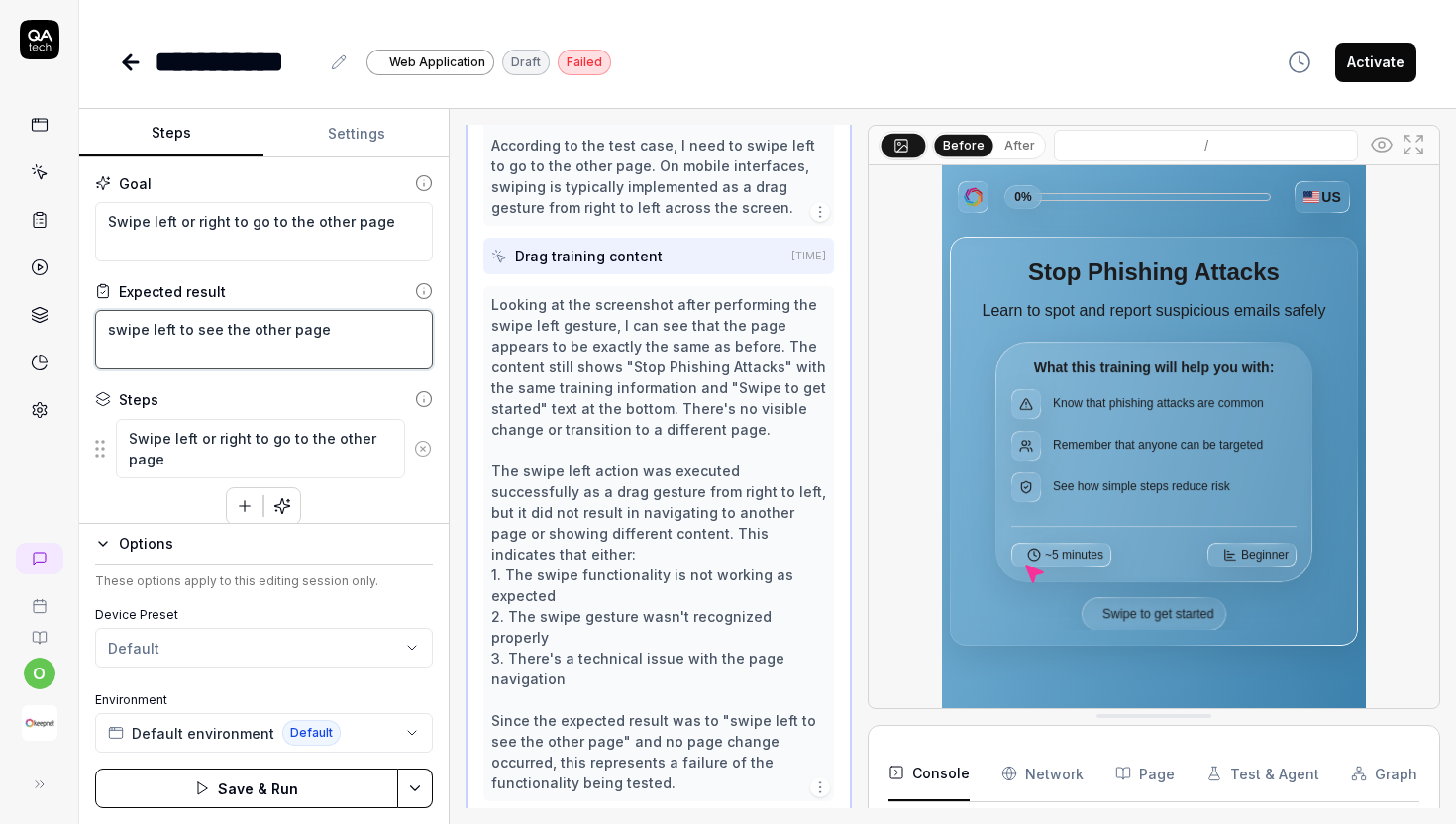 click on "swipe left to see the other page" at bounding box center [263, 340] 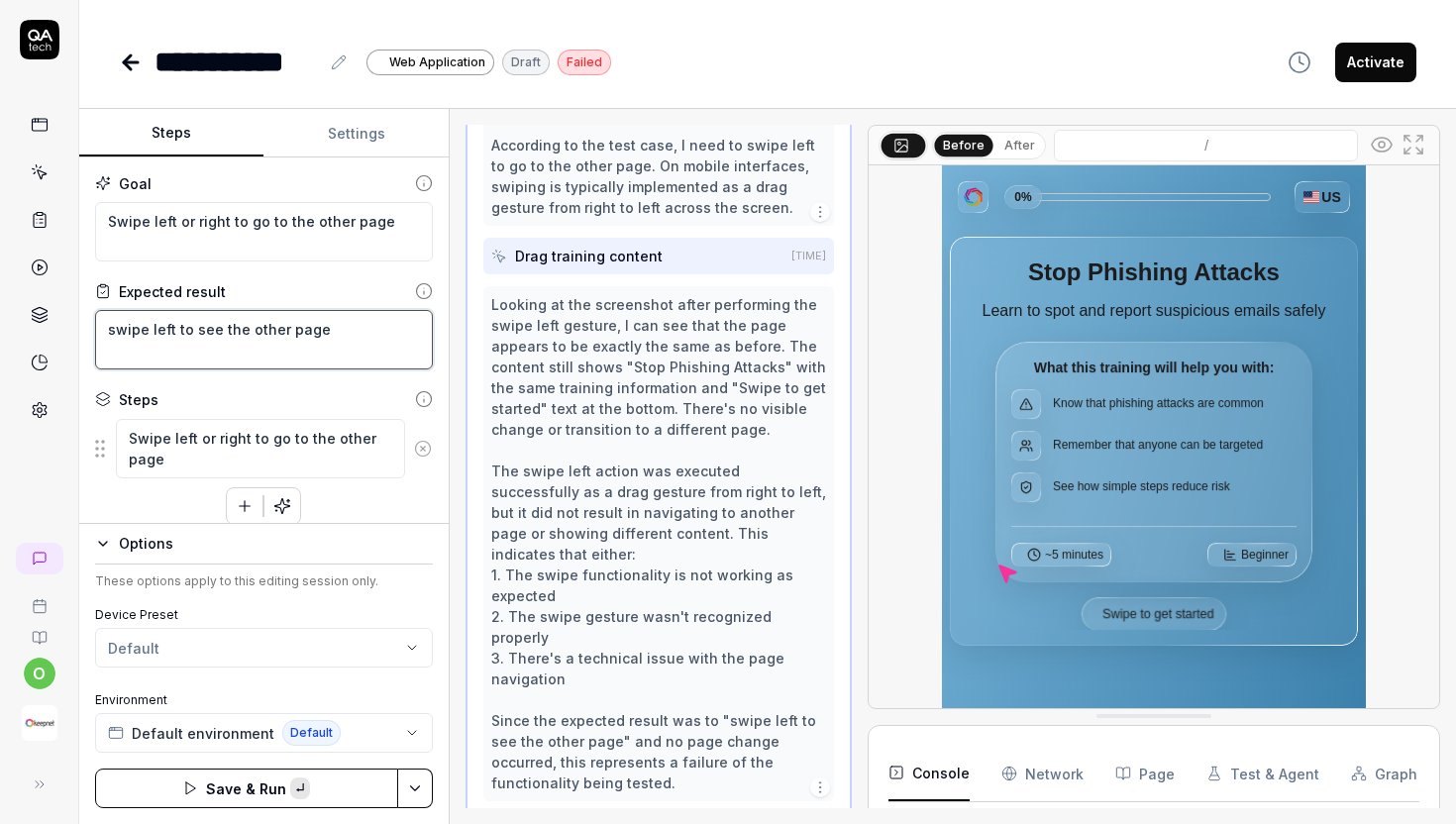 paste on "Swipe left or right to go to" 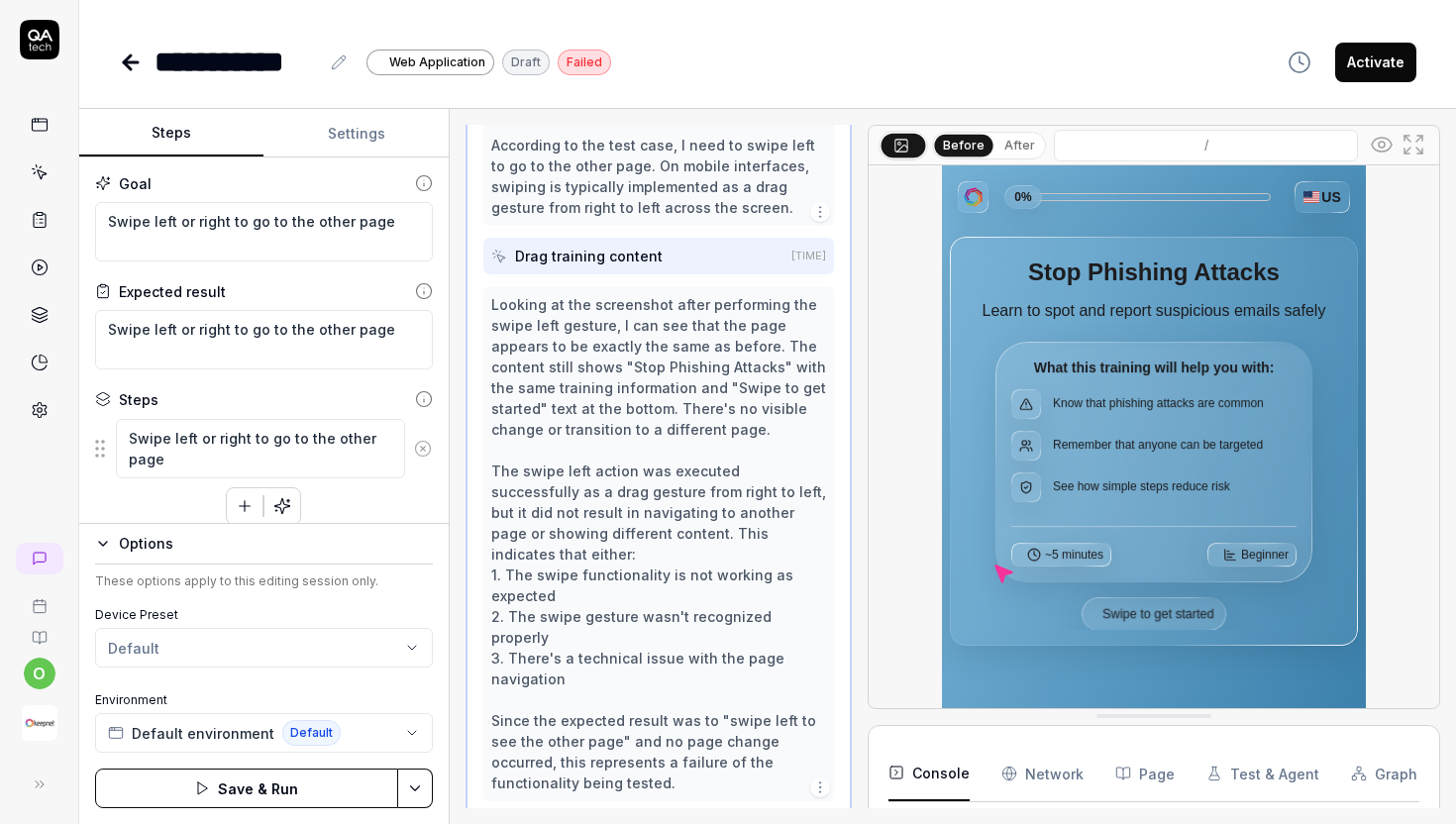 click on "Save & Run" at bounding box center [247, 788] 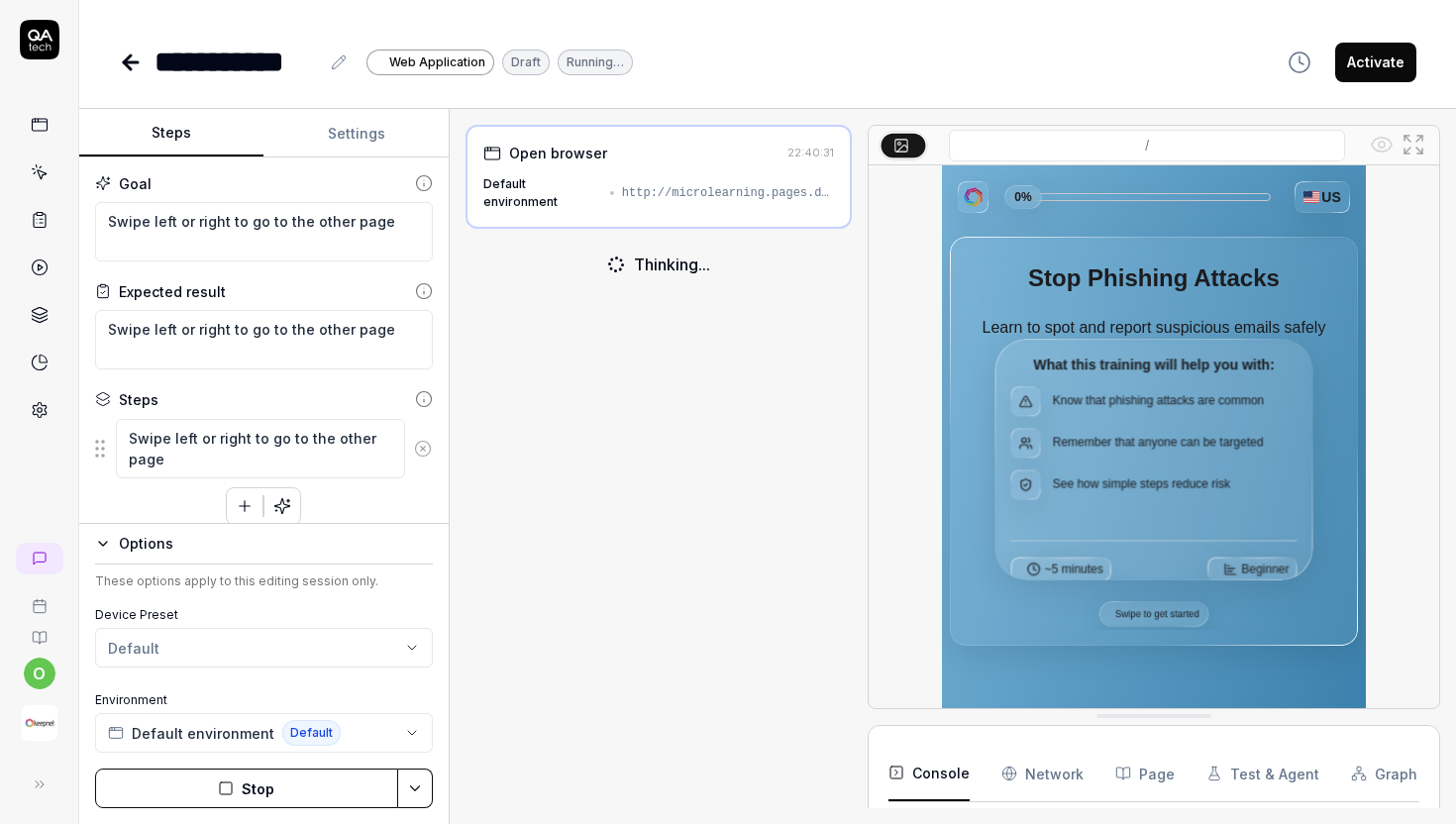 scroll, scrollTop: 642, scrollLeft: 0, axis: vertical 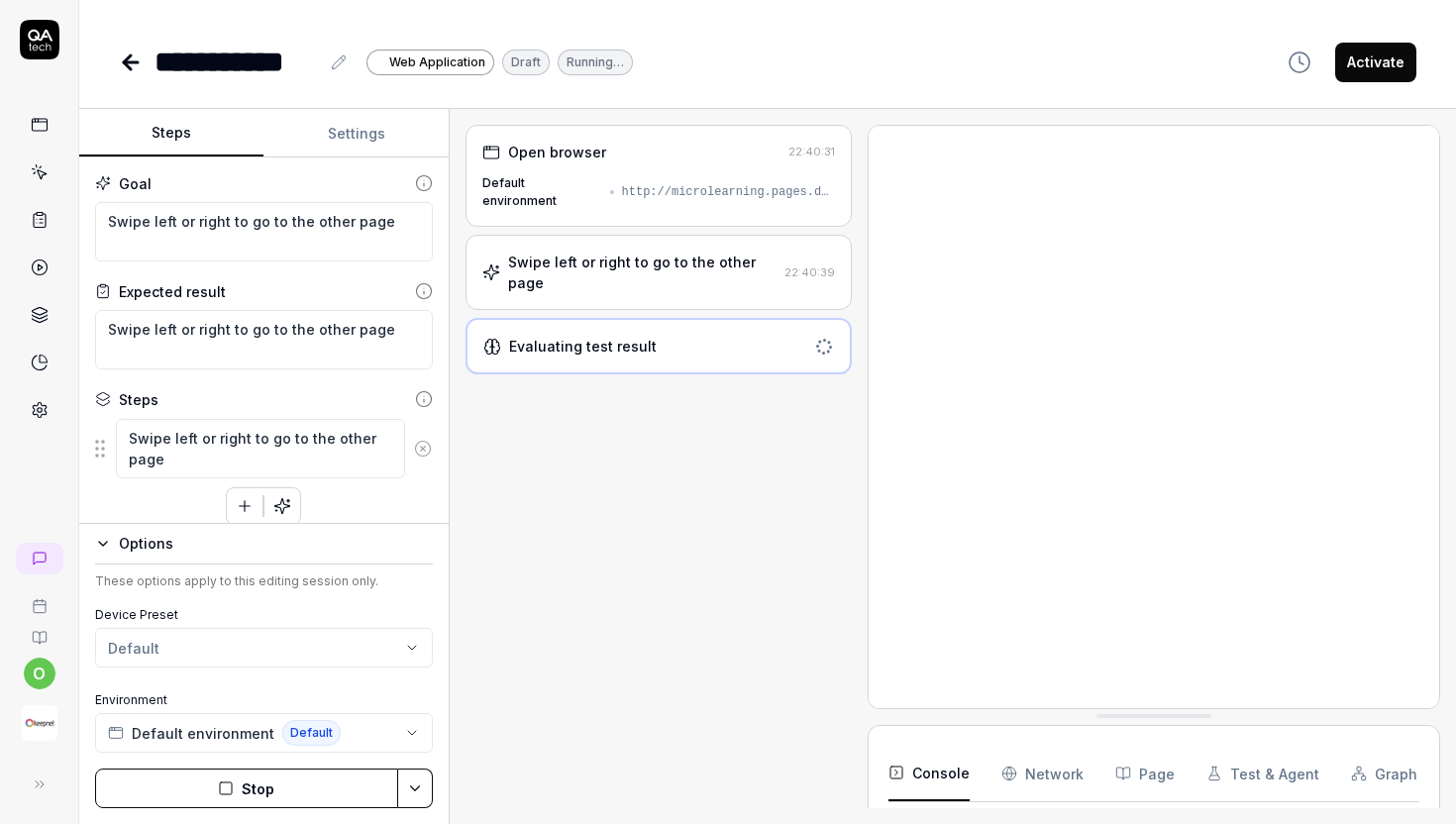 click on "Swipe left or right to go to the other page" at bounding box center [642, 272] 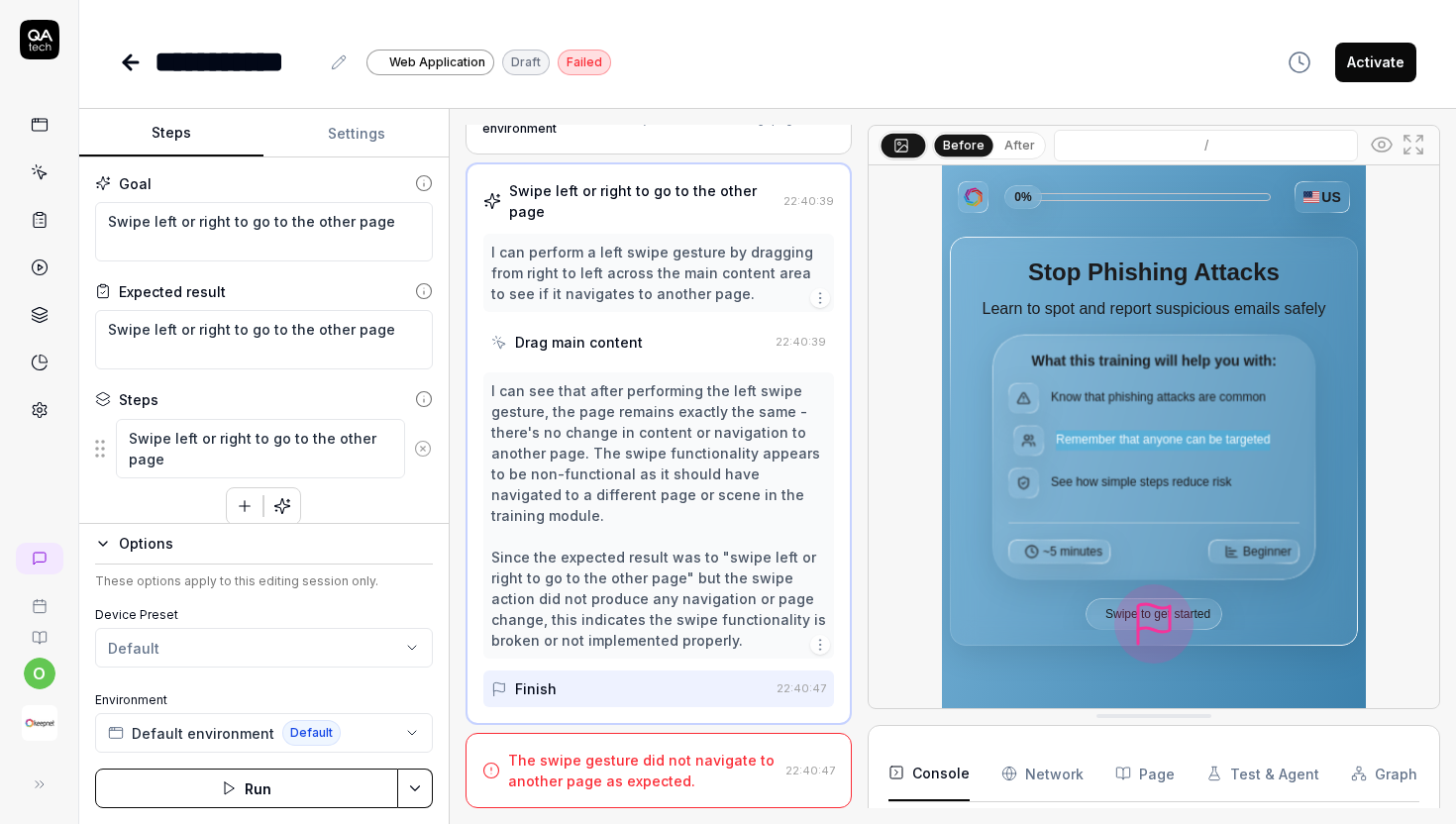 scroll, scrollTop: 179, scrollLeft: 0, axis: vertical 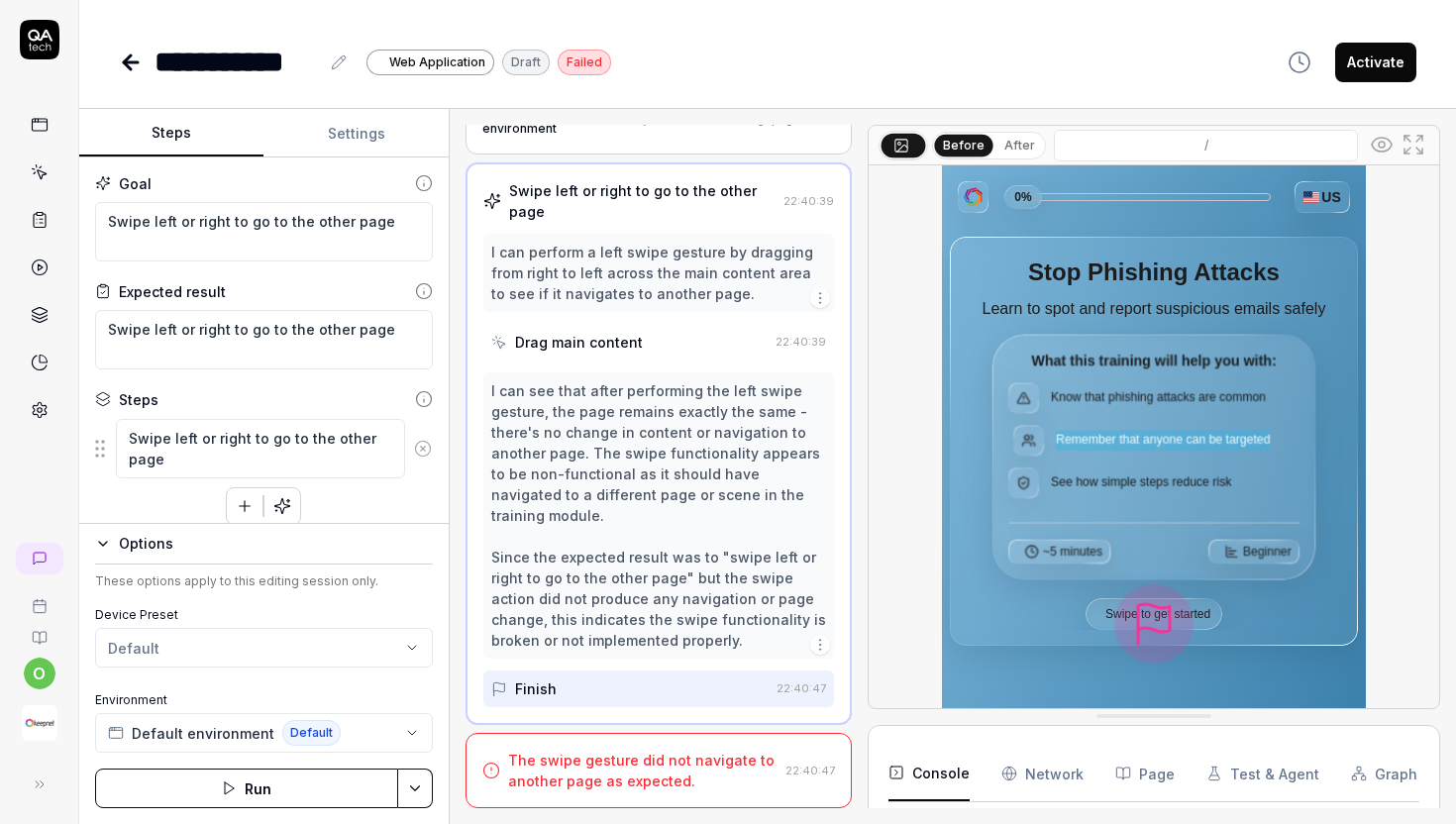 click on "The swipe gesture did not navigate to another page as expected." at bounding box center (643, 771) 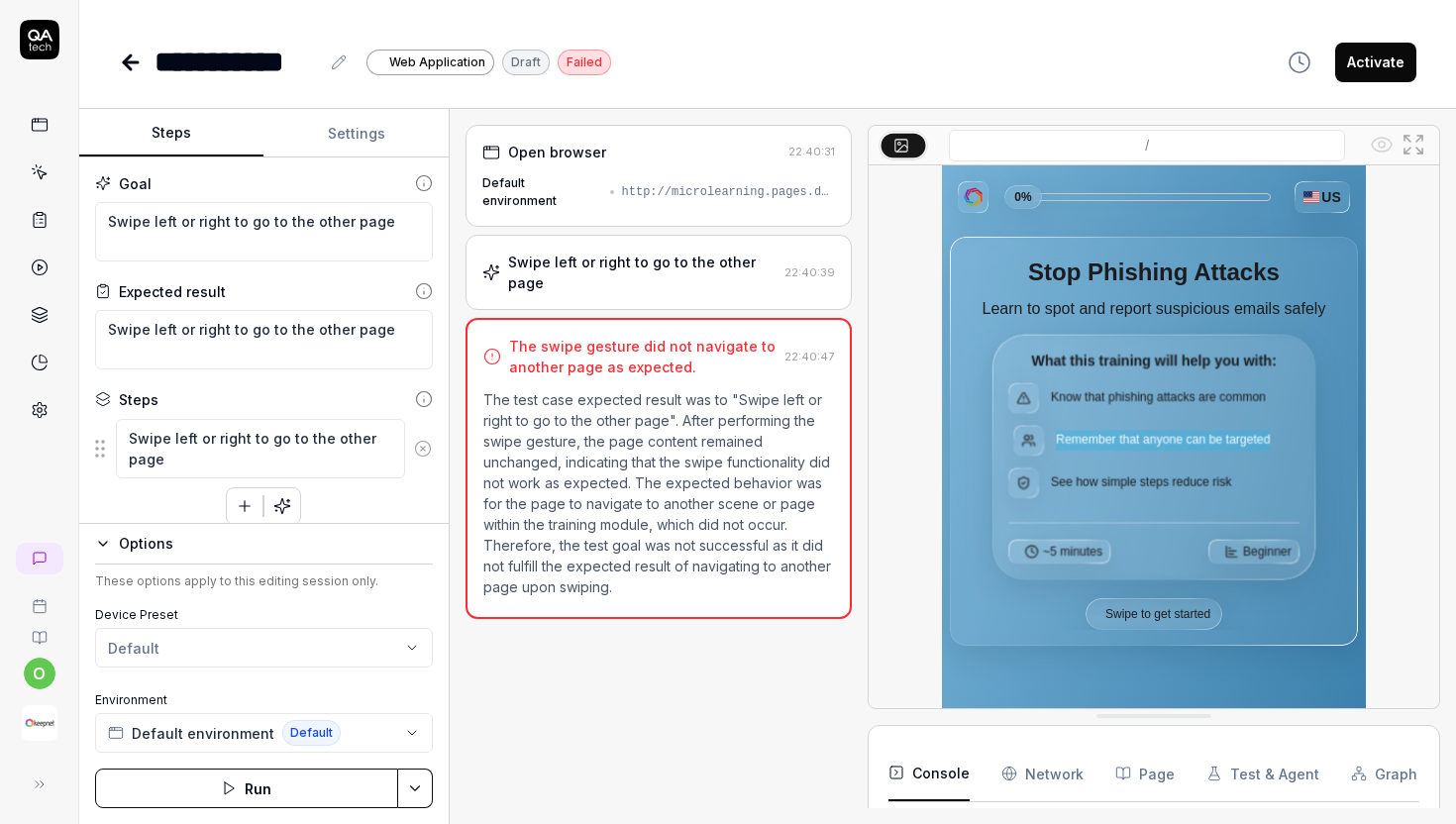 scroll, scrollTop: 0, scrollLeft: 0, axis: both 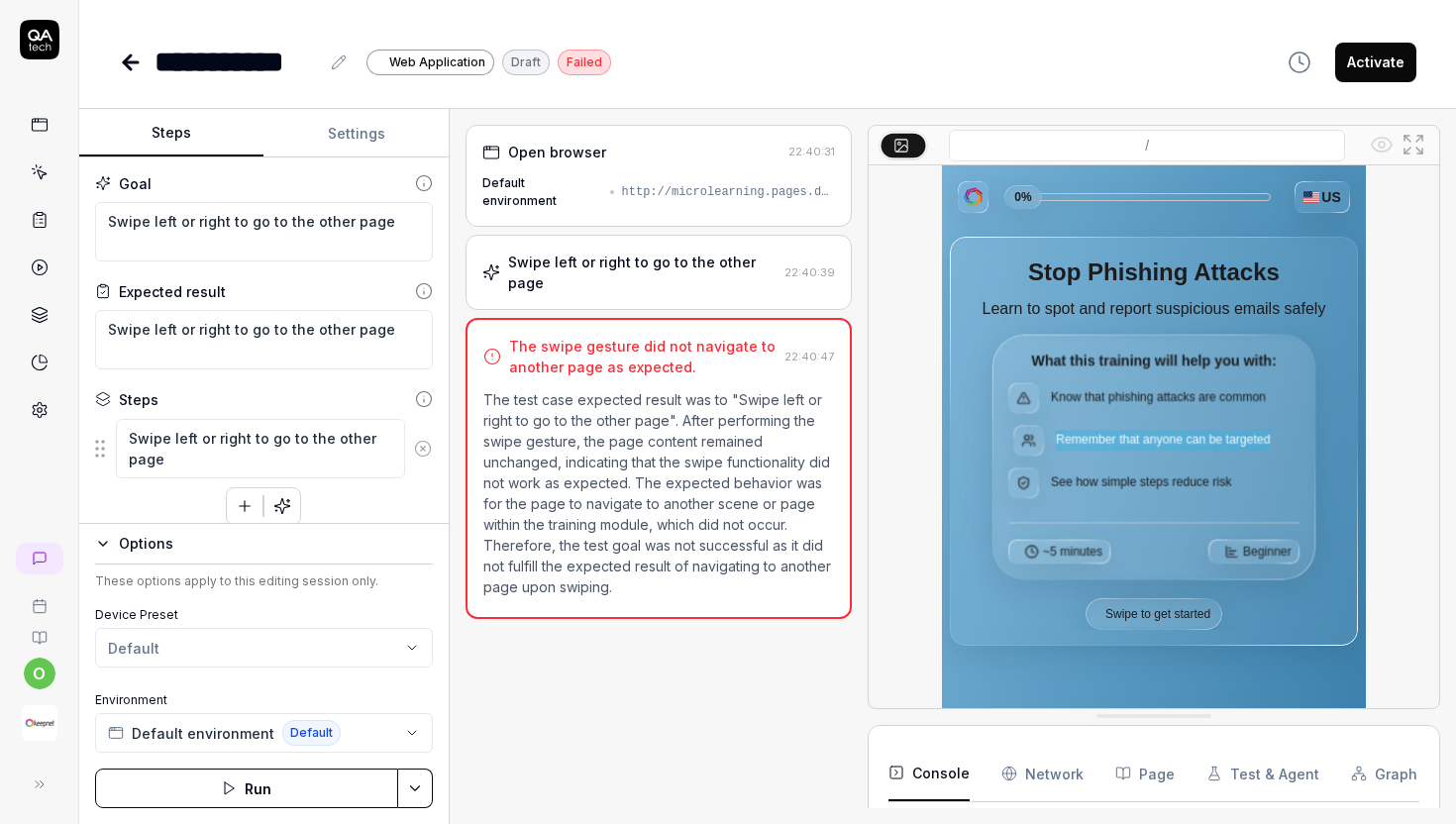 click on "The test case expected result was to "Swipe left or right to go to the other page". After performing the swipe gesture, the page content remained unchanged, indicating that the swipe functionality did not work as expected. The expected behavior was for the page to navigate to another scene or page within the training module, which did not occur. Therefore, the test goal was not successful as it did not fulfill the expected result of navigating to another page upon swiping." at bounding box center (659, 493) 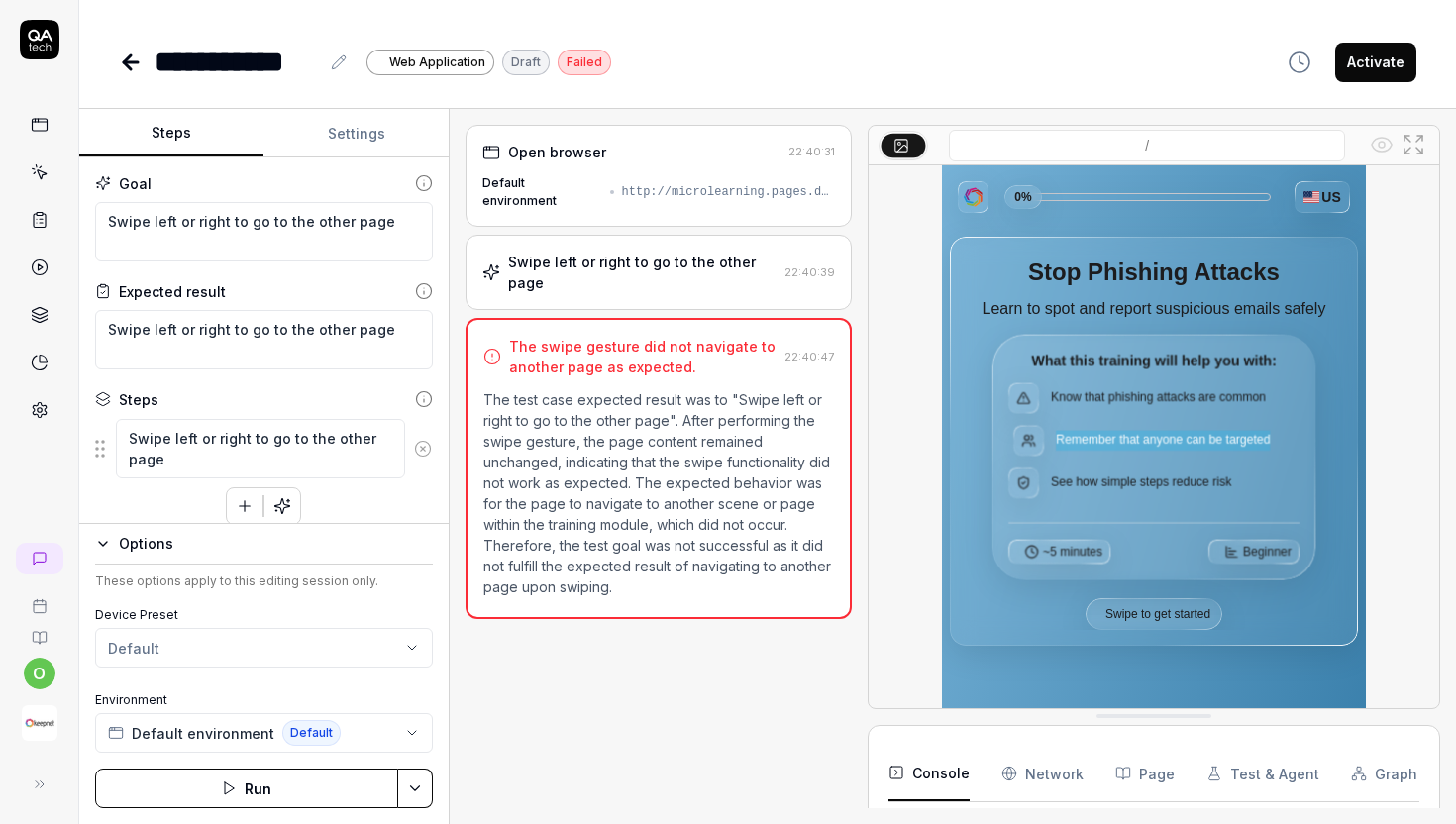 scroll, scrollTop: 16, scrollLeft: 0, axis: vertical 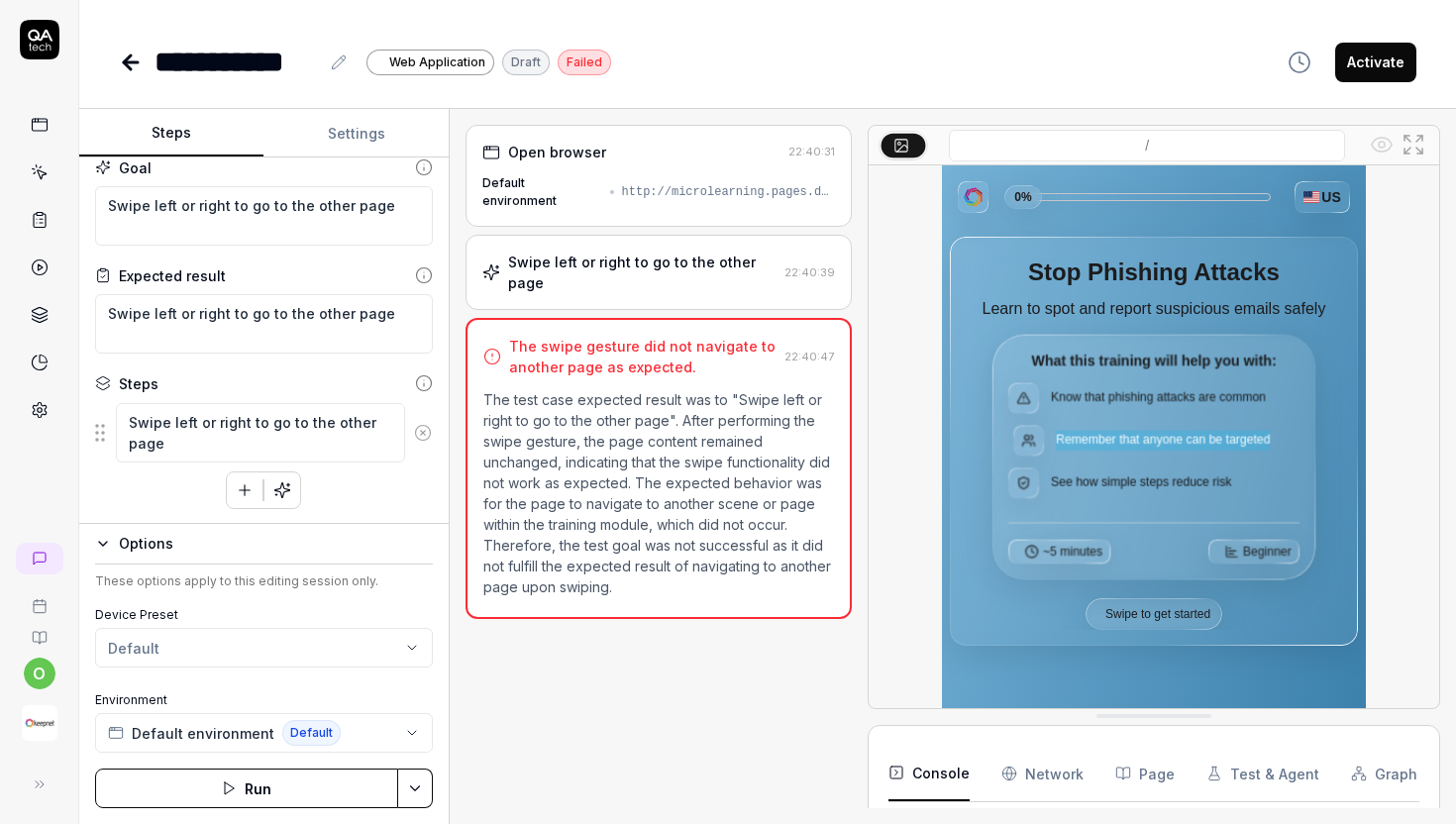 click 